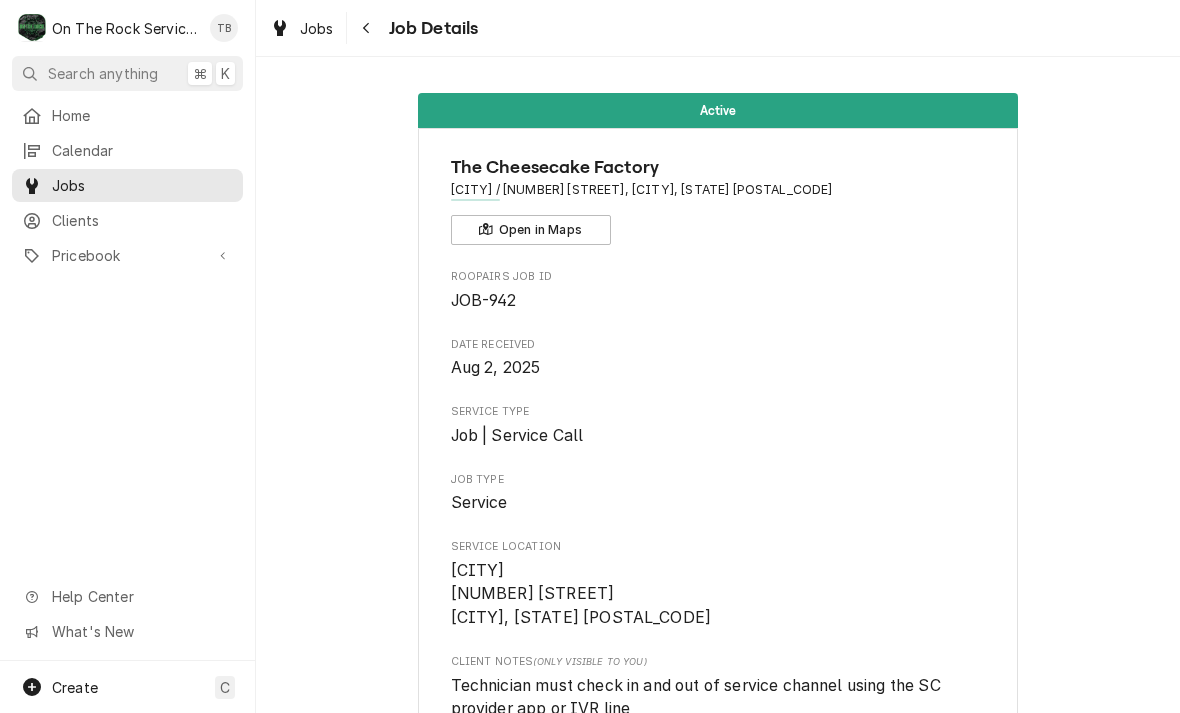 scroll, scrollTop: 0, scrollLeft: 0, axis: both 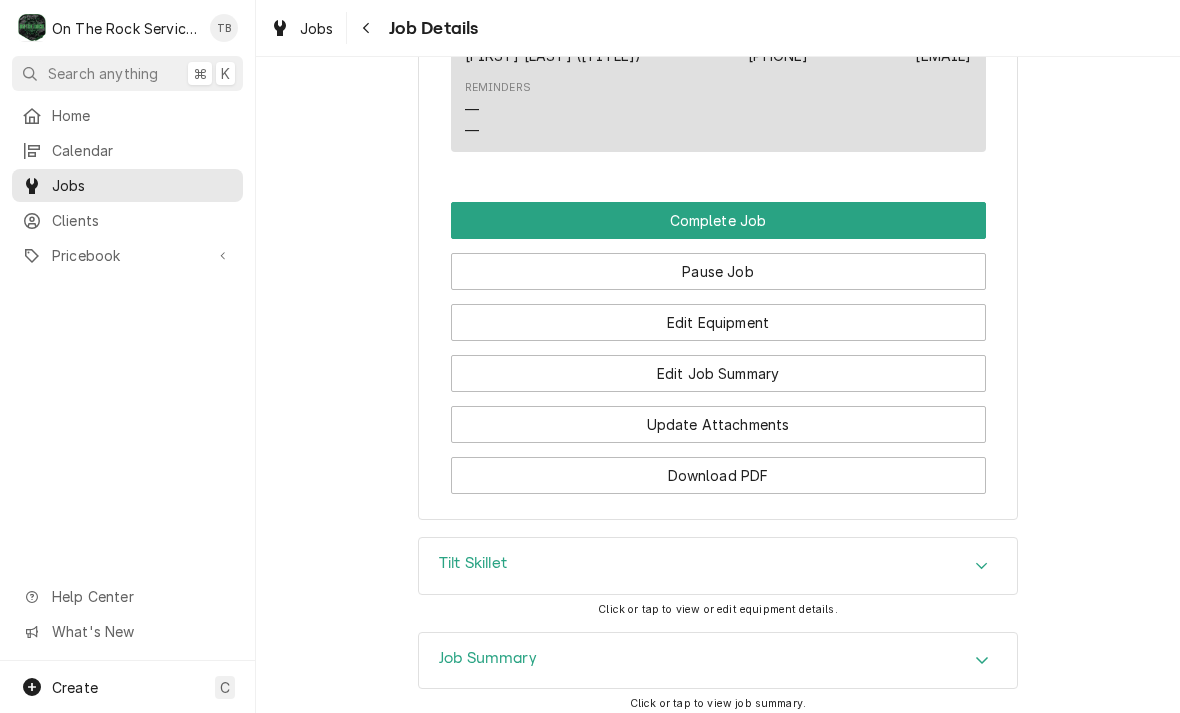 click on "Edit Job Summary" at bounding box center (718, 373) 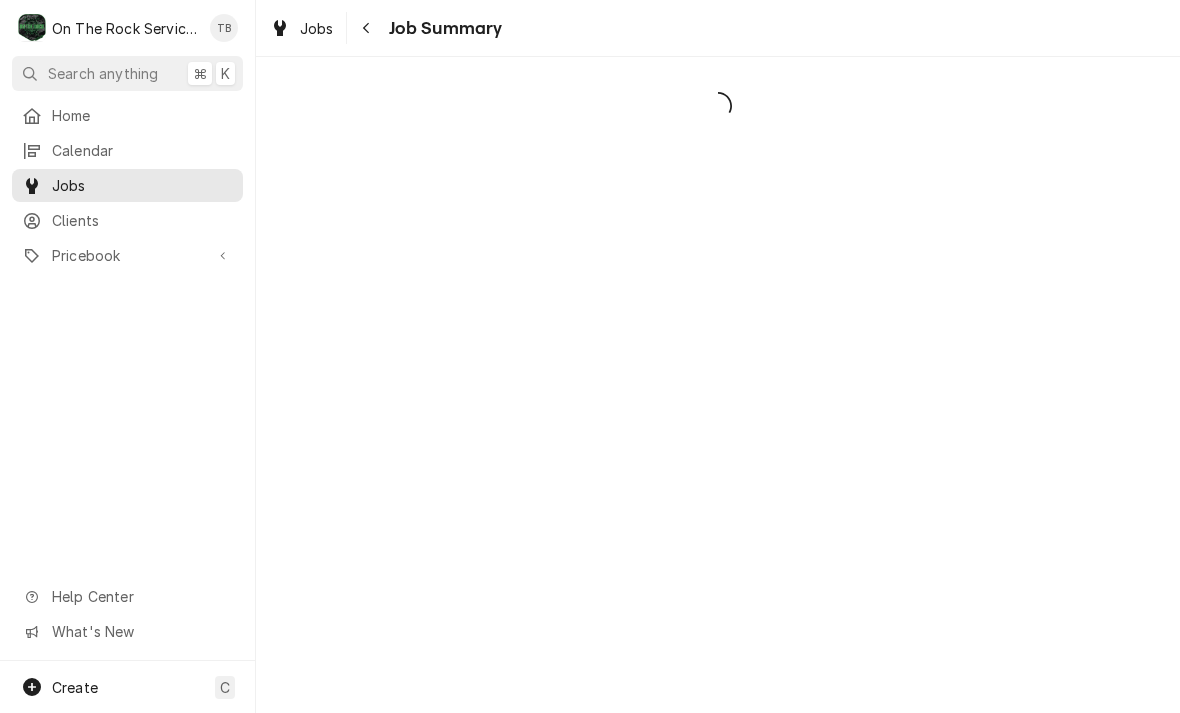 scroll, scrollTop: 0, scrollLeft: 0, axis: both 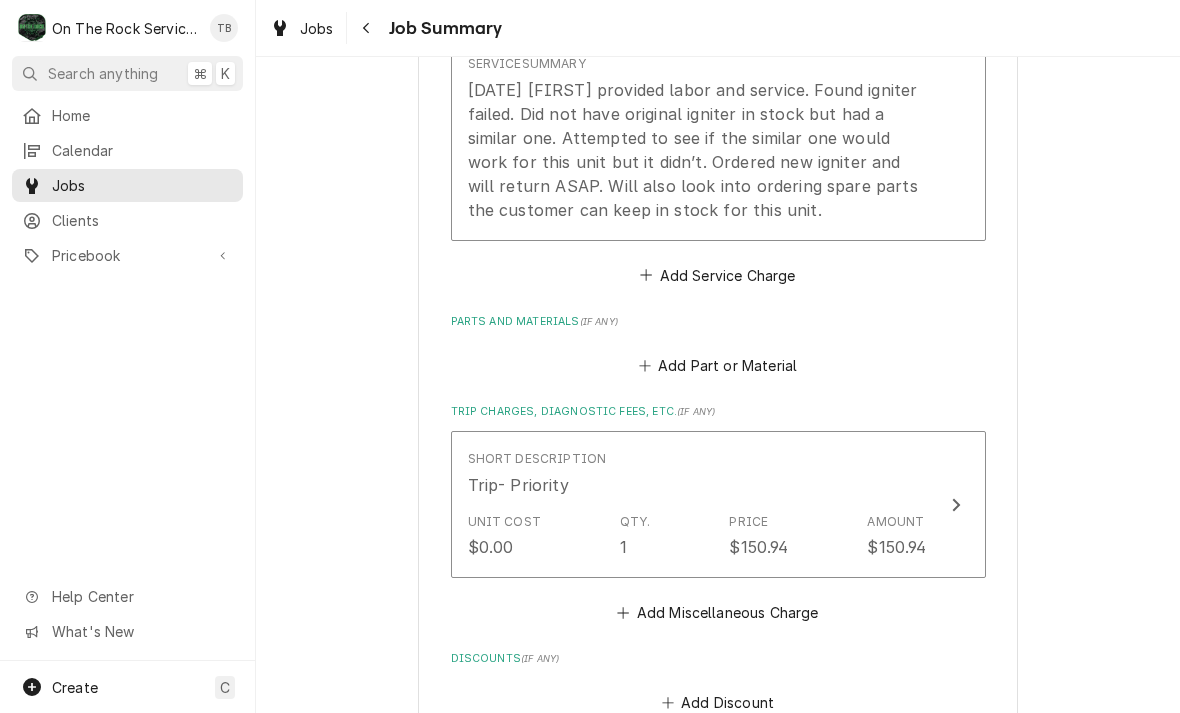 click on "Service  Summary [DATE] [FIRST] provided labor and service. Found igniter failed. Did not have original igniter in stock but had a similar one. Attempted to see if the similar one would work for this unit but it didn’t. Ordered new igniter and will return ASAP. Will also look into ordering spare parts the customer can keep in stock for this unit." at bounding box center (697, 138) 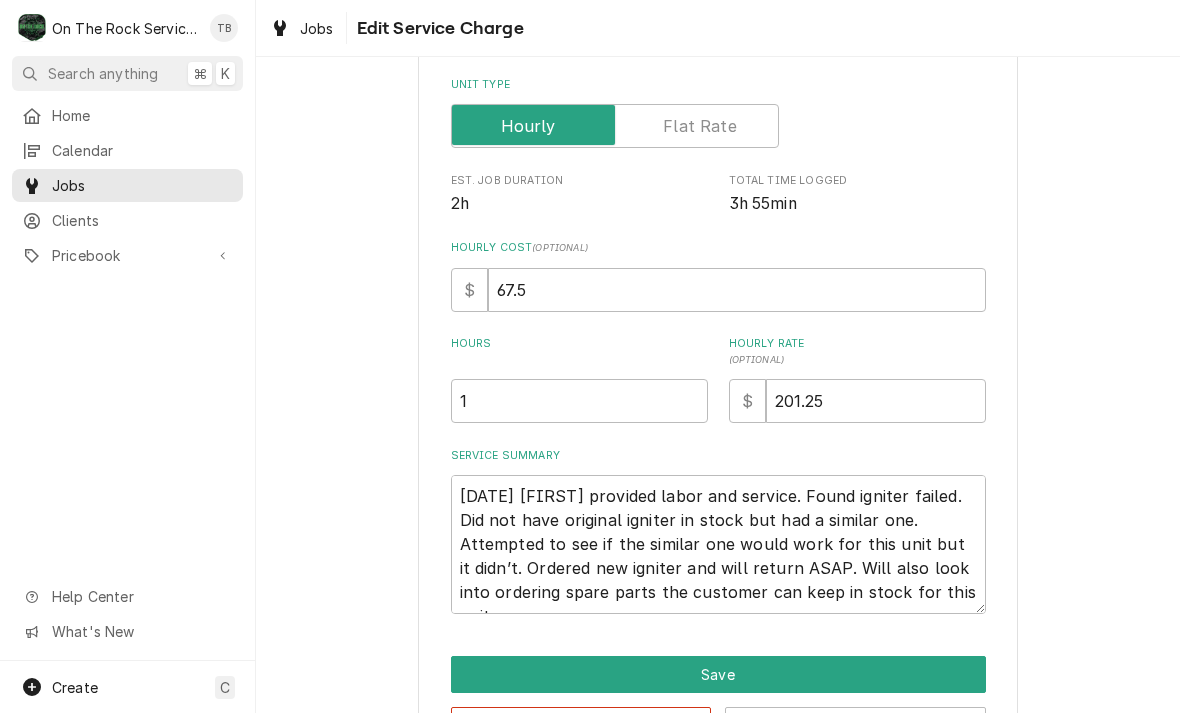 type on "x" 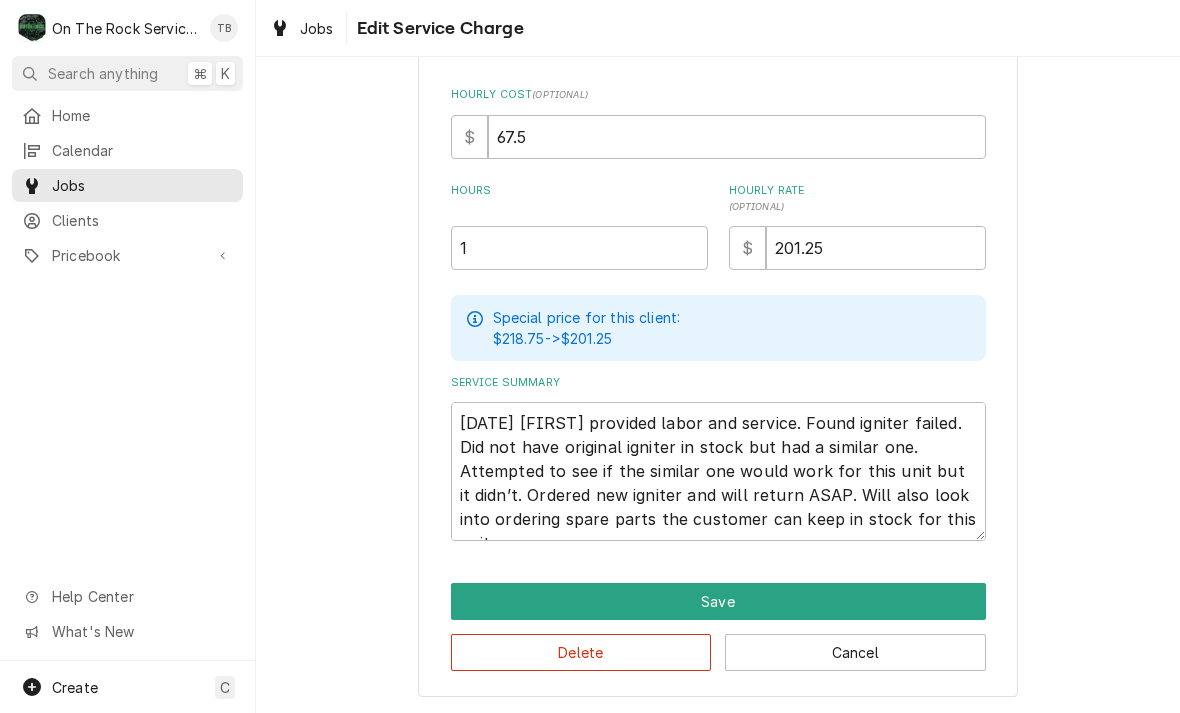 scroll, scrollTop: 430, scrollLeft: 0, axis: vertical 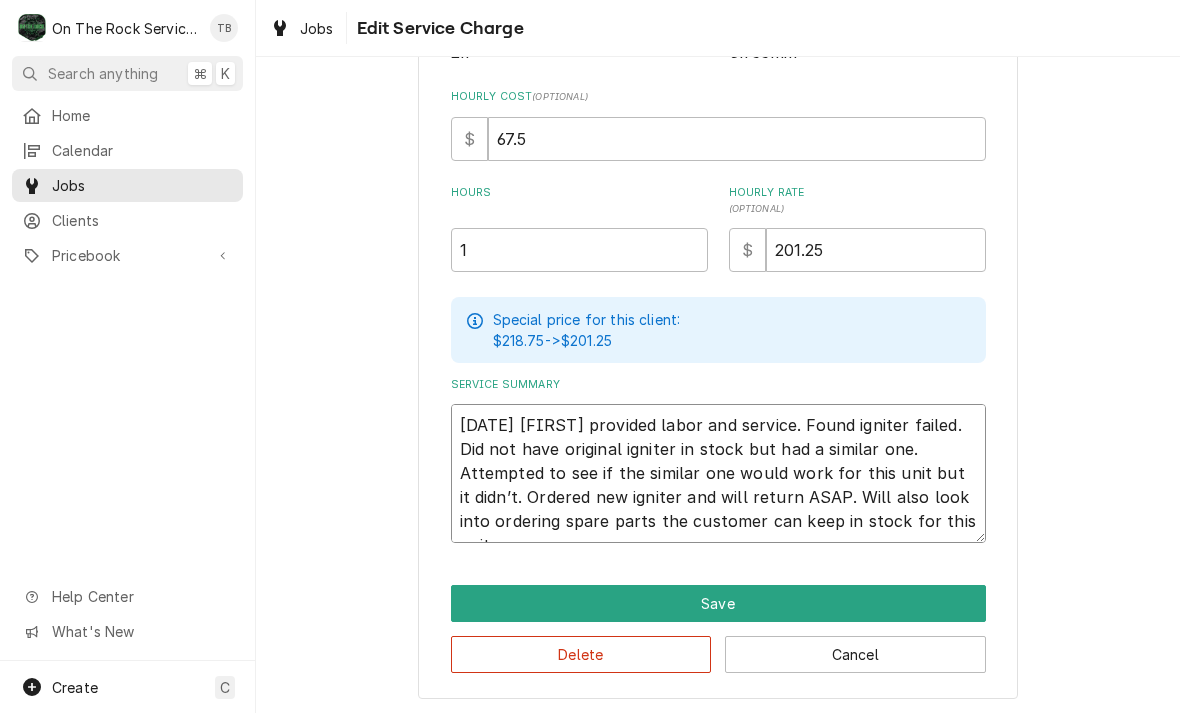 click on "[DATE] [FIRST] provided labor and service. Found igniter failed. Did not have original igniter in stock but had a similar one. Attempted to see if the similar one would work for this unit but it didn’t. Ordered new igniter and will return ASAP. Will also look into ordering spare parts the customer can keep in stock for this unit." at bounding box center (718, 473) 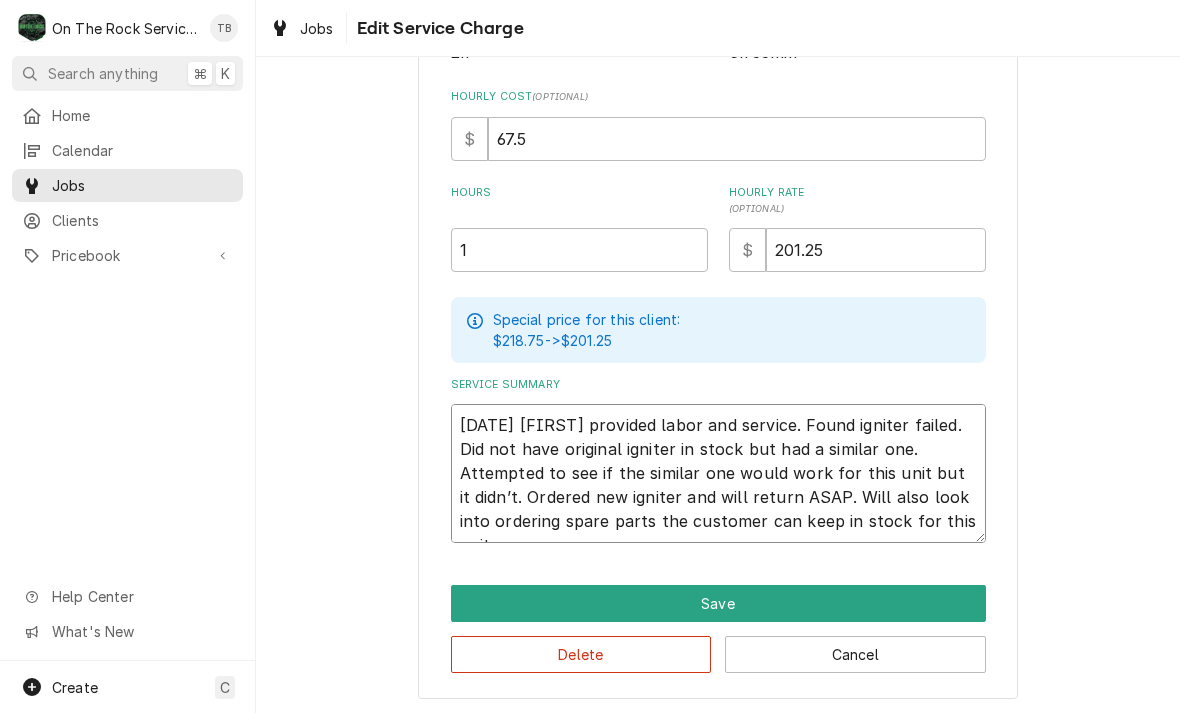 type on "[DATE] [FIRST] provided labor and service. Found igniter failed. Did not have original igniter in stock but had a similar one. Attempted to see if the similar one would work for this unit but it didn’t. Ordered new igniter and will return ASAP. Will also look into ordering spare parts the customer can keep in stock for this unit." 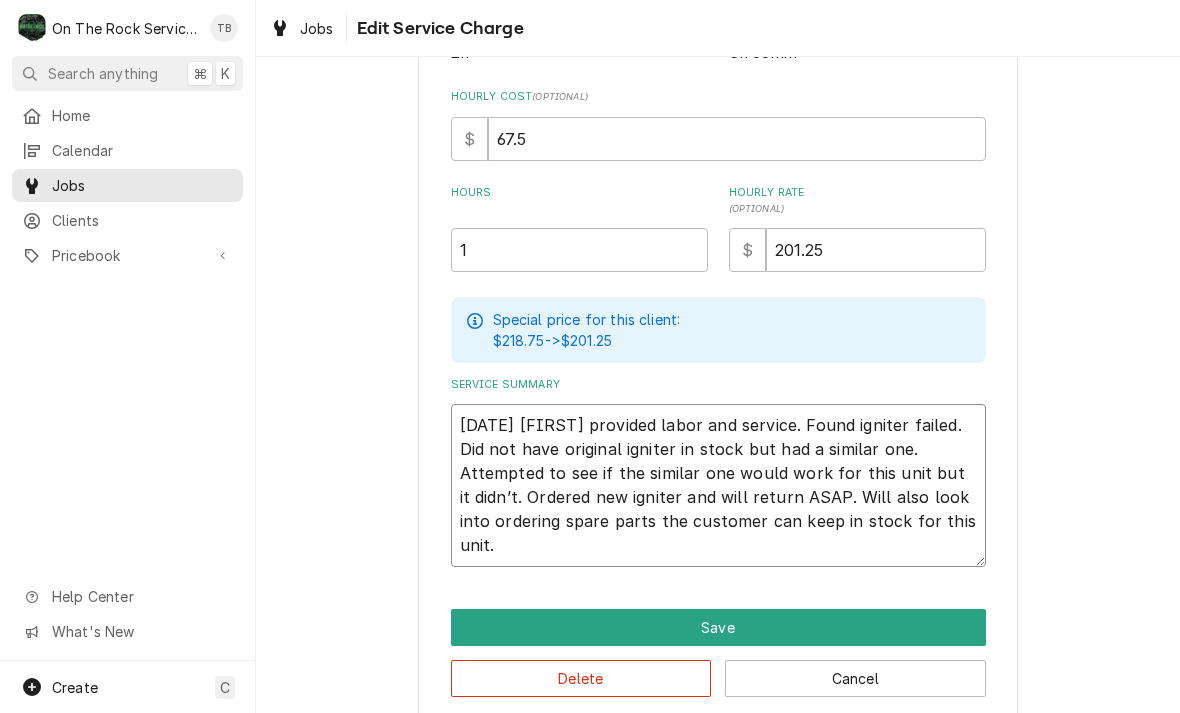 type on "x" 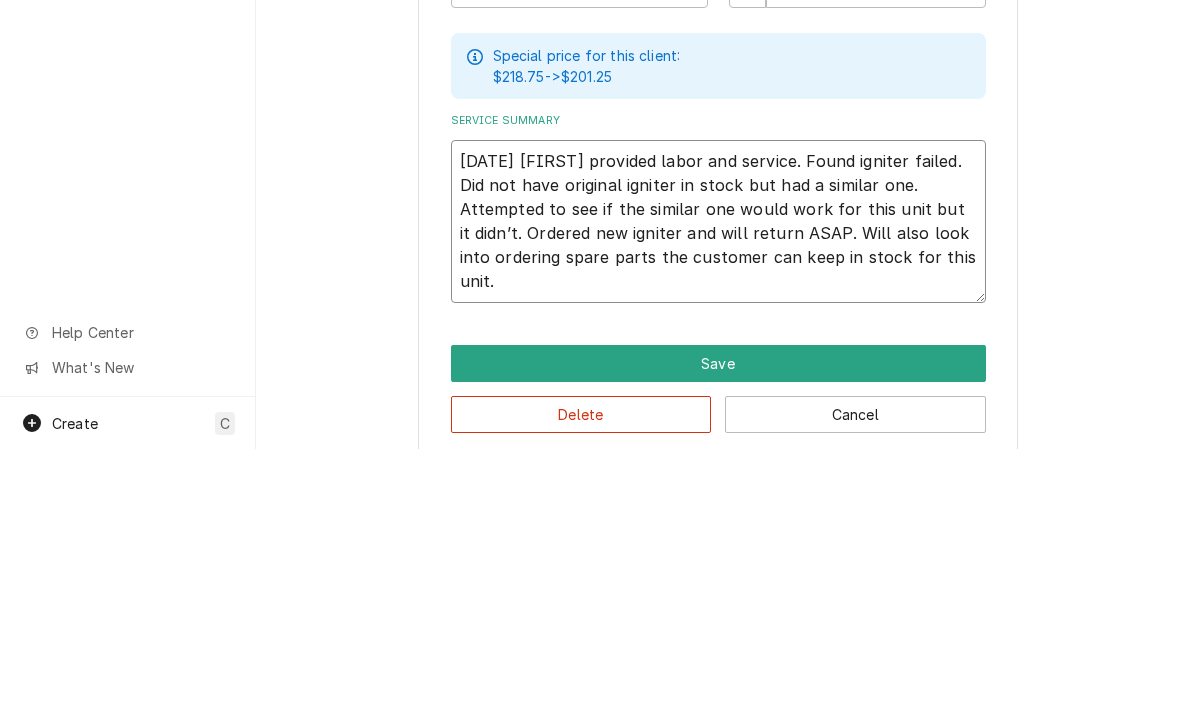 type on "[DATE] [FIRST] provided labor and service. Found igniter failed. Did not have original igniter in stock but had a similar one. Attempted to see if the similar one would work for this unit but it didn’t. Ordered new igniter and will return ASAP. Will also look into ordering spare parts the customer can keep in stock for this unit." 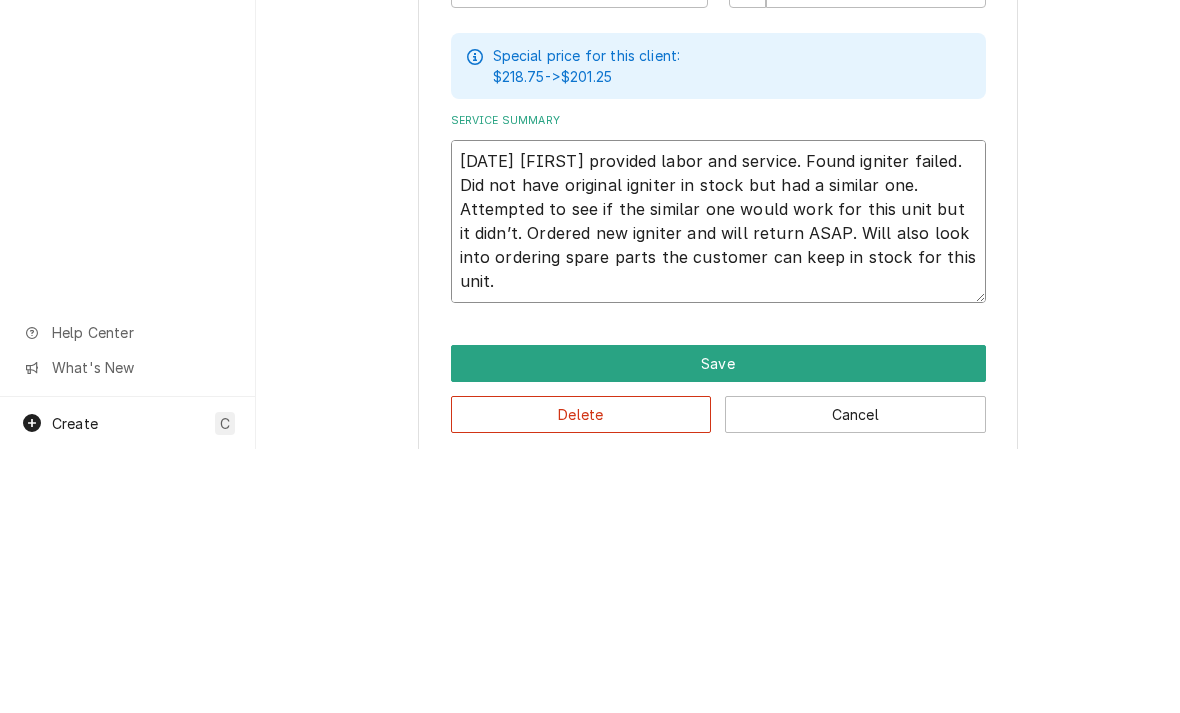 type on "x" 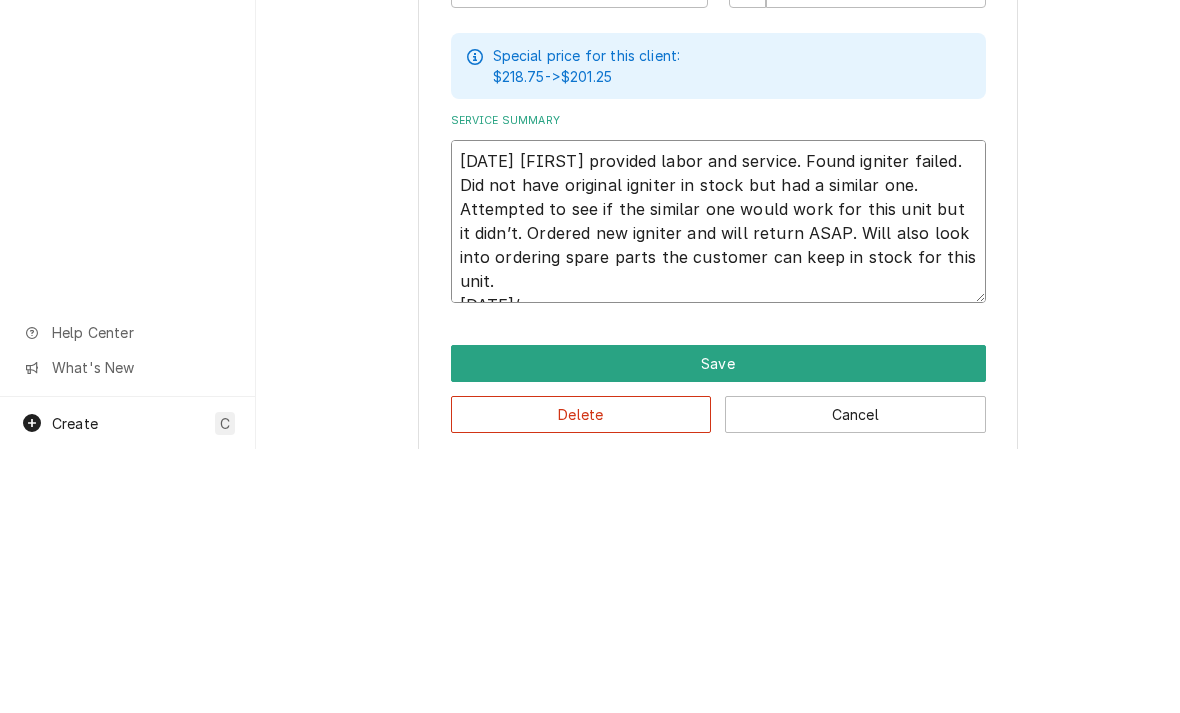 type on "x" 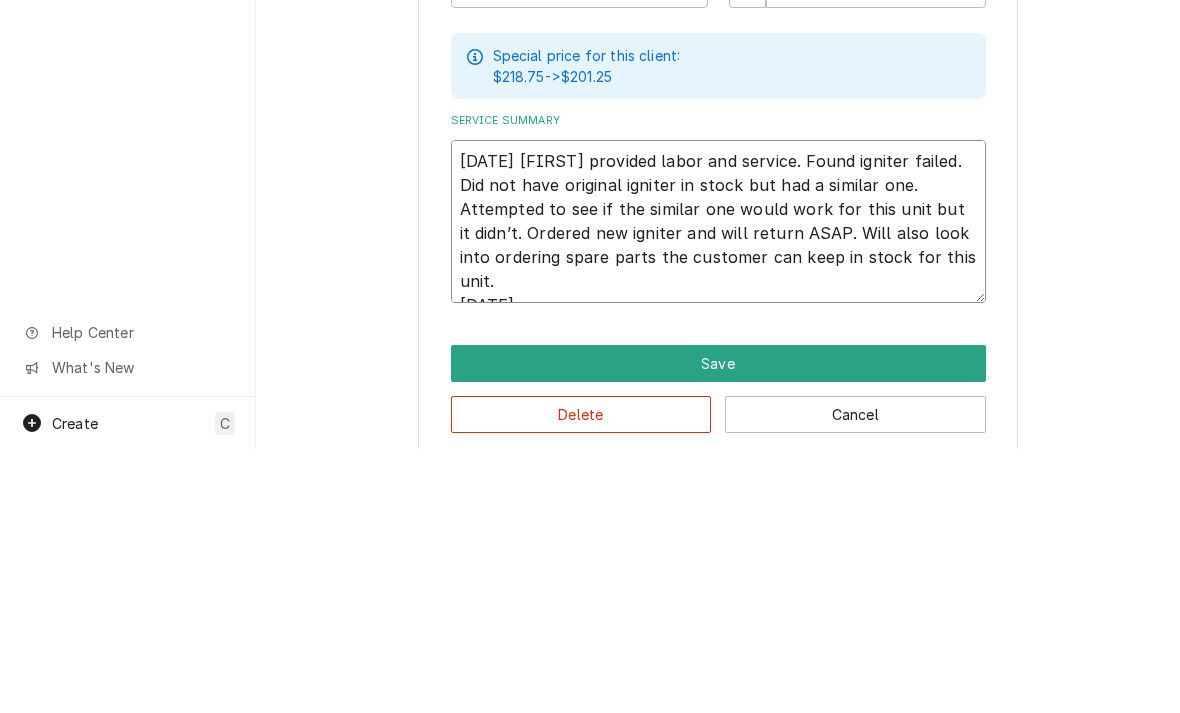 type on "x" 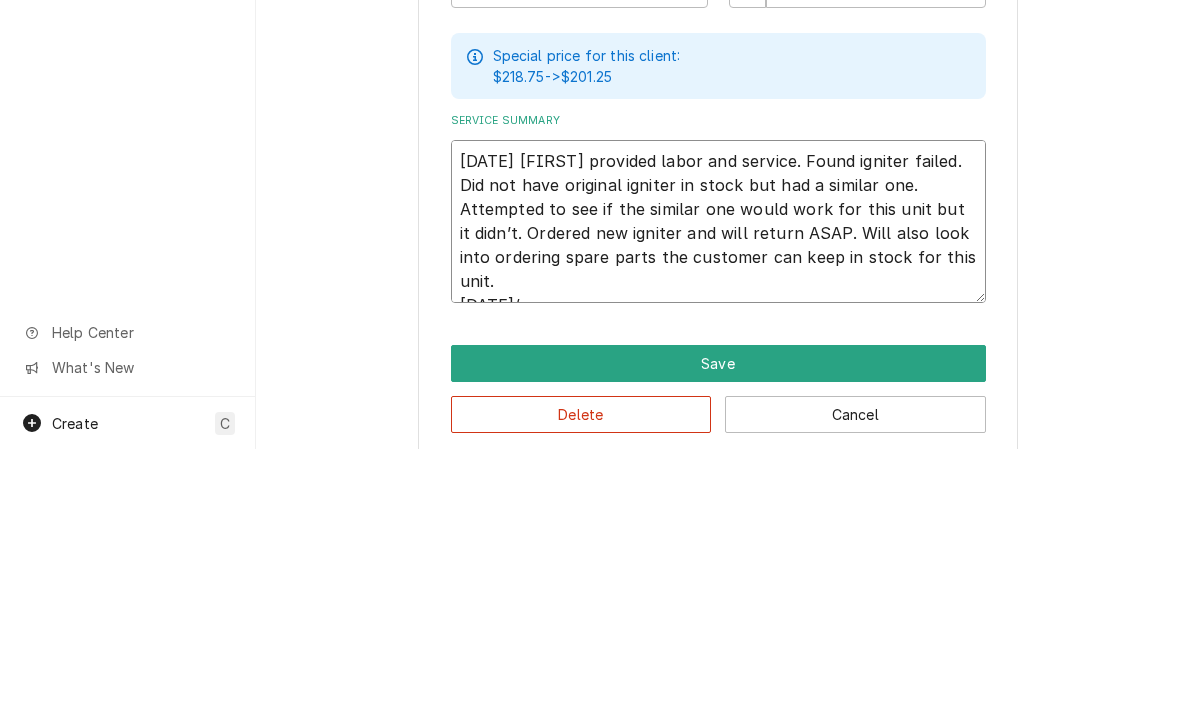type on "8/3/25 Rich provided labor and service. Found igniter failed. Did not have original igniter in stock but had a similar one. Attempted to see if the similar one would work for this unit but it didn’t. Ordered new igniter and will return ASAP. Will also look into ordering spare parts the customer can keep in stock for this unit.
8/5/2" 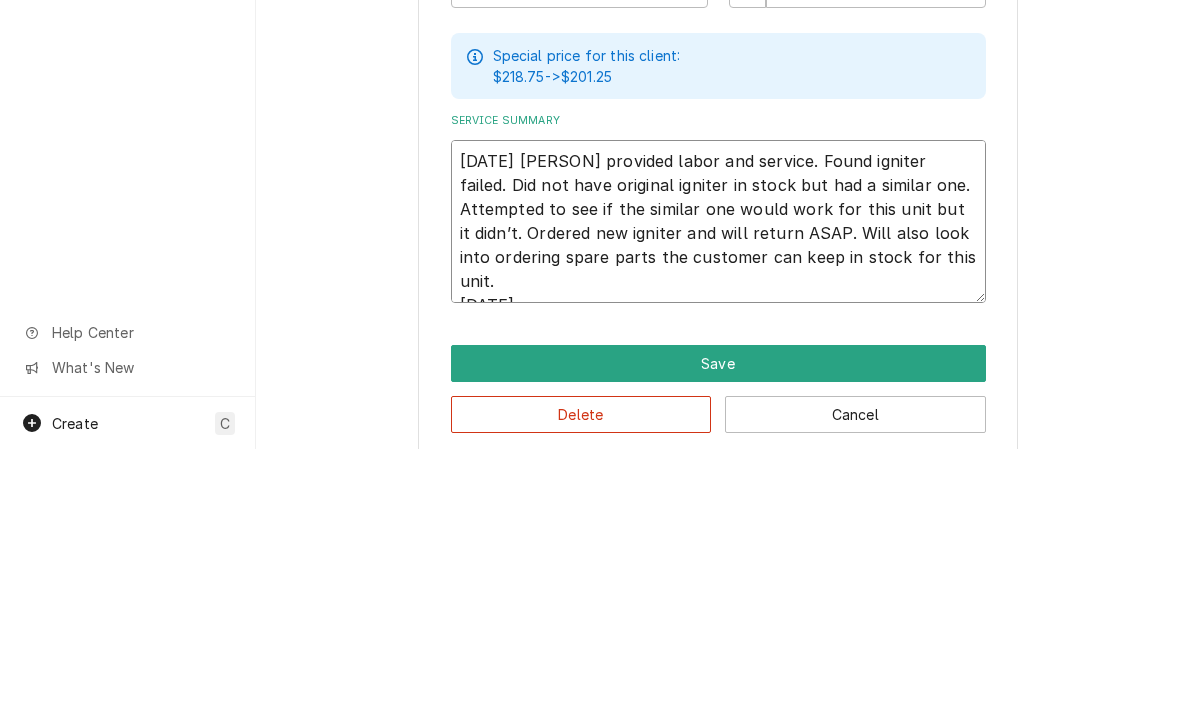 type on "x" 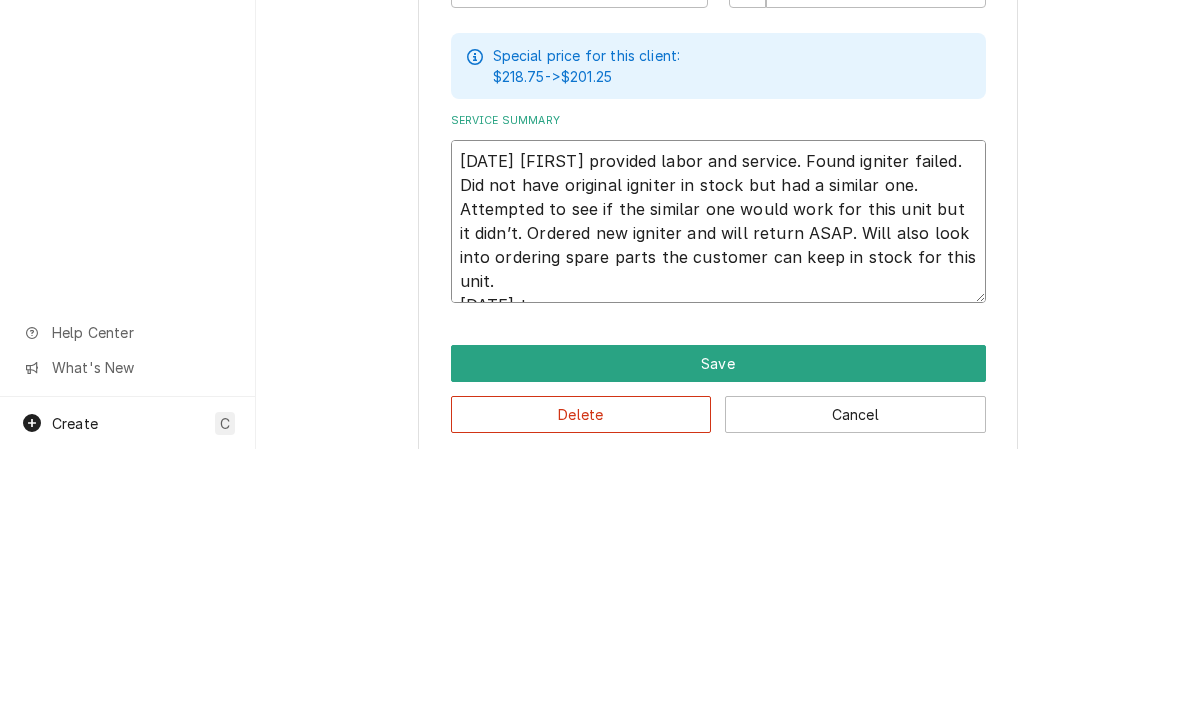 type on "x" 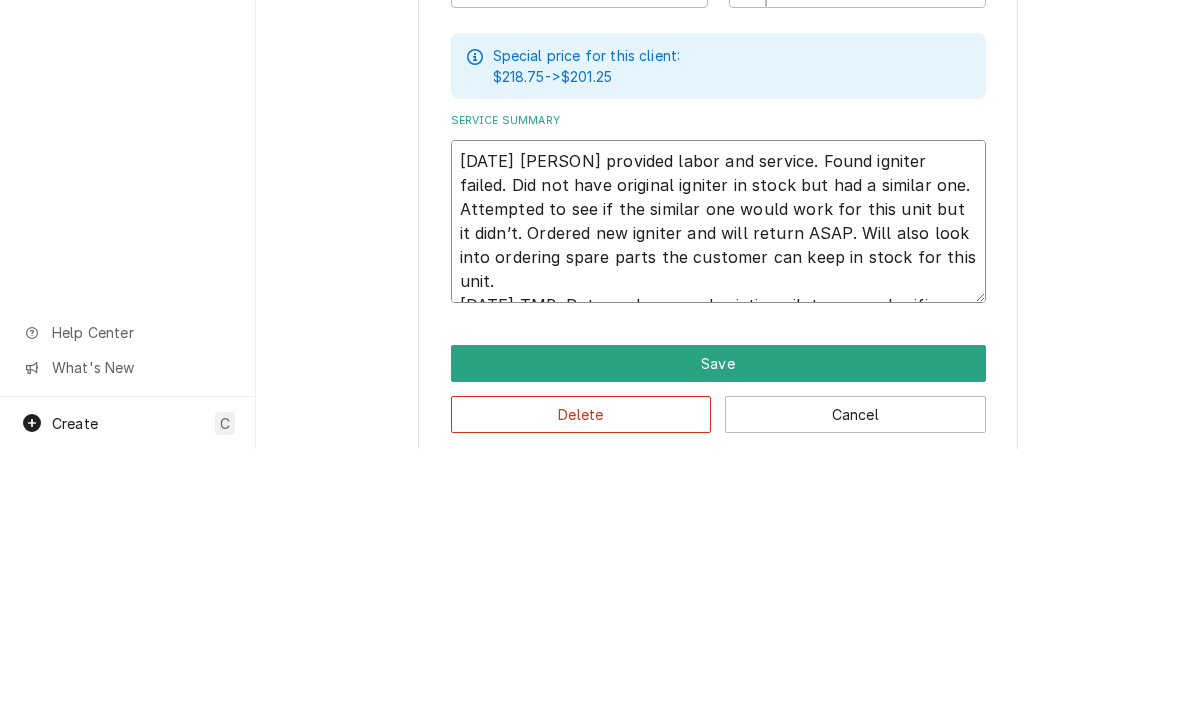 type on "x" 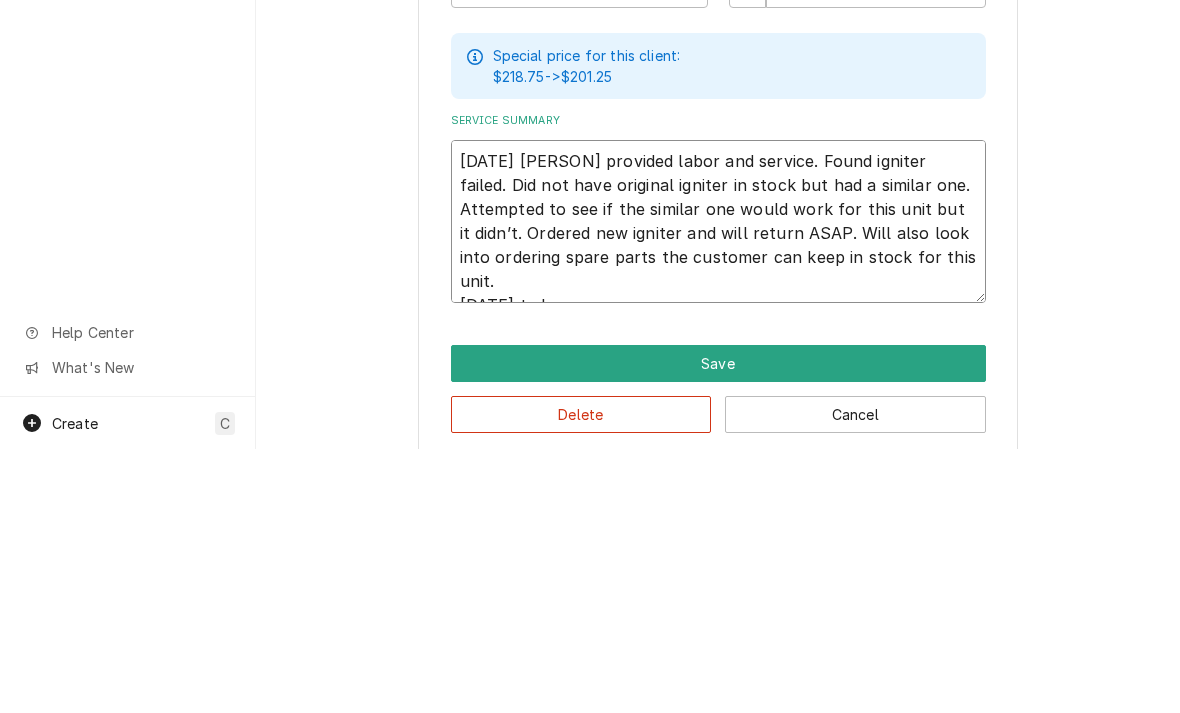 type on "x" 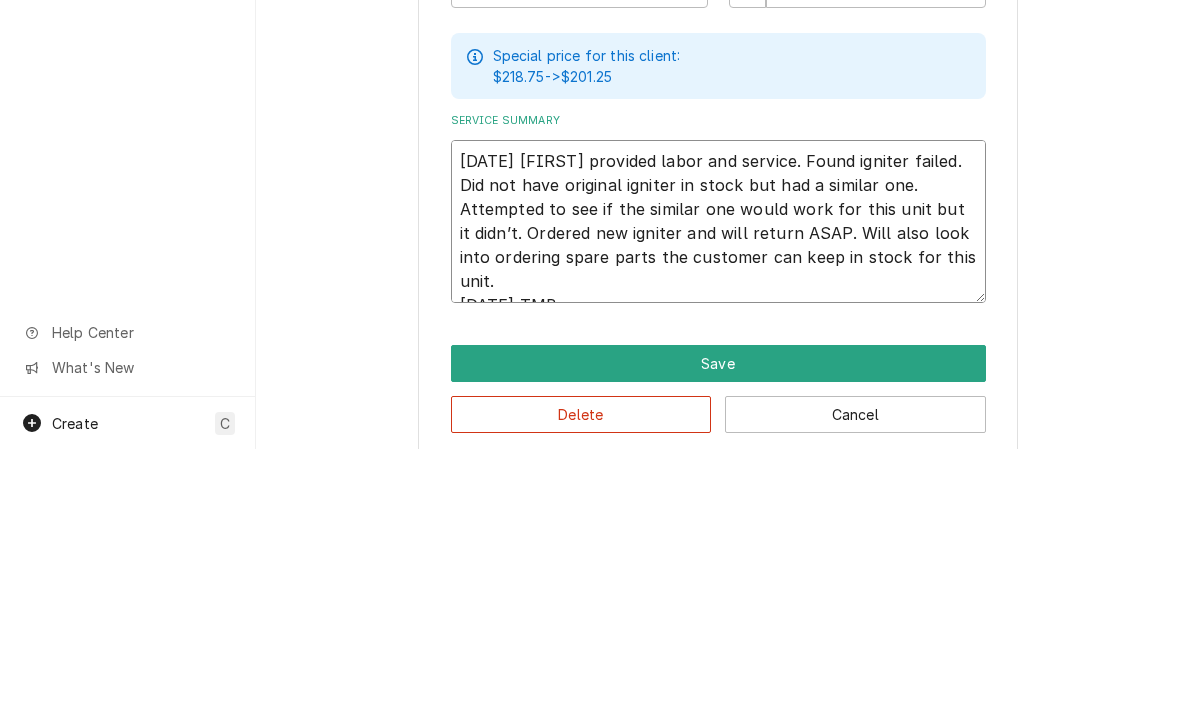type on "x" 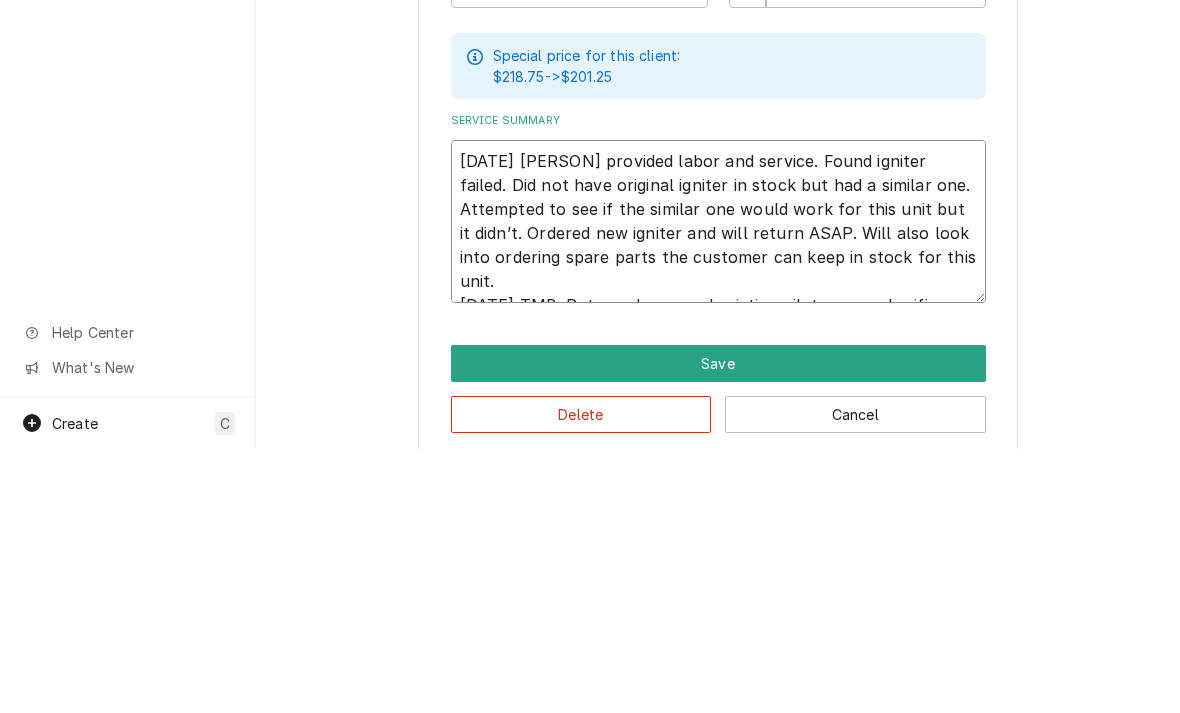 type on "8/3/25 Rich provided labor and service. Found igniter failed. Did not have original igniter in stock but had a similar one. Attempted to see if the similar one would work for this unit but it didn’t. Ordered new igniter and will return ASAP. Will also look into ordering spare parts the customer can keep in stock for this unit.
8/5/25 TMB." 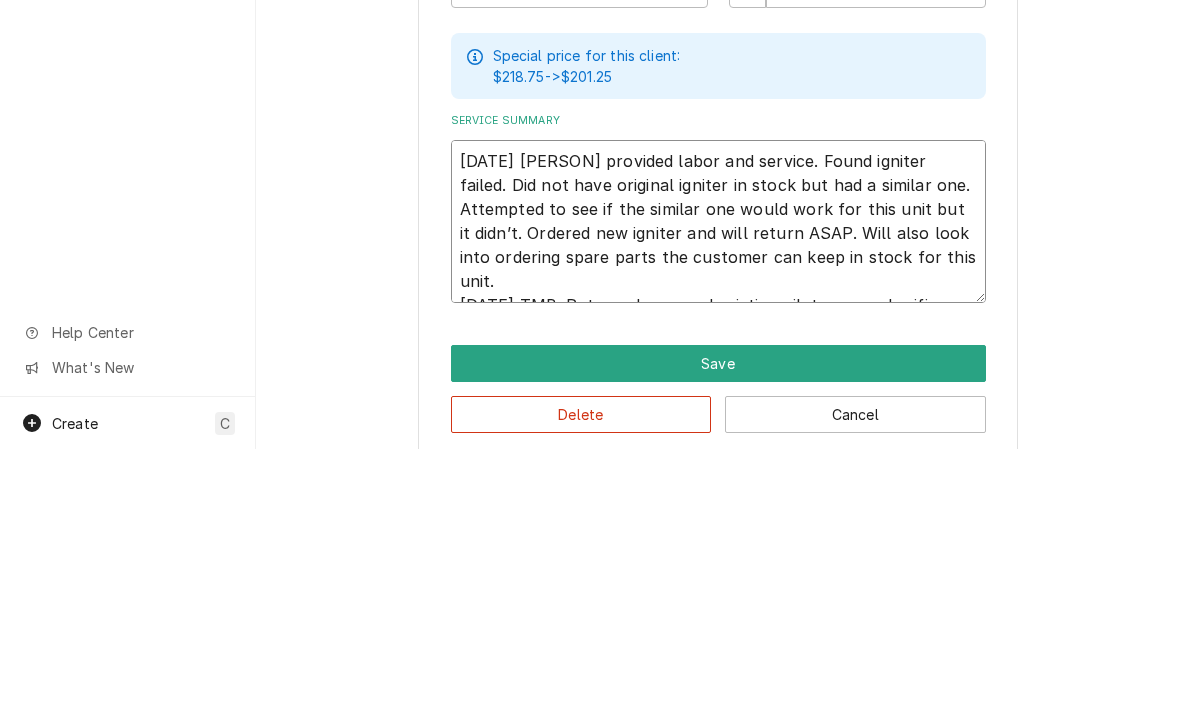 type on "x" 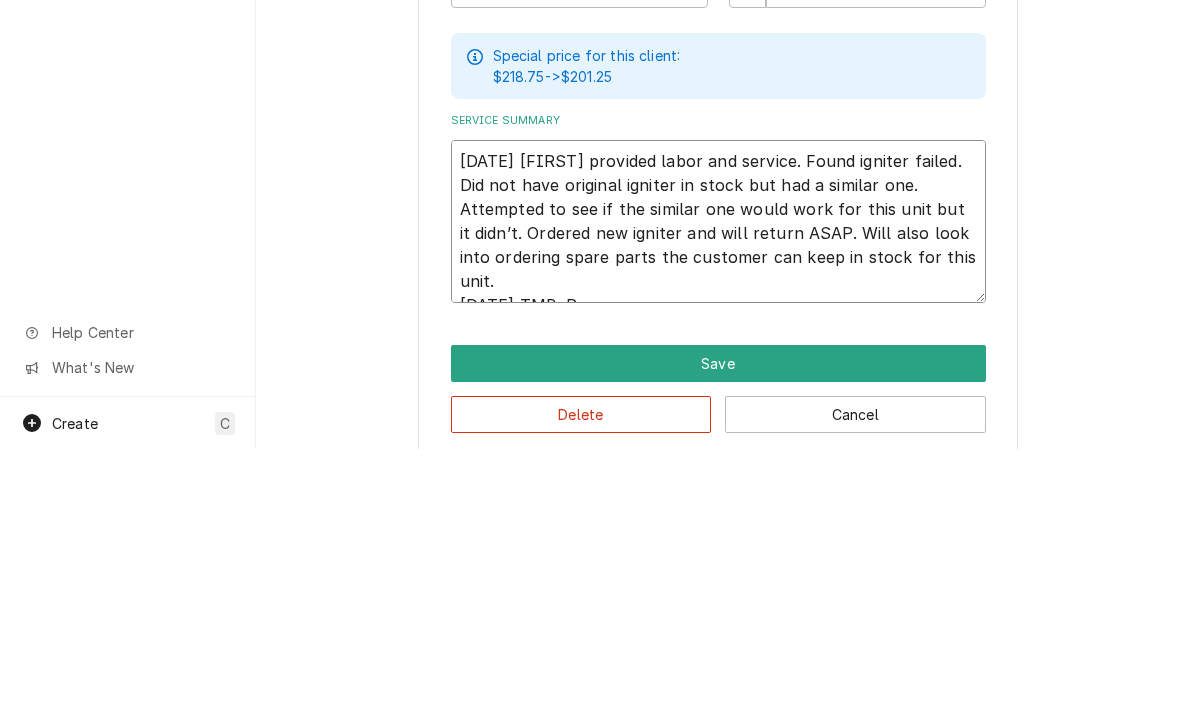 type on "x" 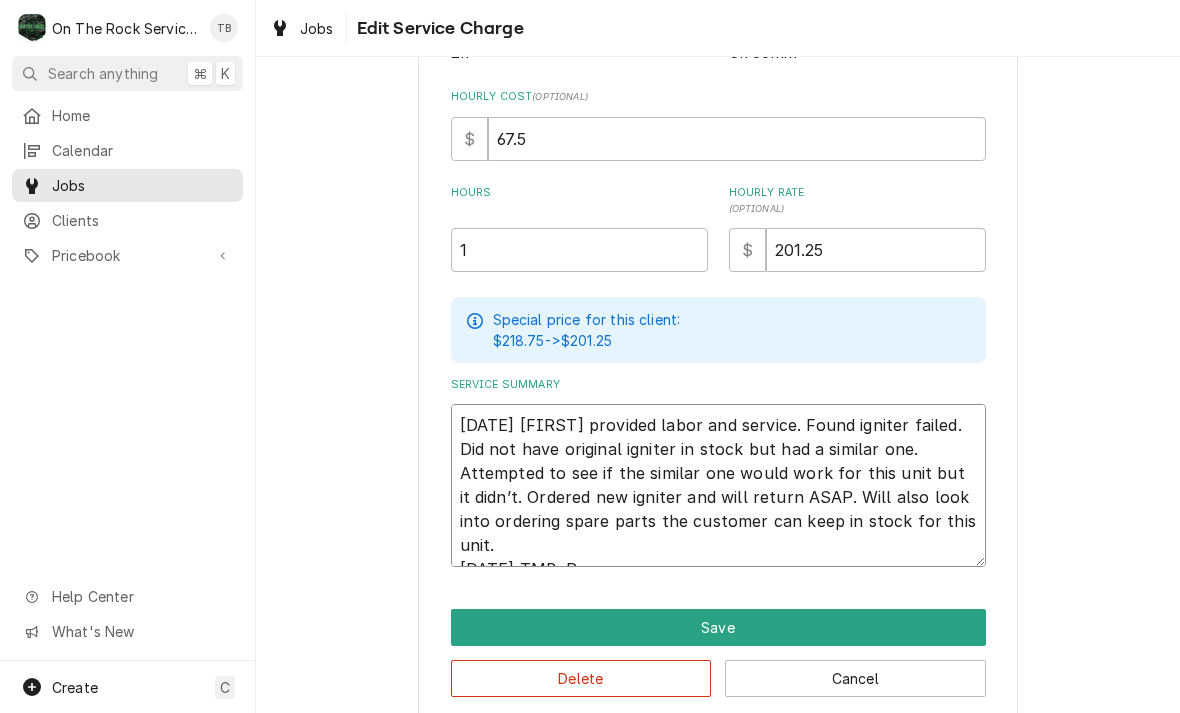 type on "x" 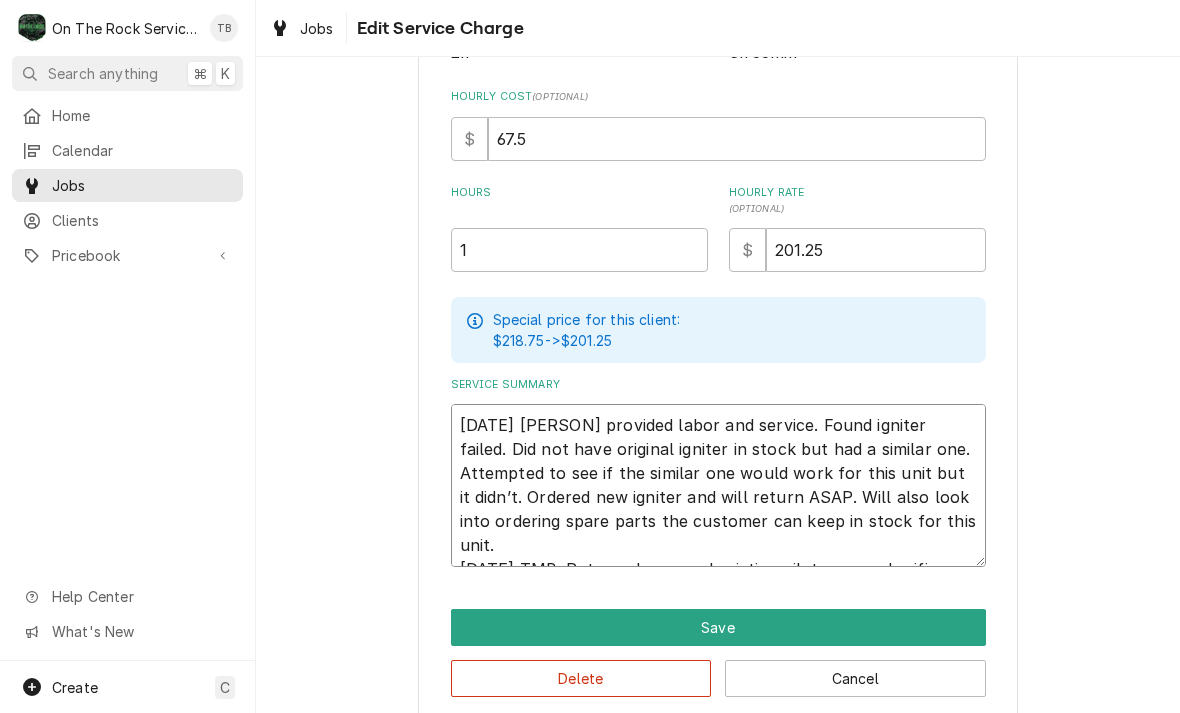 type on "x" 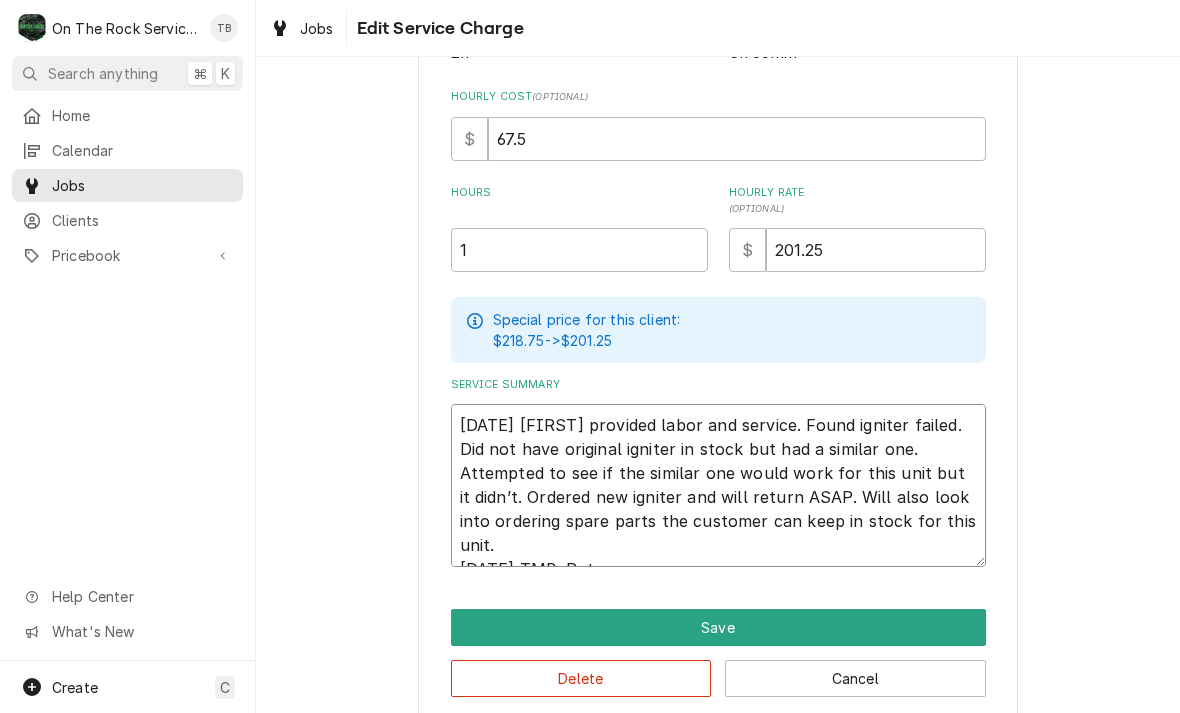 type on "x" 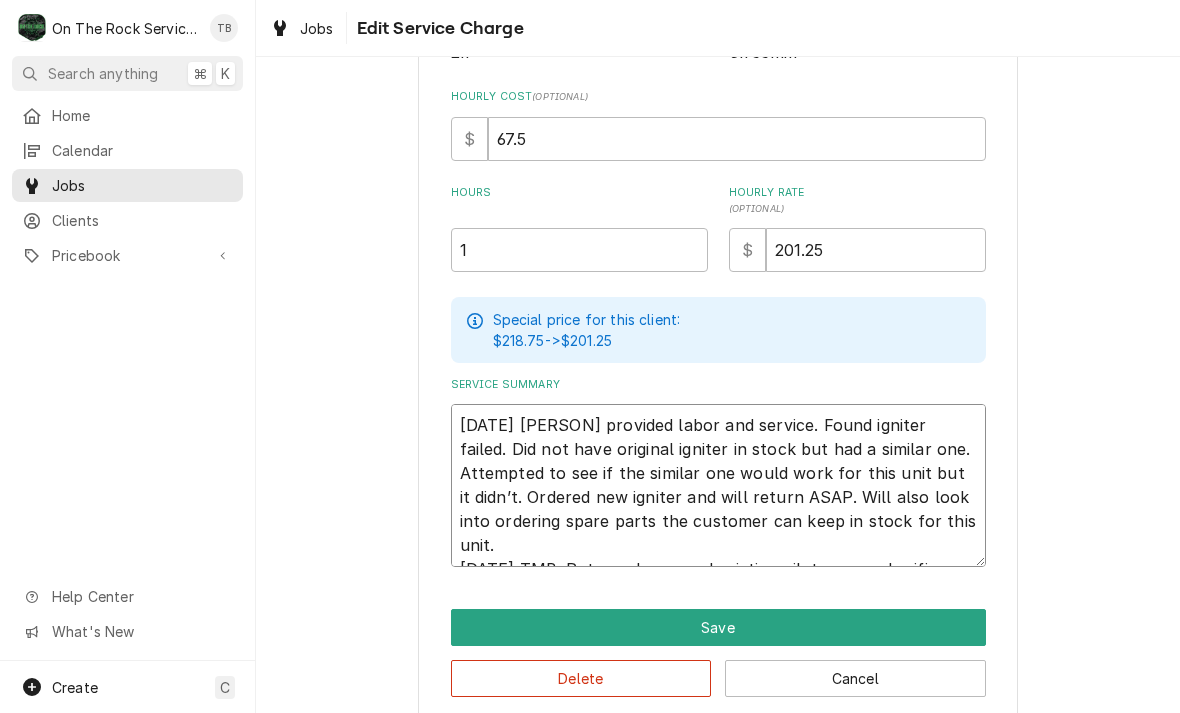 type on "x" 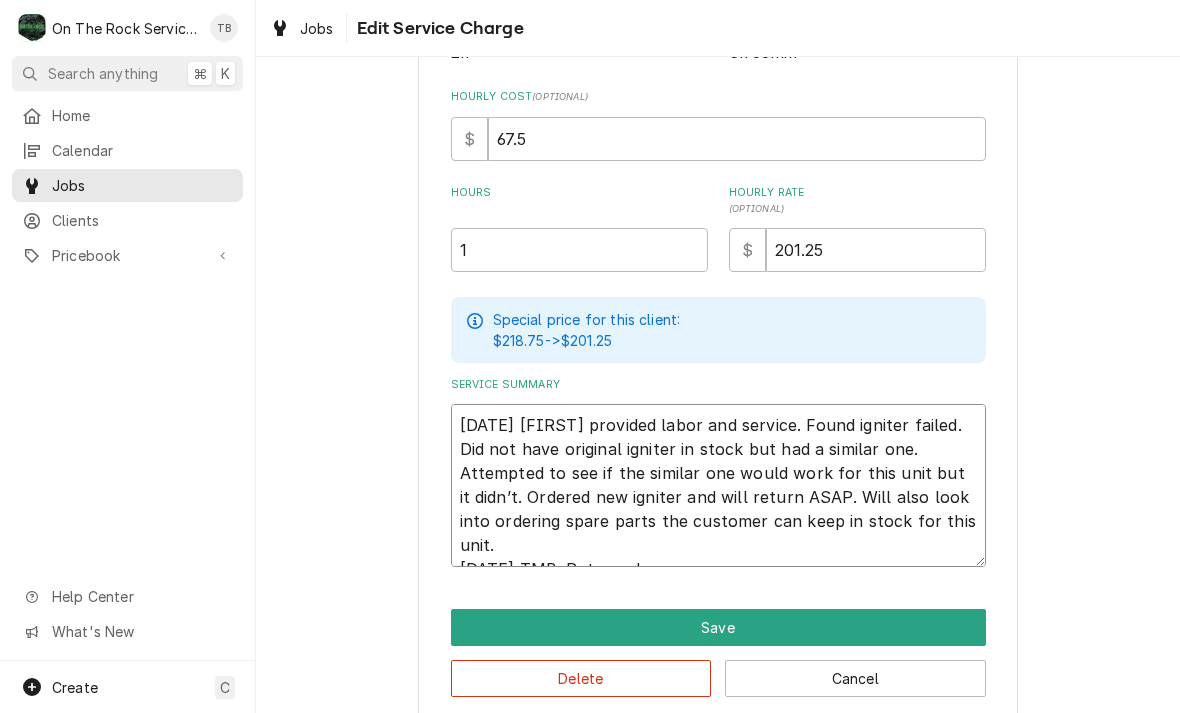 type on "x" 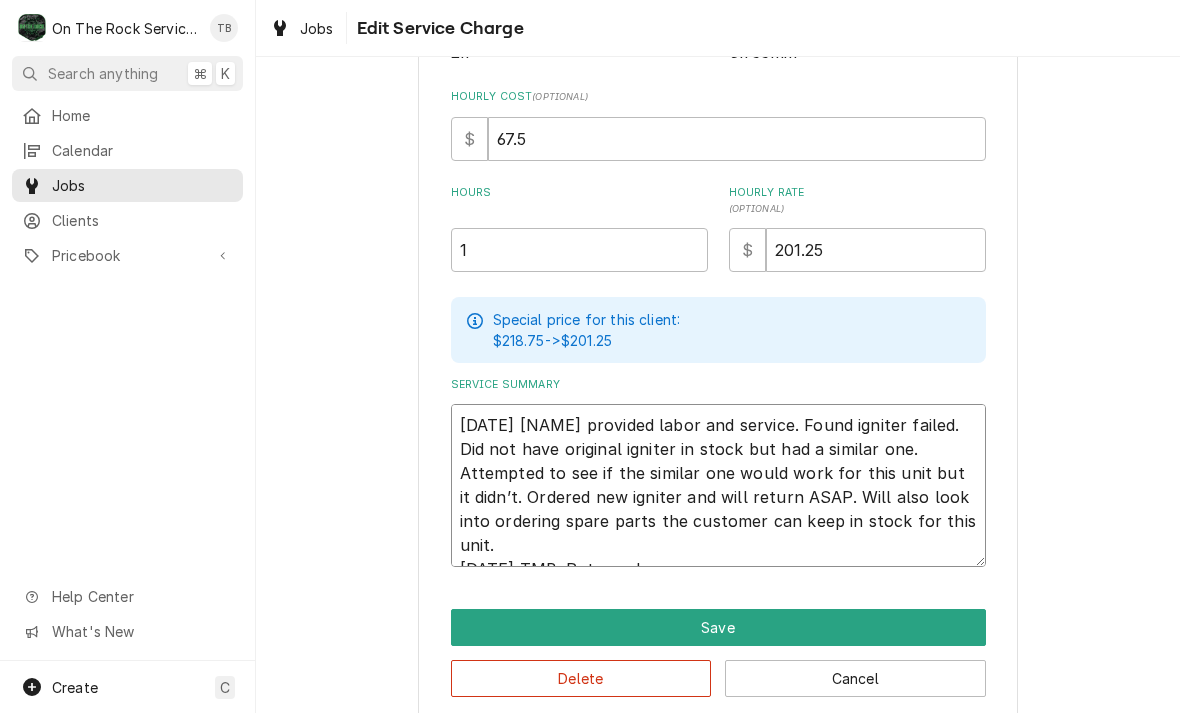 type on "x" 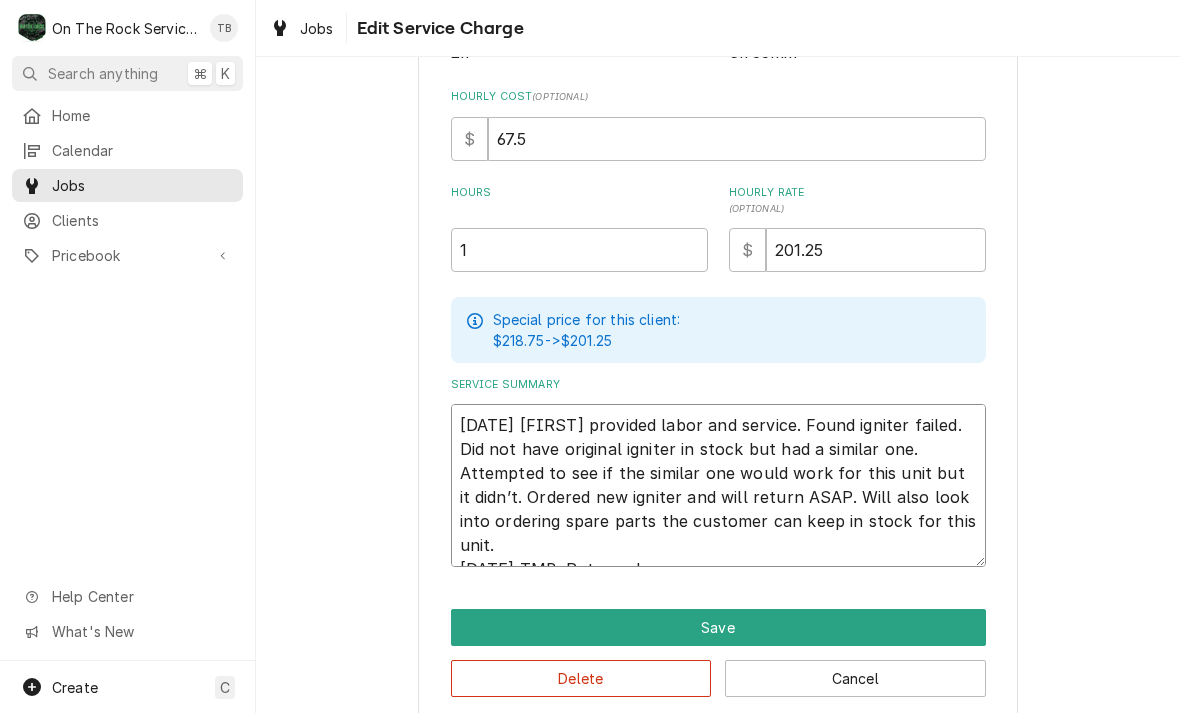 type on "x" 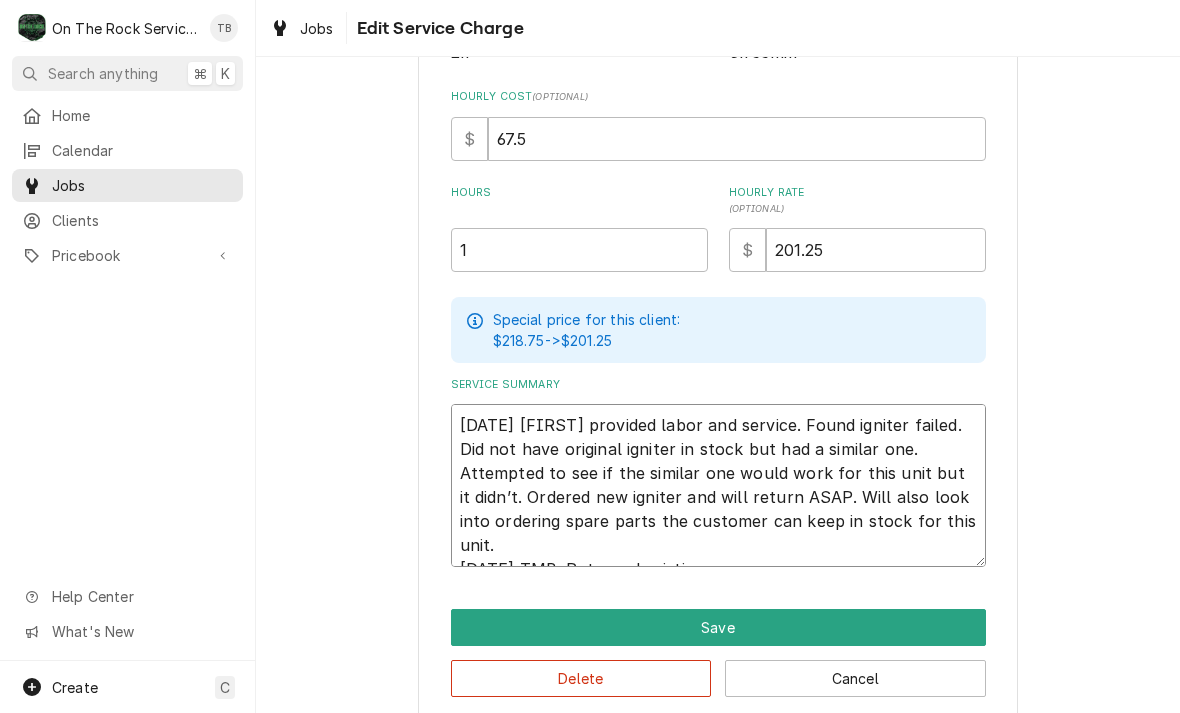 type on "x" 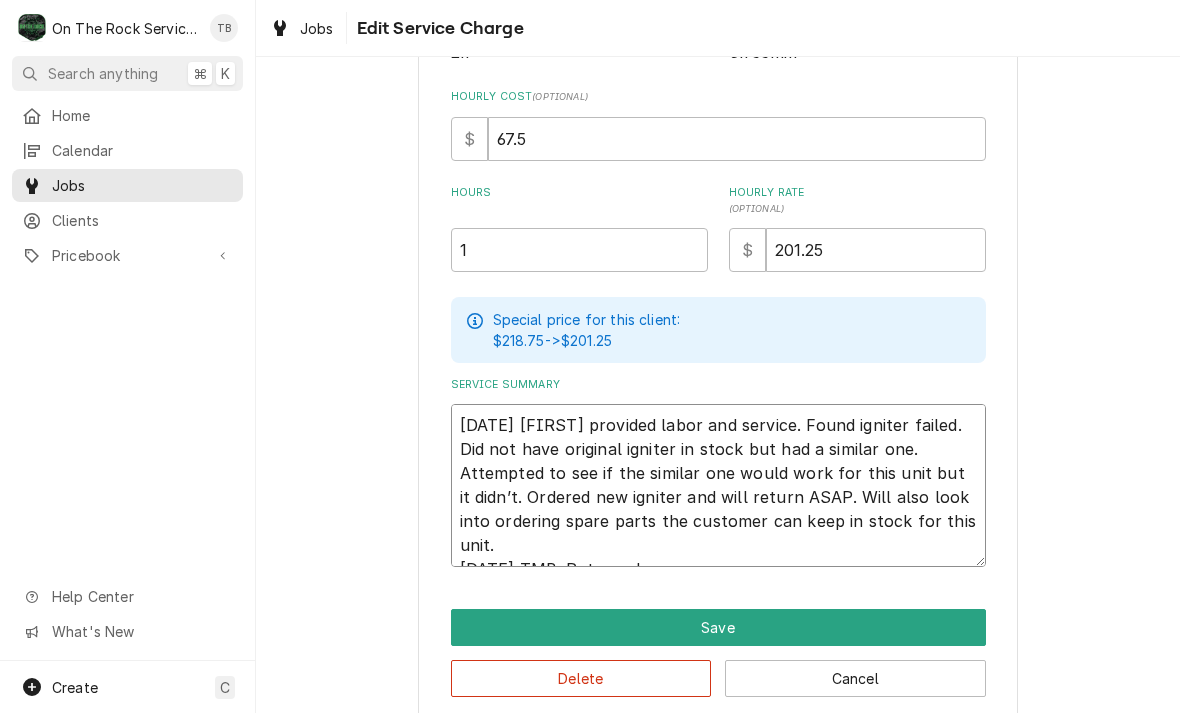 type on "8/3/25 Rich provided labor and service. Found igniter failed. Did not have original igniter in stock but had a similar one. Attempted to see if the similar one would work for this unit but it didn’t. Ordered new igniter and will return ASAP. Will also look into ordering spare parts the customer can keep in stock for this unit.
8/5/25 TMB. Returned remove" 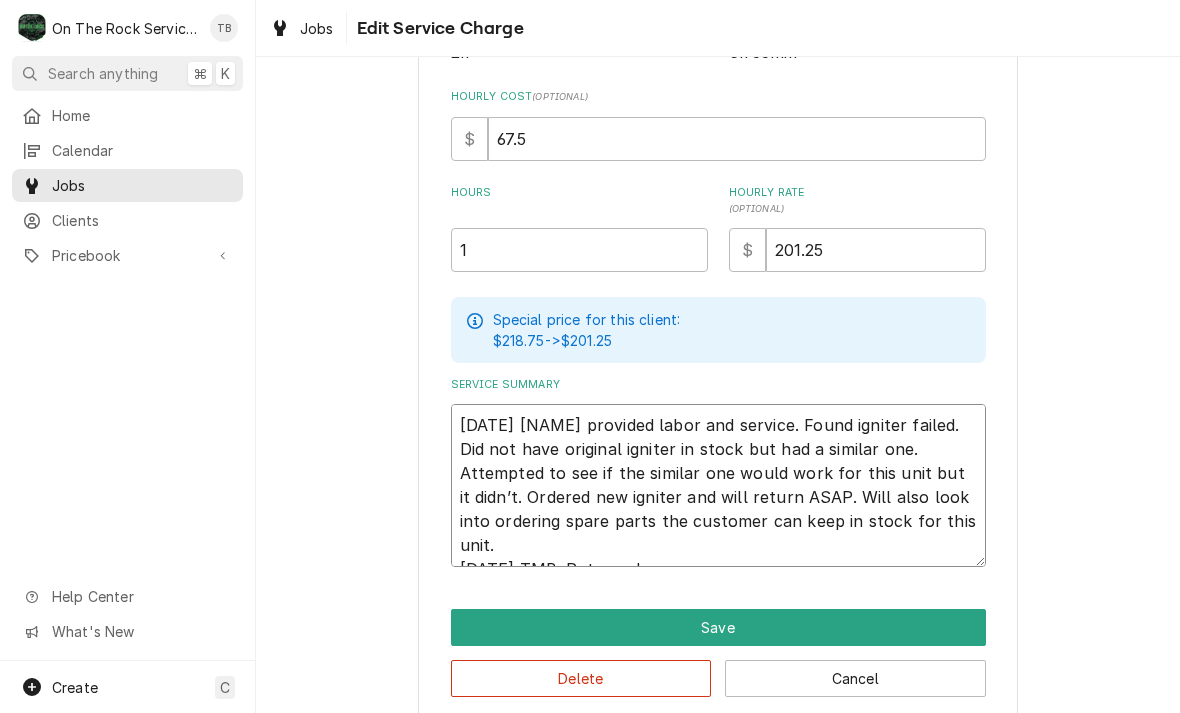 type on "x" 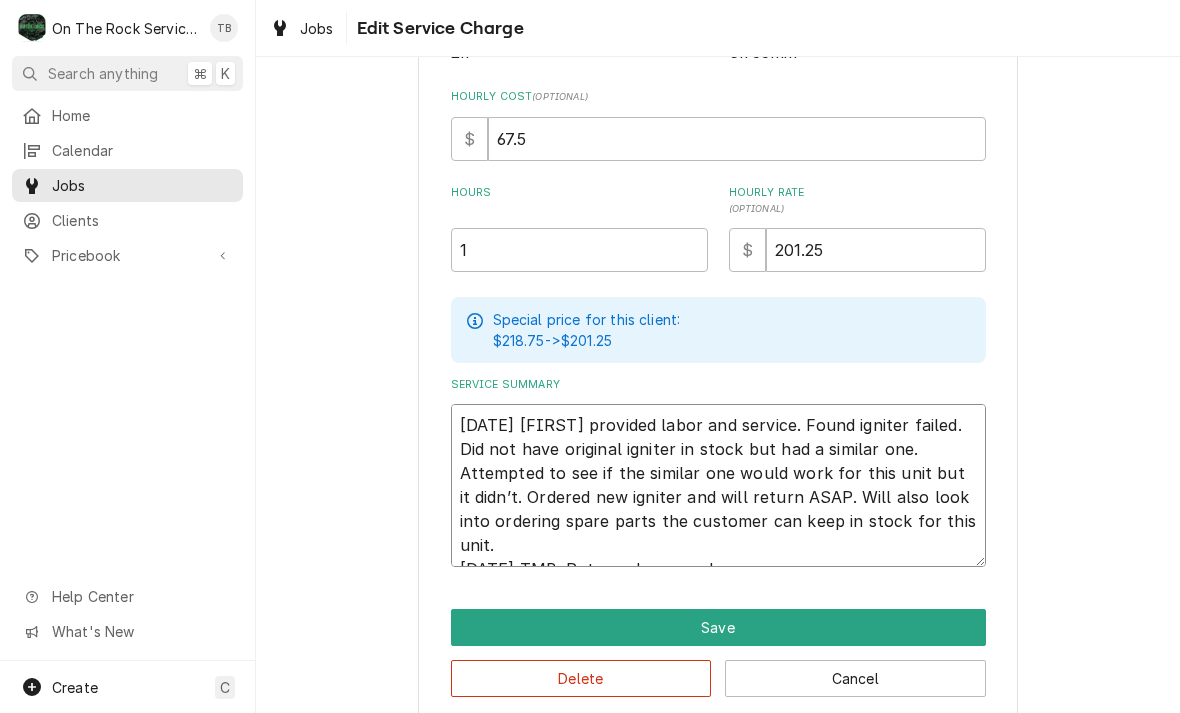 type on "x" 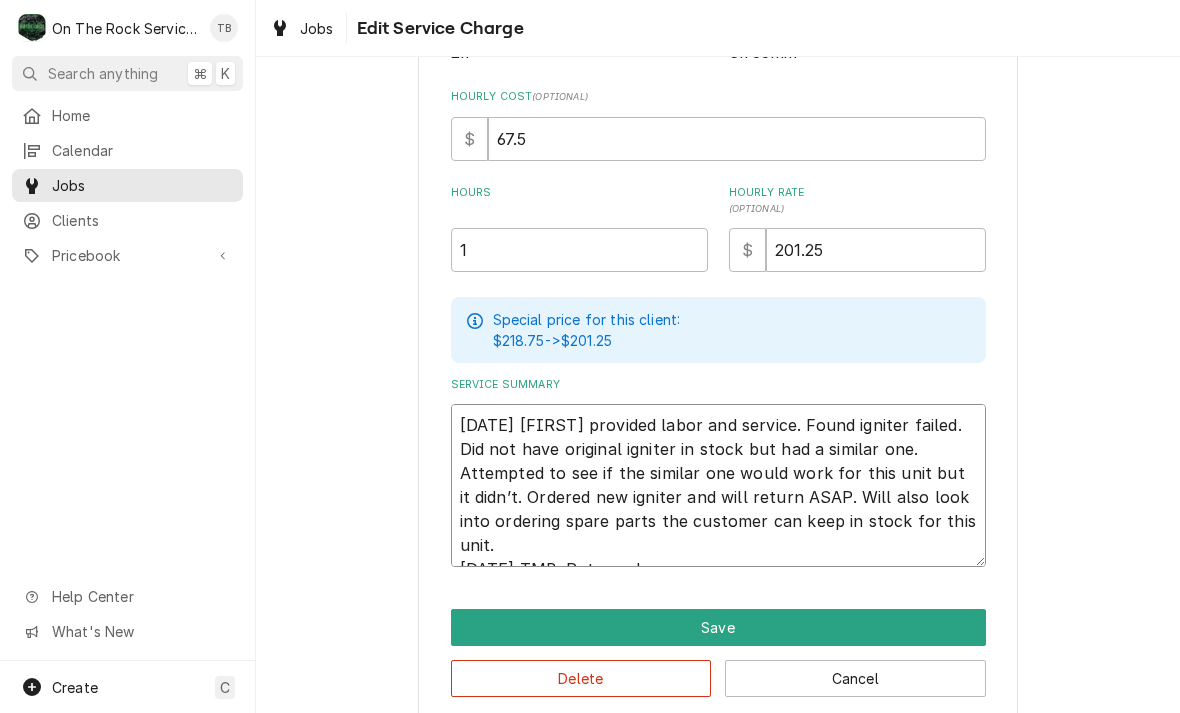 type on "x" 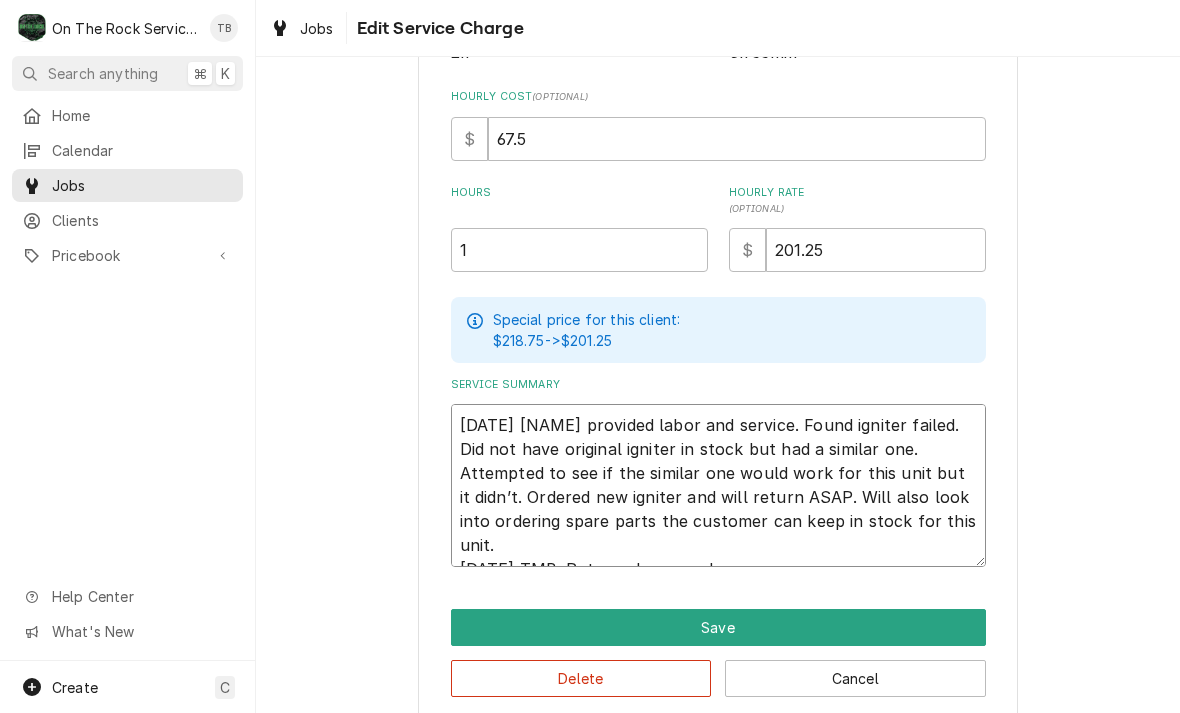 type on "x" 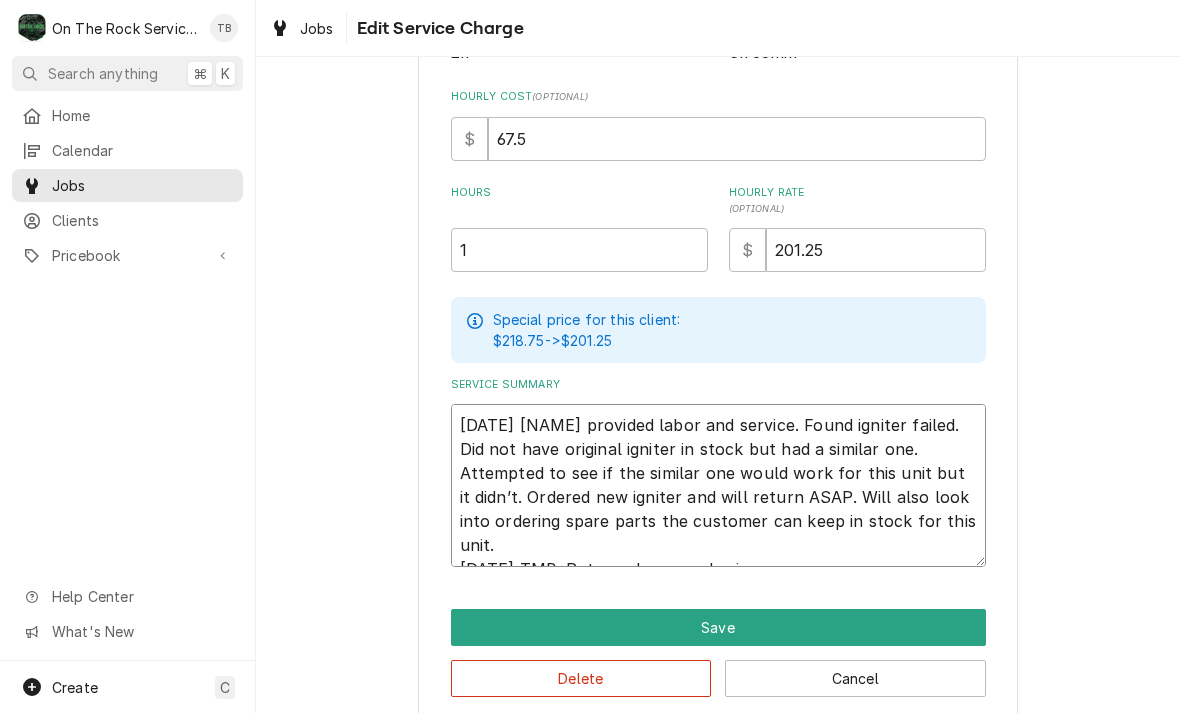 type on "x" 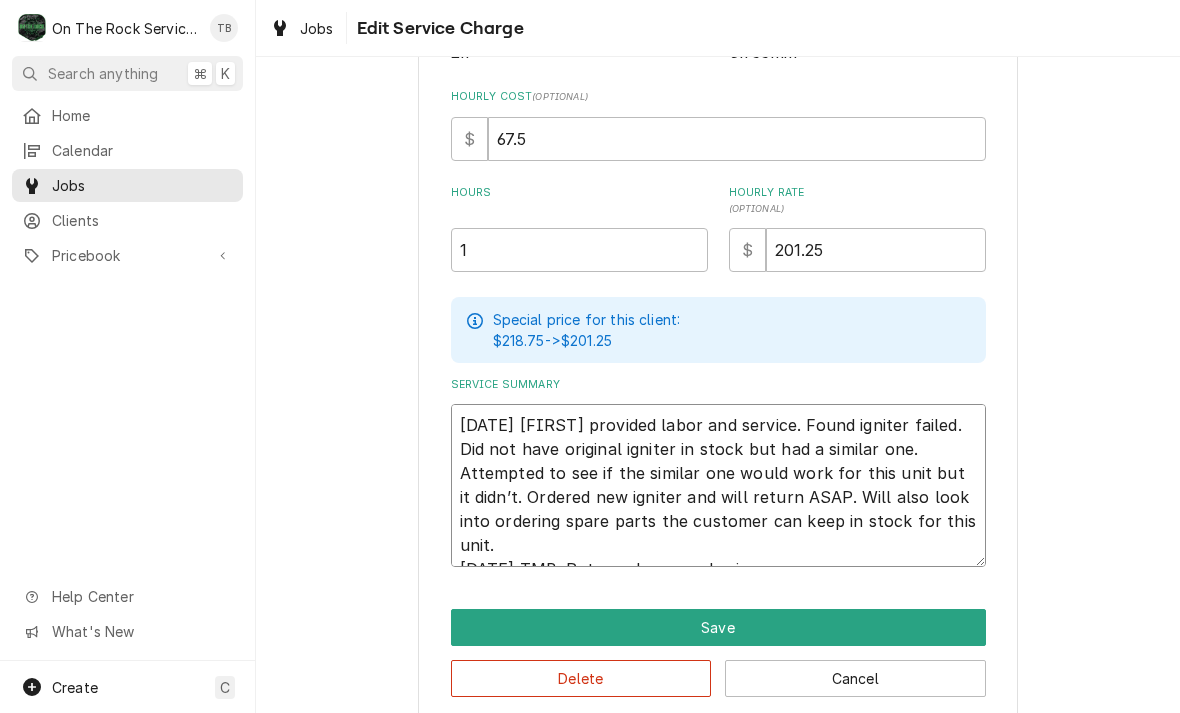 type on "x" 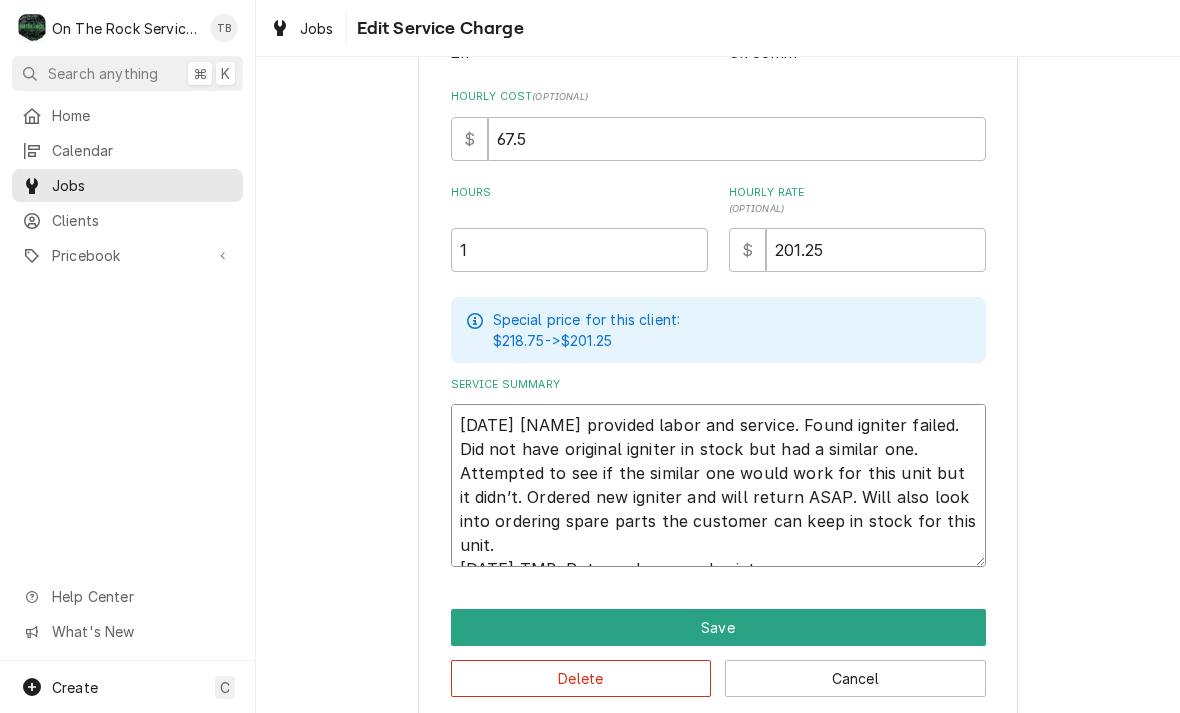 type on "8/3/25 Rich provided labor and service. Found igniter failed. Did not have original igniter in stock but had a similar one. Attempted to see if the similar one would work for this unit but it didn’t. Ordered new igniter and will return ASAP. Will also look into ordering spare parts the customer can keep in stock for this unit.
8/5/25 TMB. Returned removed existi" 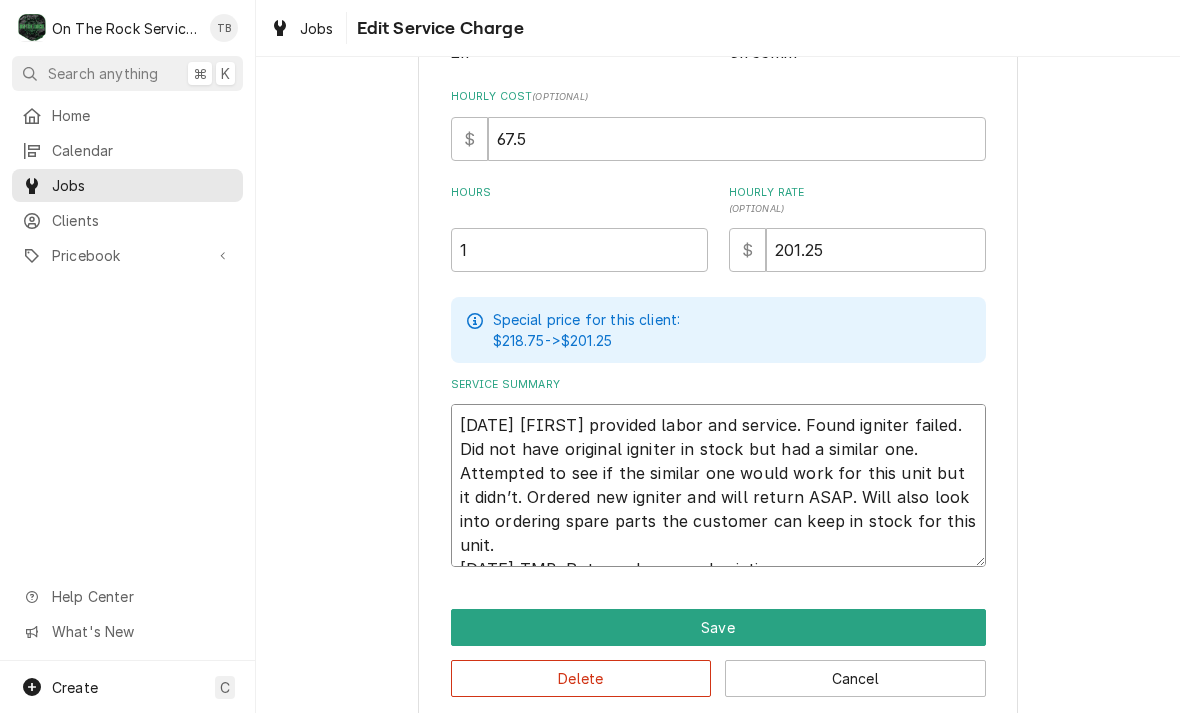 type on "x" 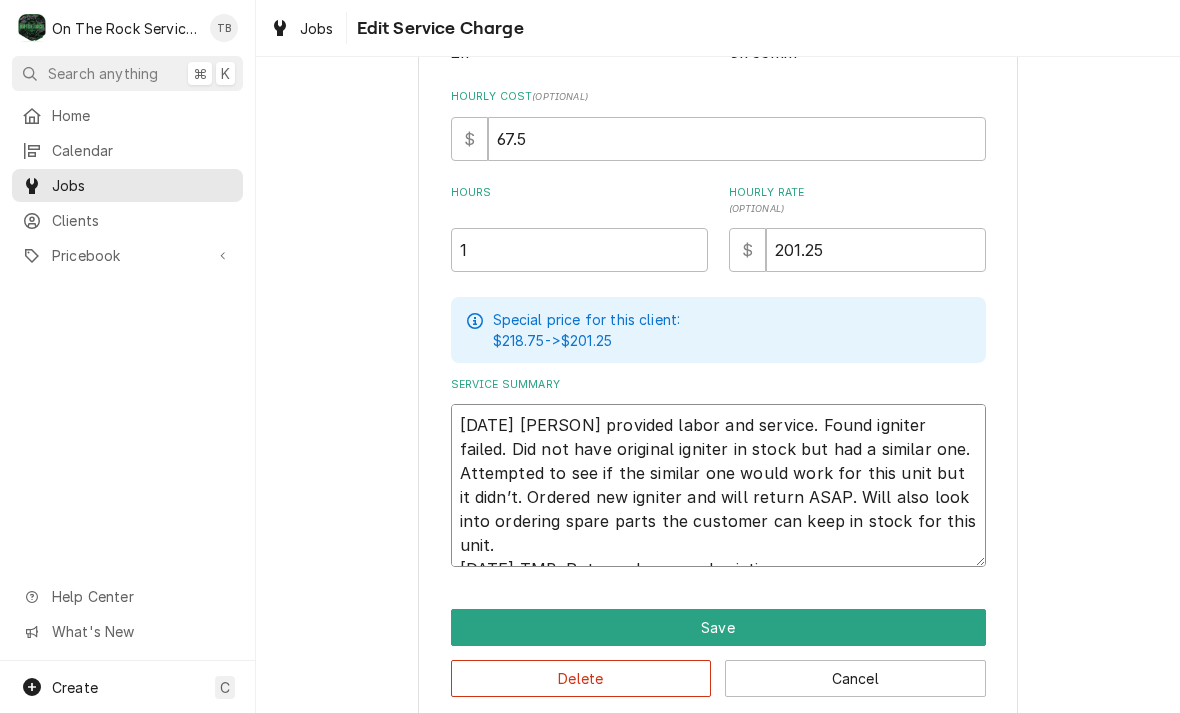 type on "x" 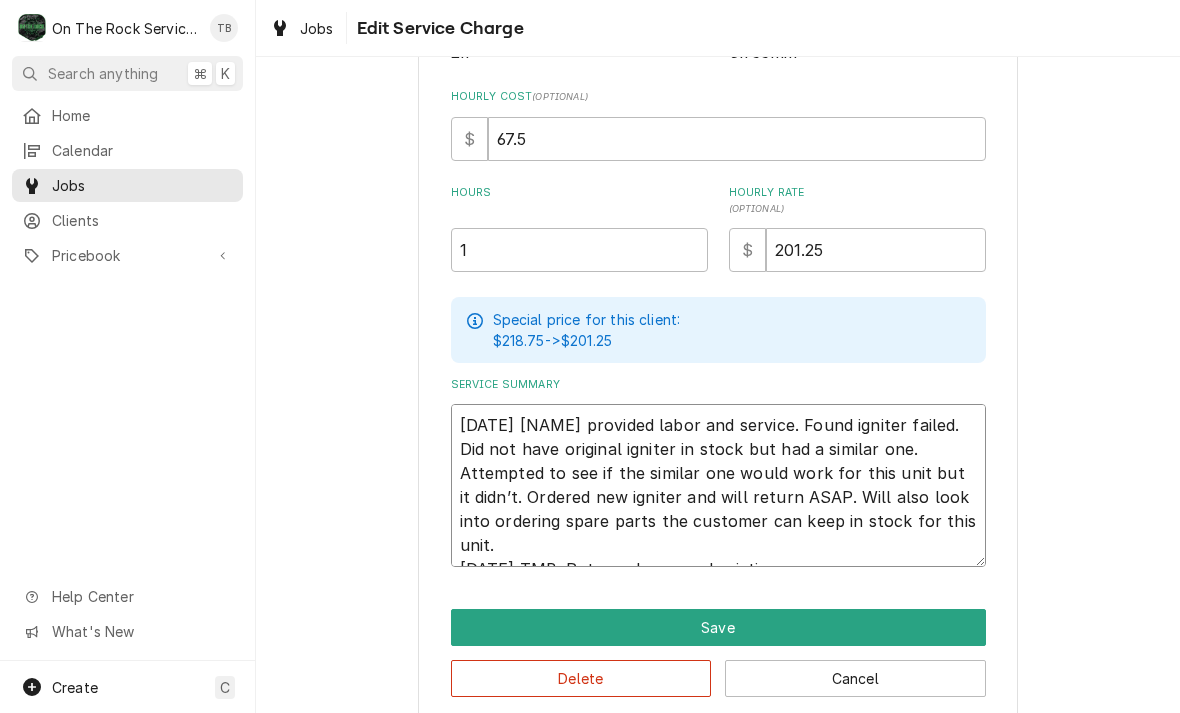 type on "8/3/25 Rich provided labor and service. Found igniter failed. Did not have original igniter in stock but had a similar one. Attempted to see if the similar one would work for this unit but it didn’t. Ordered new igniter and will return ASAP. Will also look into ordering spare parts the customer can keep in stock for this unit.
8/5/25 TMB. Returned removed existing po" 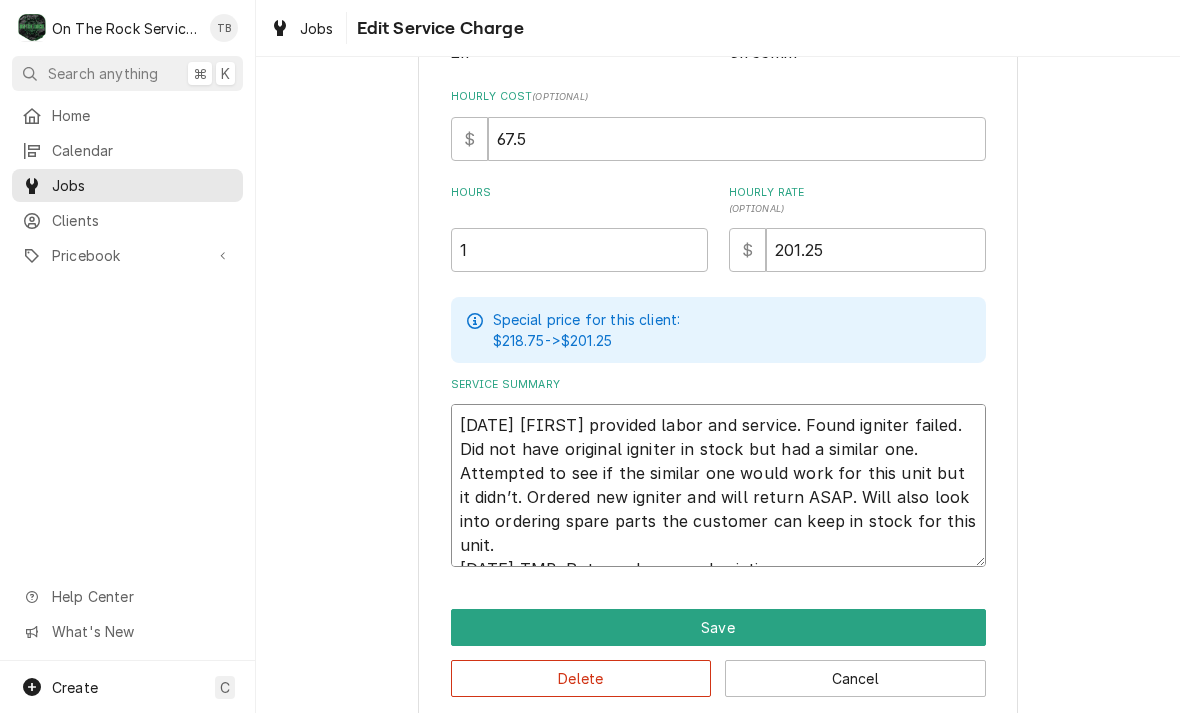 type on "x" 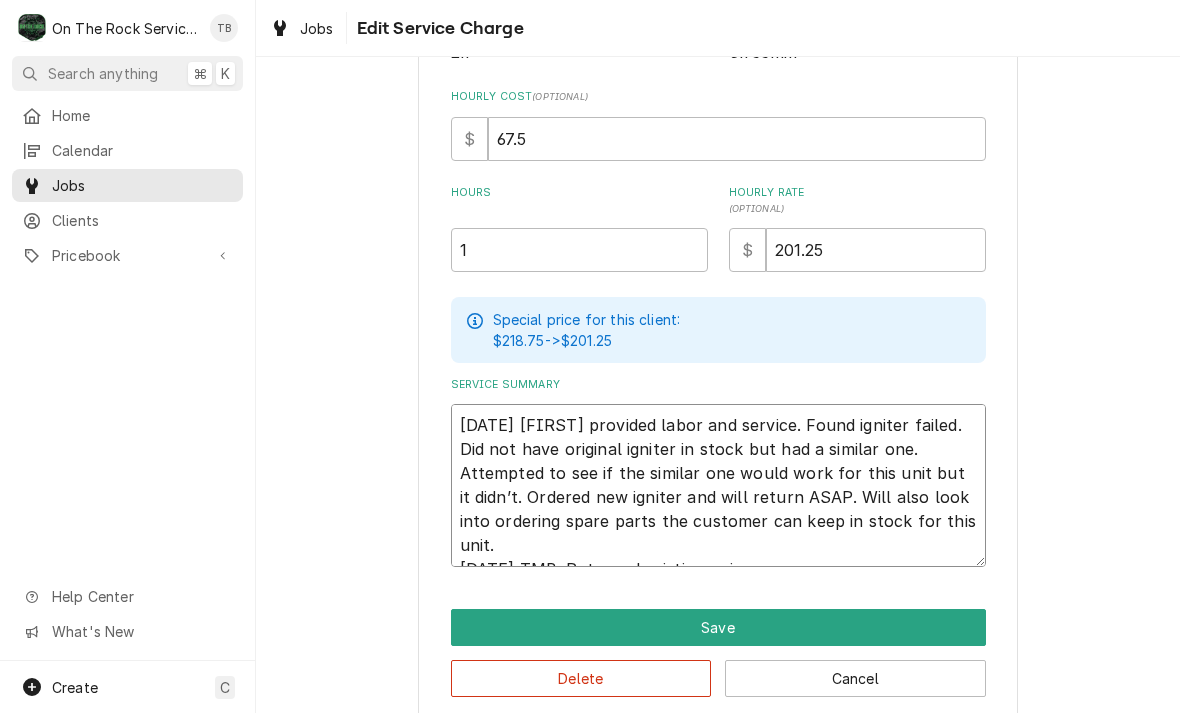 type on "x" 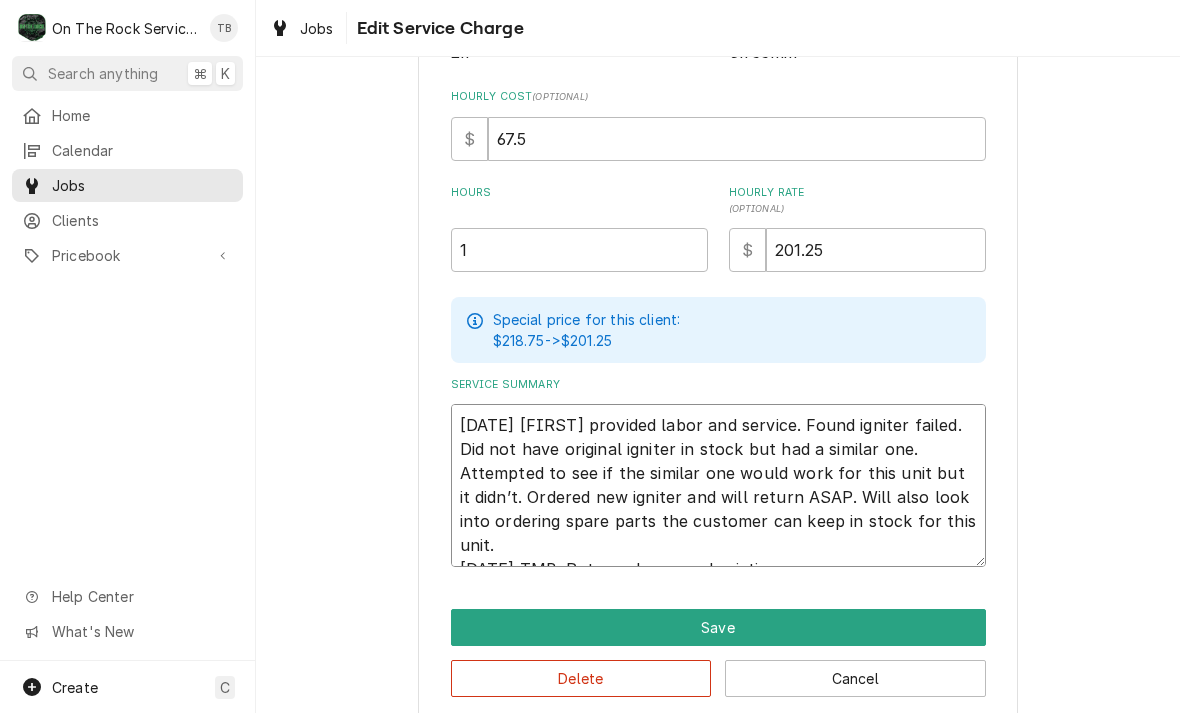 type on "x" 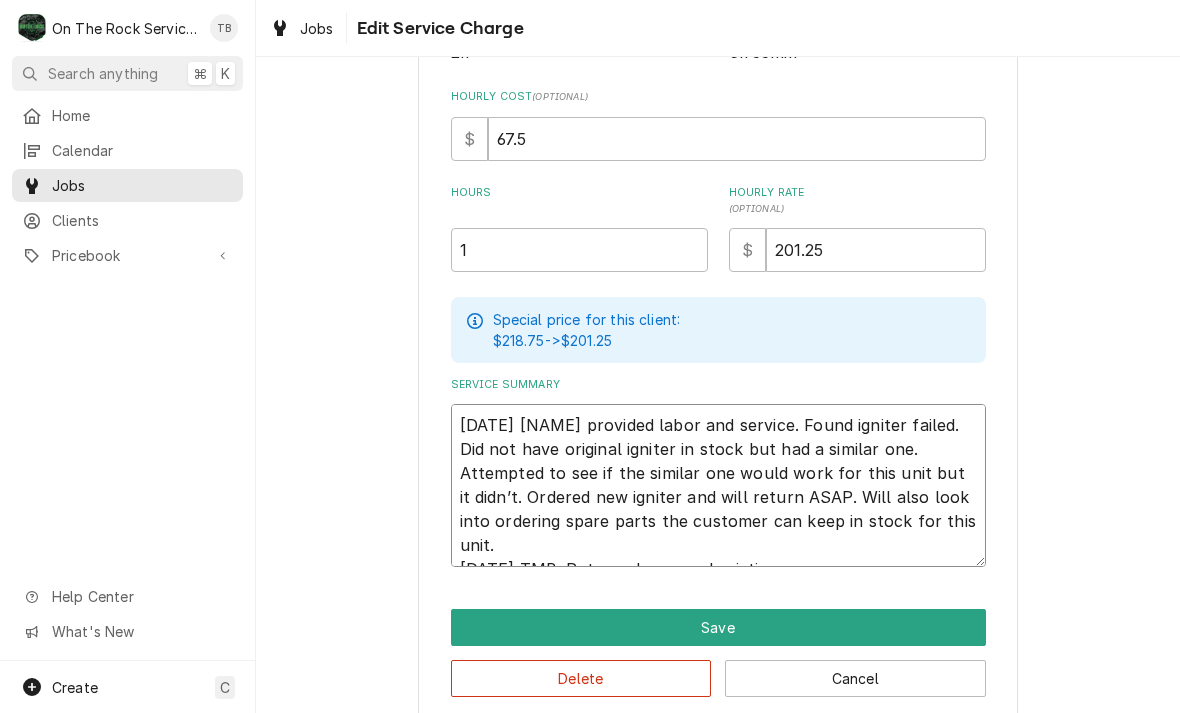 type on "x" 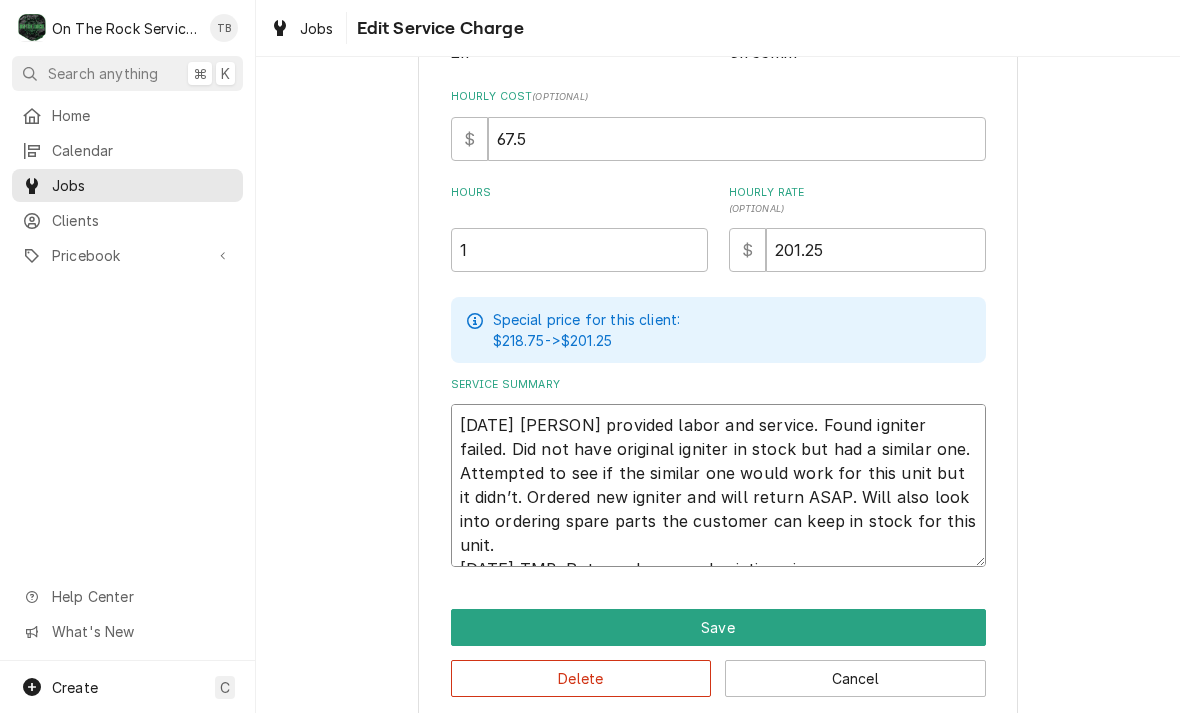 type on "x" 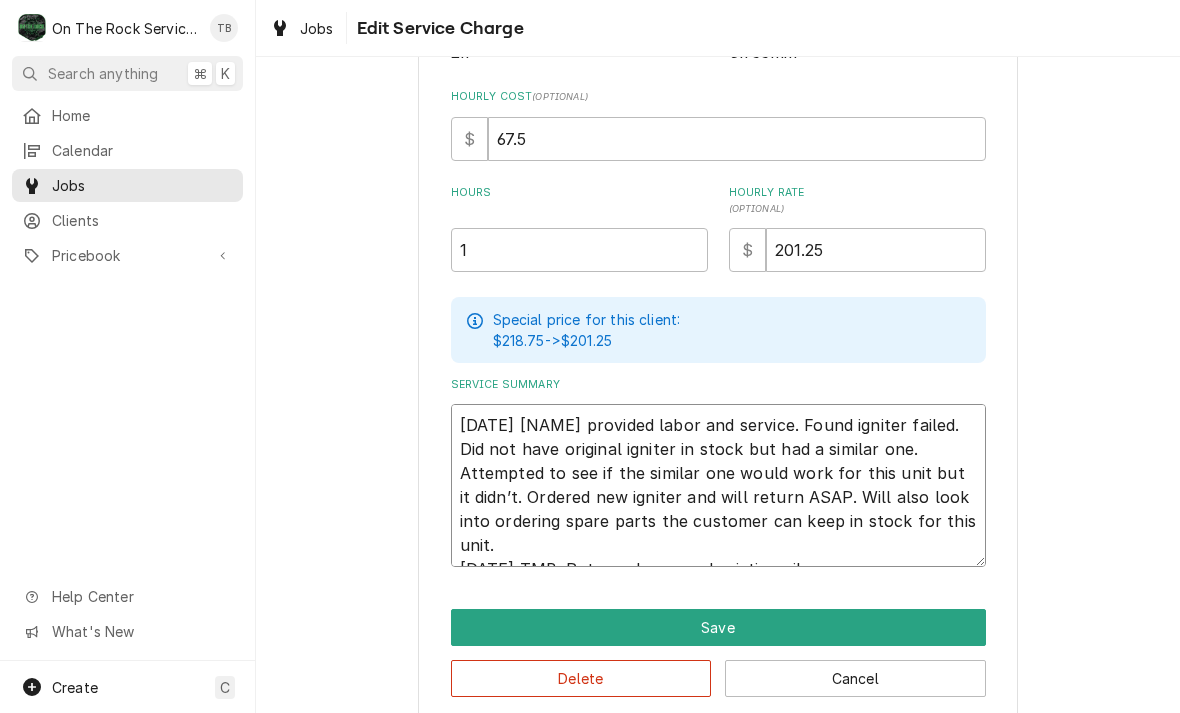 type on "x" 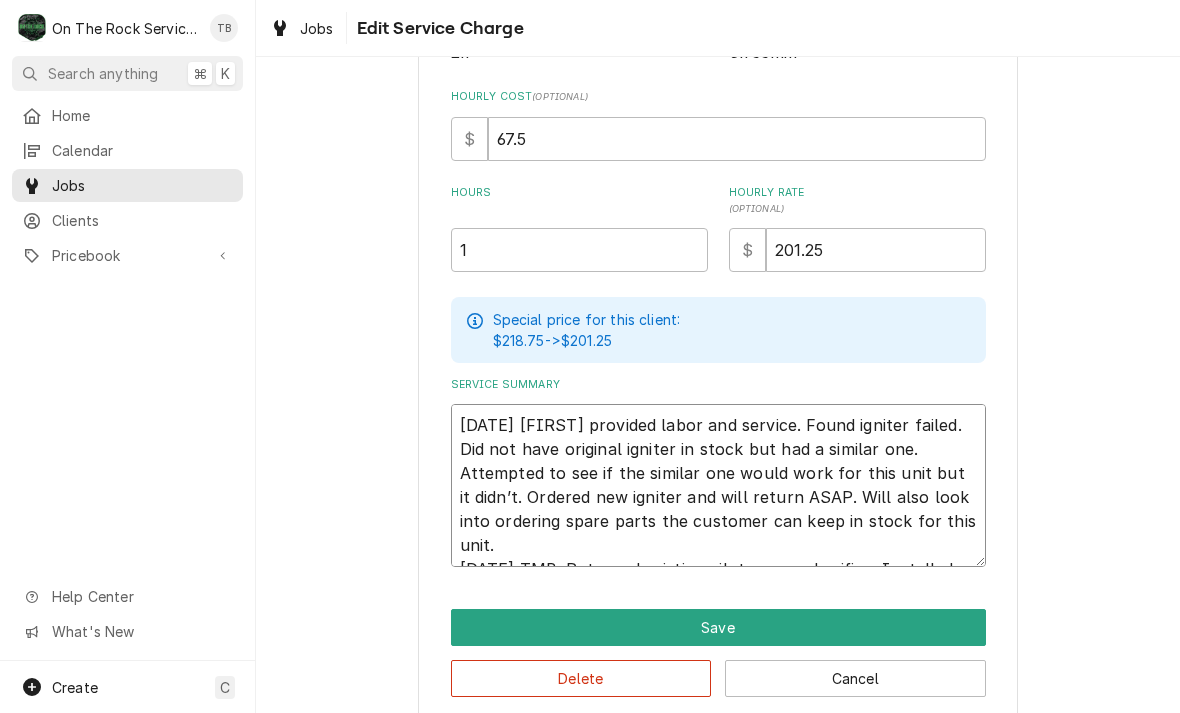 type on "8/3/25 Rich provided labor and service. Found igniter failed. Did not have original igniter in stock but had a similar one. Attempted to see if the similar one would work for this unit but it didn’t. Ordered new igniter and will return ASAP. Will also look into ordering spare parts the customer can keep in stock for this unit.
8/5/25 TMB. Returned removed existing pilot" 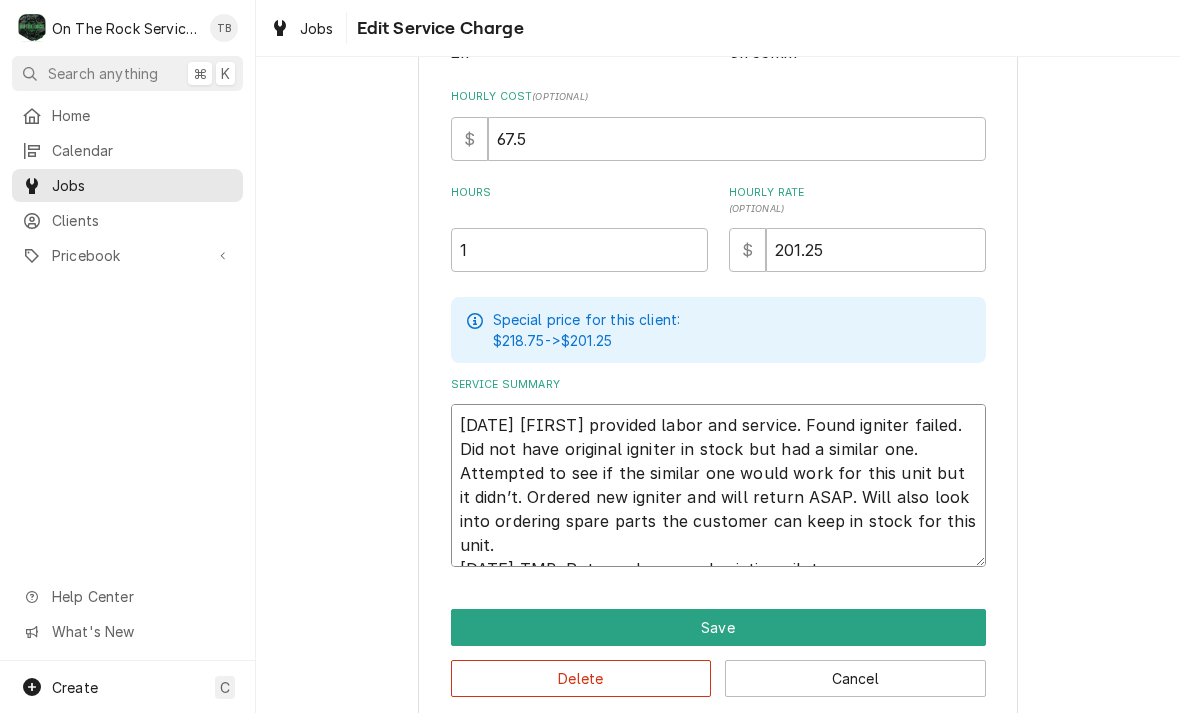type on "x" 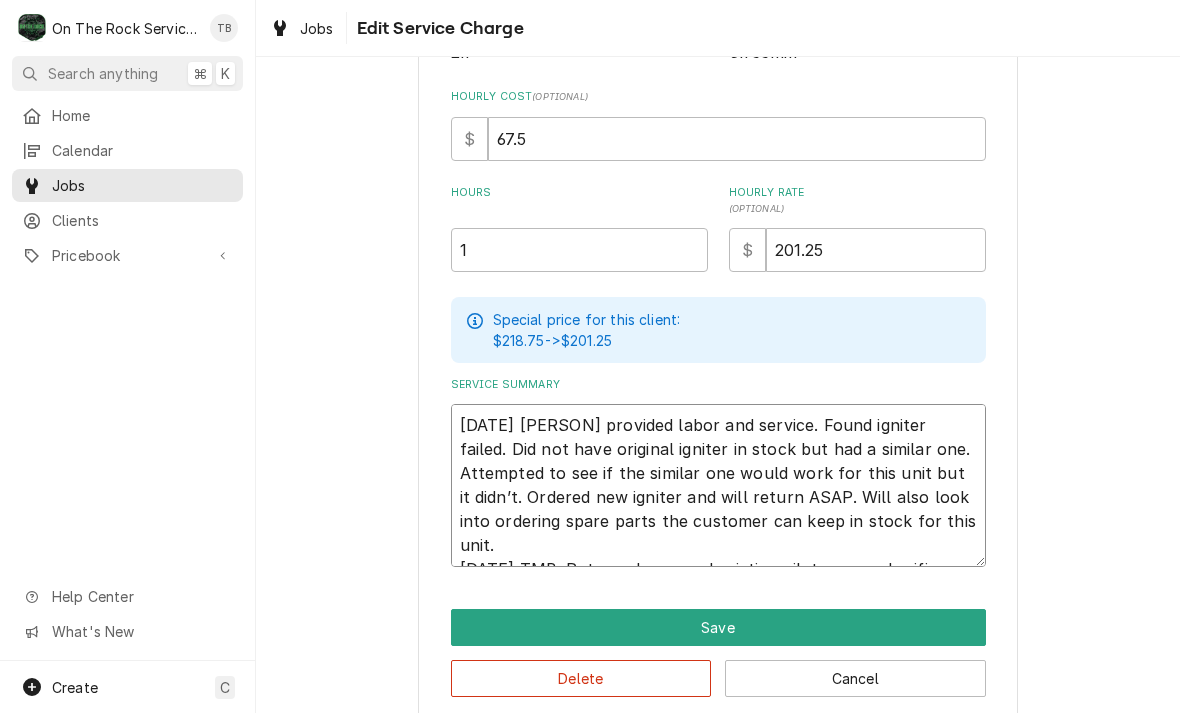type on "x" 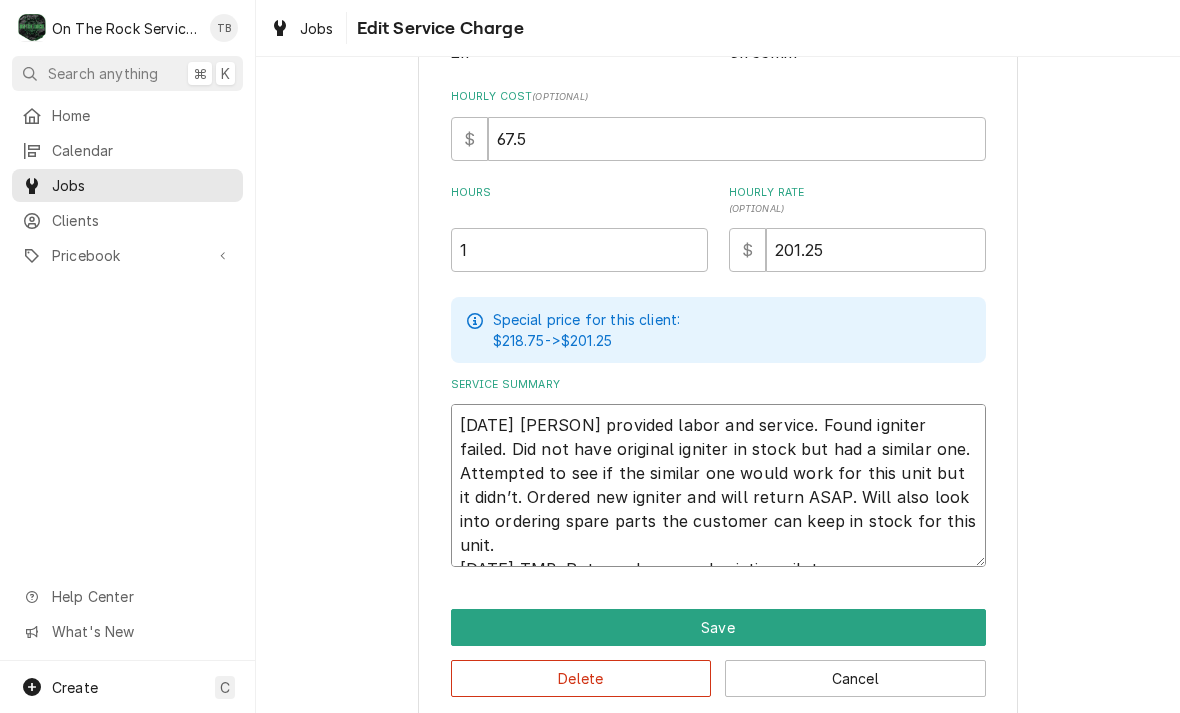 type on "8/3/25 Rich provided labor and service. Found igniter failed. Did not have original igniter in stock but had a similar one. Attempted to see if the similar one would work for this unit but it didn’t. Ordered new igniter and will return ASAP. Will also look into ordering spare parts the customer can keep in stock for this unit.
8/5/25 TMB. Returned removed existing pilot assy" 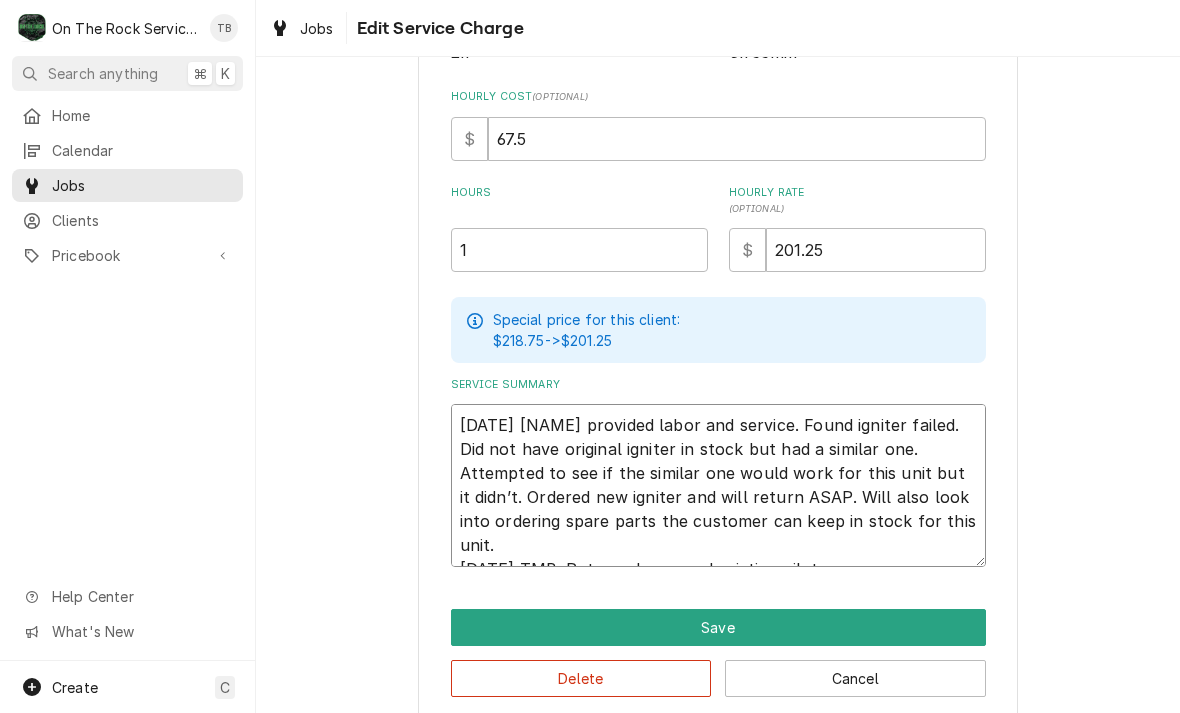 type on "x" 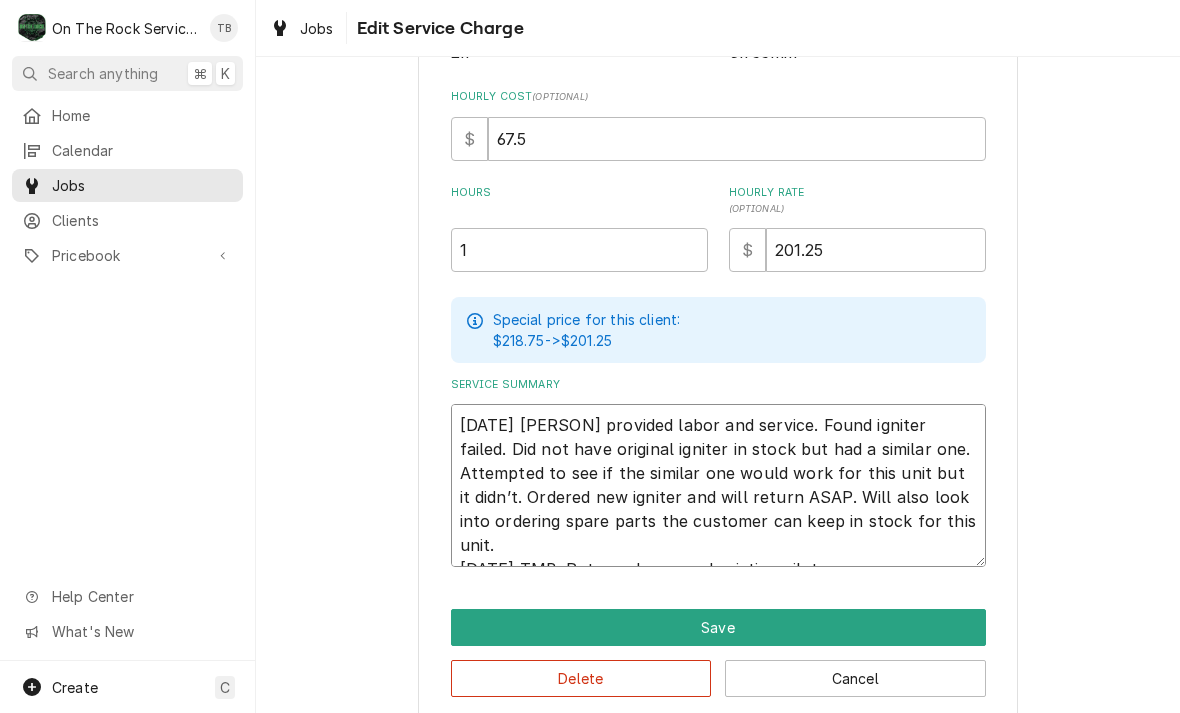 type on "x" 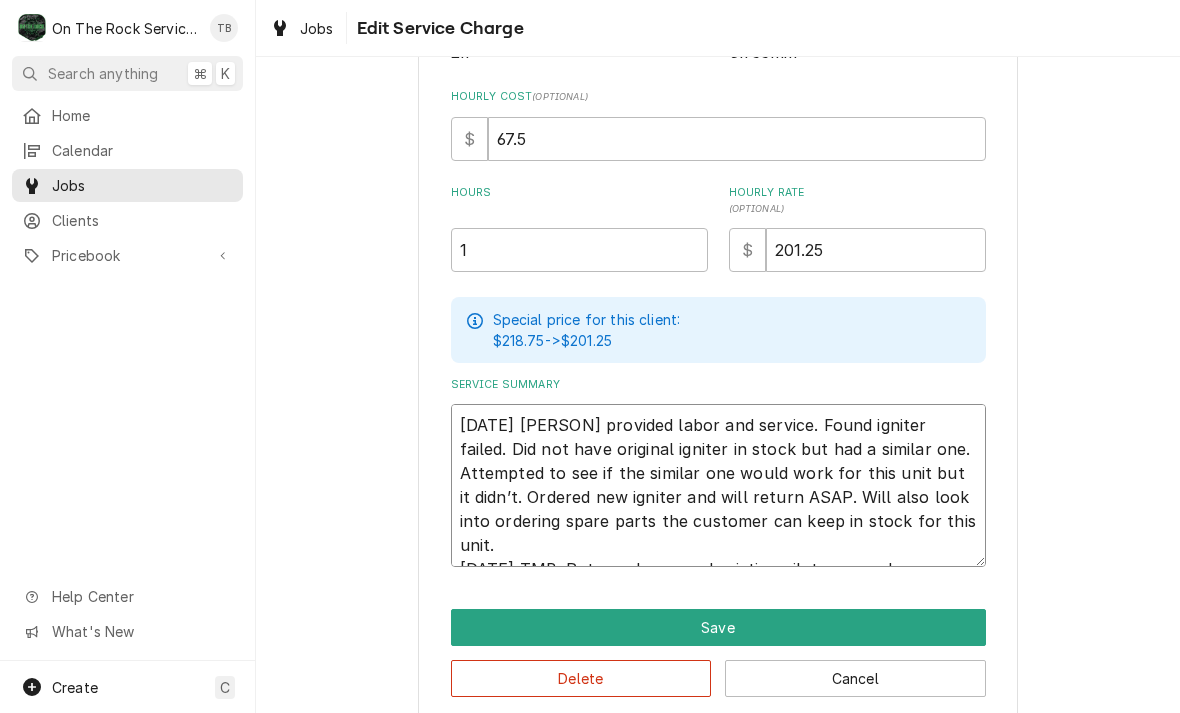type on "x" 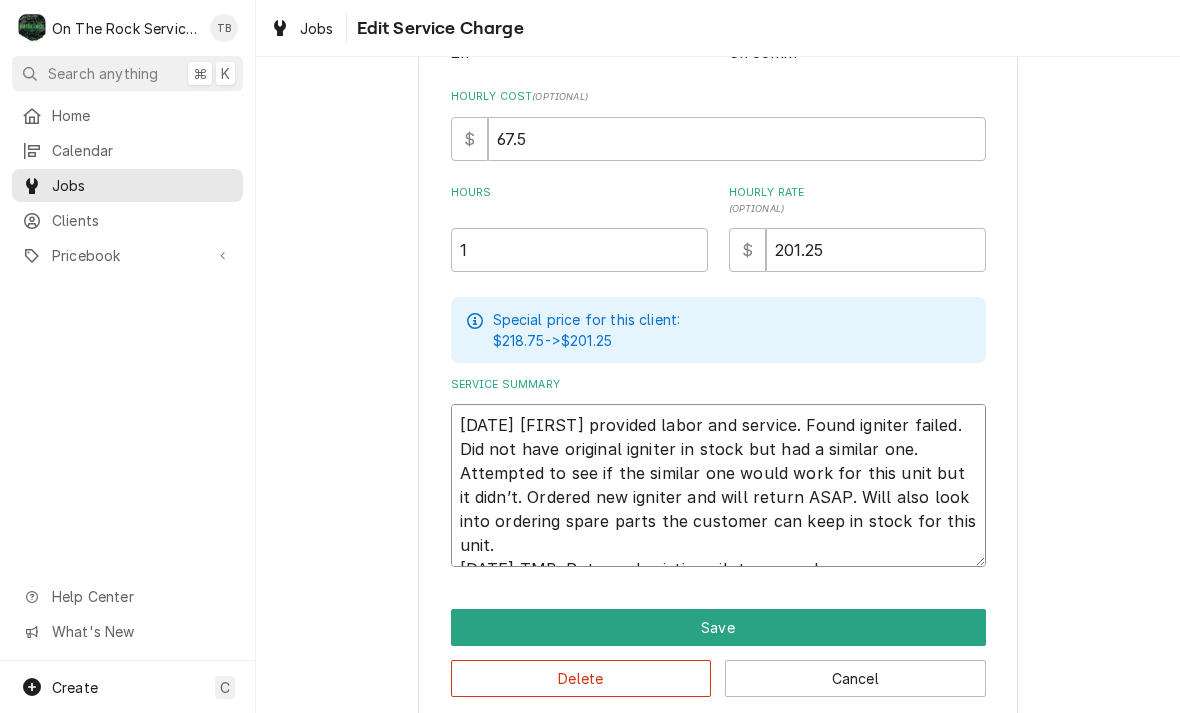 type on "x" 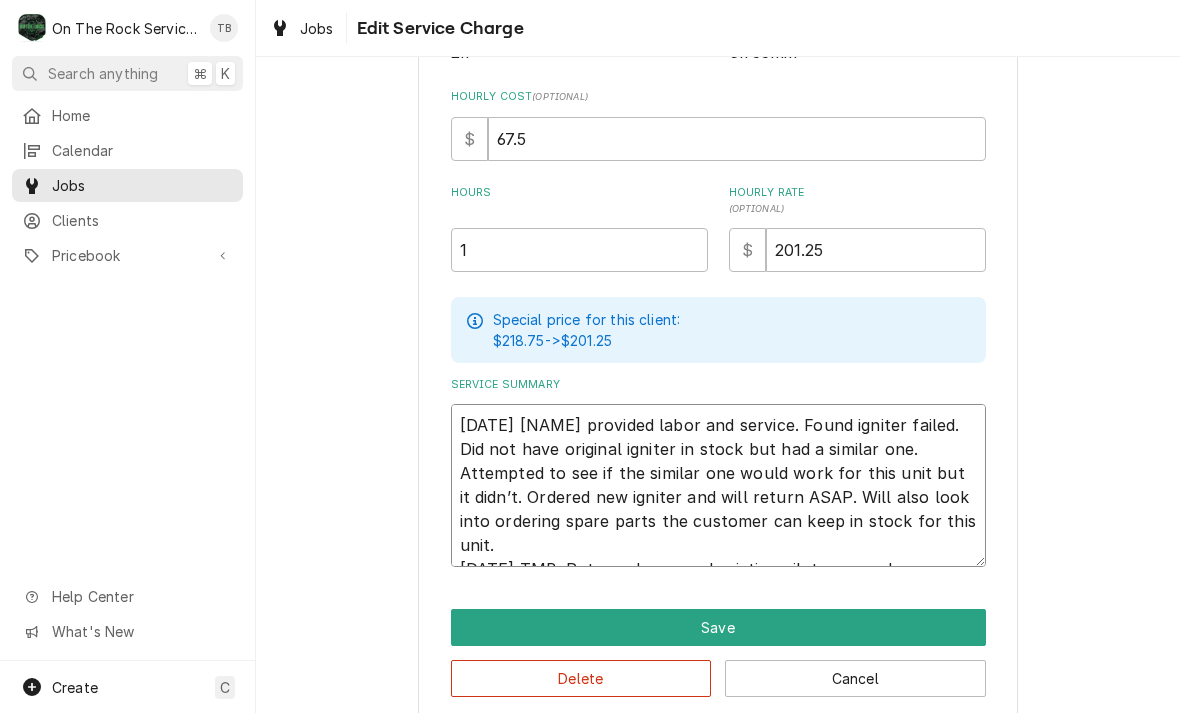 type on "x" 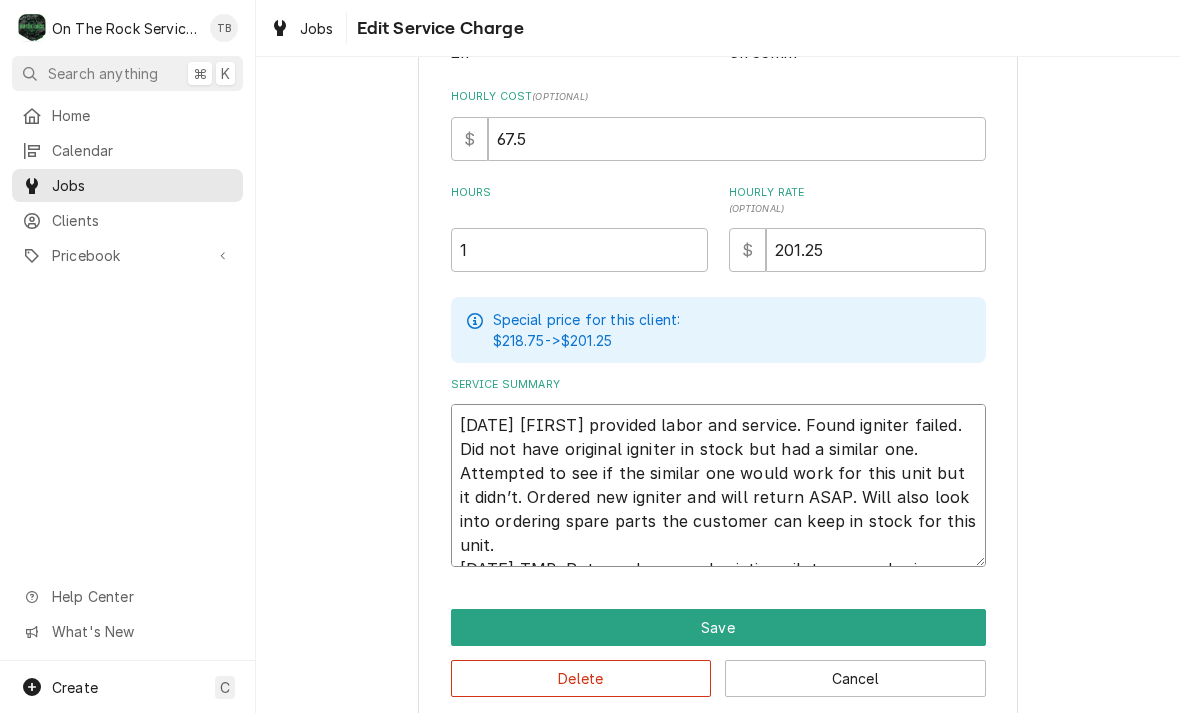 type on "x" 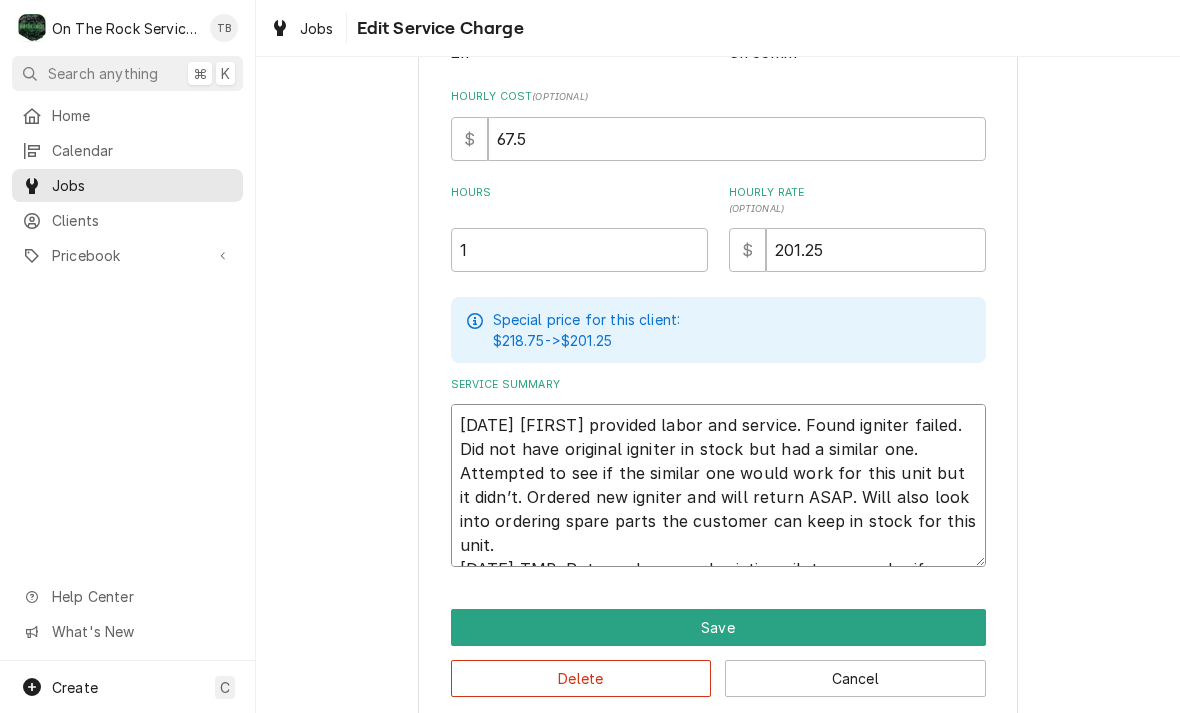 type on "x" 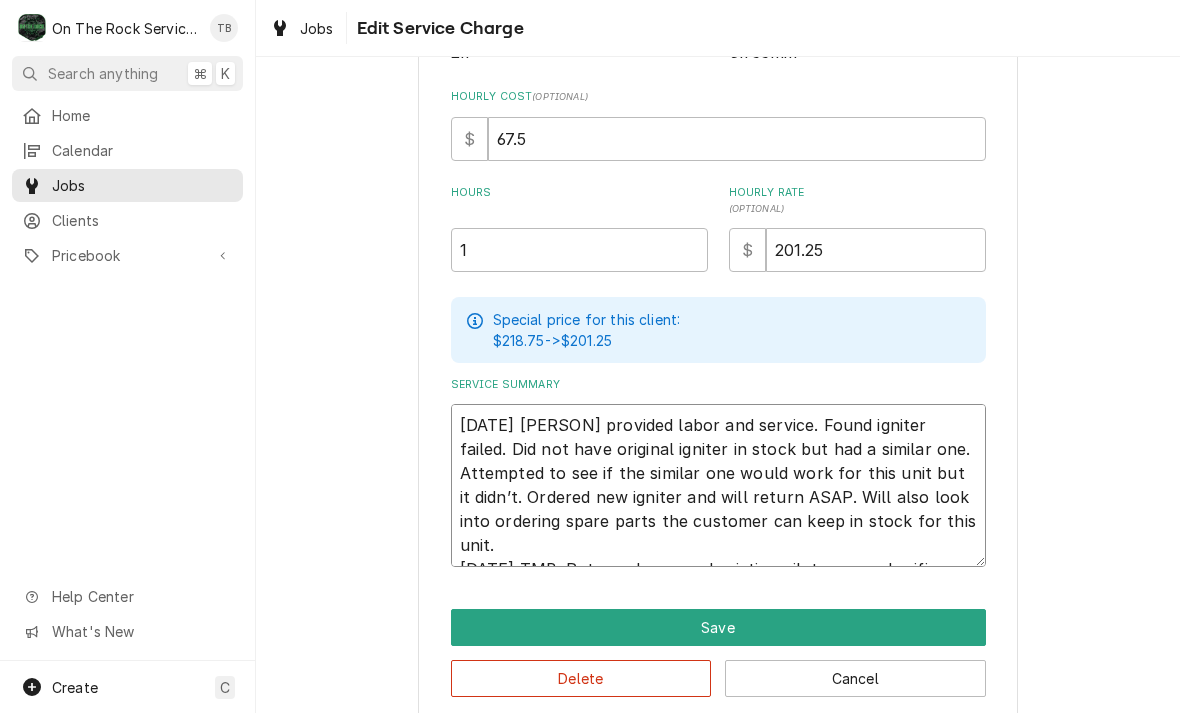type on "x" 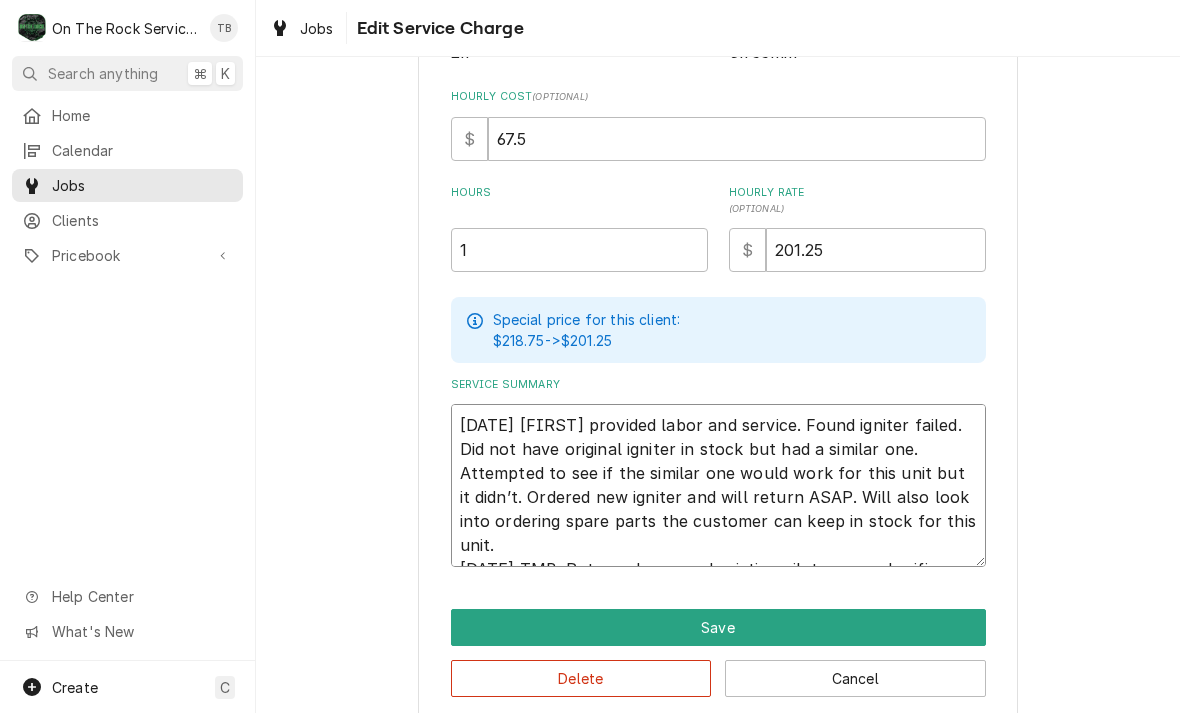 type on "x" 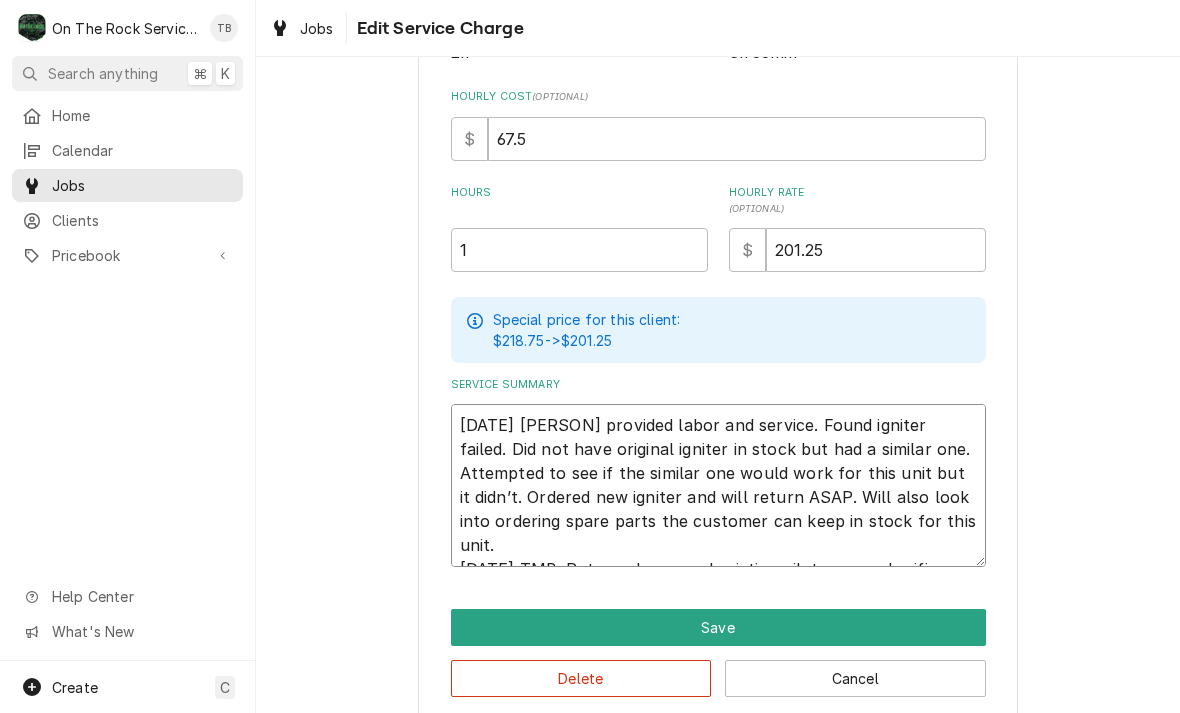 type on "x" 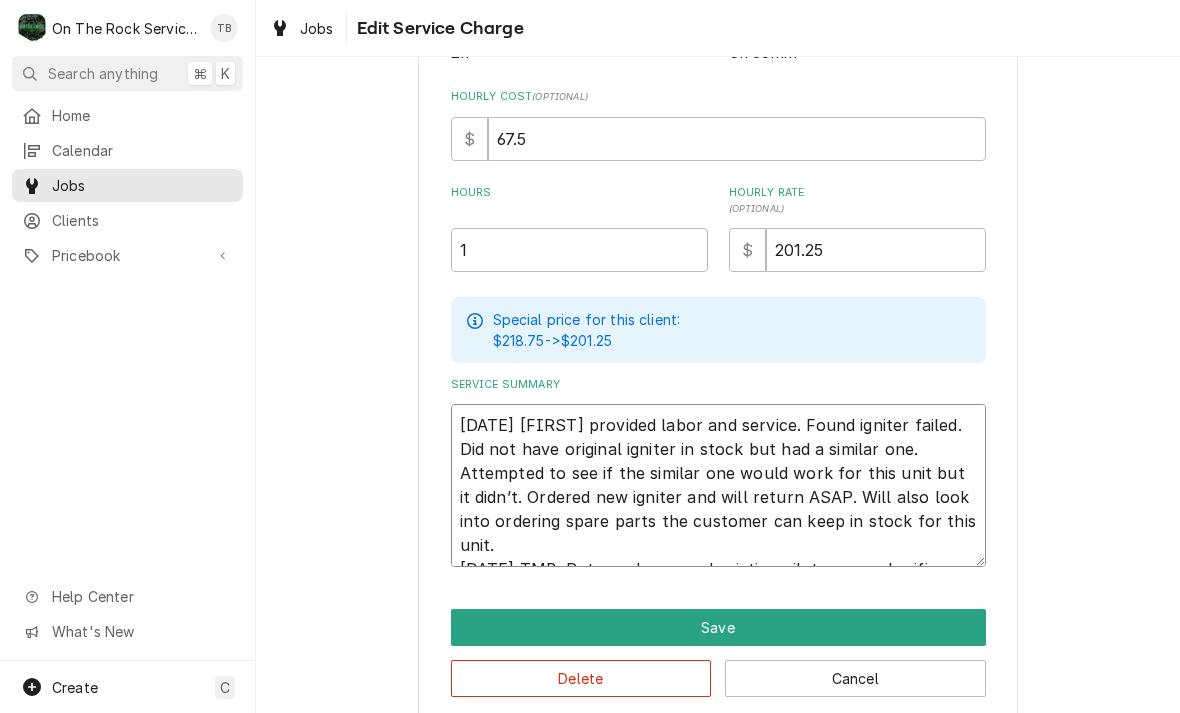 type on "x" 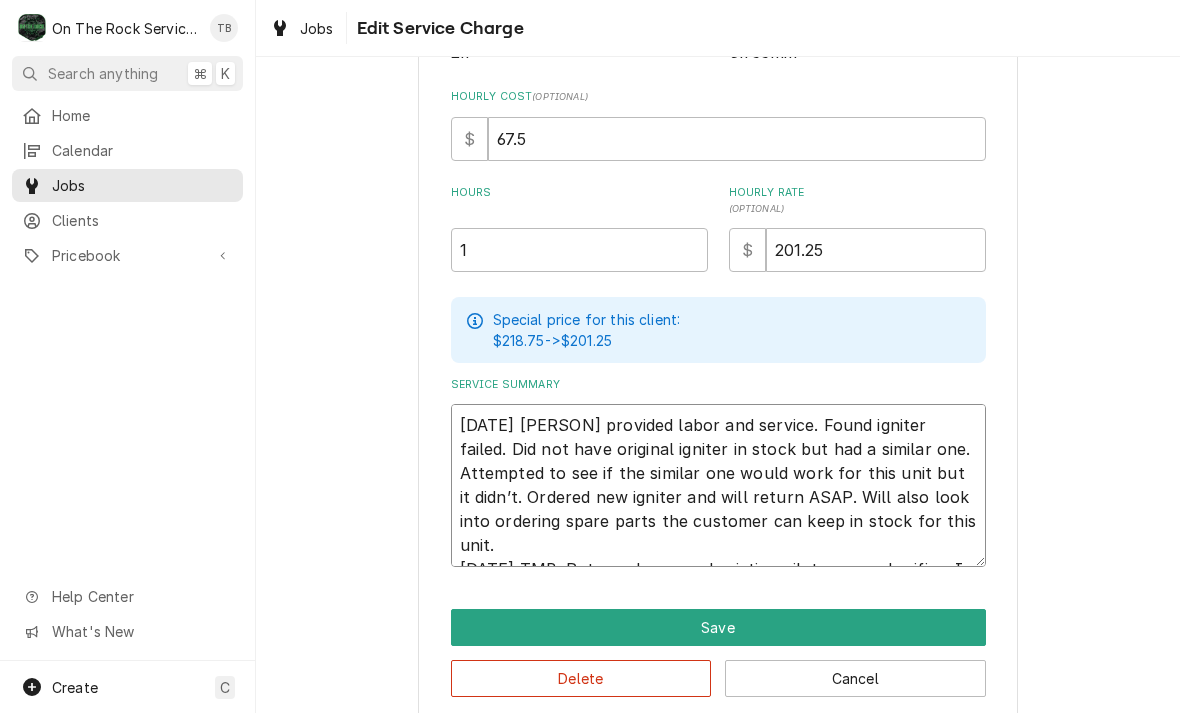 type on "8/3/25 Rich provided labor and service. Found igniter failed. Did not have original igniter in stock but had a similar one. Attempted to see if the similar one would work for this unit but it didn’t. Ordered new igniter and will return ASAP. Will also look into ordering spare parts the customer can keep in stock for this unit.
8/5/25 TMB. Returned removed existing pilot assy and orifice. In" 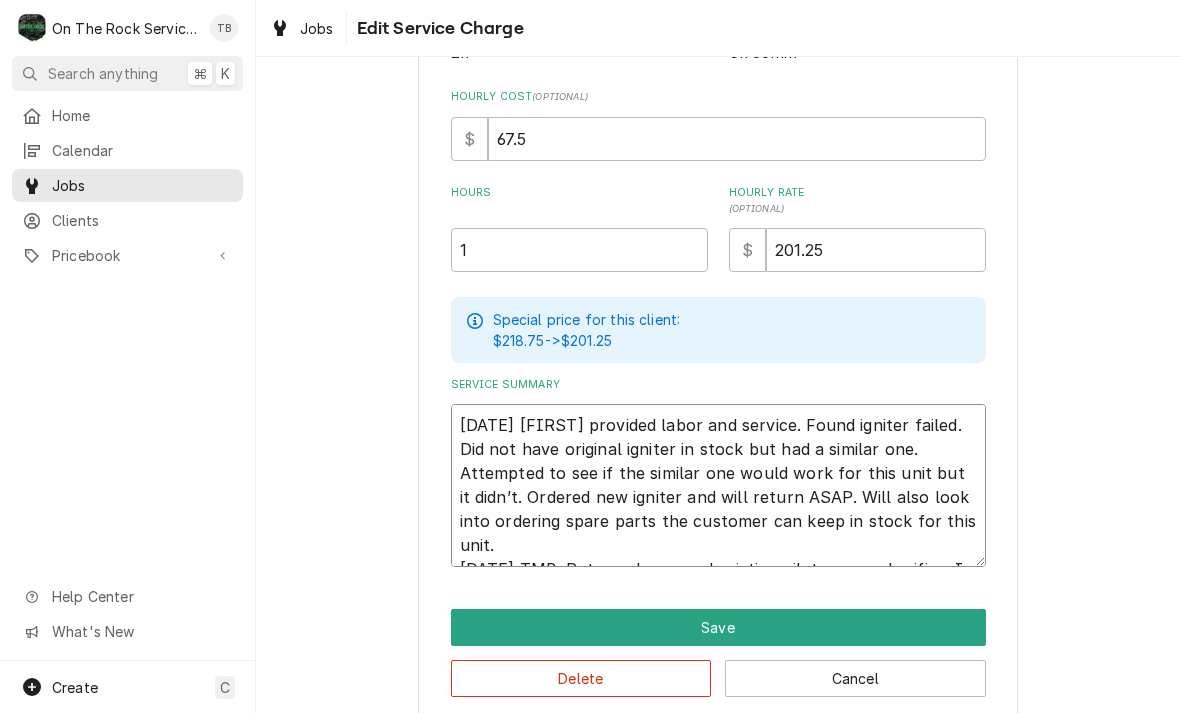 type on "x" 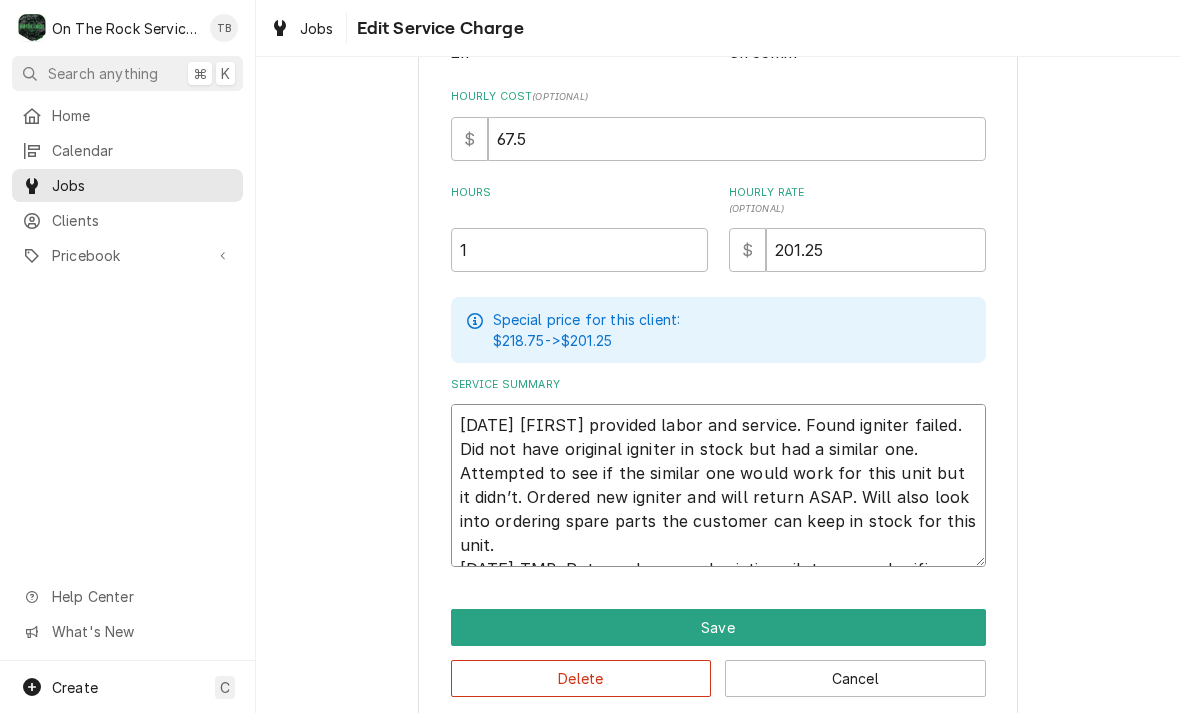 type on "x" 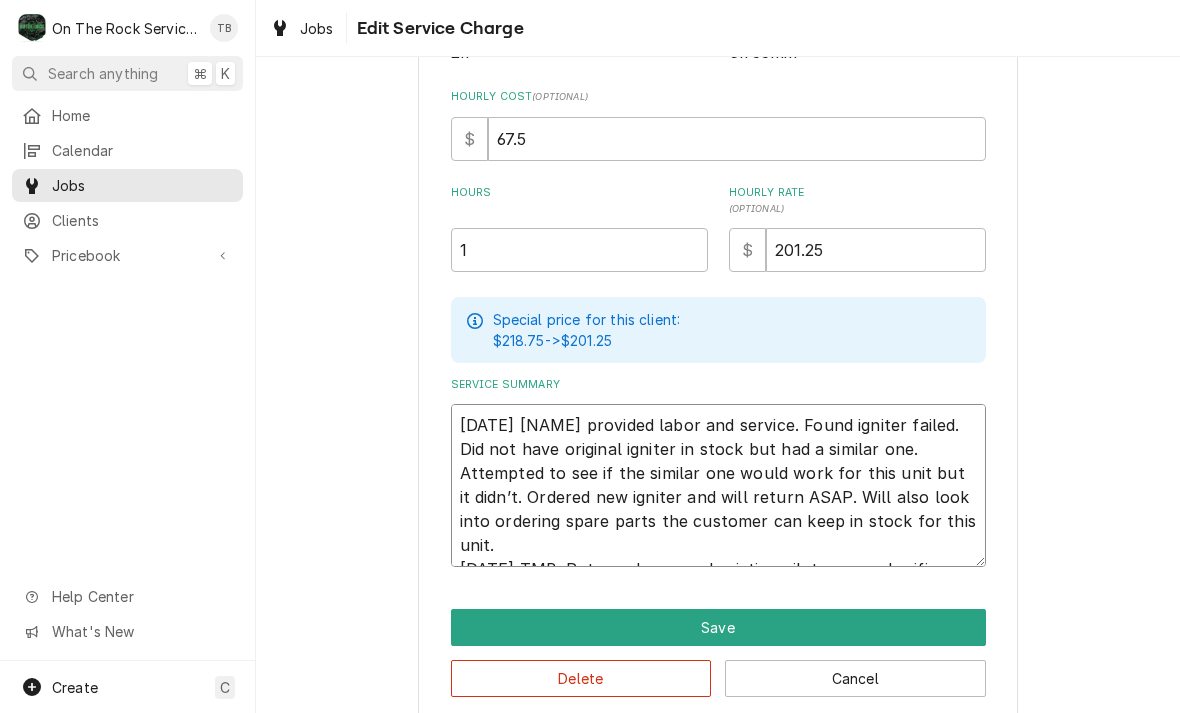 type on "x" 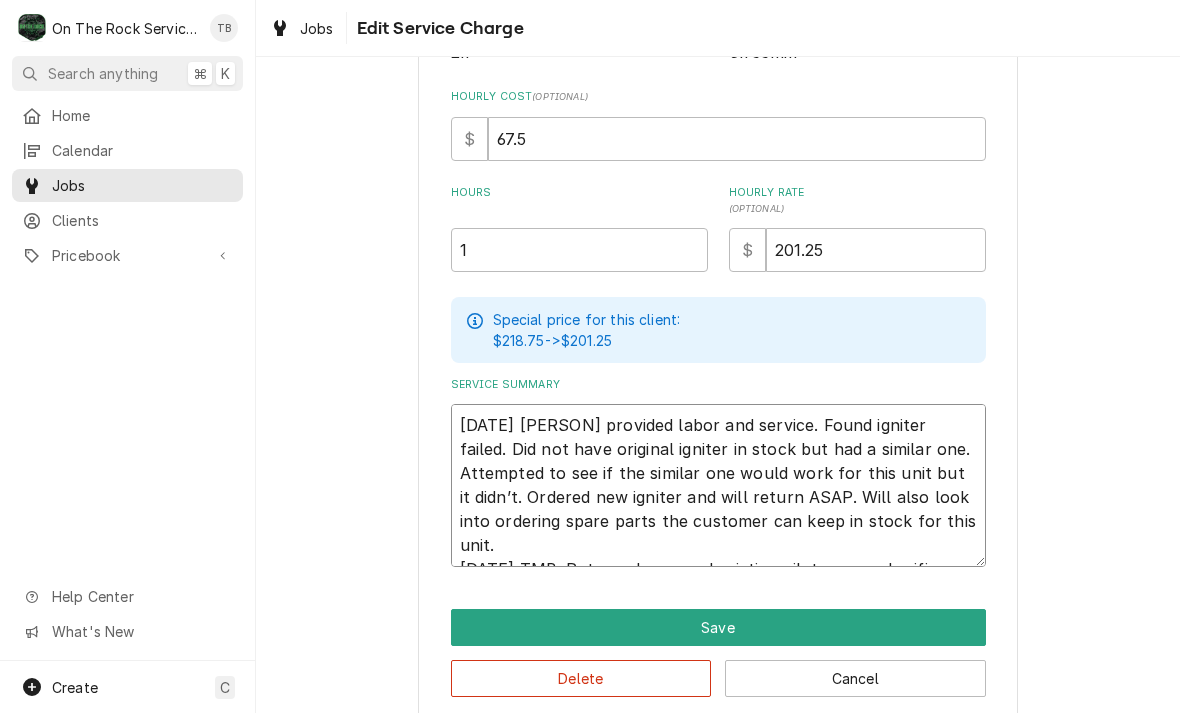 type on "x" 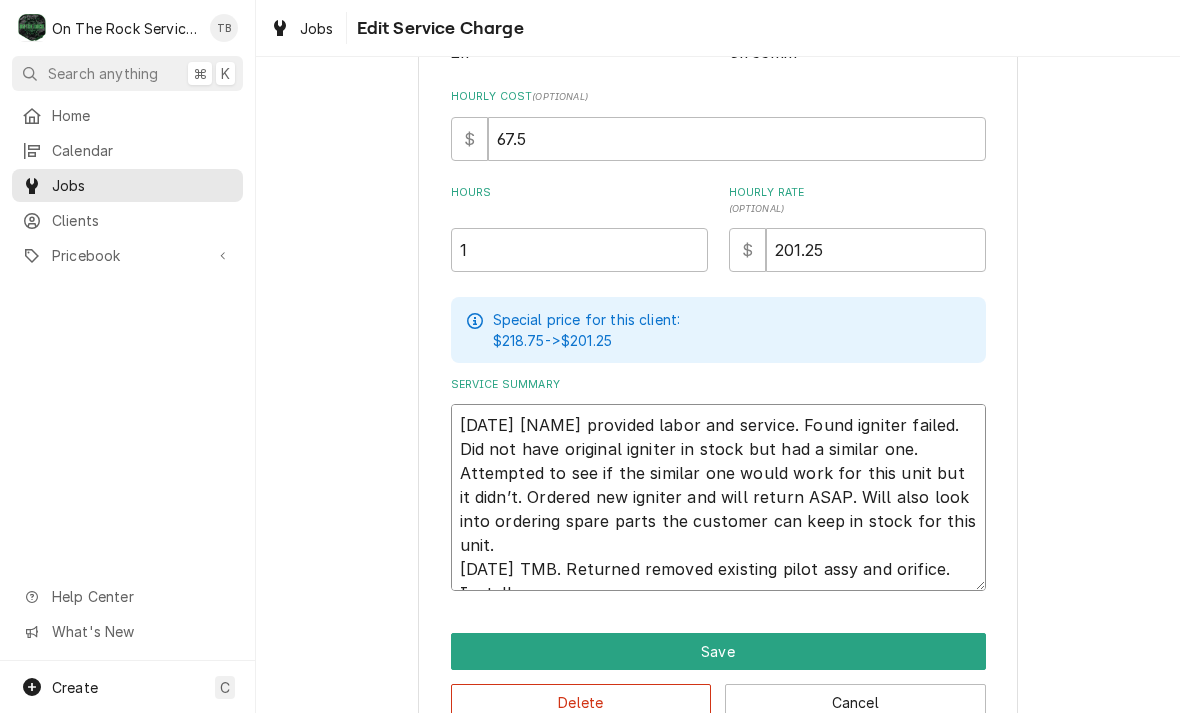 type on "x" 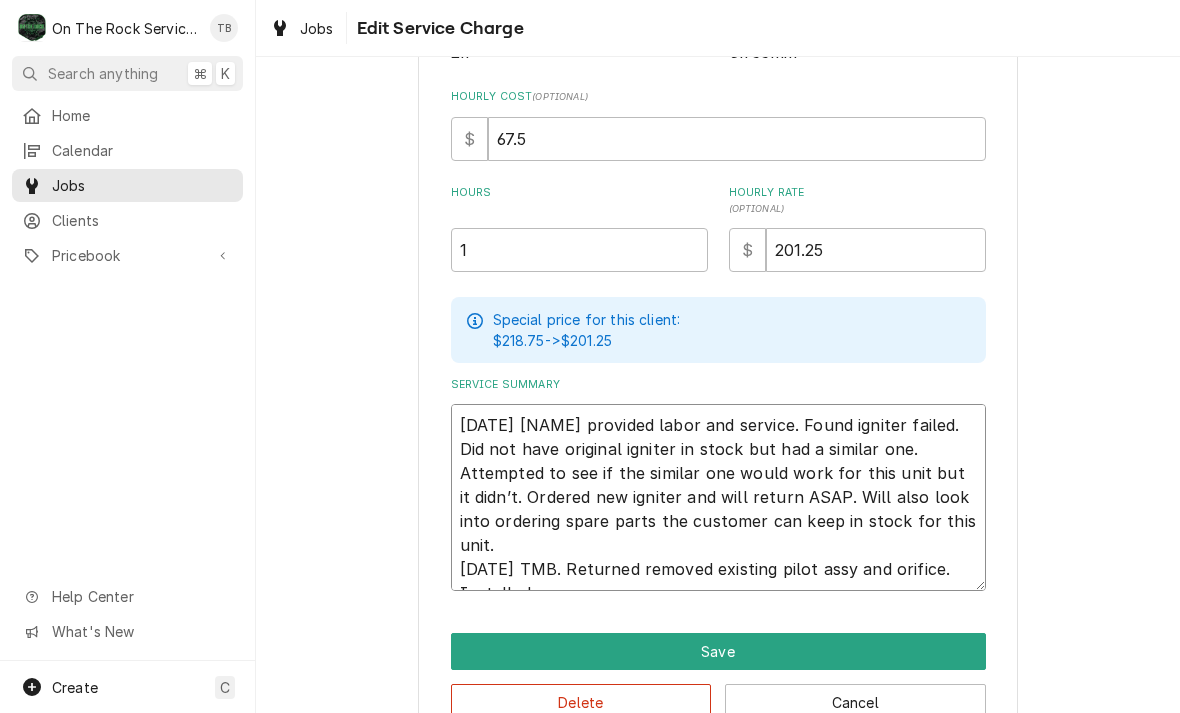 type on "x" 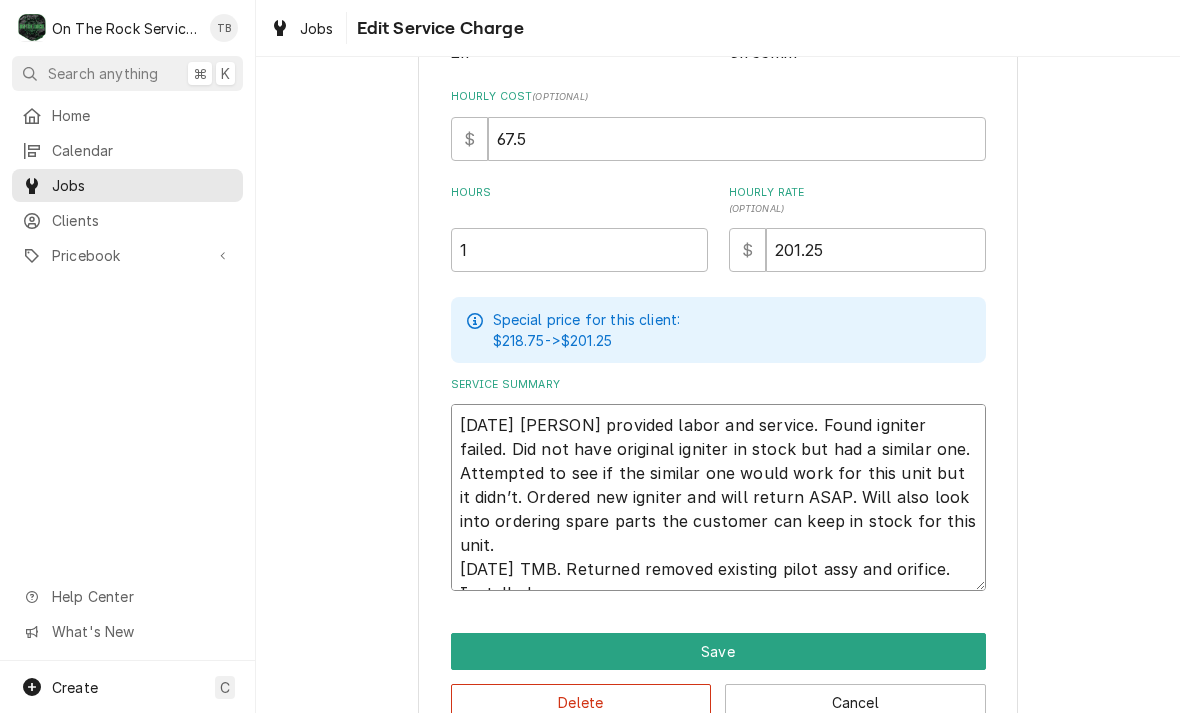 type on "x" 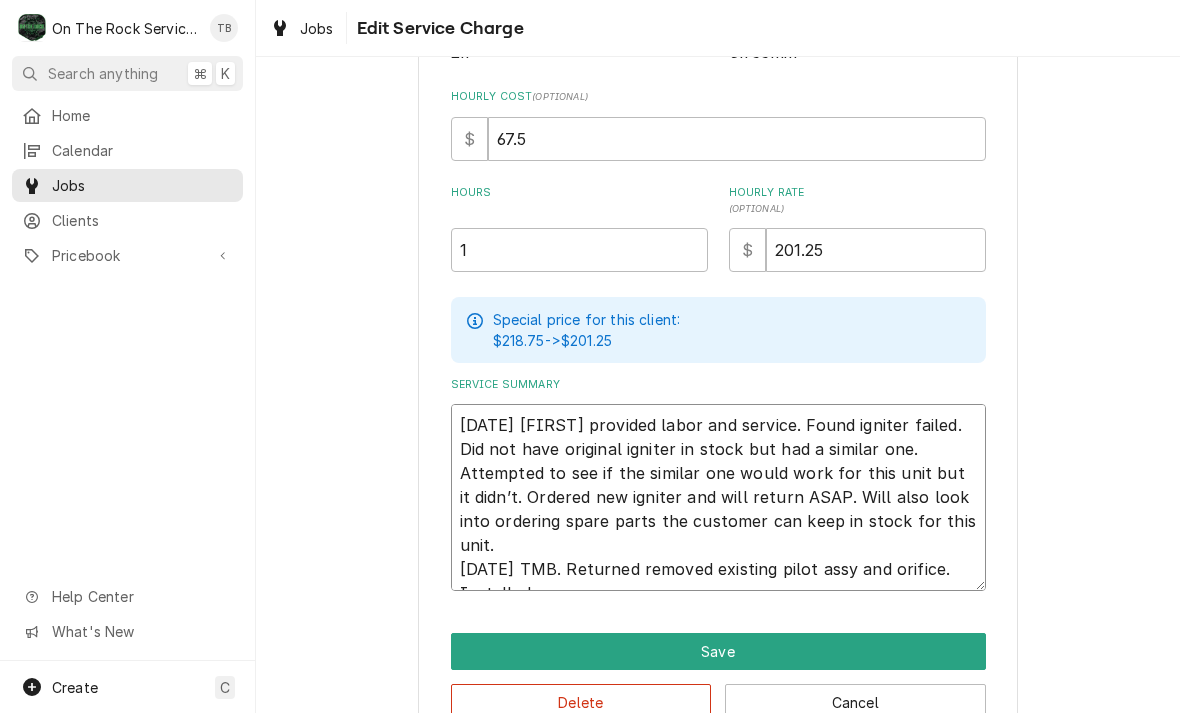 type on "x" 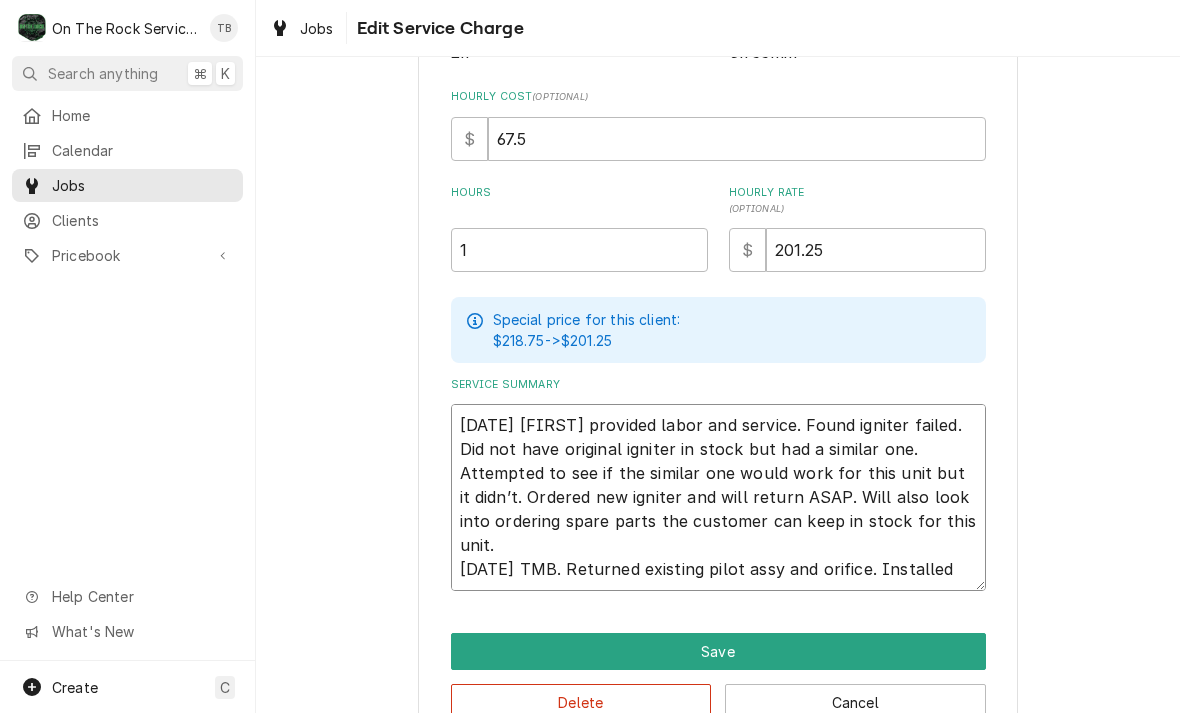 type on "x" 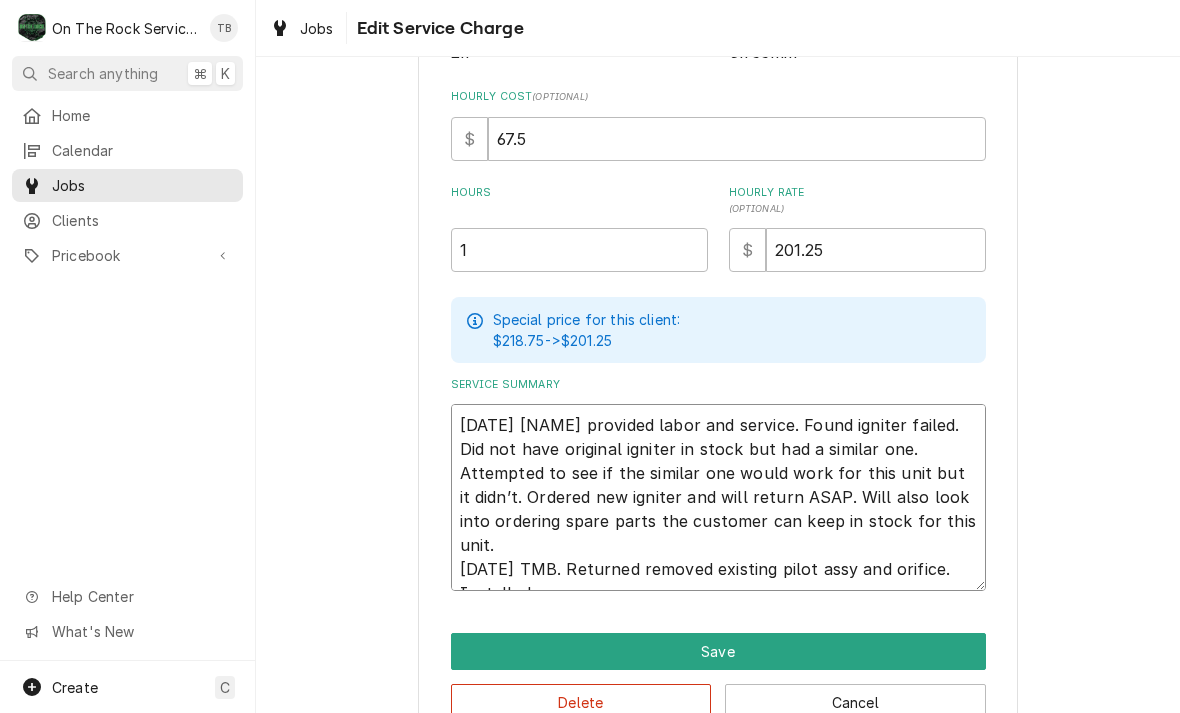 type on "x" 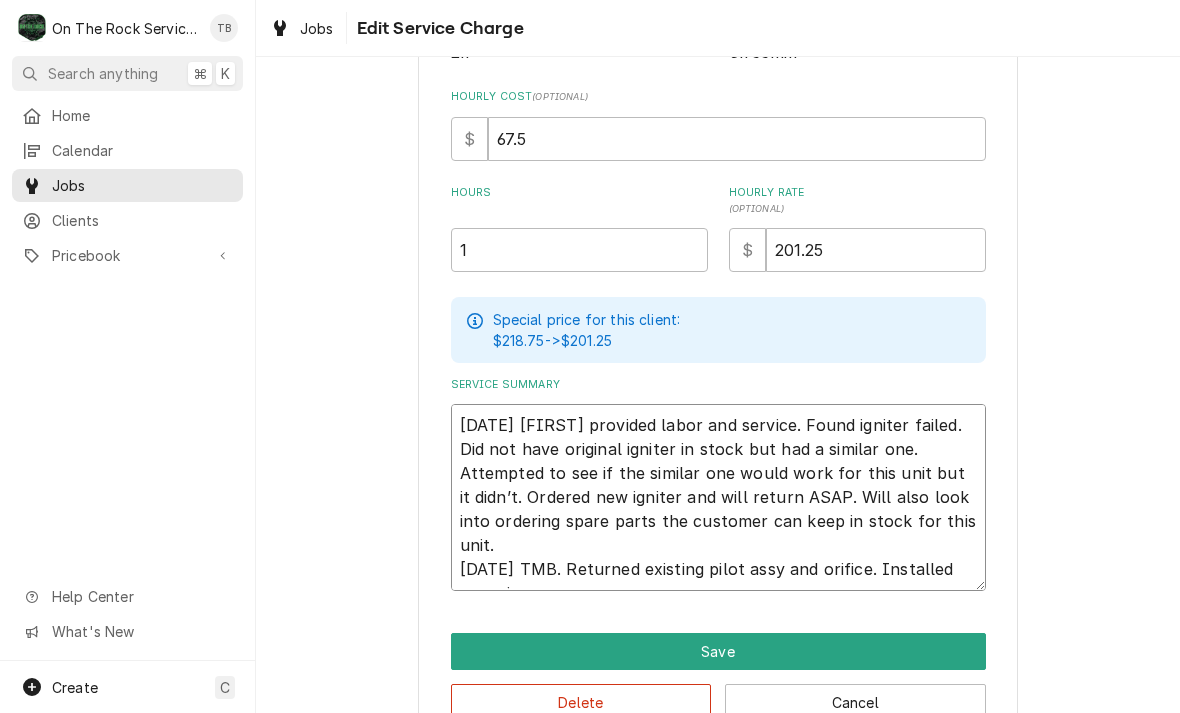 type on "x" 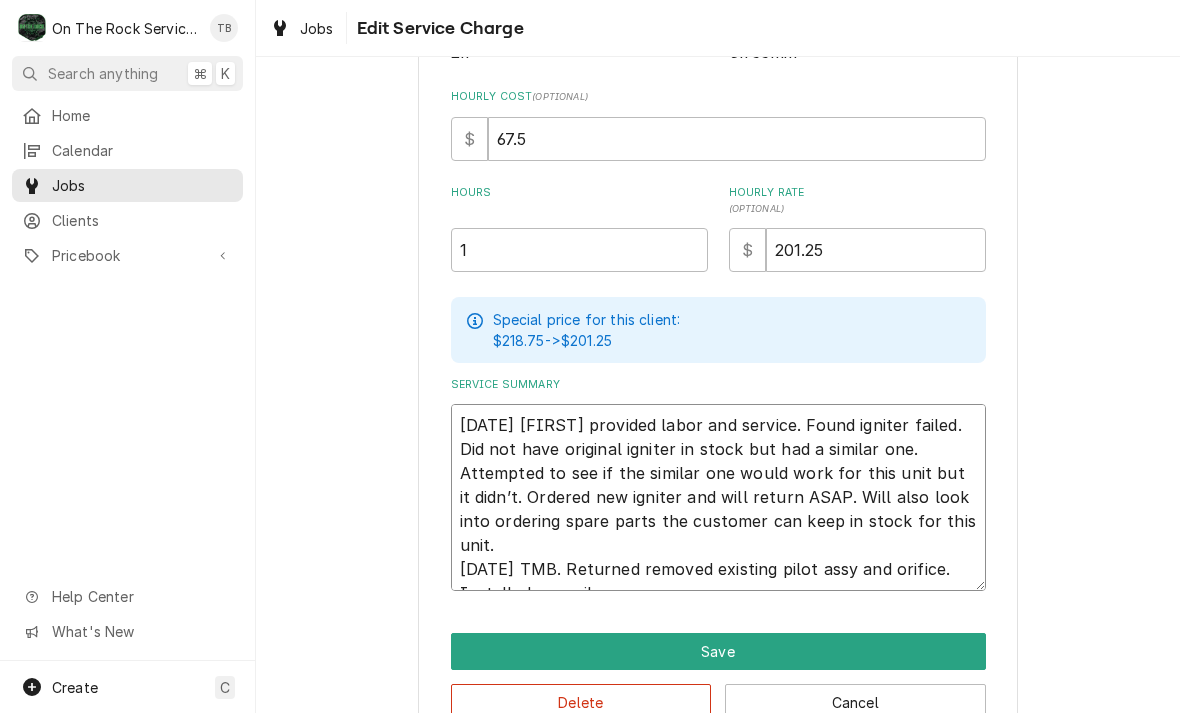 type on "x" 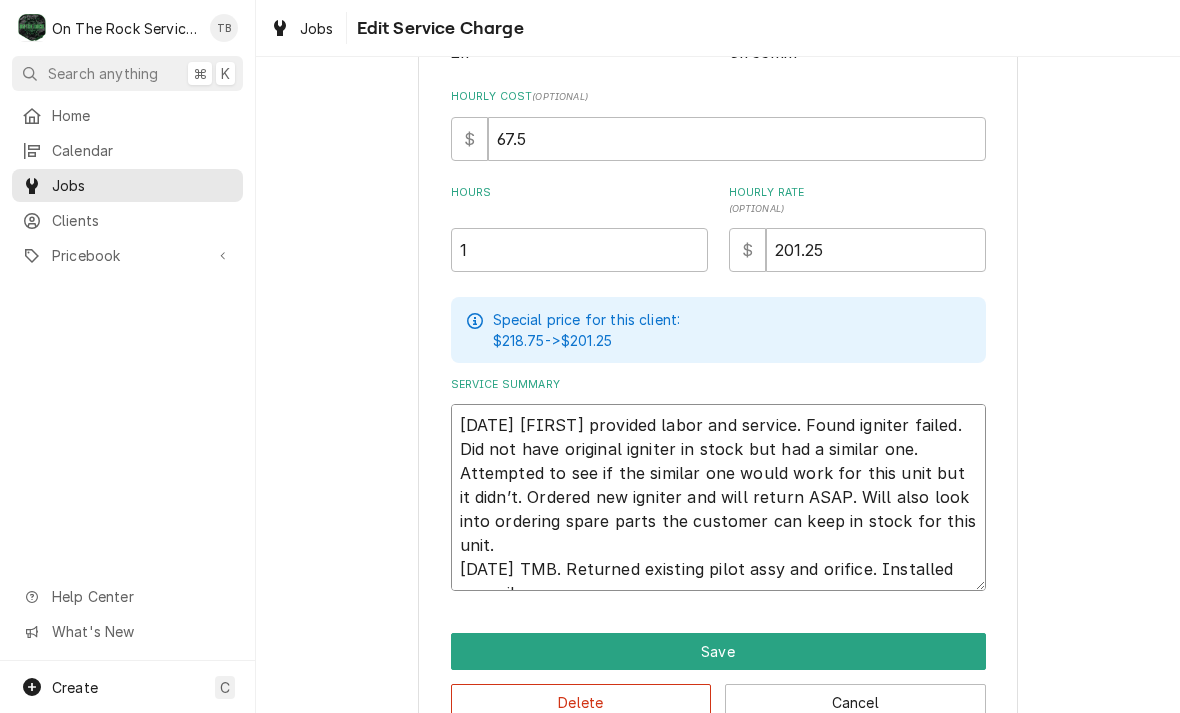 type on "x" 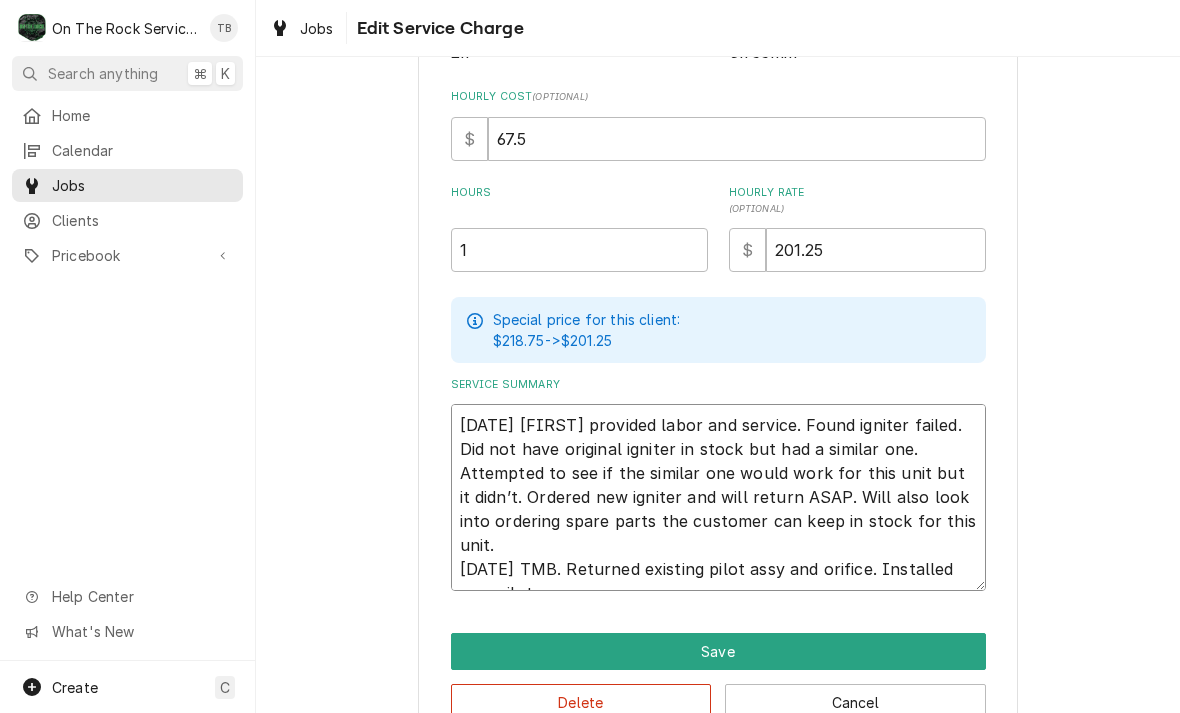 type on "8/3/25 Rich provided labor and service. Found igniter failed. Did not have original igniter in stock but had a similar one. Attempted to see if the similar one would work for this unit but it didn’t. Ordered new igniter and will return ASAP. Will also look into ordering spare parts the customer can keep in stock for this unit.
8/5/25 TMB. Returned removed existing pilot assy and orifice. Installed new pilot" 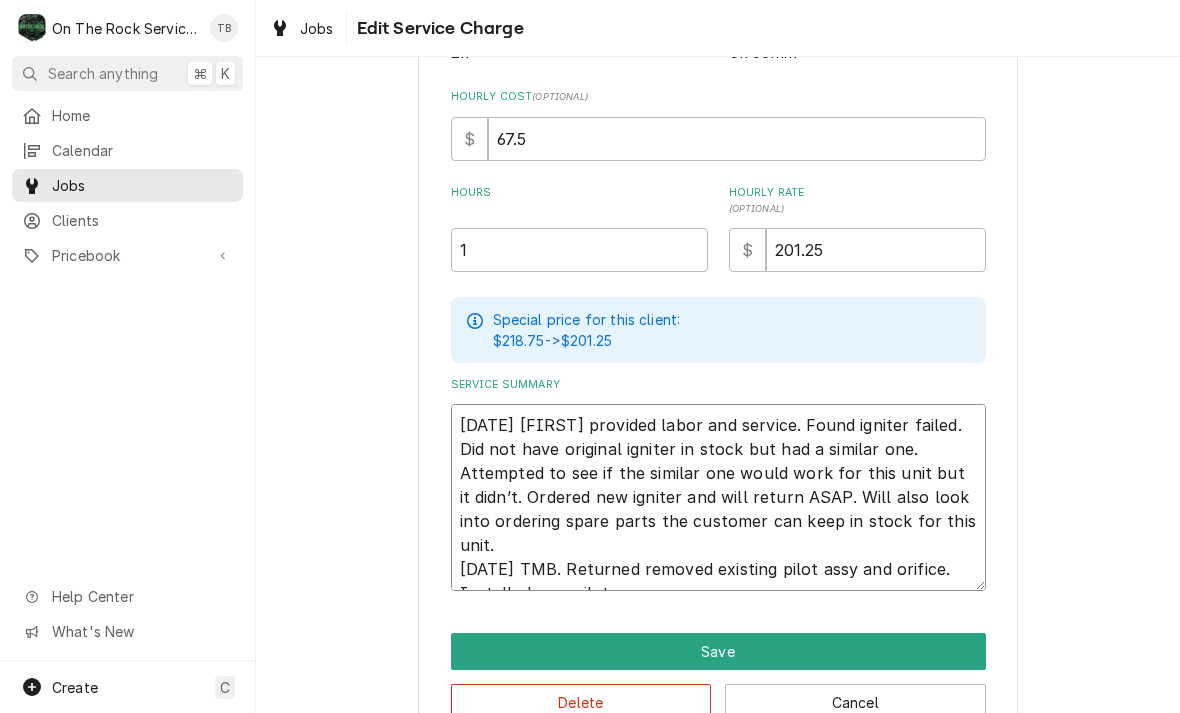 type on "x" 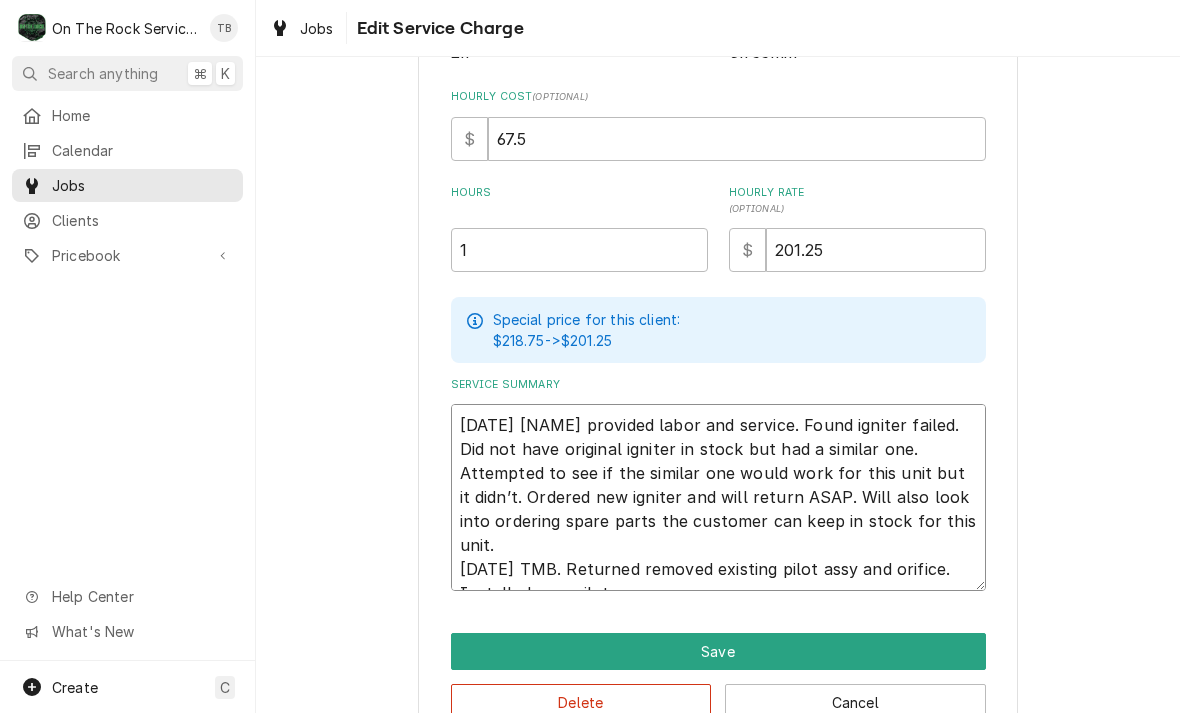 type on "x" 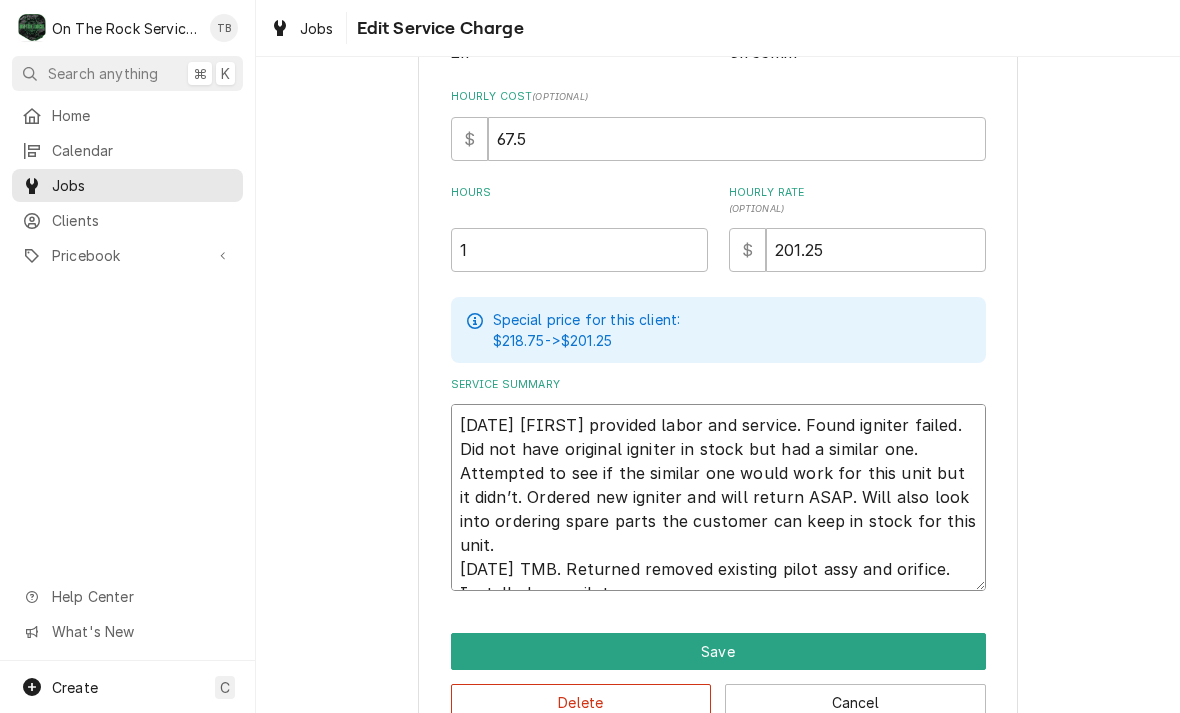 type on "x" 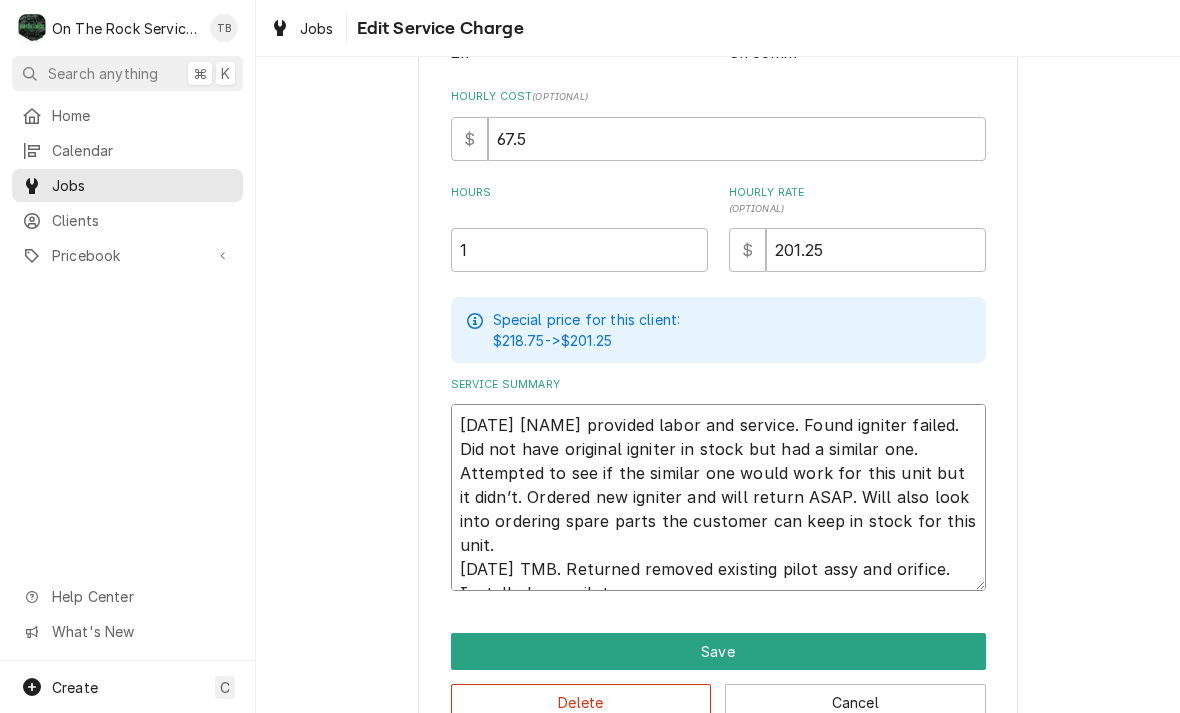type on "x" 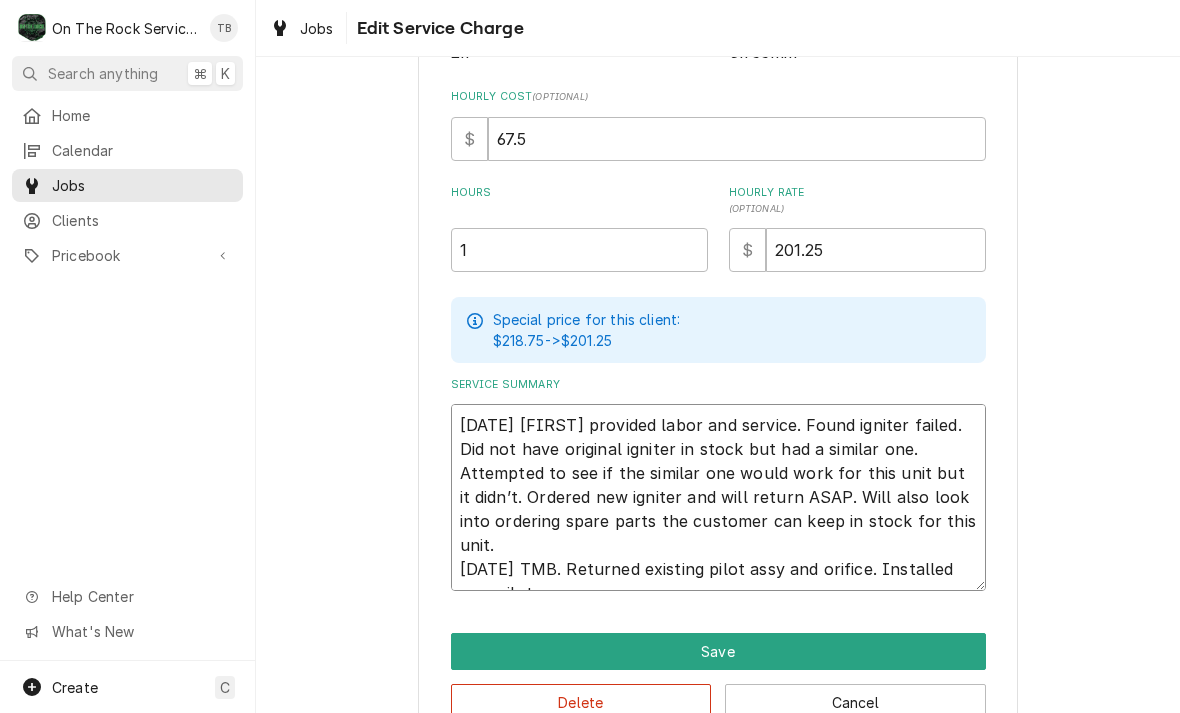 type on "x" 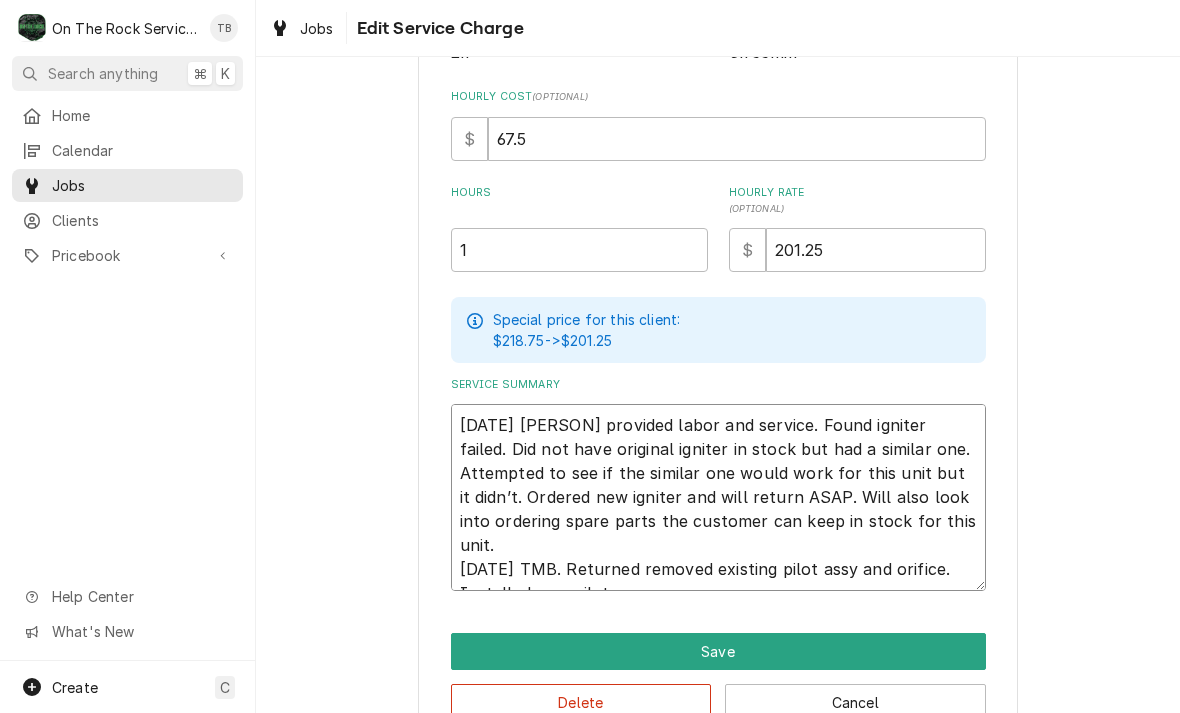 type on "x" 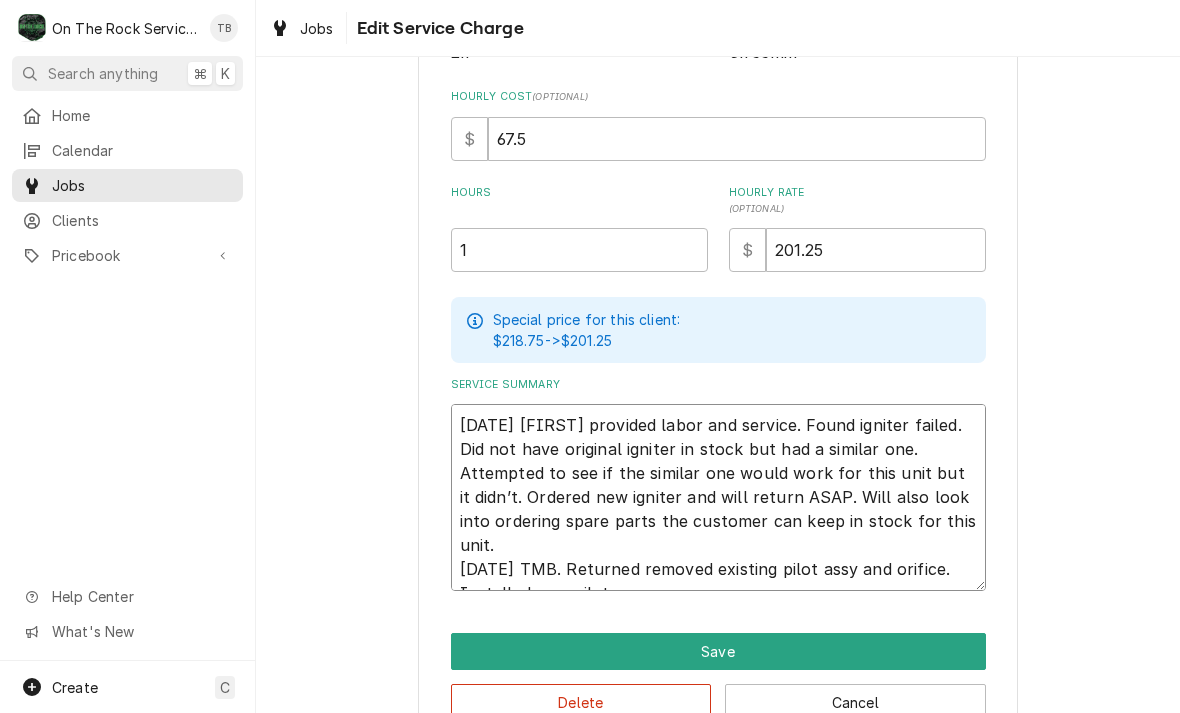 type on "x" 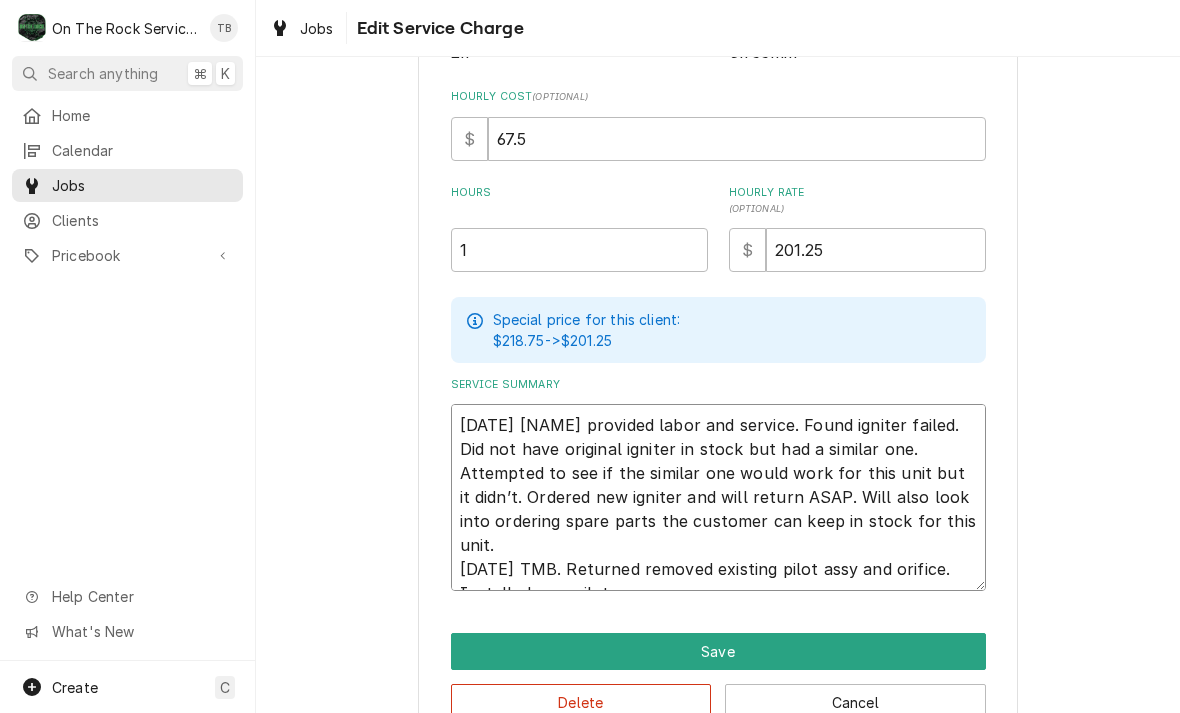 type on "x" 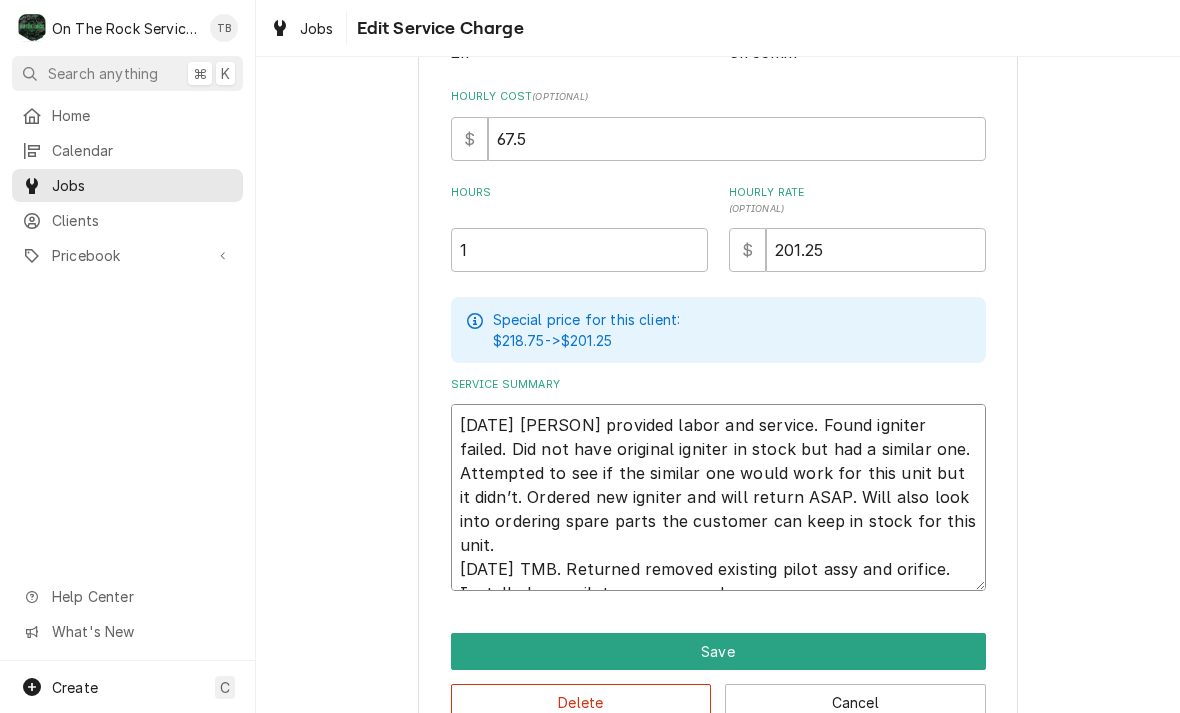 type on "x" 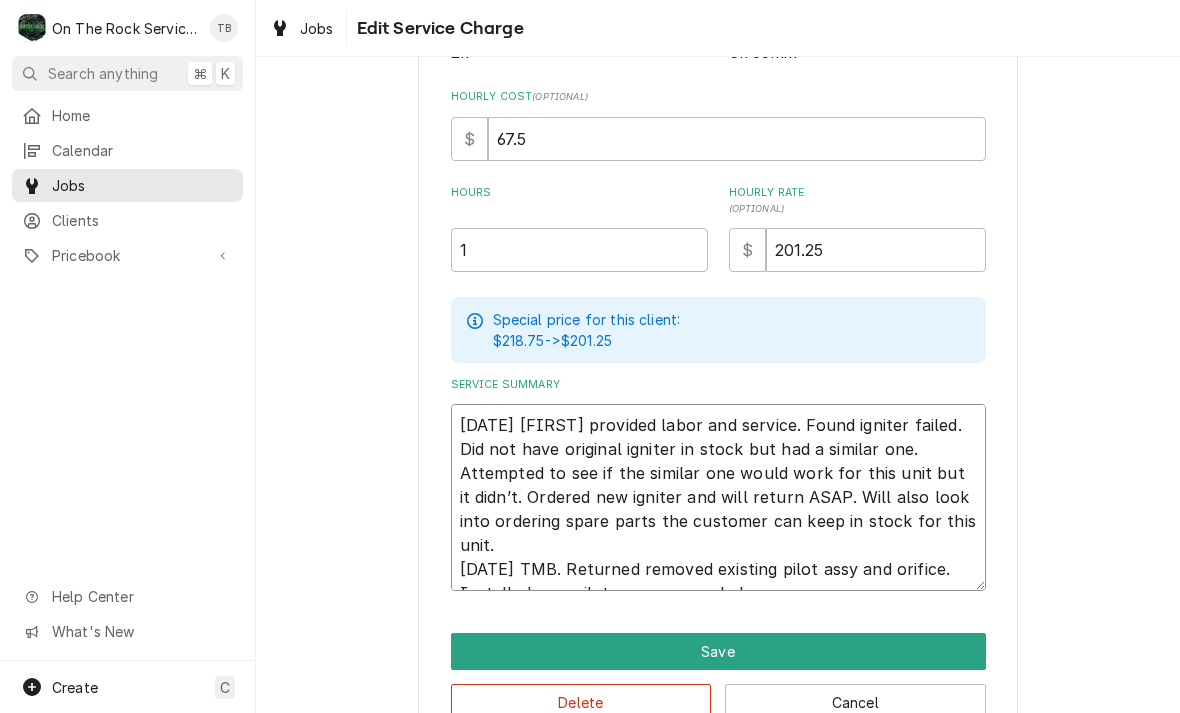 type on "8/3/25 Rich provided labor and service. Found igniter failed. Did not have original igniter in stock but had a similar one. Attempted to see if the similar one would work for this unit but it didn’t. Ordered new igniter and will return ASAP. Will also look into ordering spare parts the customer can keep in stock for this unit.
8/5/25 TMB. Returned removed existing pilot assy and orifice. Installed new pilot assy reassembeld" 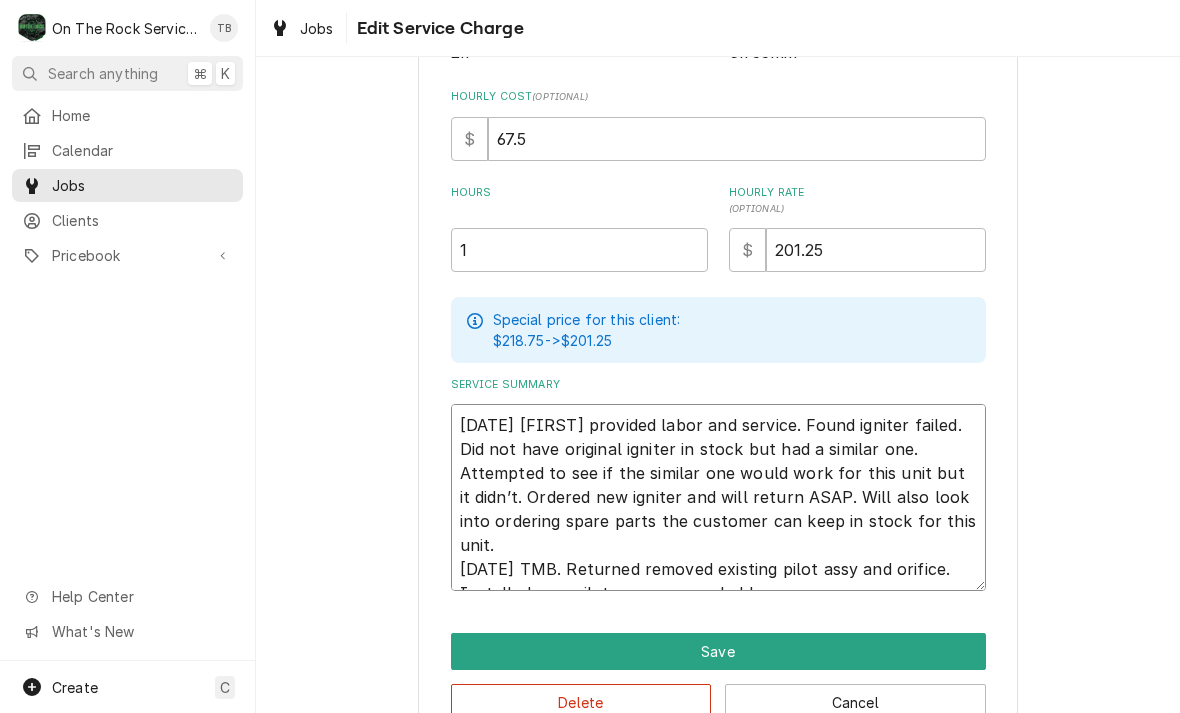 type on "x" 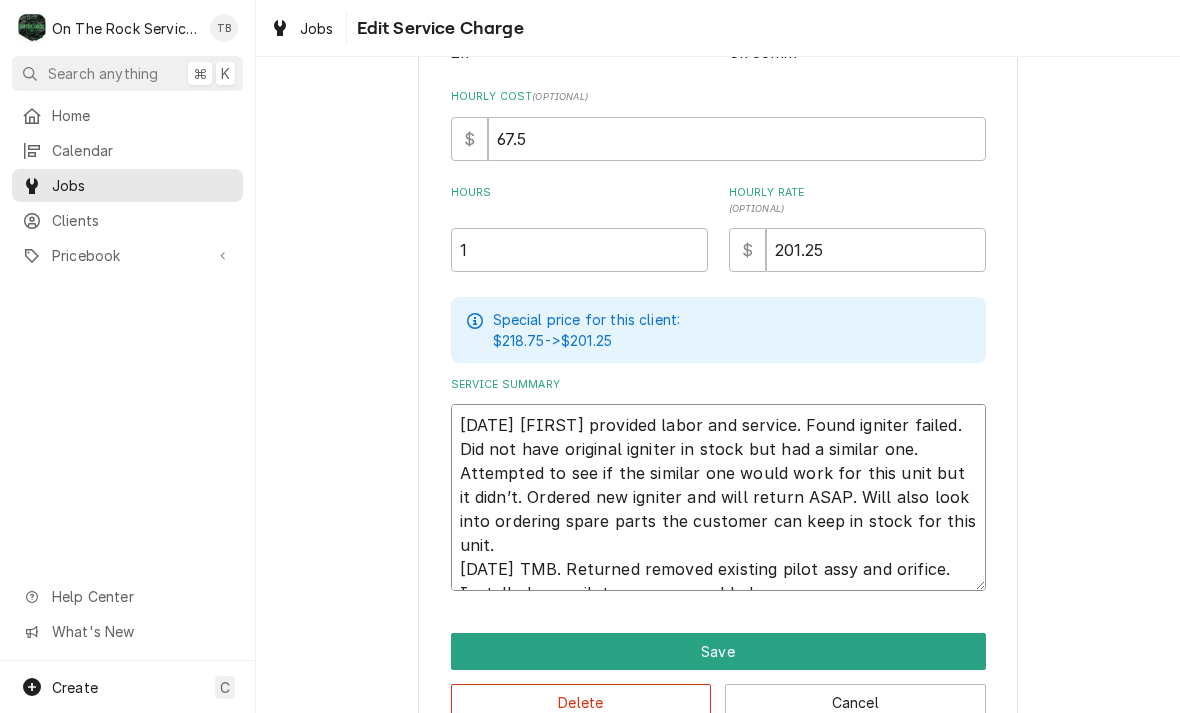 type on "x" 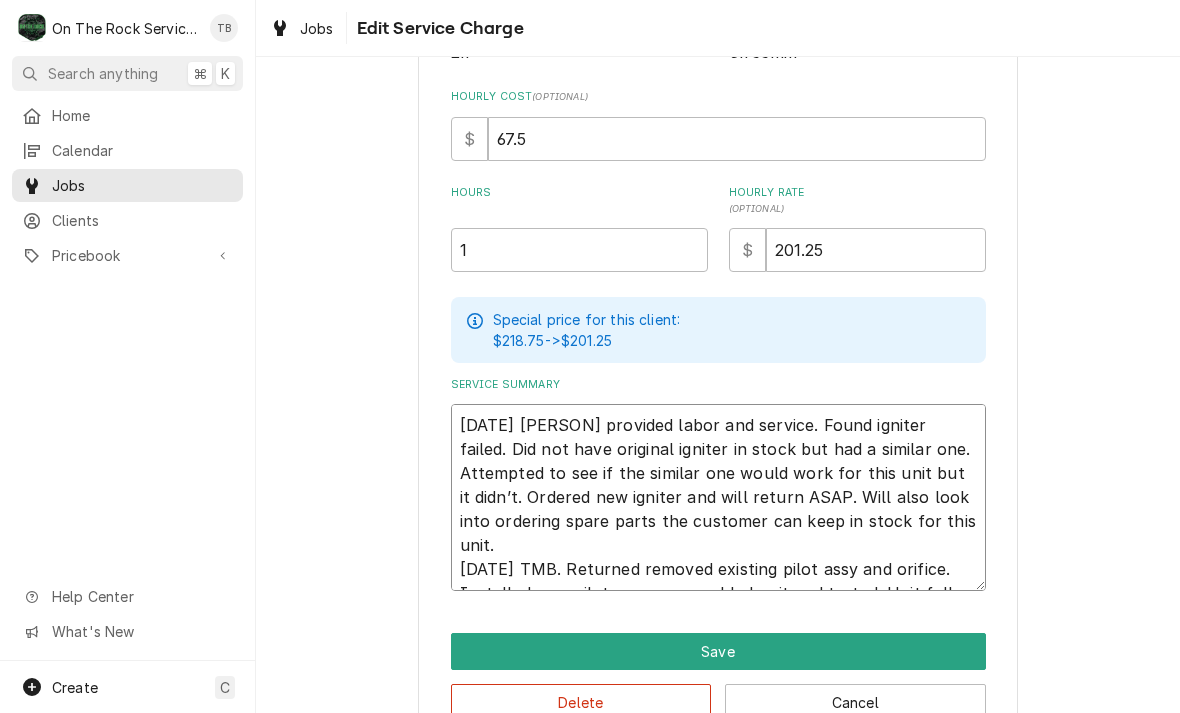 type on "x" 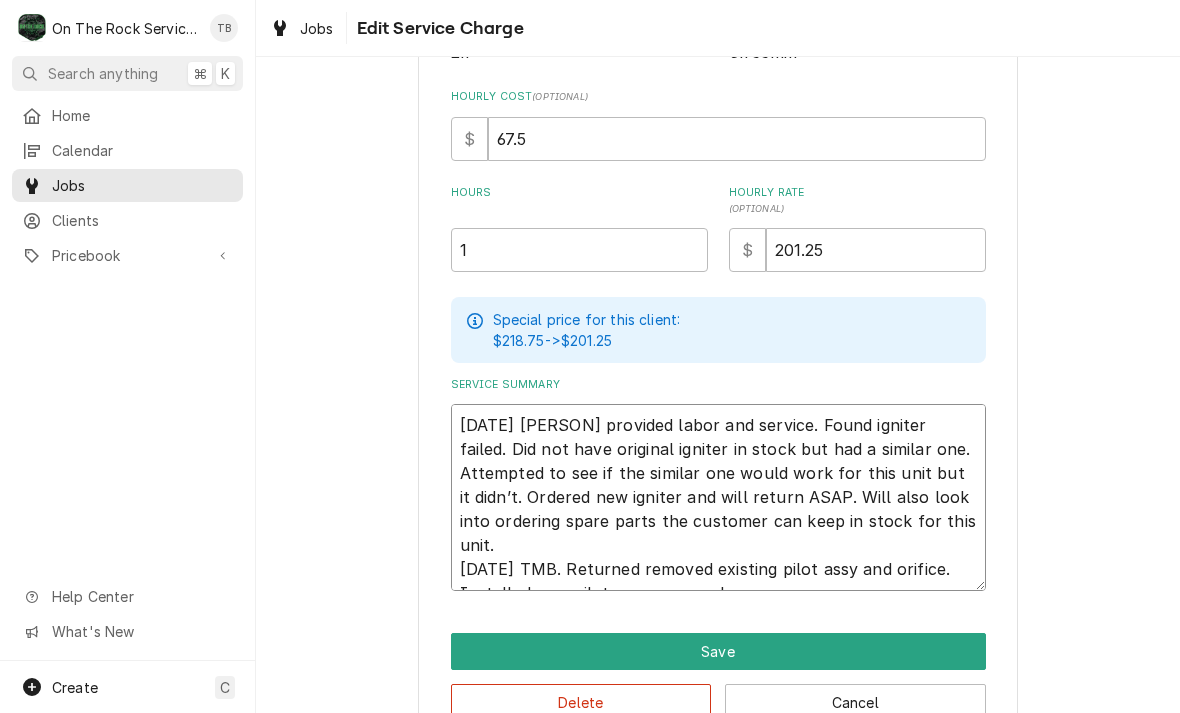type on "x" 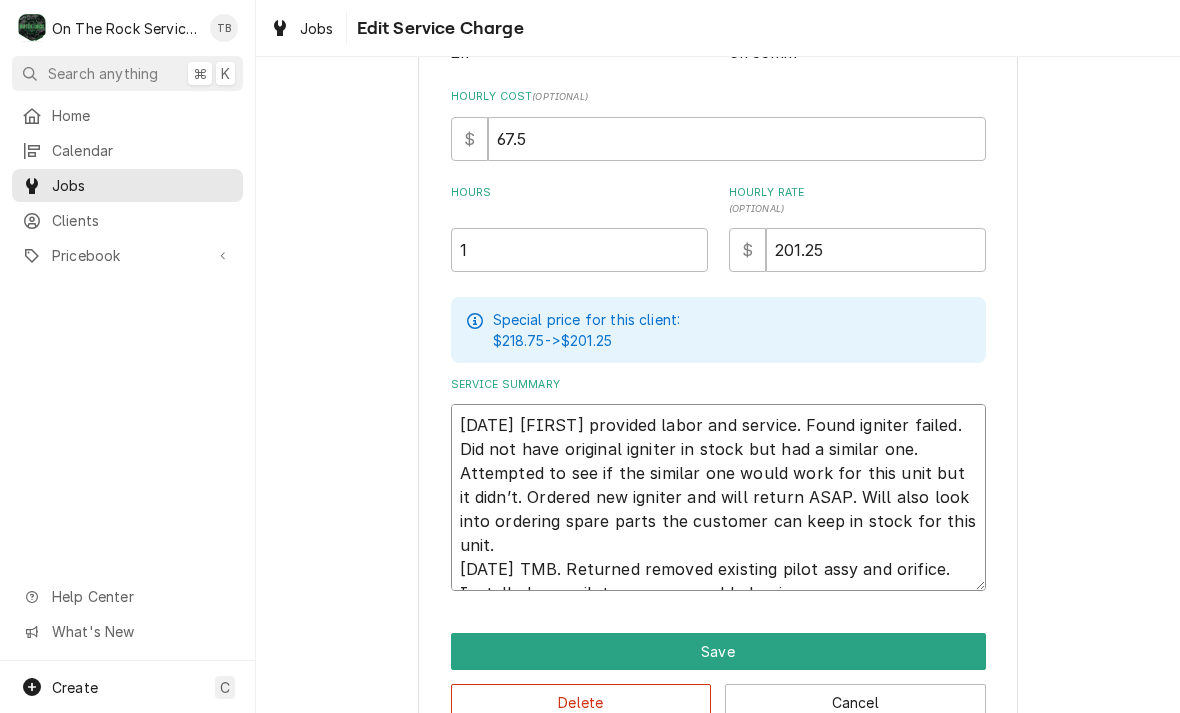 type on "x" 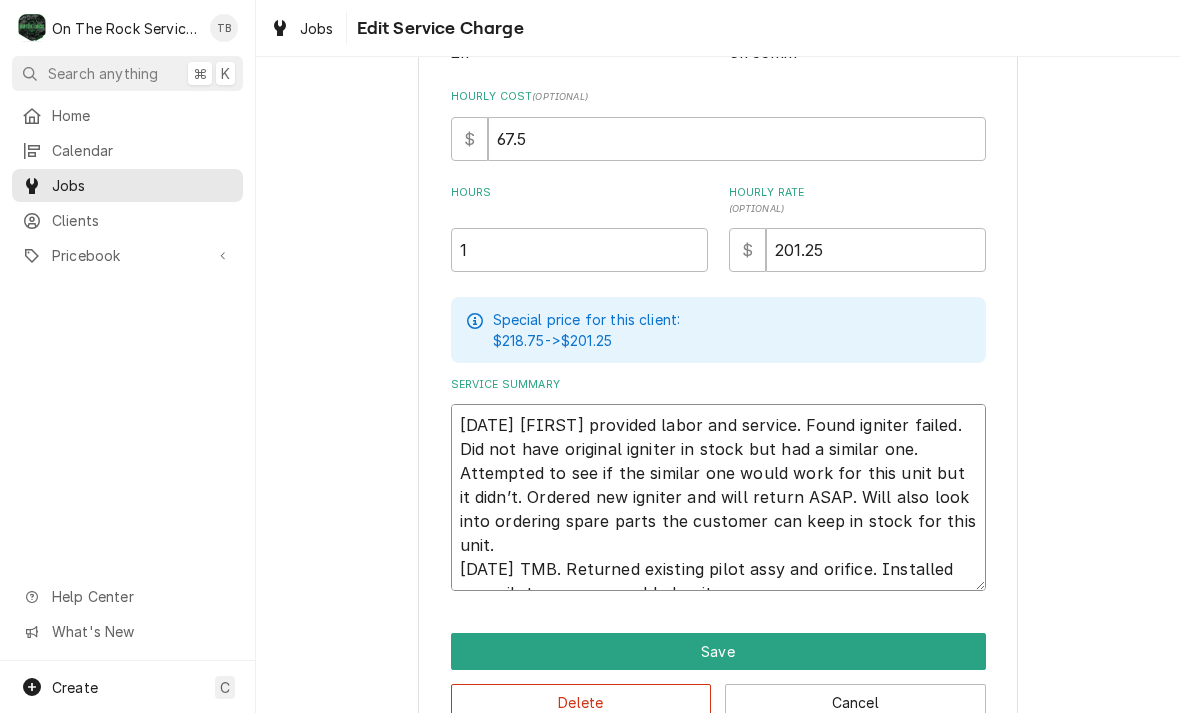 type 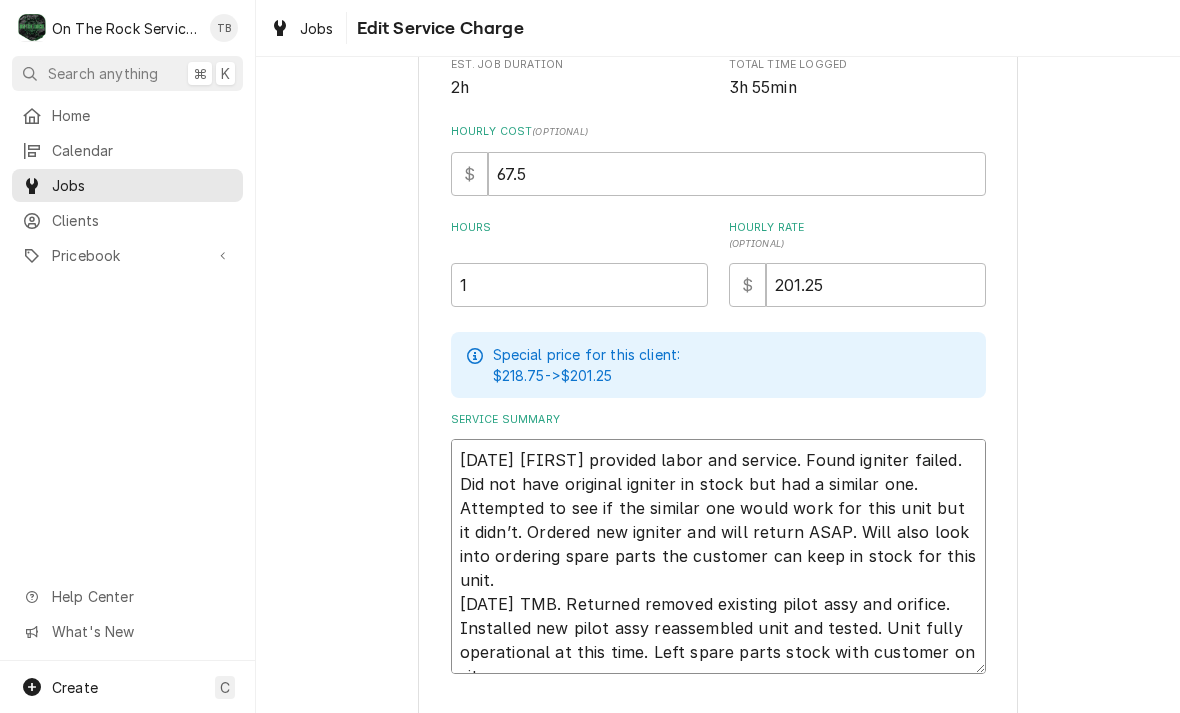 scroll, scrollTop: 288, scrollLeft: 0, axis: vertical 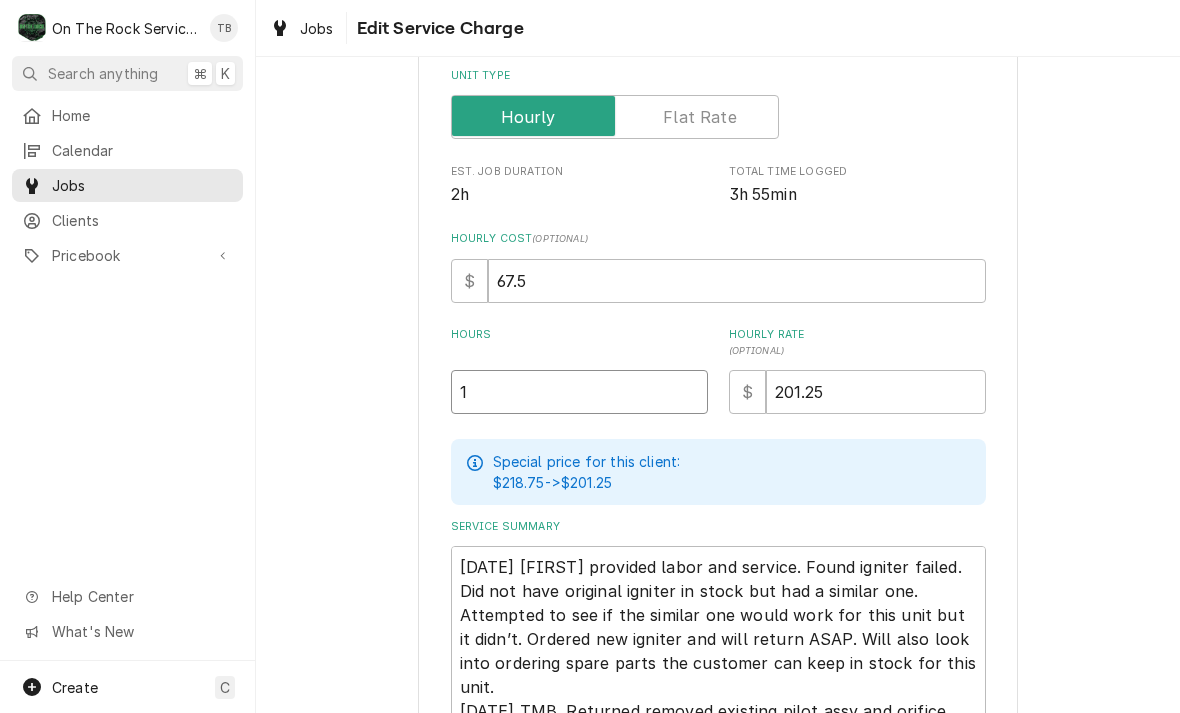 click on "1" at bounding box center (579, 392) 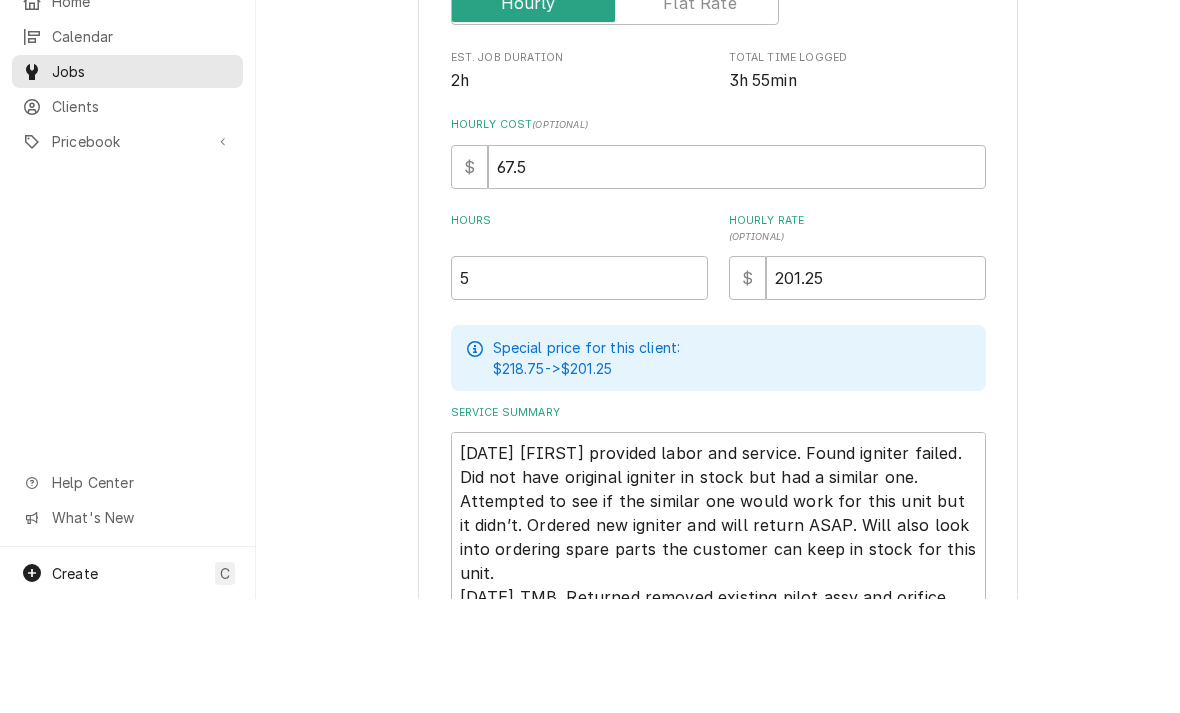 click on "Use the fields below to edit this service charge Short Description Labor - Priority Billing Rate 💸 Start Date 2025-08-03 End Date 2025-08-03 Unit Type Est. Job Duration 2h Total Time Logged 3h 55min Hourly Cost  ( optional ) $ 67.5 Hours 5 Hourly Rate  ( optional ) $ 201.25 Special price for this client: $218.75  ->  $201.25 Service Summary 8/3/25 Rich provided labor and service. Found igniter failed. Did not have original igniter in stock but had a similar one. Attempted to see if the similar one would work for this unit but it didn’t. Ordered new igniter and will return ASAP. Will also look into ordering spare parts the customer can keep in stock for this unit.
8/5/25 TMB. Returned removed existing pilot assy and orifice. Installed new pilot assy reassembled unit and tested. Unit fully operational at this time. Left spare parts stock with customer on site.    Save Delete Cancel" at bounding box center [718, 372] 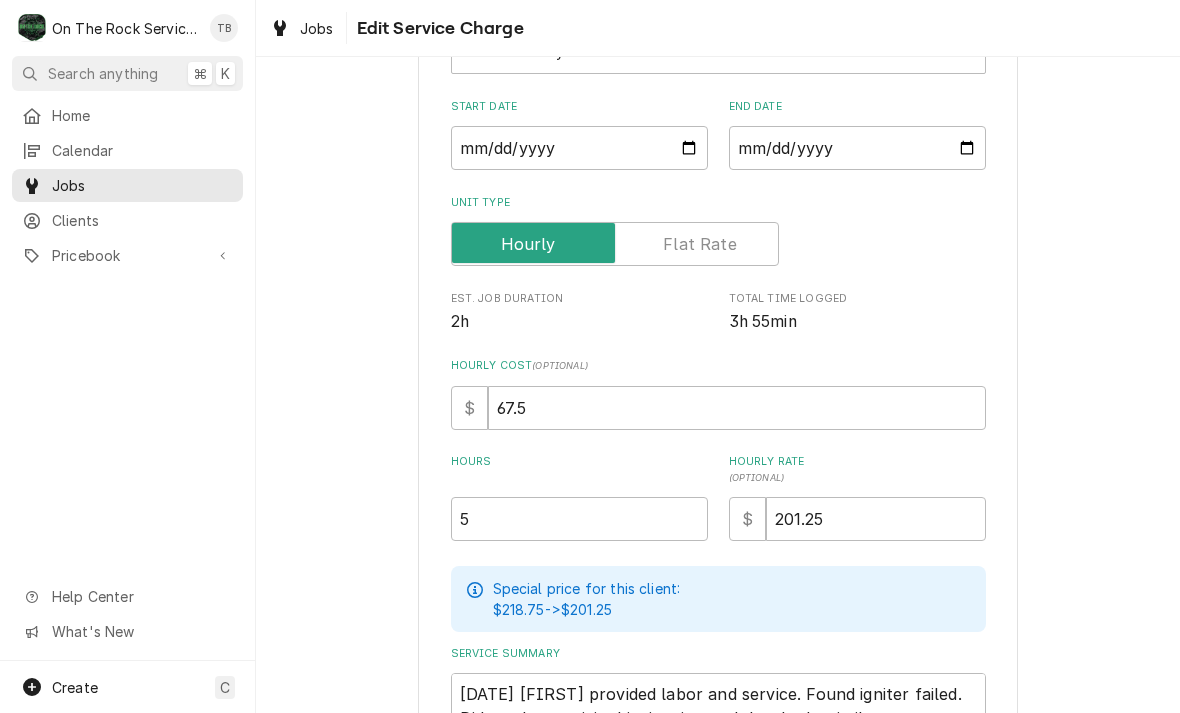 scroll, scrollTop: 164, scrollLeft: 0, axis: vertical 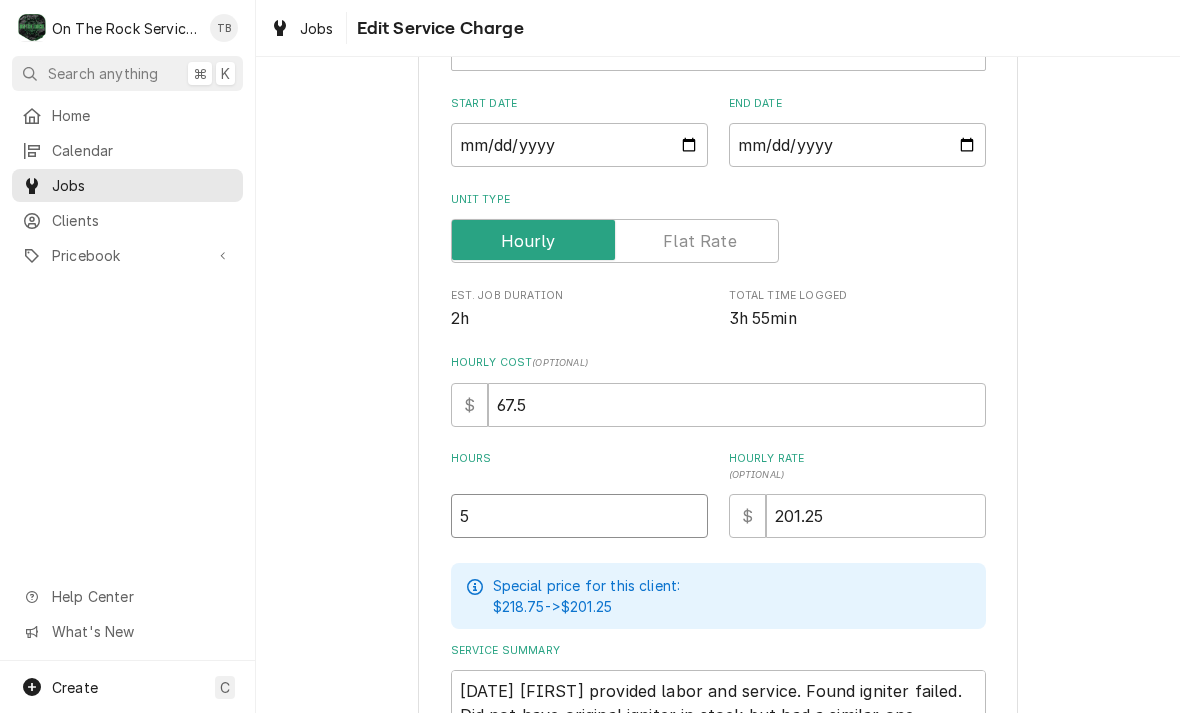 click on "5" at bounding box center [579, 516] 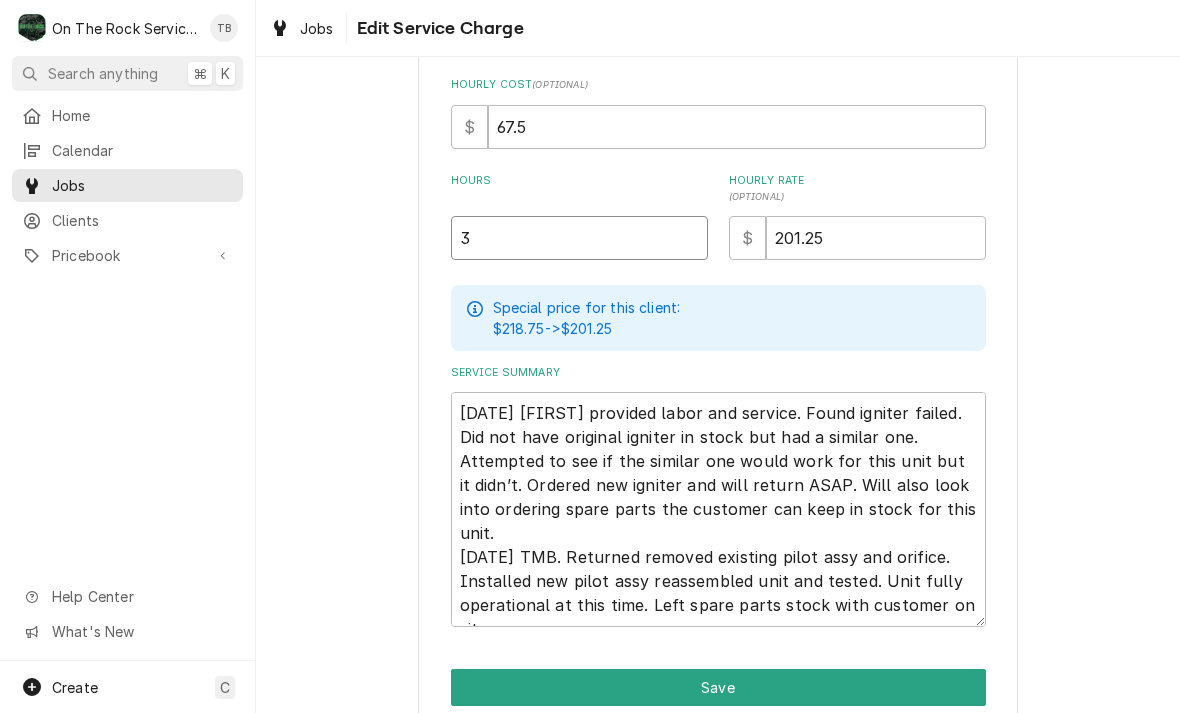 scroll, scrollTop: 505, scrollLeft: 0, axis: vertical 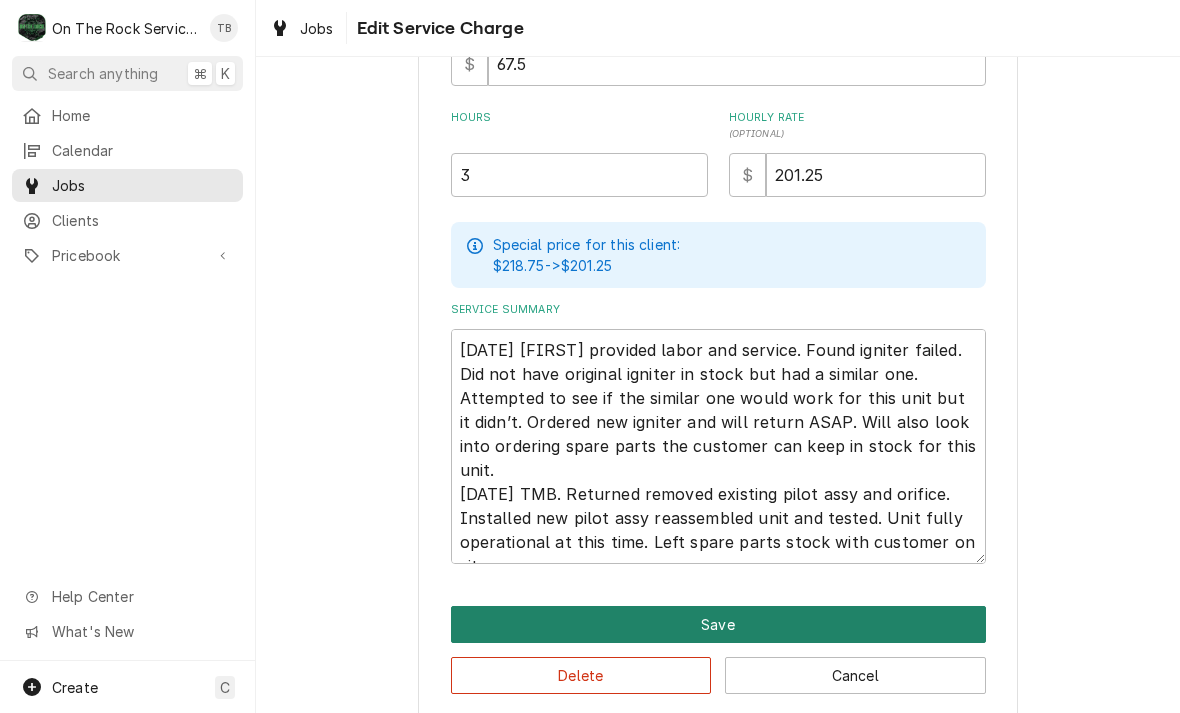 click on "Save" at bounding box center [718, 624] 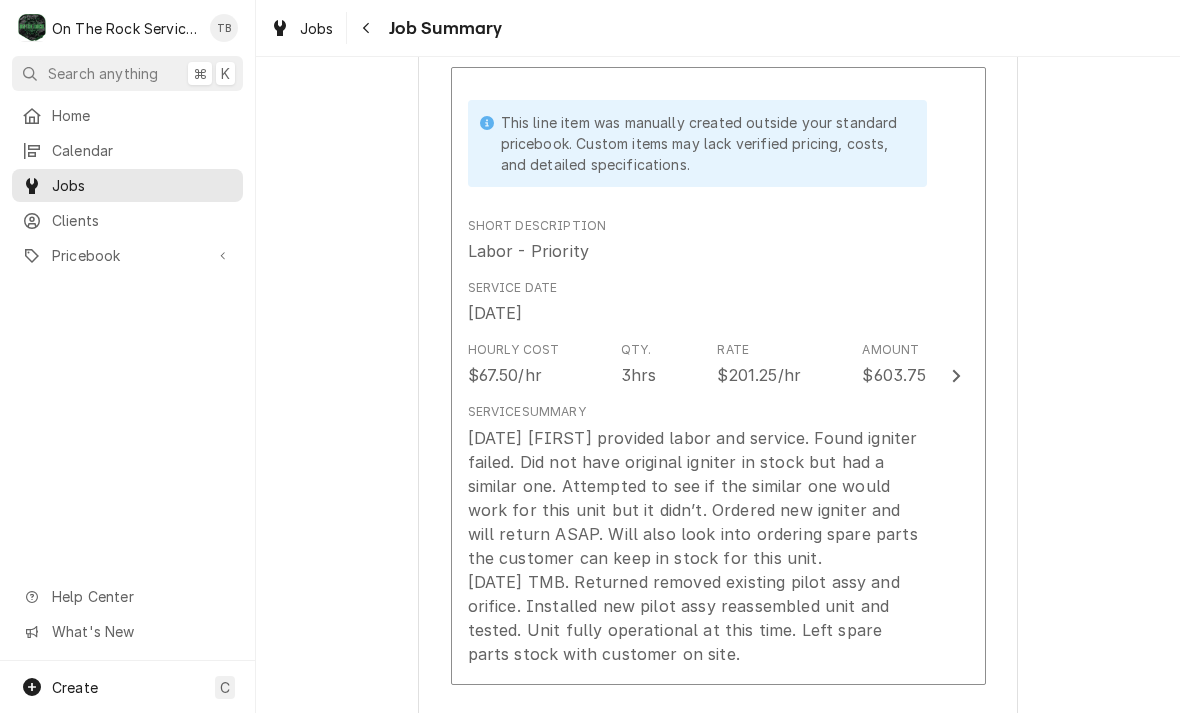 scroll, scrollTop: 853, scrollLeft: 0, axis: vertical 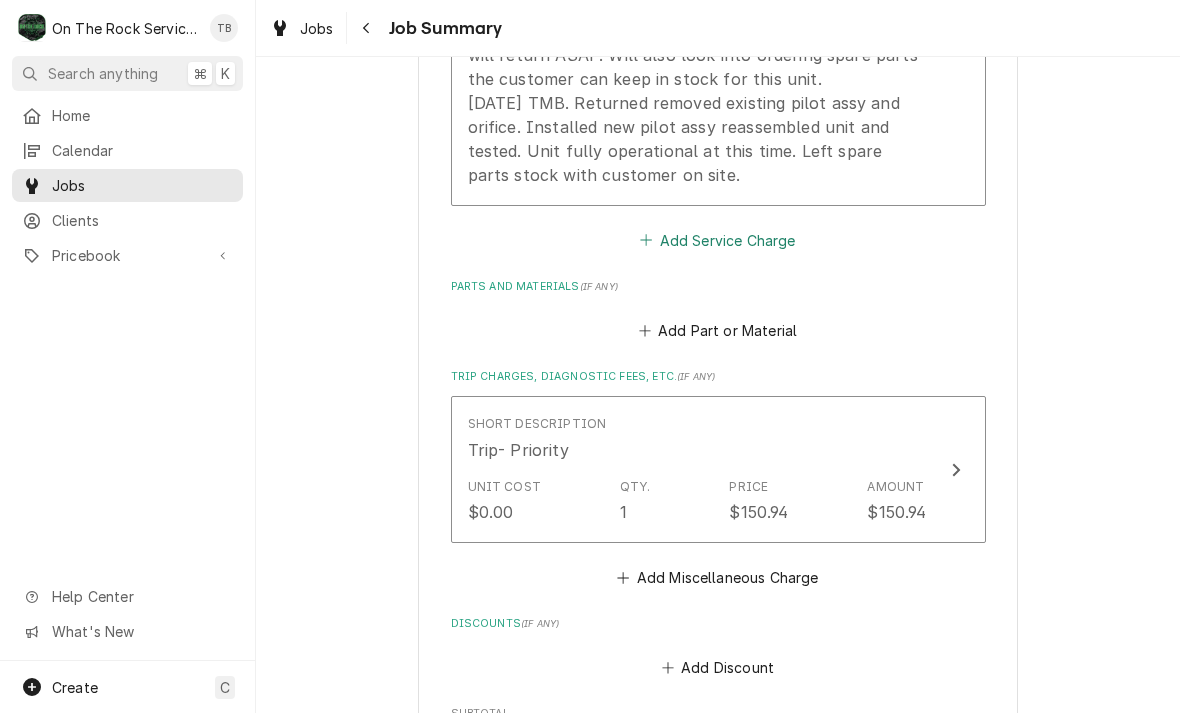 click on "Add Service Charge" at bounding box center [718, 240] 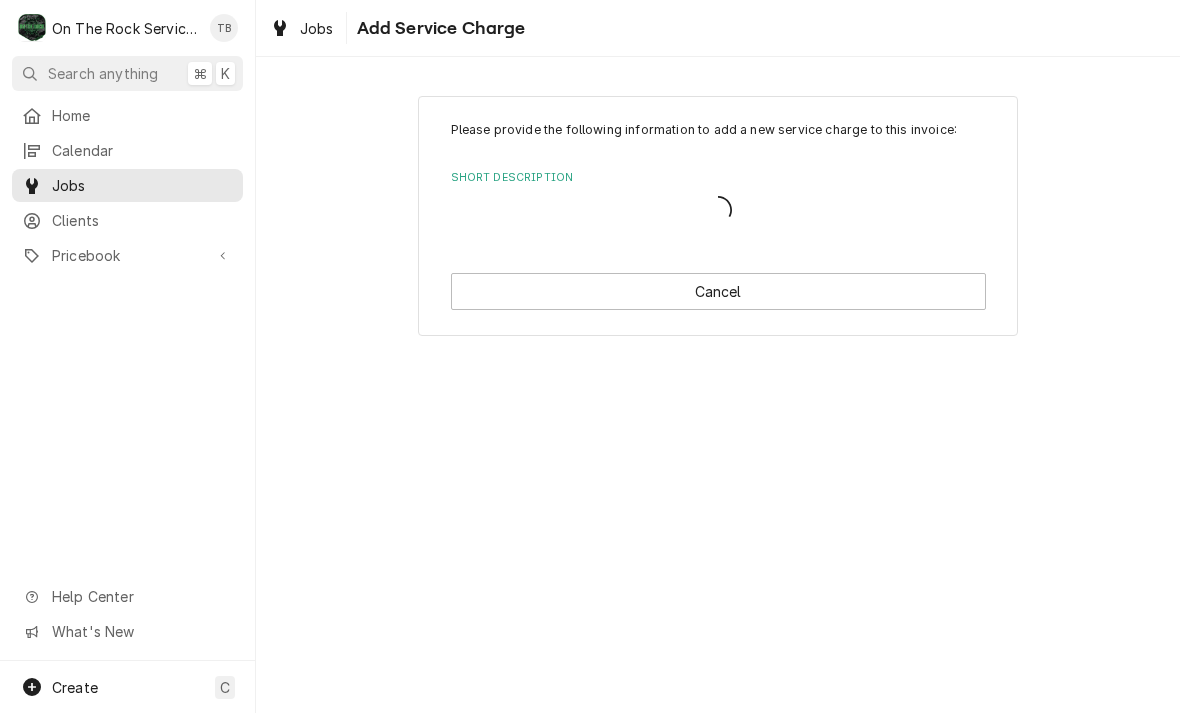 scroll, scrollTop: 0, scrollLeft: 0, axis: both 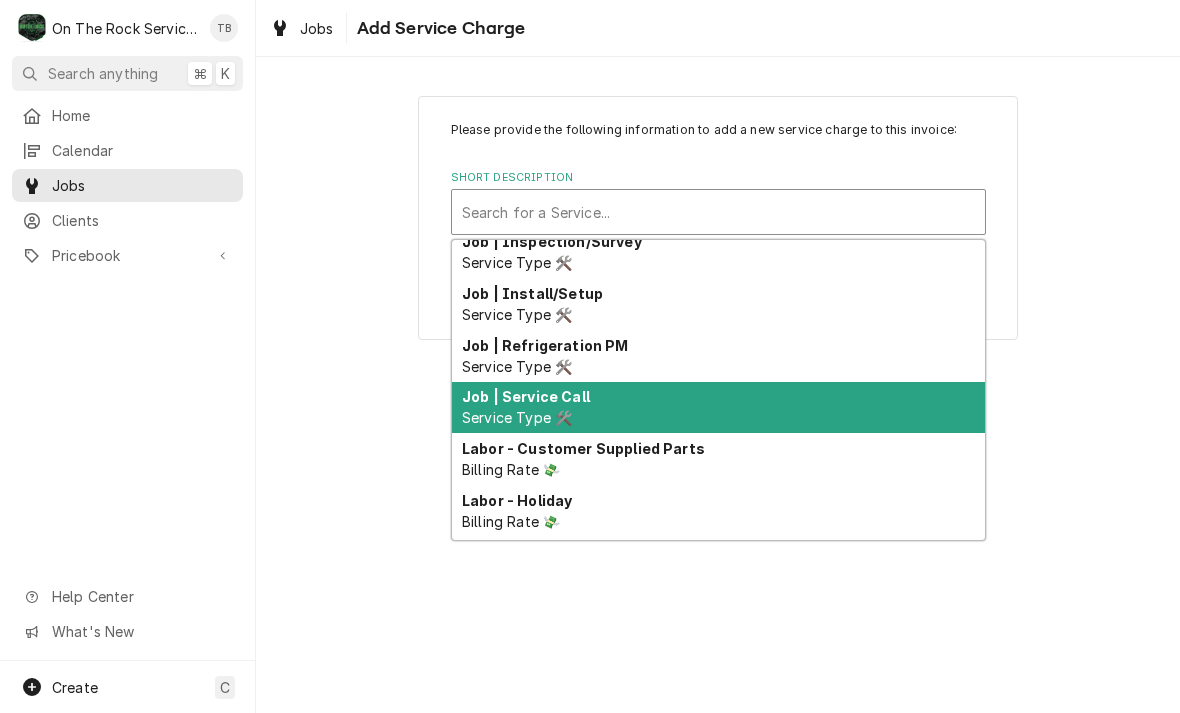 click on "Job | Service Call Service Type 🛠️" at bounding box center (718, 408) 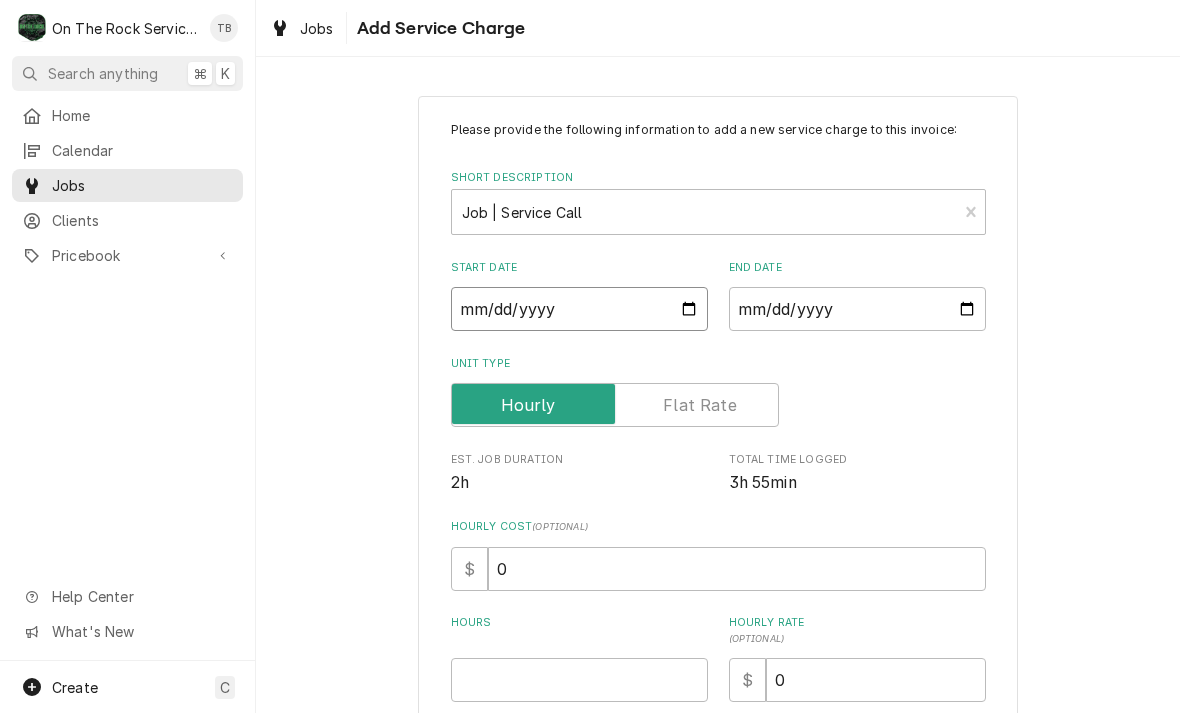 click on "Start Date" at bounding box center [579, 309] 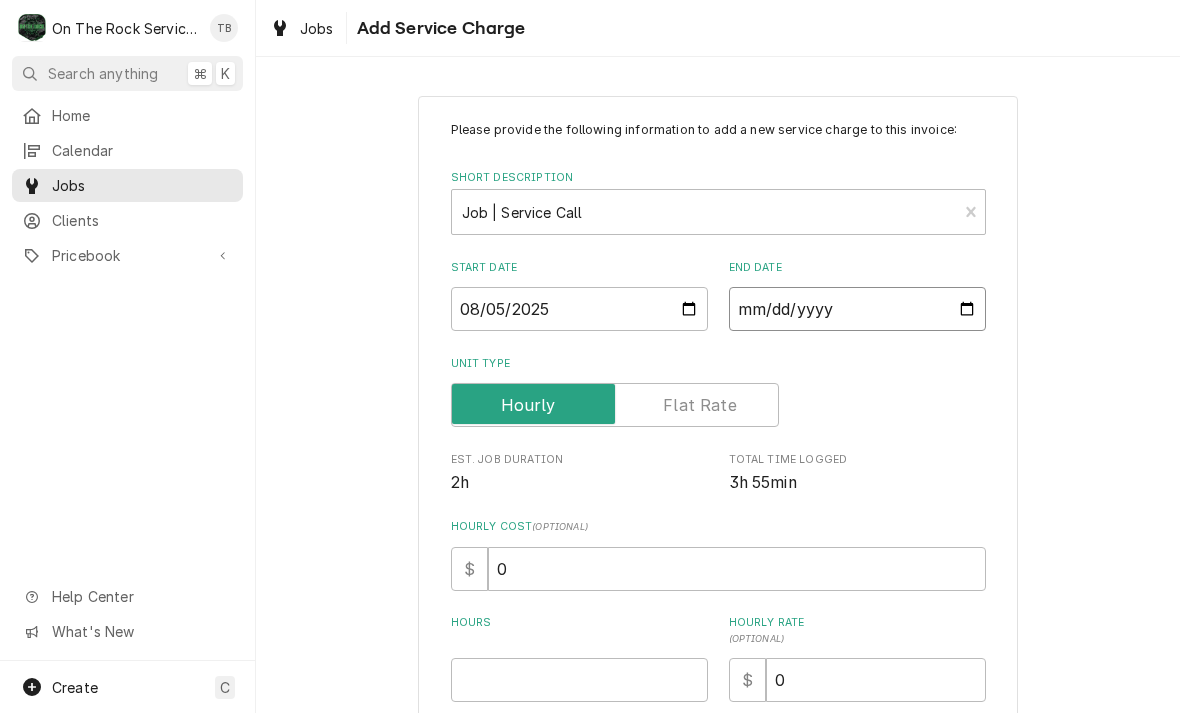 click on "End Date" at bounding box center (857, 309) 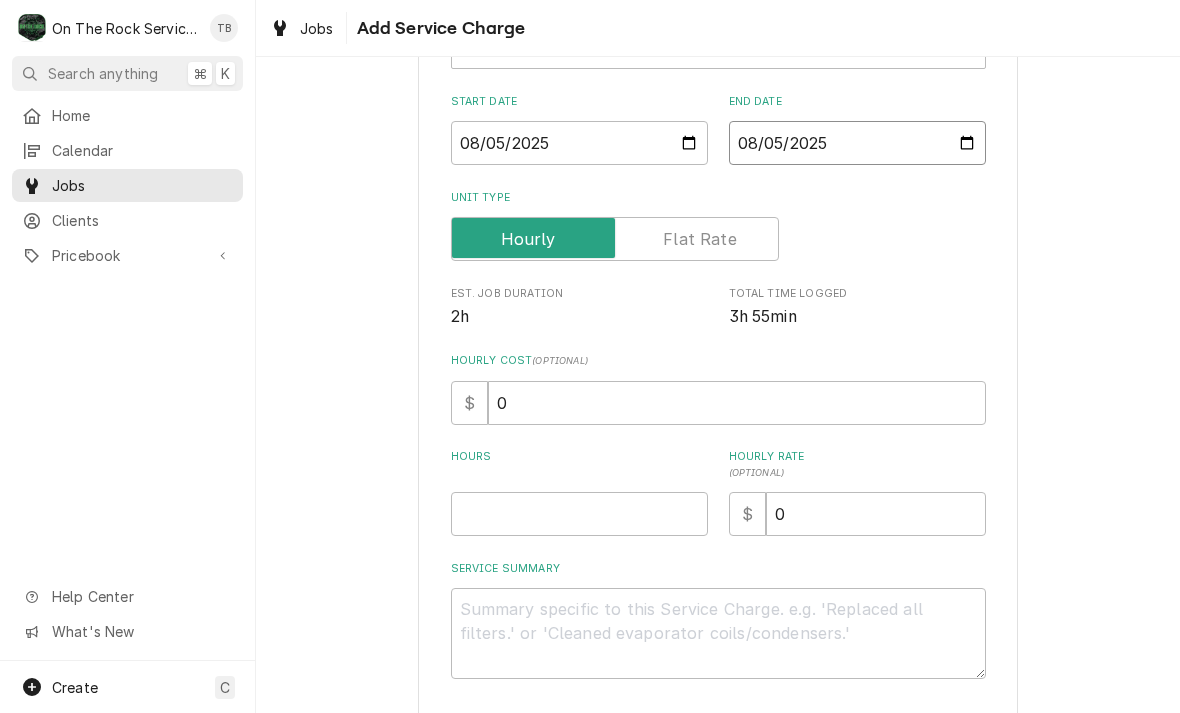 scroll, scrollTop: 174, scrollLeft: 0, axis: vertical 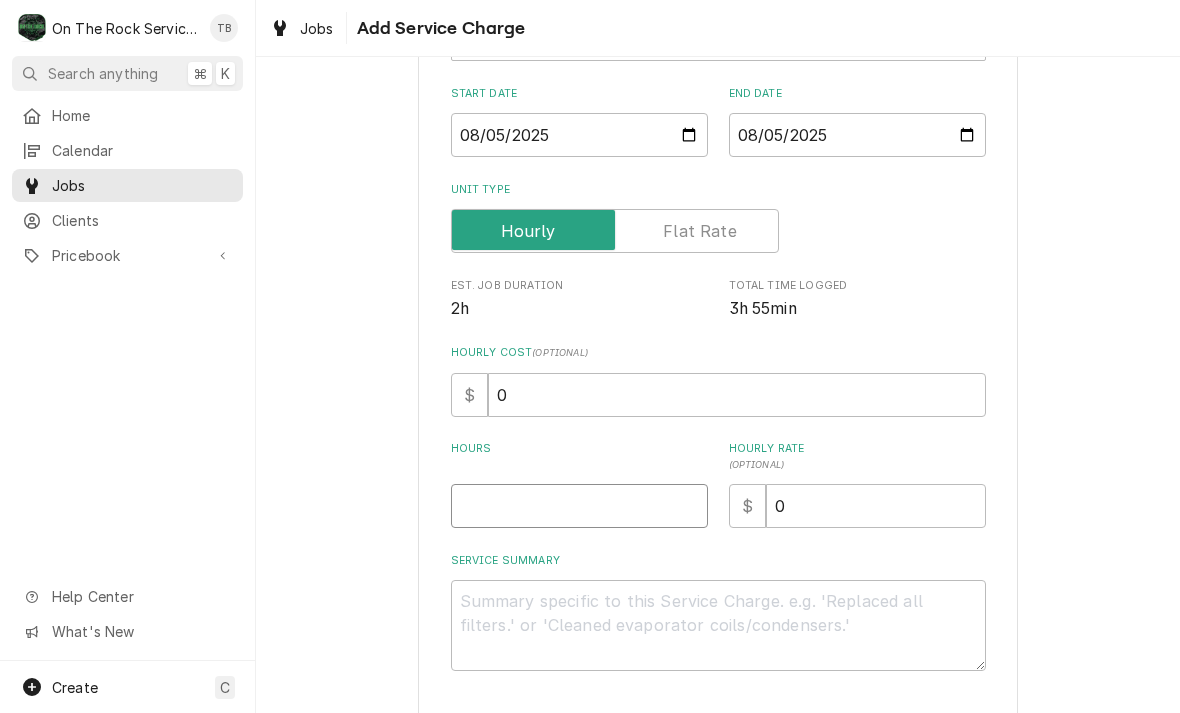 click on "Hours" at bounding box center (579, 506) 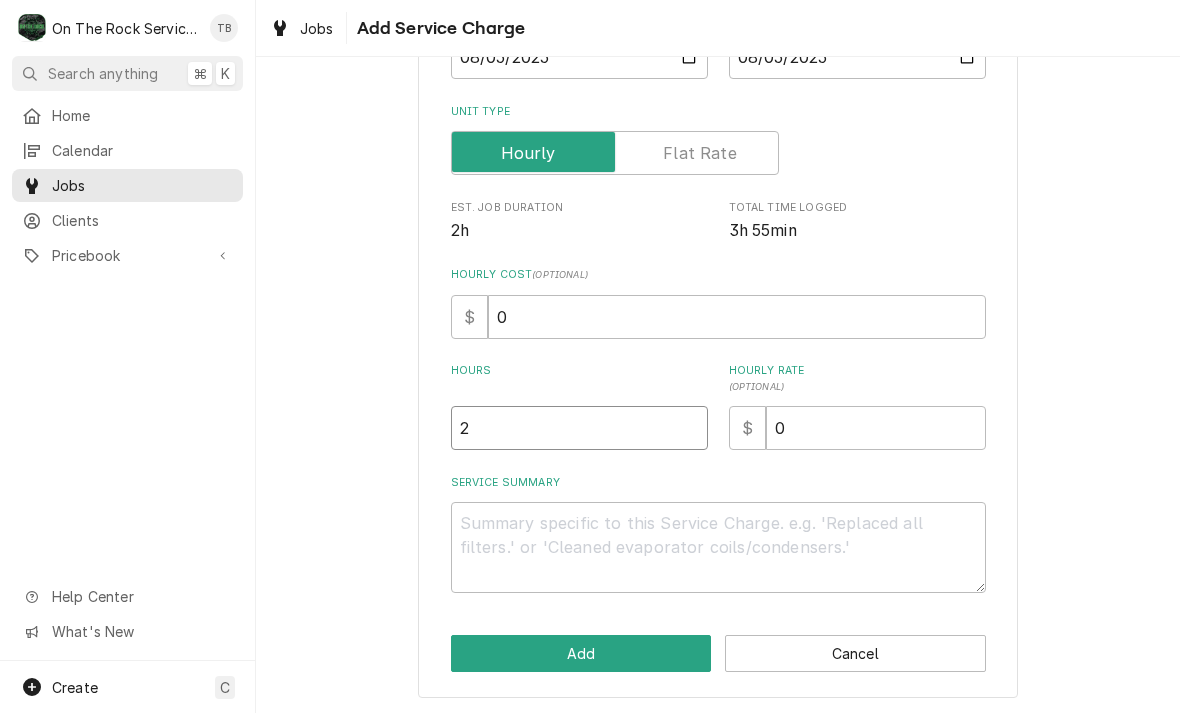 scroll, scrollTop: 252, scrollLeft: 0, axis: vertical 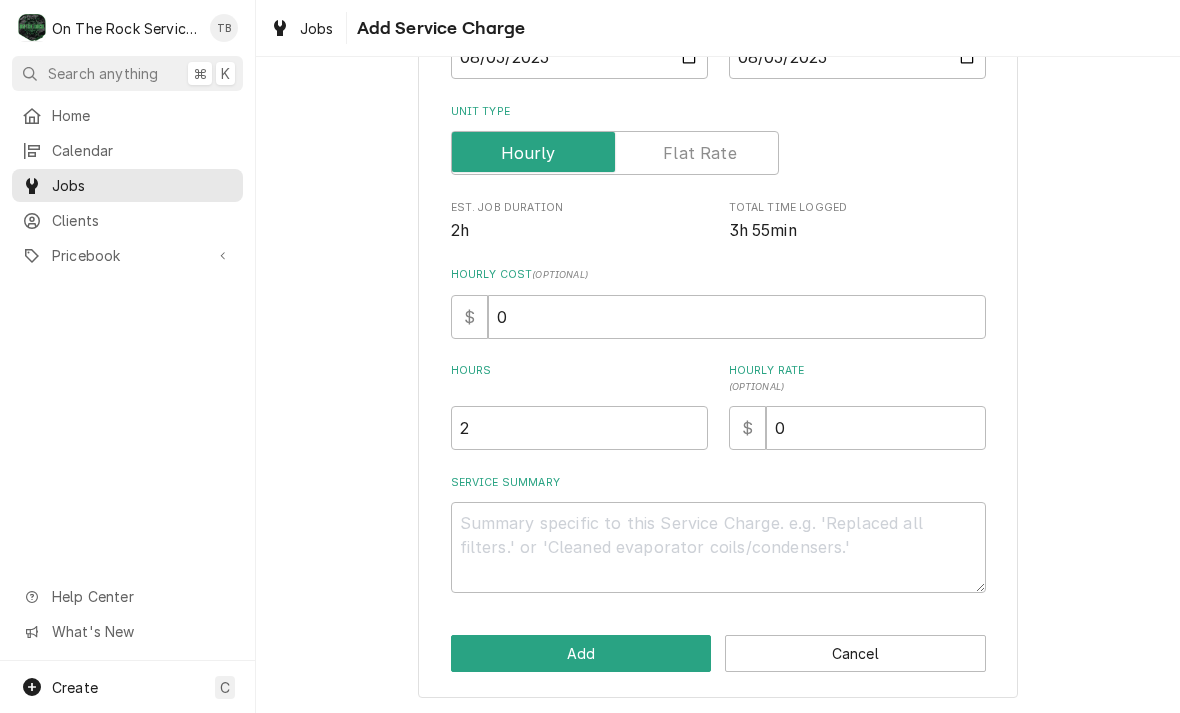 click on "Please provide the following information to add a new service charge to this invoice: Short Description Job | Service Call Service Type 🛠️ Start Date 2025-08-05 End Date 2025-08-05 Unit Type Est. Job Duration 2h Total Time Logged 3h 55min Hourly Cost  ( optional ) $ 0 Hours 2 Hourly Rate  ( optional ) $ 0 Service Summary Add Cancel" at bounding box center [718, 270] 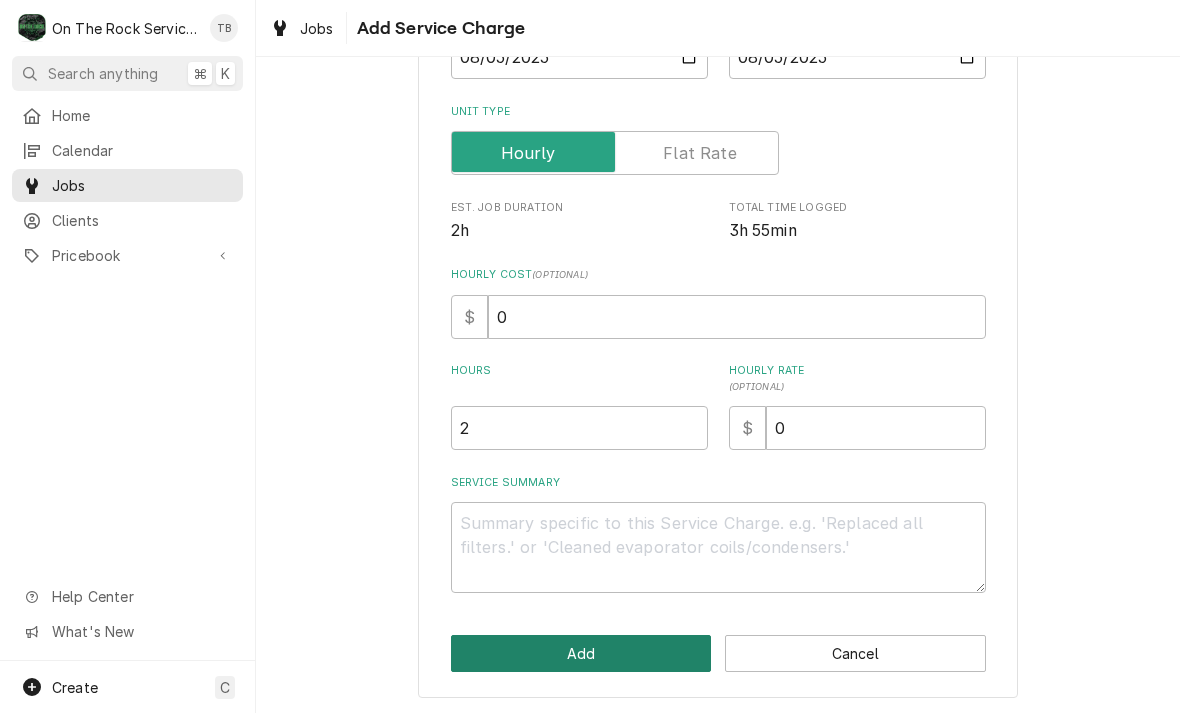 click on "Add" at bounding box center [581, 653] 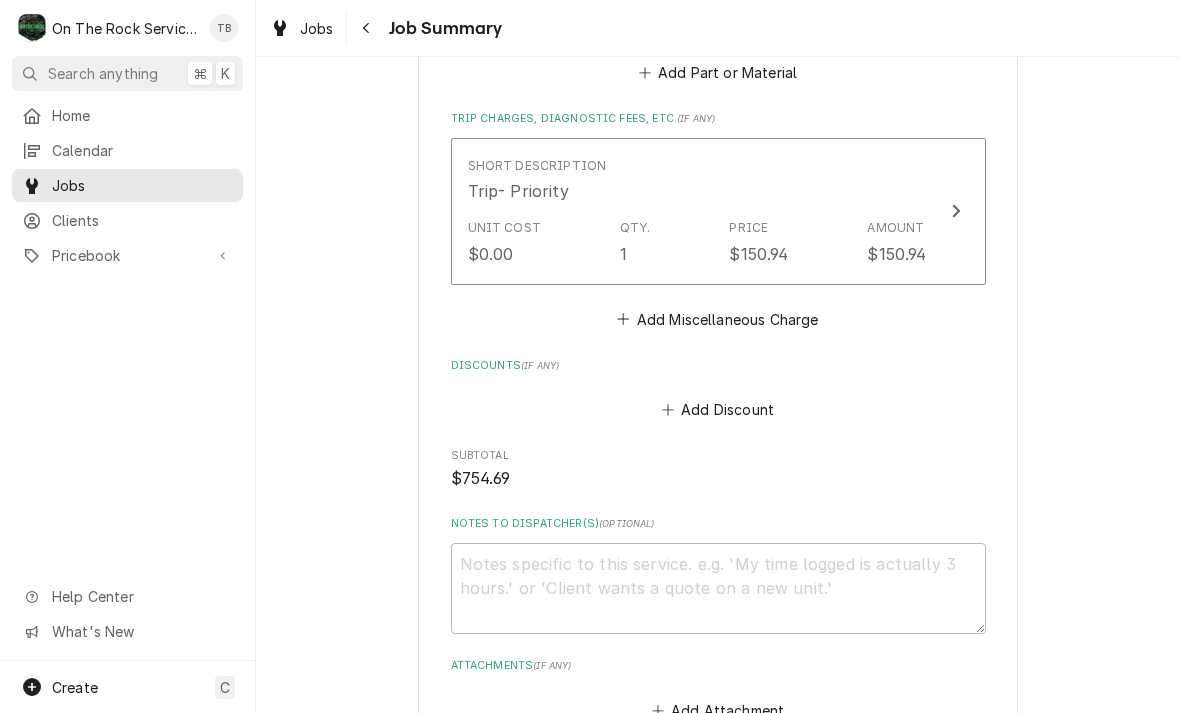 scroll, scrollTop: 1393, scrollLeft: 0, axis: vertical 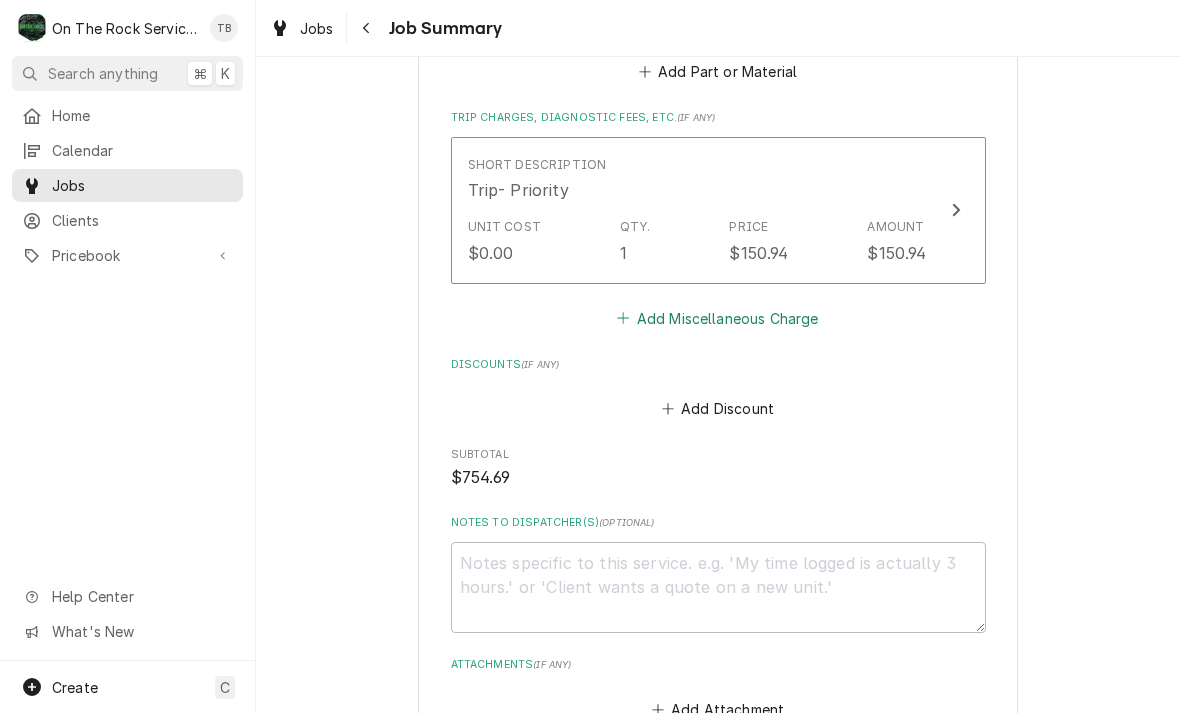 click on "Add Miscellaneous Charge" at bounding box center (718, 318) 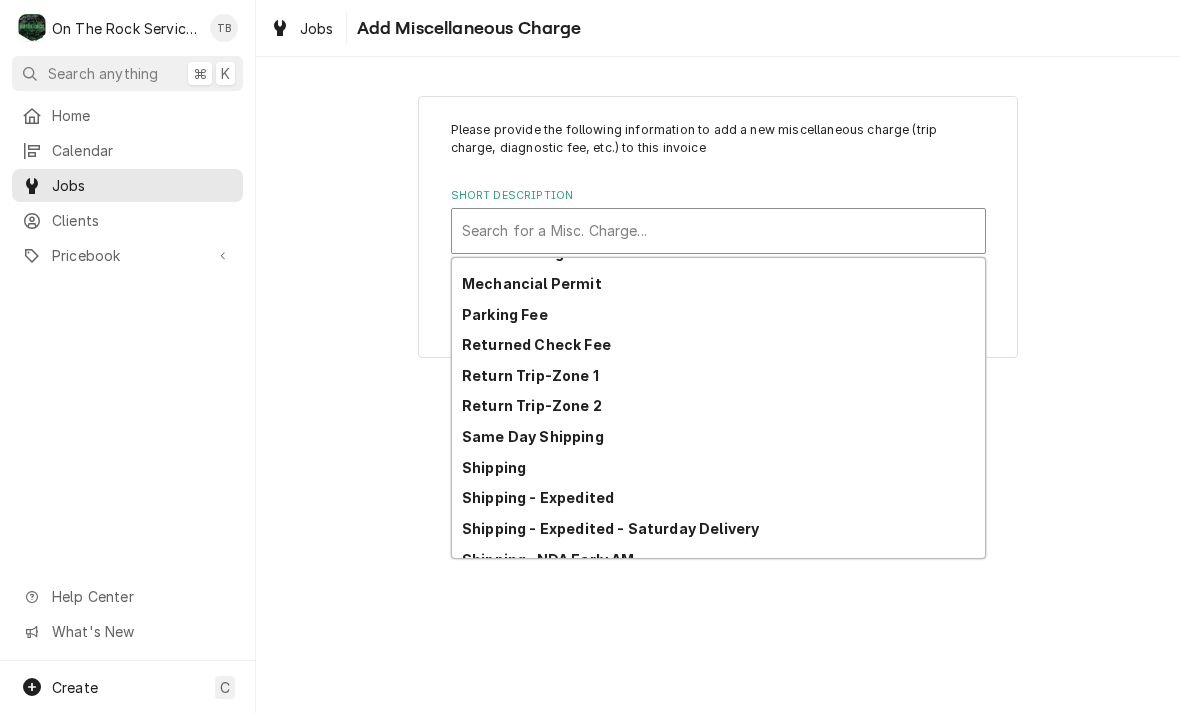 scroll, scrollTop: 87, scrollLeft: 0, axis: vertical 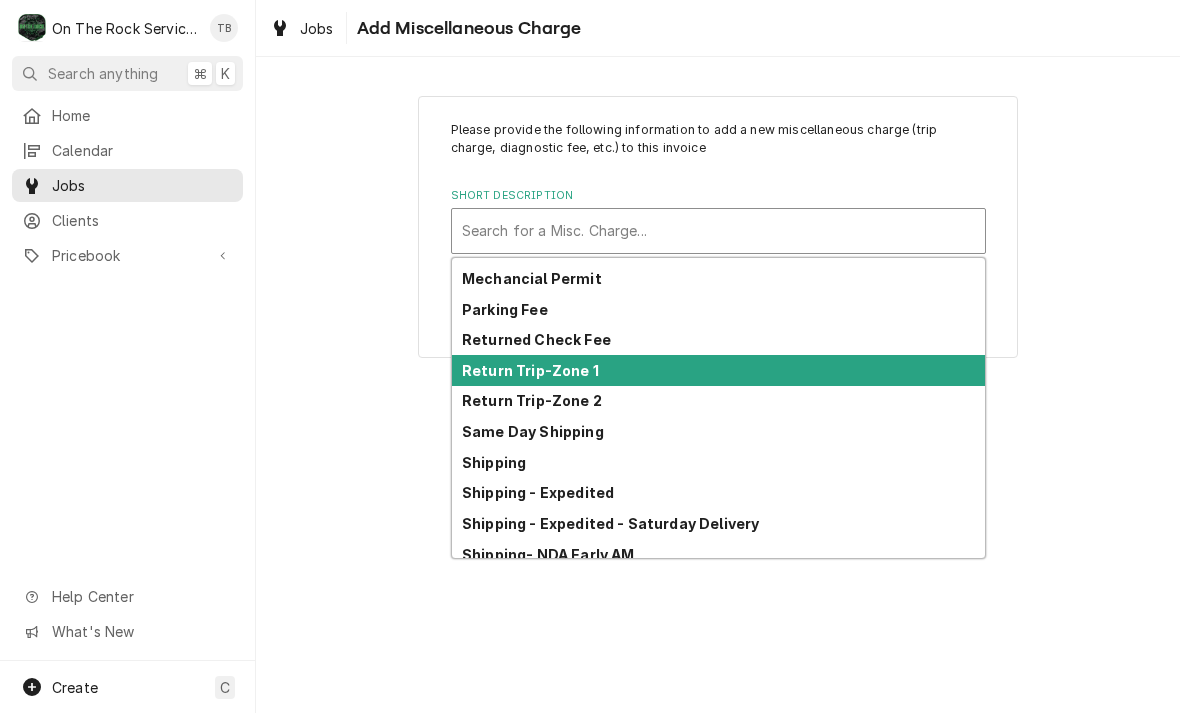 click on "Return Trip-Zone 1" at bounding box center (718, 370) 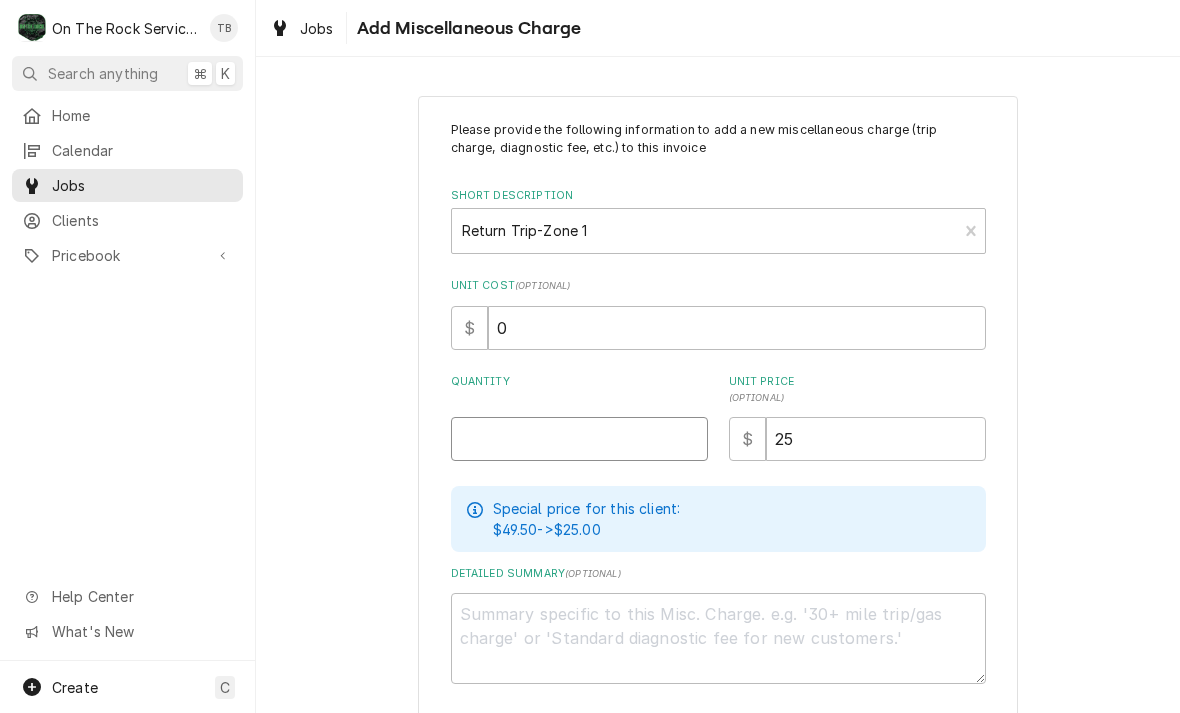 click on "Quantity" at bounding box center [579, 439] 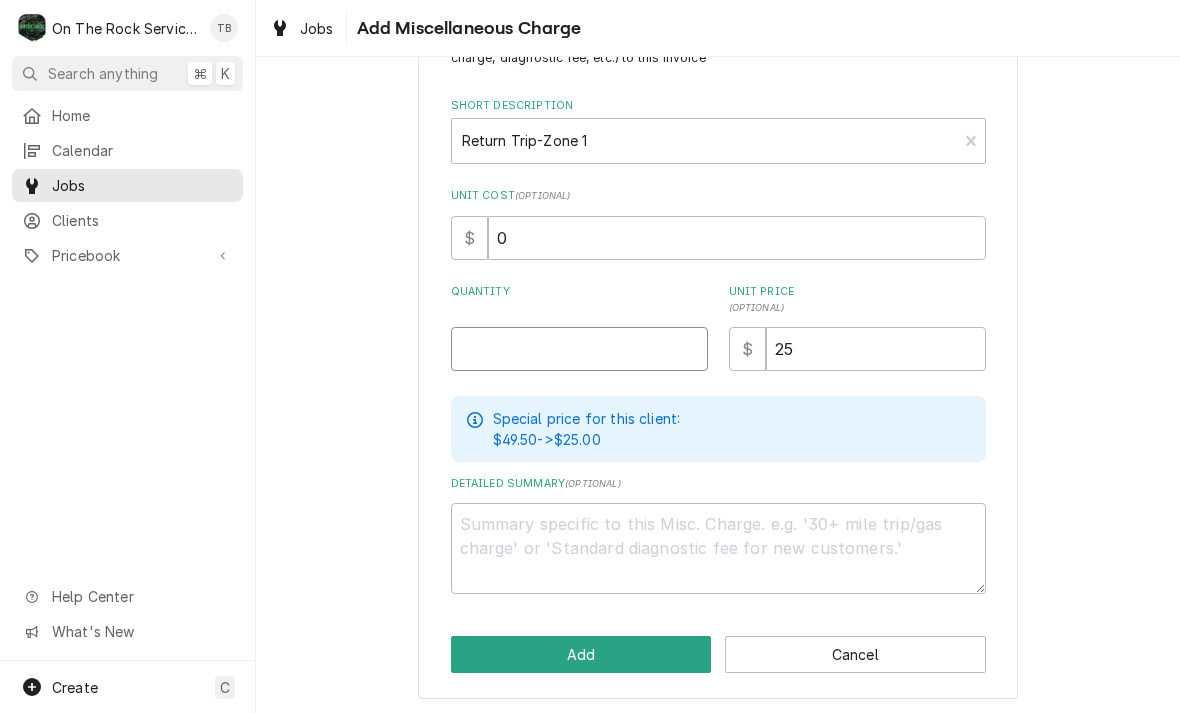 scroll, scrollTop: 89, scrollLeft: 0, axis: vertical 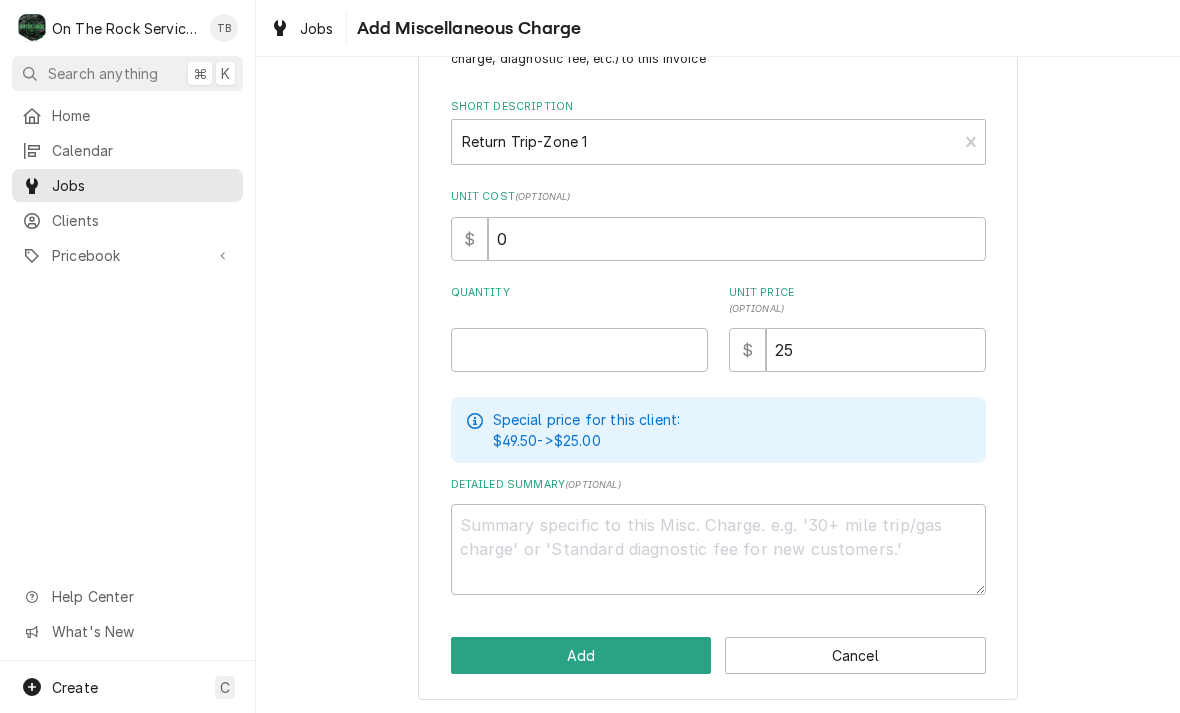 click on "Please provide the following information to add a new miscellaneous charge (trip charge, diagnostic fee, etc.) to this invoice Short Description Return Trip-Zone 1 Unit Cost  ( optional ) $ 0 Quantity Unit Price  ( optional ) $ 25 Special price for this client: $49.50  ->  $25.00 Detailed Summary  ( optional ) Add Cancel" at bounding box center [718, 353] 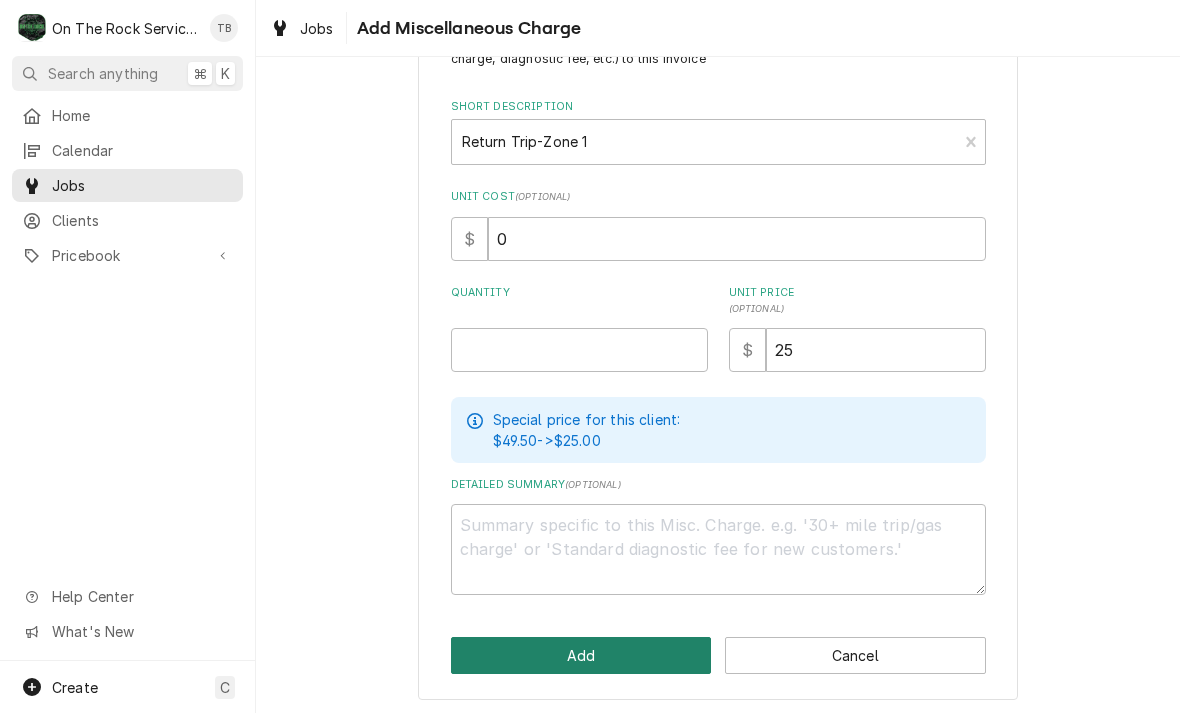 click on "Add" at bounding box center [581, 655] 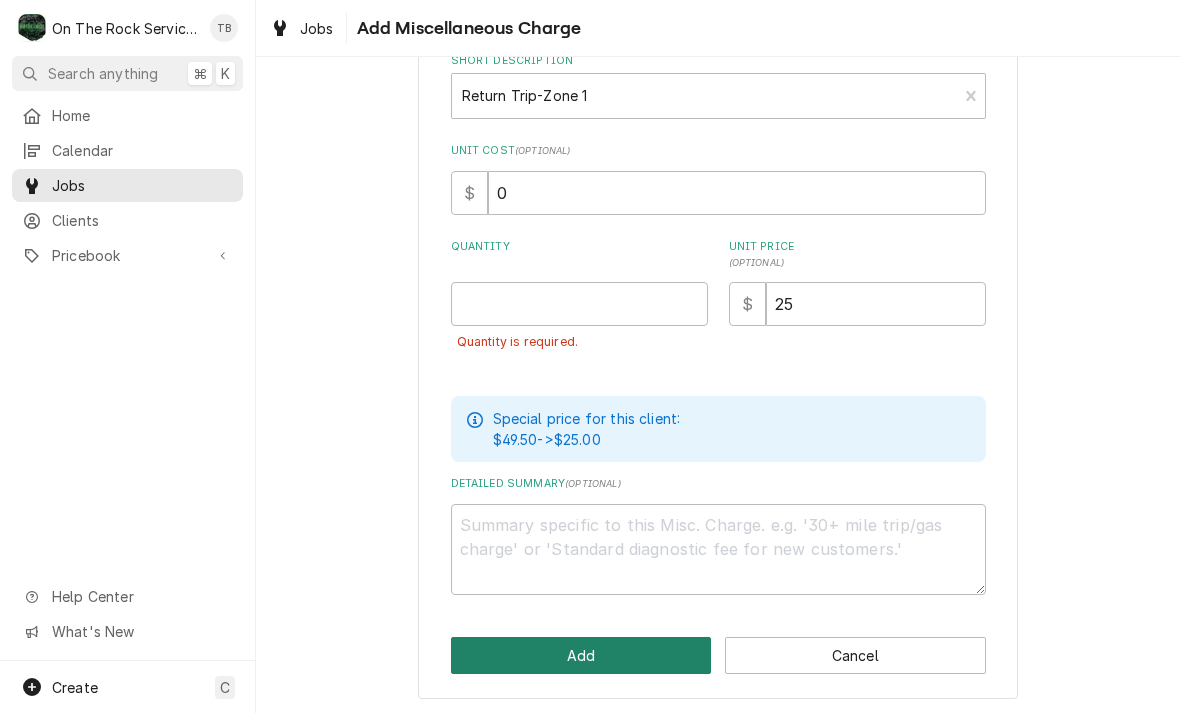 scroll, scrollTop: 134, scrollLeft: 0, axis: vertical 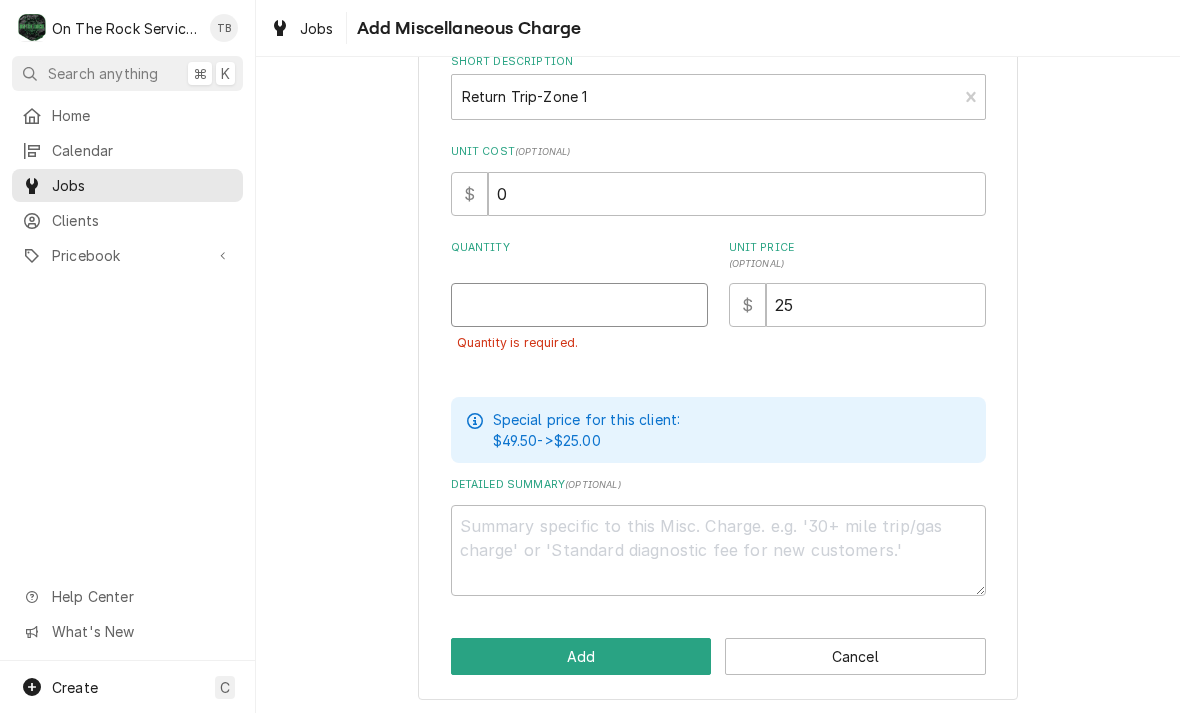 click on "Quantity" at bounding box center [579, 305] 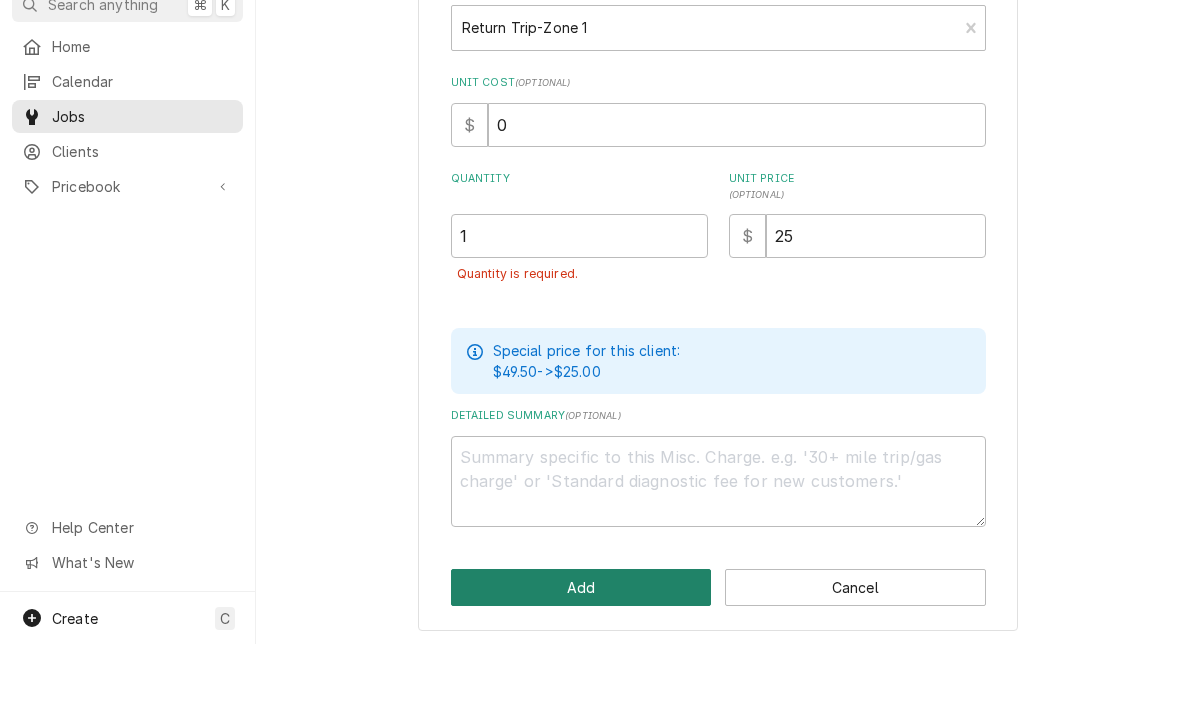 click on "Add" at bounding box center [581, 656] 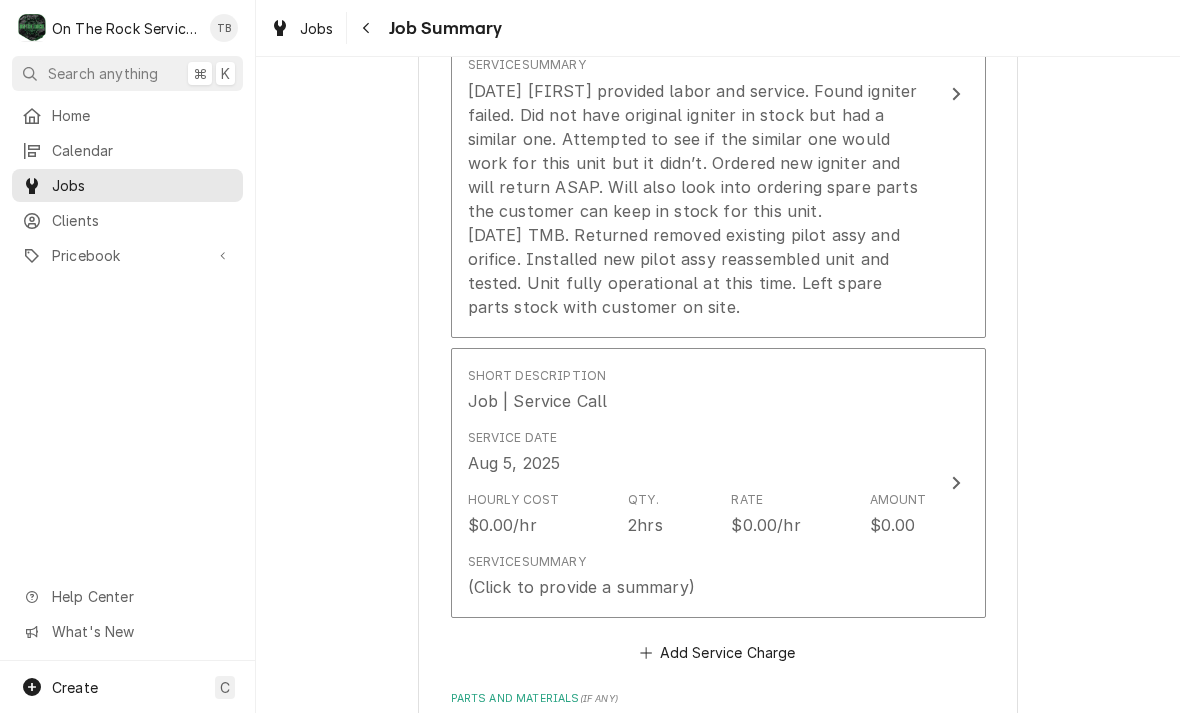 scroll, scrollTop: 720, scrollLeft: 0, axis: vertical 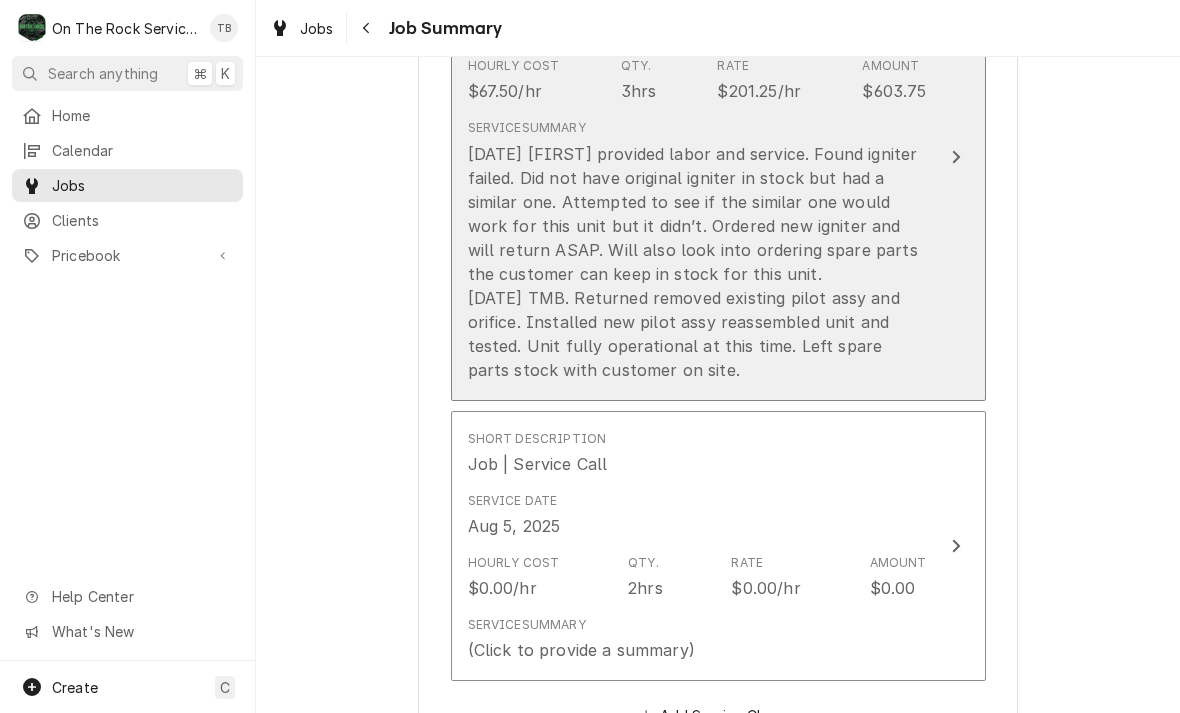 click on "8/3/25 Rich provided labor and service. Found igniter failed. Did not have original igniter in stock but had a similar one. Attempted to see if the similar one would work for this unit but it didn’t. Ordered new igniter and will return ASAP. Will also look into ordering spare parts the customer can keep in stock for this unit.
8/5/25 TMB. Returned removed existing pilot assy and orifice. Installed new pilot assy reassembled unit and tested. Unit fully operational at this time. Left spare parts stock with customer on site." at bounding box center [697, 262] 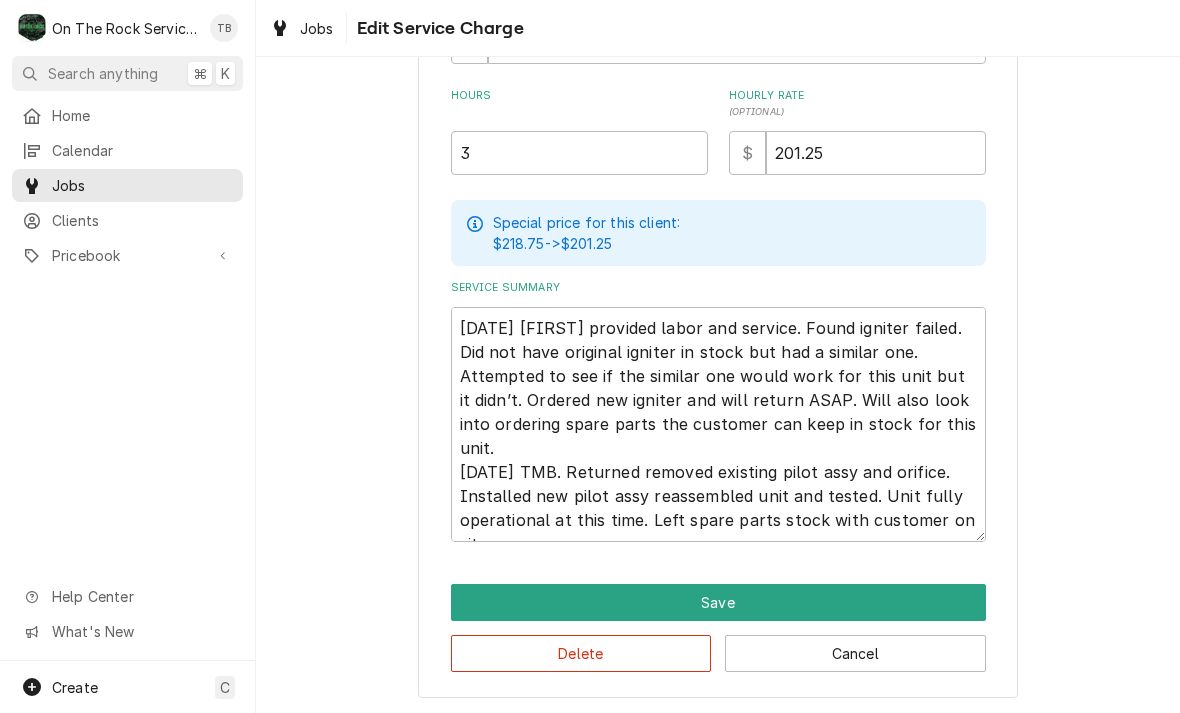 scroll, scrollTop: 526, scrollLeft: 0, axis: vertical 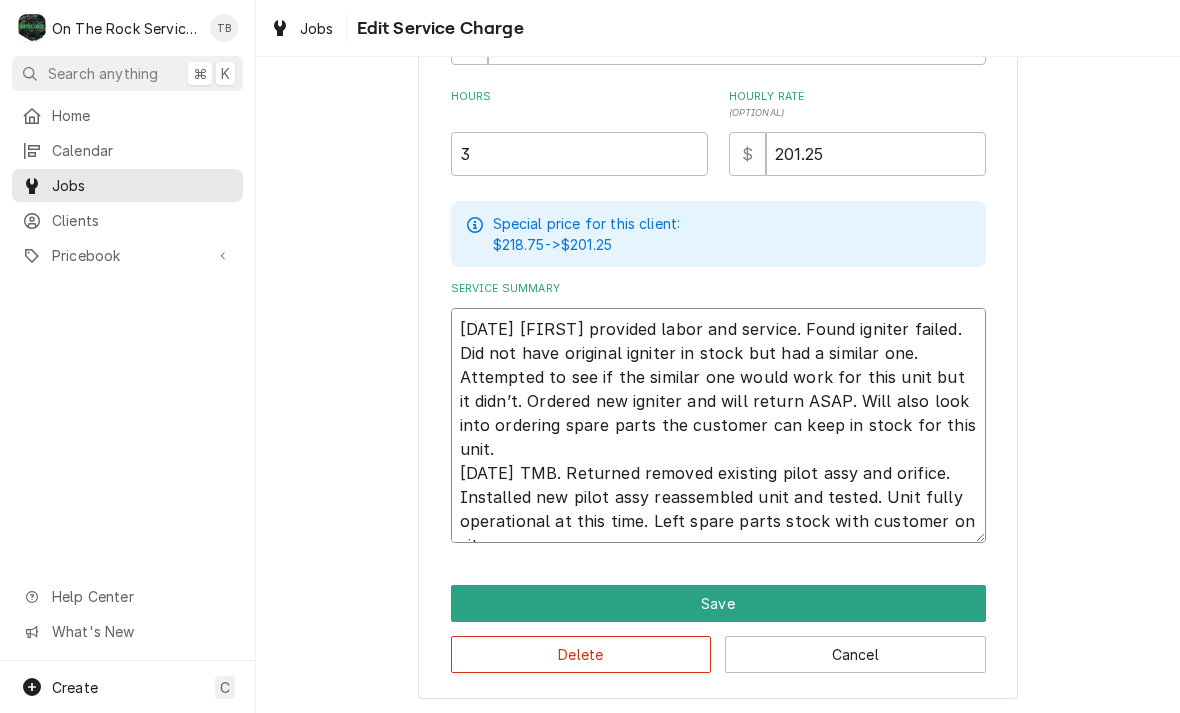 click on "8/3/25 Rich provided labor and service. Found igniter failed. Did not have original igniter in stock but had a similar one. Attempted to see if the similar one would work for this unit but it didn’t. Ordered new igniter and will return ASAP. Will also look into ordering spare parts the customer can keep in stock for this unit.
8/5/25 TMB. Returned removed existing pilot assy and orifice. Installed new pilot assy reassembled unit and tested. Unit fully operational at this time. Left spare parts stock with customer on site." at bounding box center [718, 425] 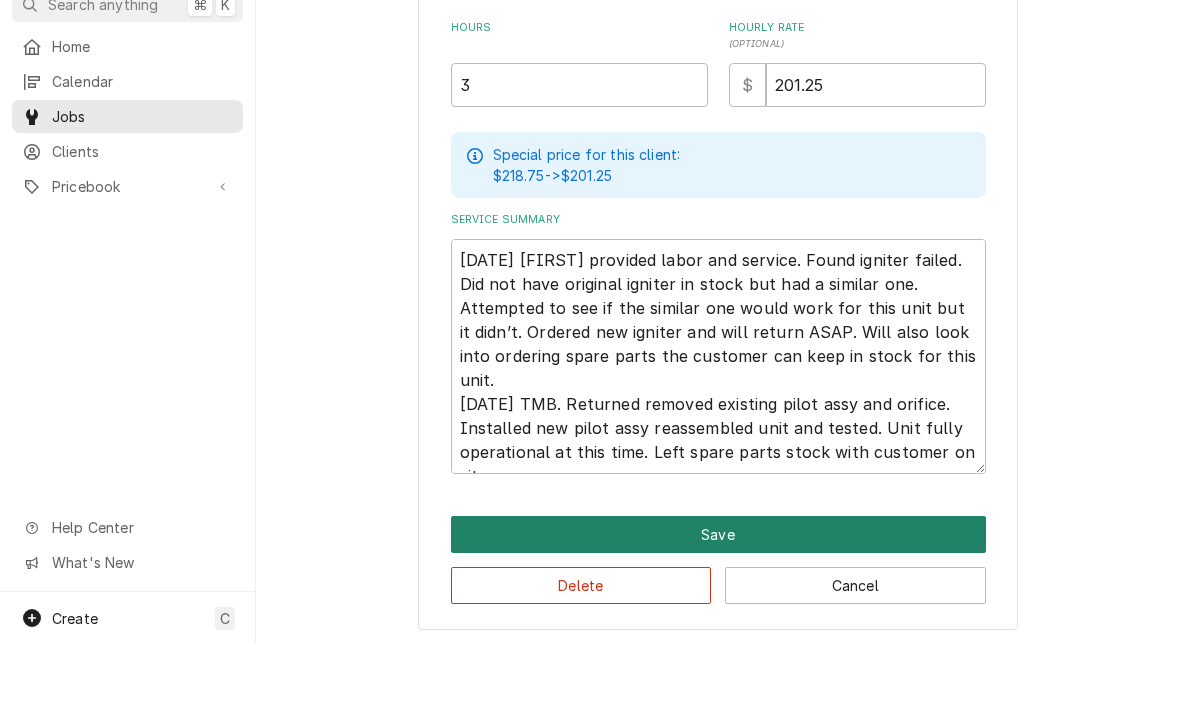 click on "Save" at bounding box center [718, 603] 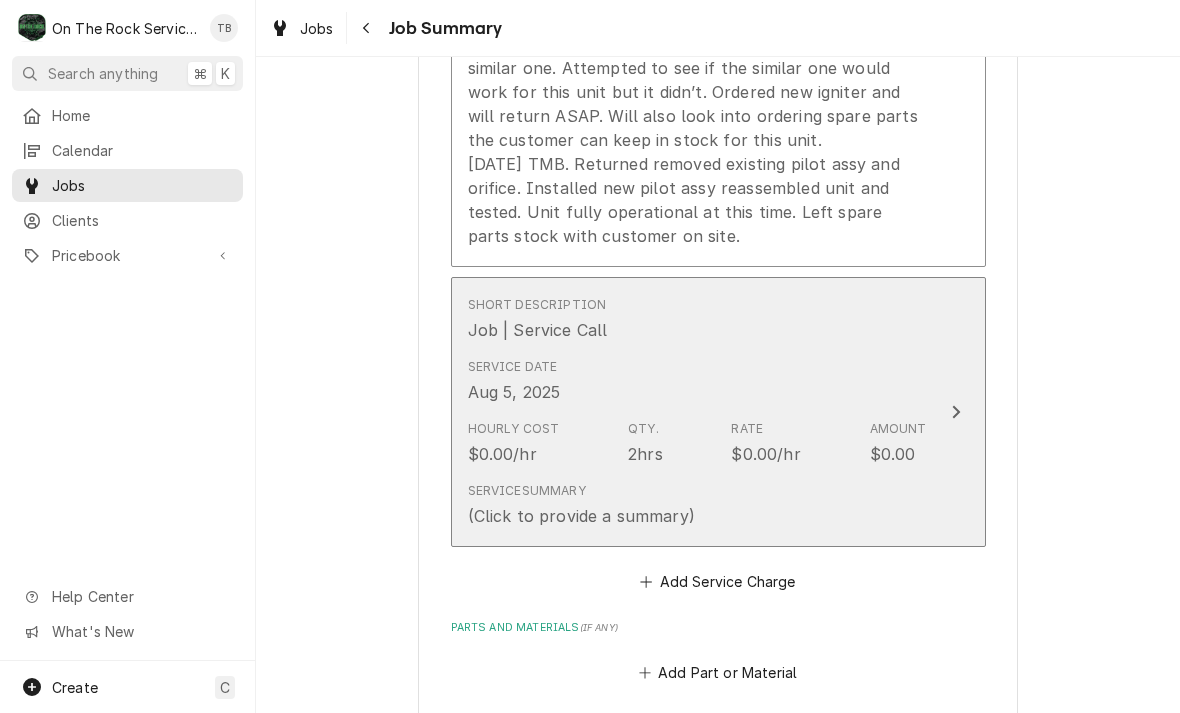 click on "Short Description Job | Service Call Service Date Aug 5, 2025 Hourly Cost $0.00/hr Qty. 2hrs Rate $0.00/hr Amount $0.00 Service  Summary (Click to provide a summary)" at bounding box center [718, 412] 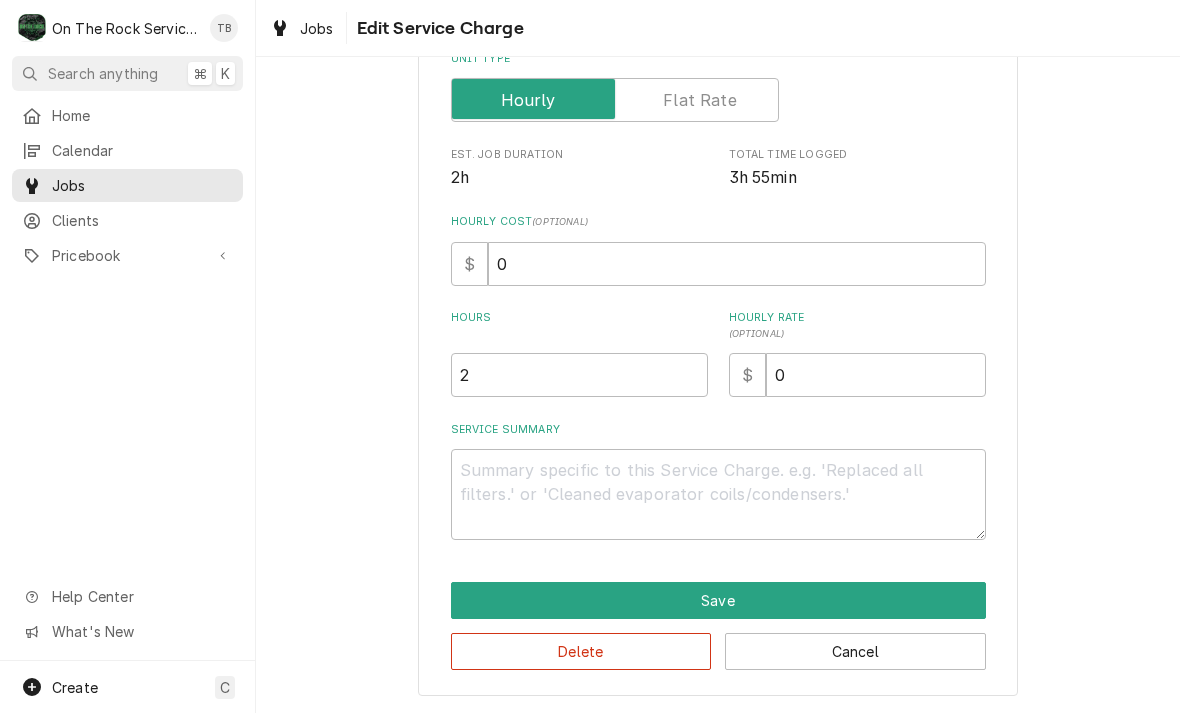 scroll, scrollTop: 304, scrollLeft: 0, axis: vertical 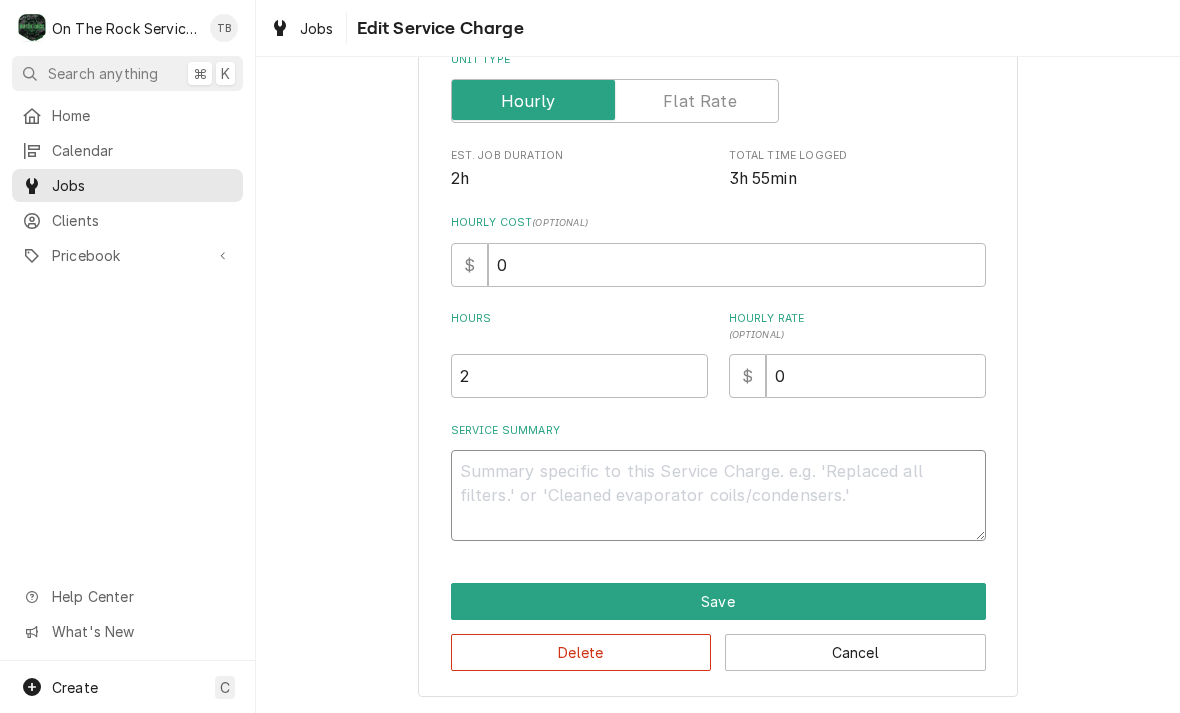 click on "Service Summary" at bounding box center (718, 495) 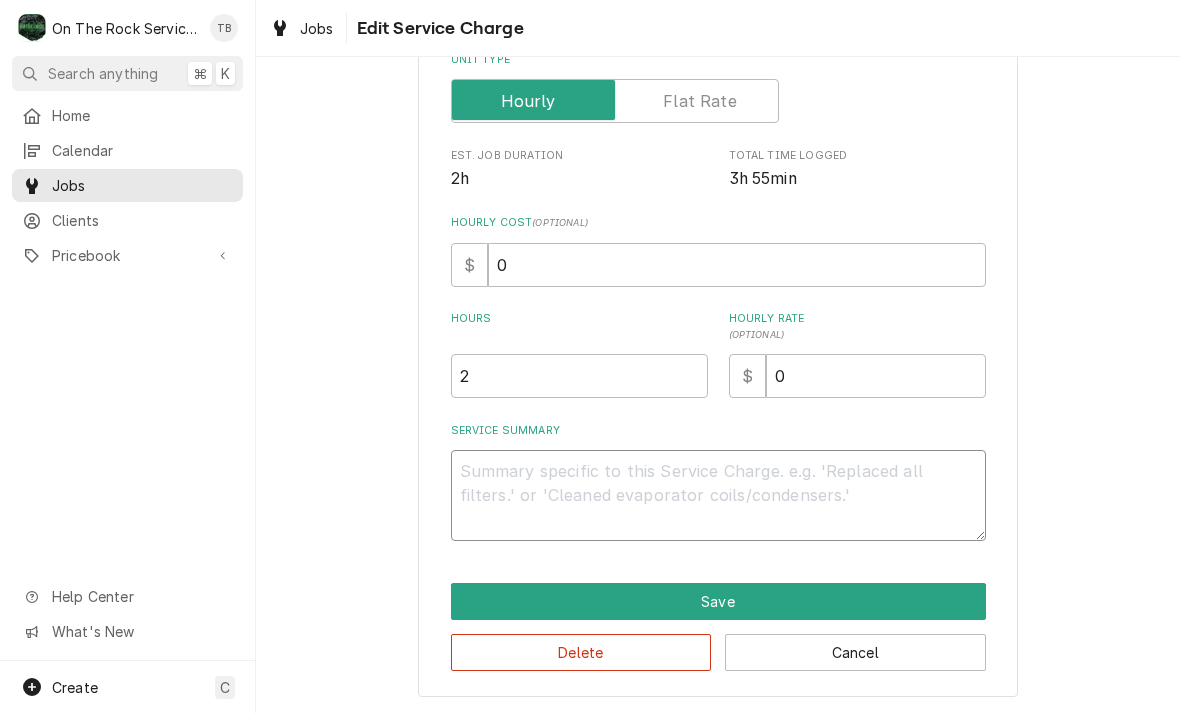 click on "Service Summary" at bounding box center [718, 495] 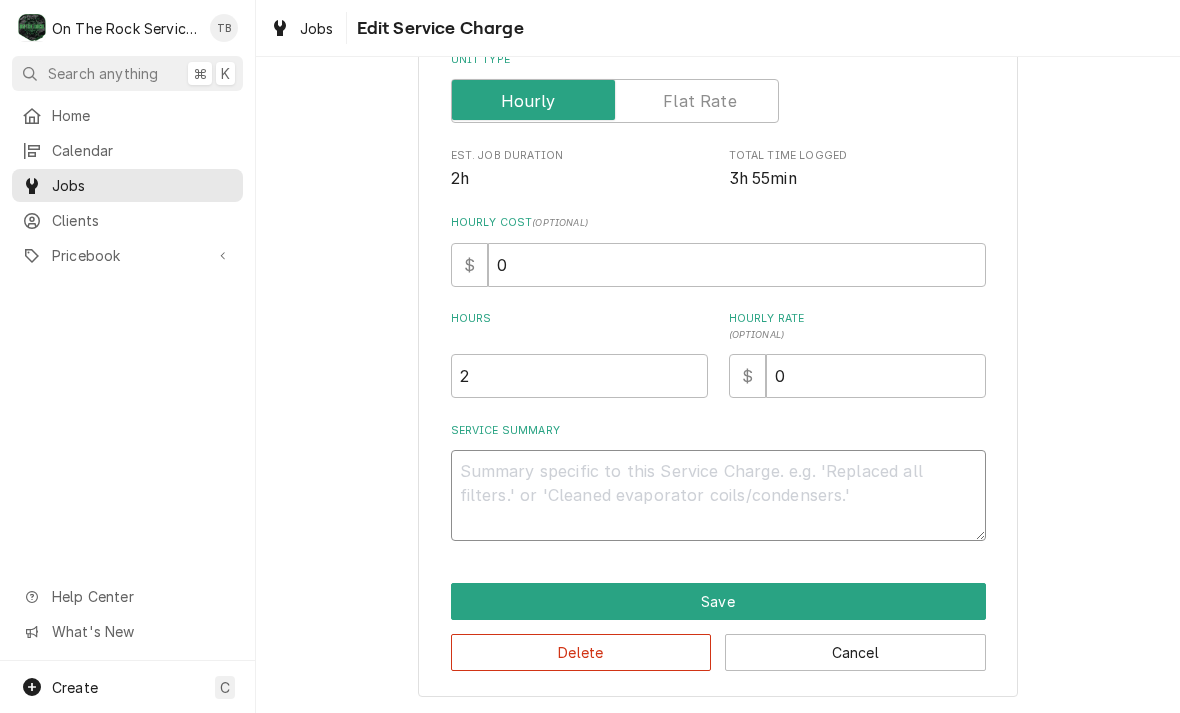 paste on "8/5/25 TMB. Returned removed existing pilot assy and orifice. Installed new pilot assy reassembled unit and tested. Unit fully operational at this time. Left spare parts stock with customer on site." 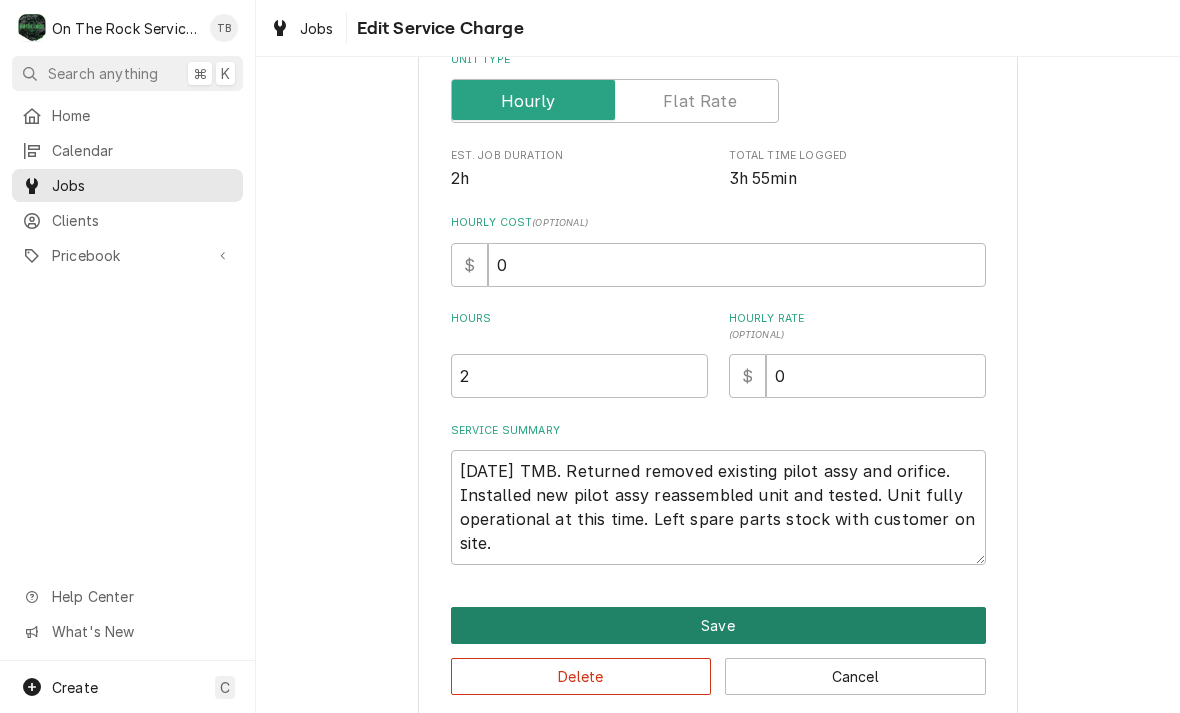 click on "Save" at bounding box center [718, 625] 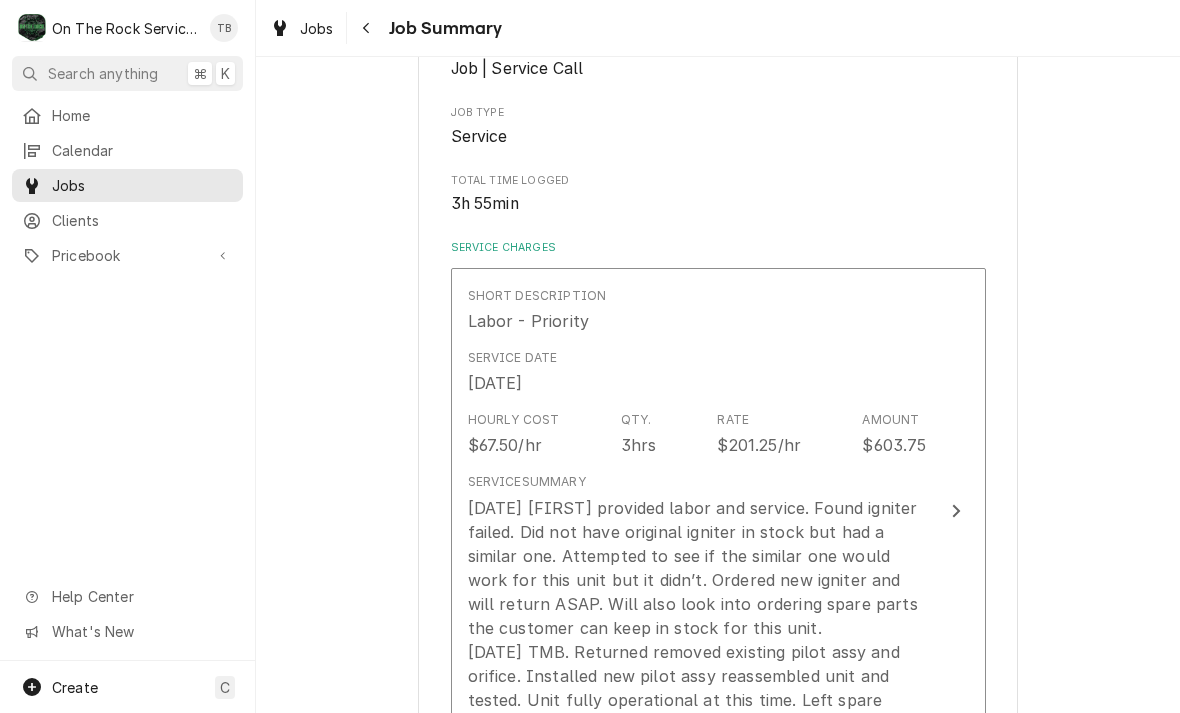 scroll, scrollTop: 792, scrollLeft: 0, axis: vertical 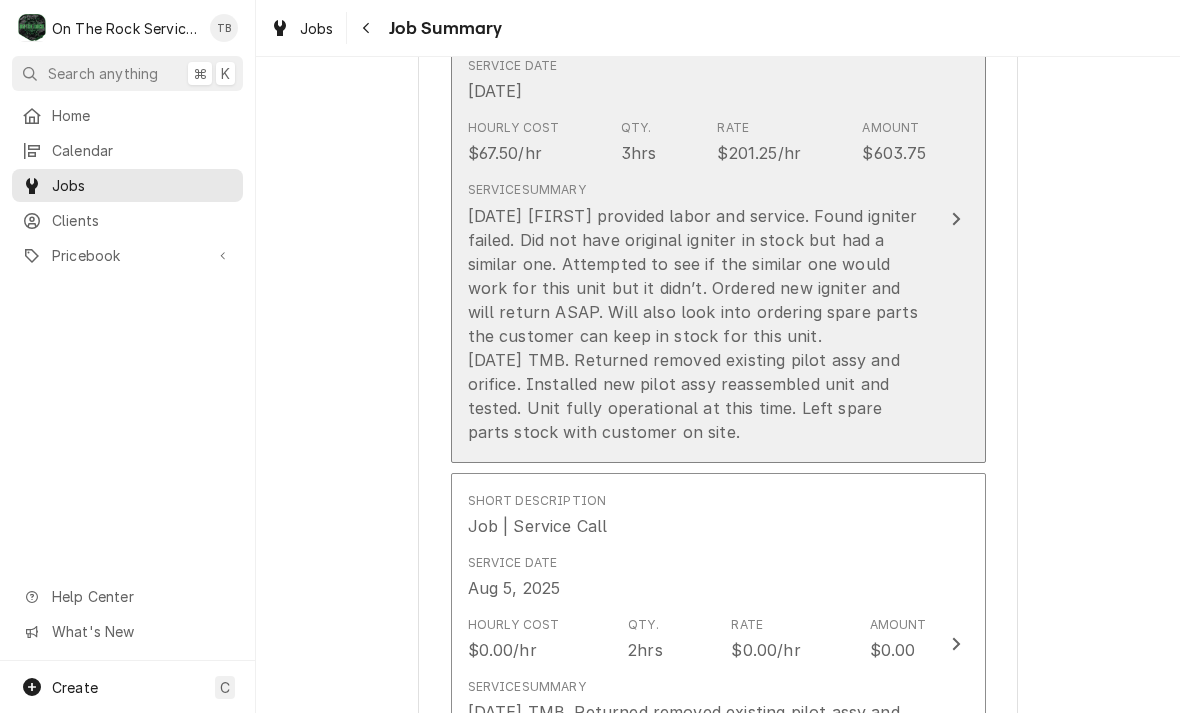 click on "8/3/25 Rich provided labor and service. Found igniter failed. Did not have original igniter in stock but had a similar one. Attempted to see if the similar one would work for this unit but it didn’t. Ordered new igniter and will return ASAP. Will also look into ordering spare parts the customer can keep in stock for this unit.
8/5/25 TMB. Returned removed existing pilot assy and orifice. Installed new pilot assy reassembled unit and tested. Unit fully operational at this time. Left spare parts stock with customer on site." at bounding box center [697, 324] 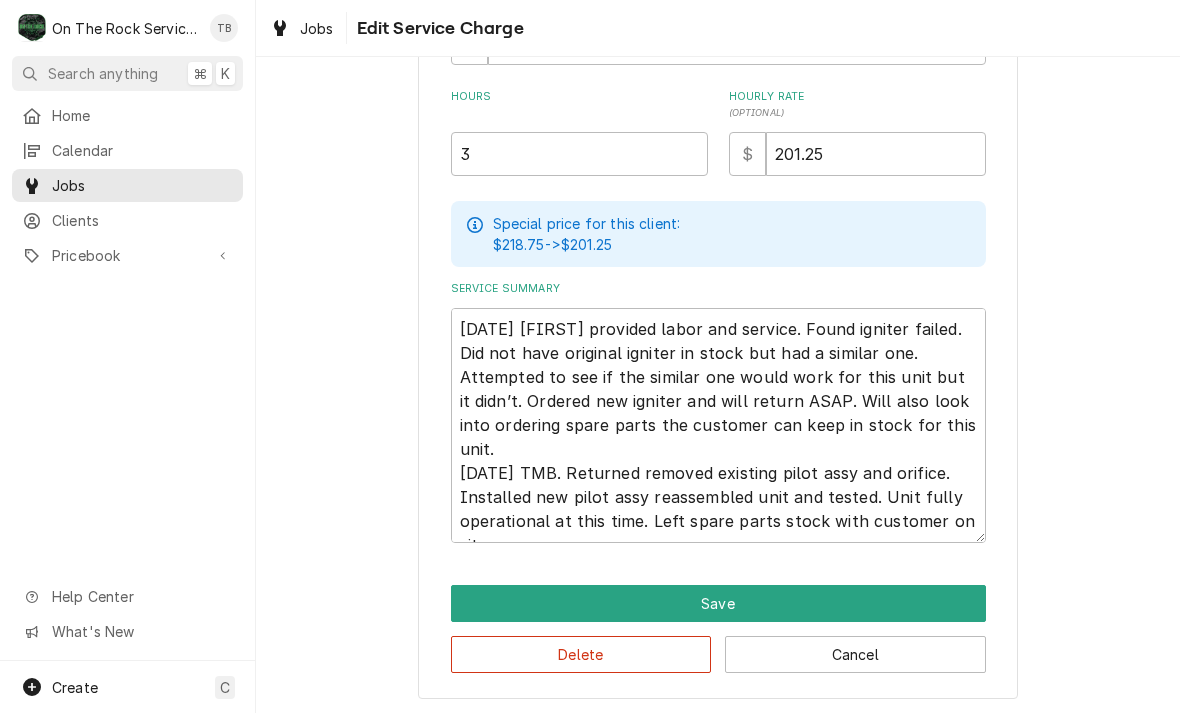 scroll, scrollTop: 526, scrollLeft: 0, axis: vertical 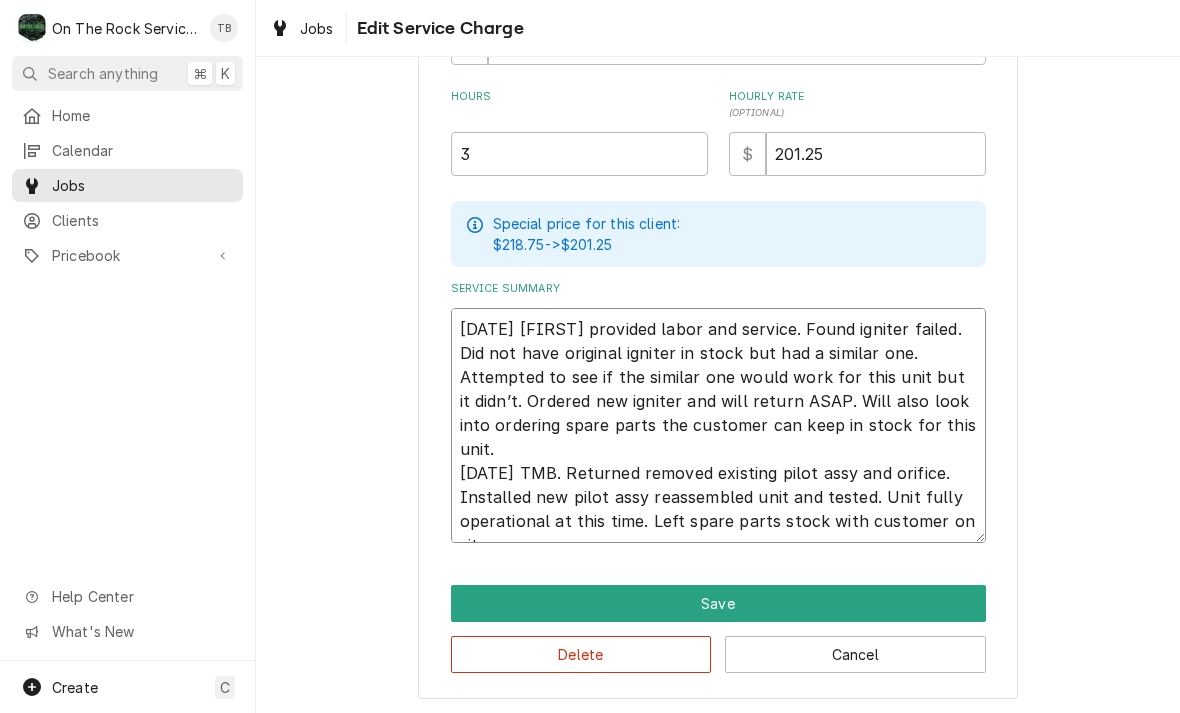 click on "8/3/25 Rich provided labor and service. Found igniter failed. Did not have original igniter in stock but had a similar one. Attempted to see if the similar one would work for this unit but it didn’t. Ordered new igniter and will return ASAP. Will also look into ordering spare parts the customer can keep in stock for this unit.
8/5/25 TMB. Returned removed existing pilot assy and orifice. Installed new pilot assy reassembled unit and tested. Unit fully operational at this time. Left spare parts stock with customer on site." at bounding box center (718, 425) 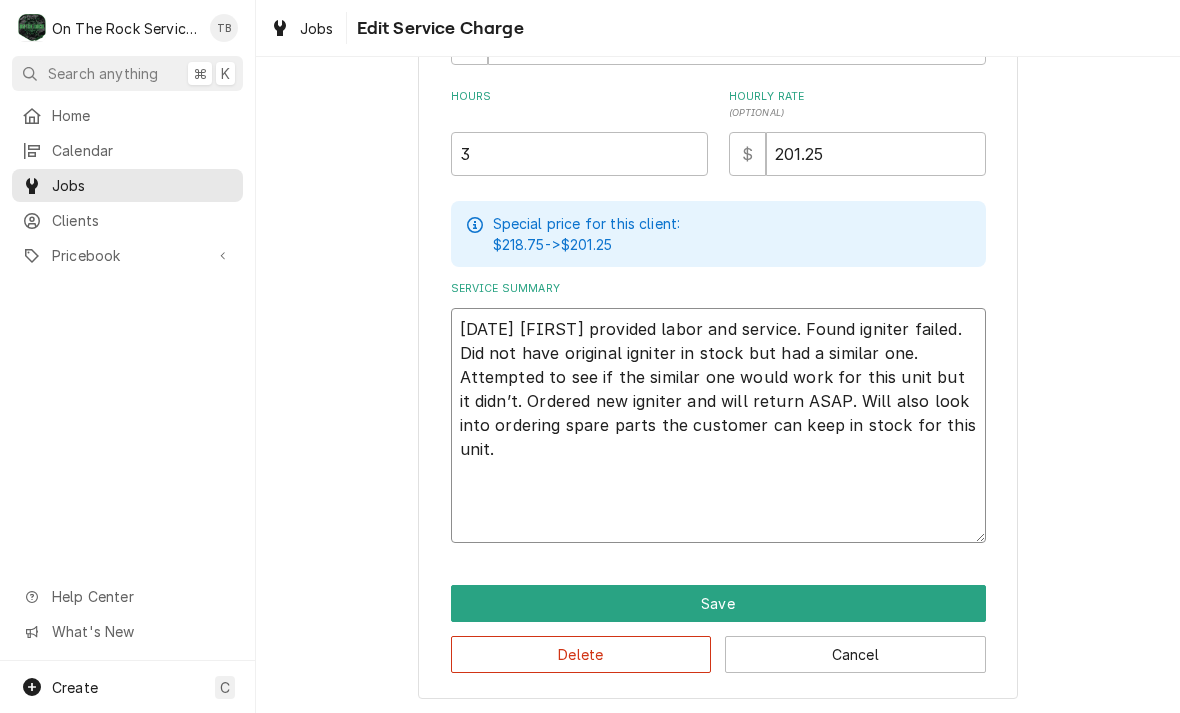 scroll, scrollTop: 454, scrollLeft: 0, axis: vertical 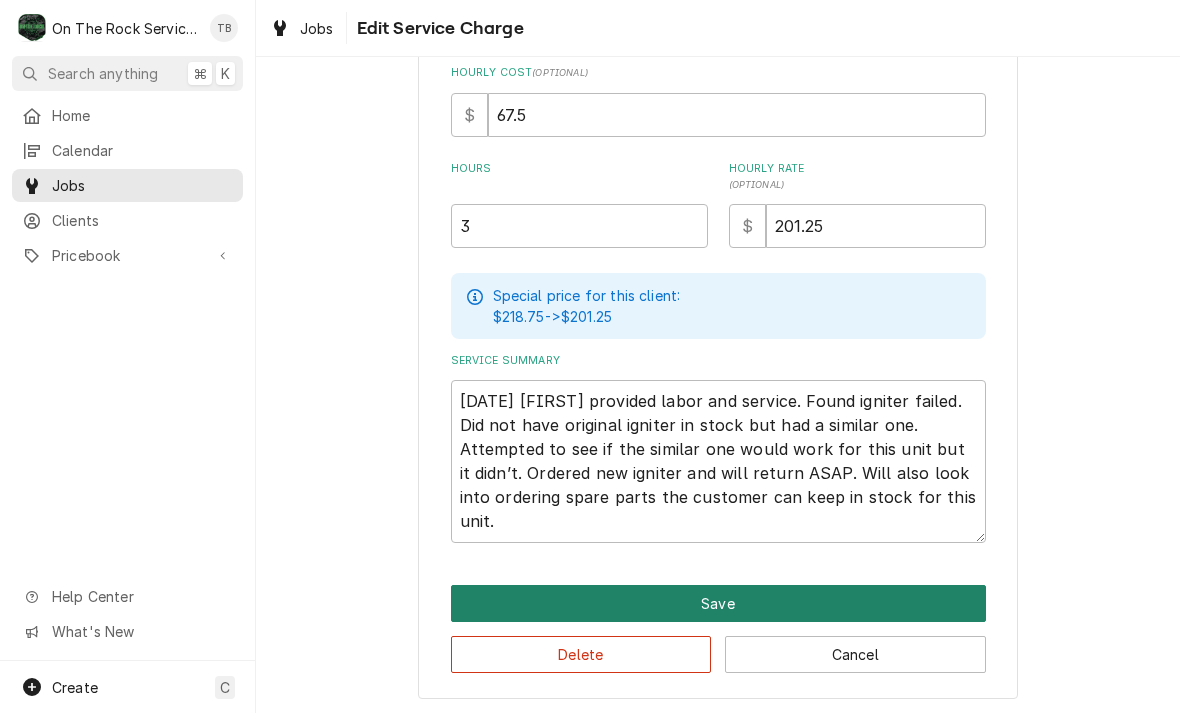 click on "Save" at bounding box center (718, 603) 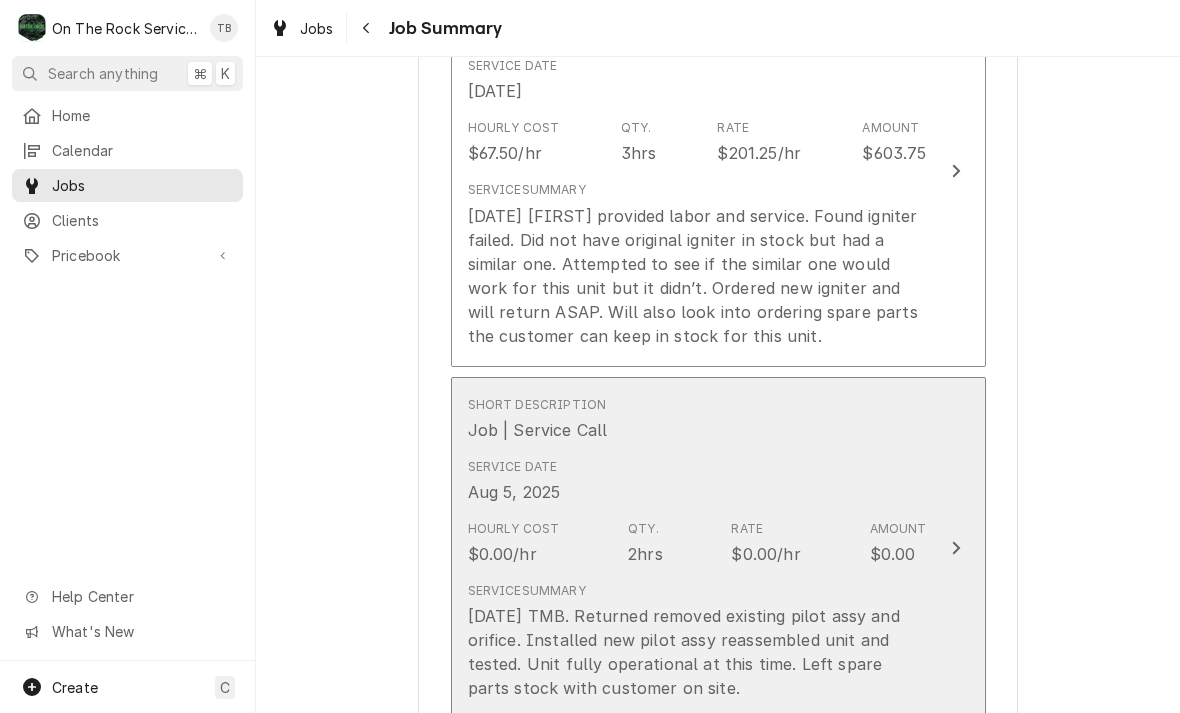 click on "Hourly Cost $0.00/hr Qty. 2hrs Rate $0.00/hr Amount $0.00" at bounding box center (697, 543) 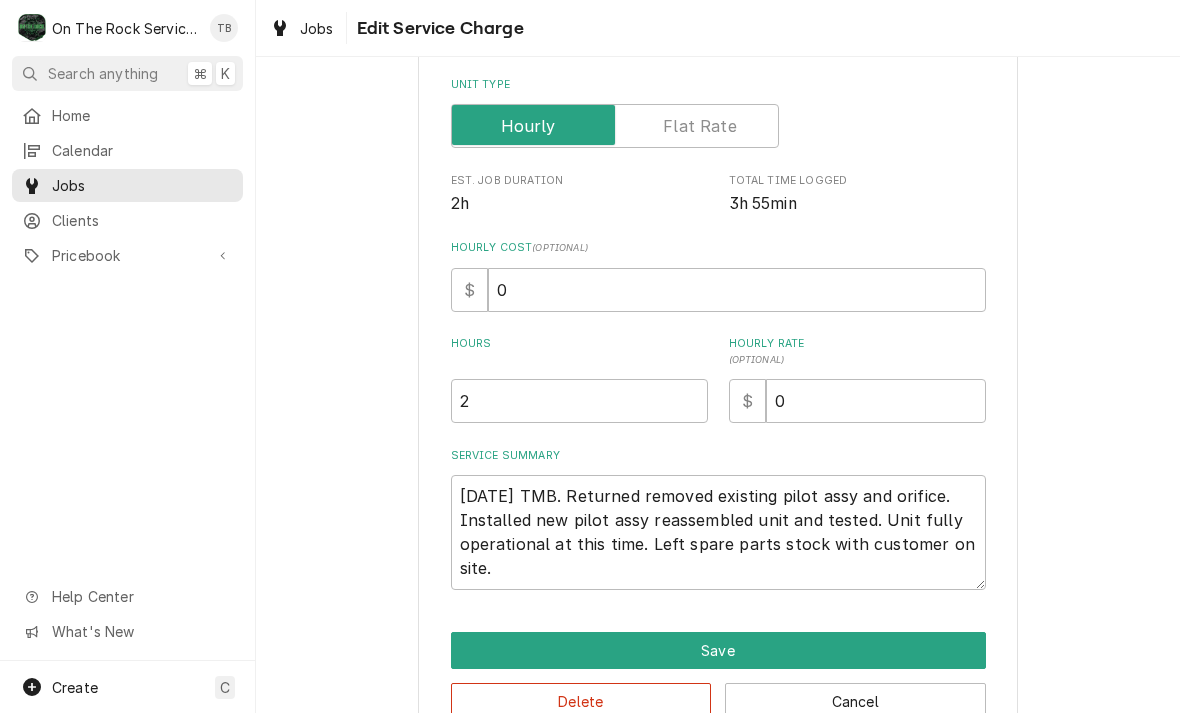 scroll, scrollTop: 0, scrollLeft: 0, axis: both 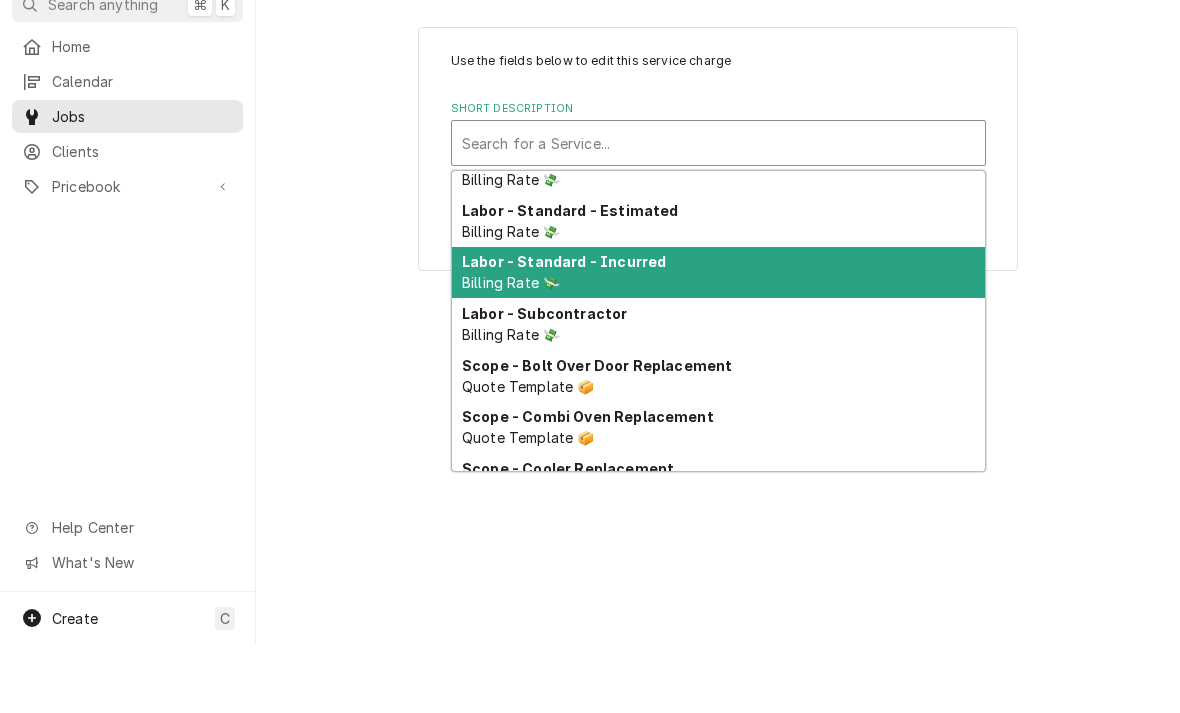 click on "Labor - Standard - Incurred Billing Rate 💸" at bounding box center [718, 342] 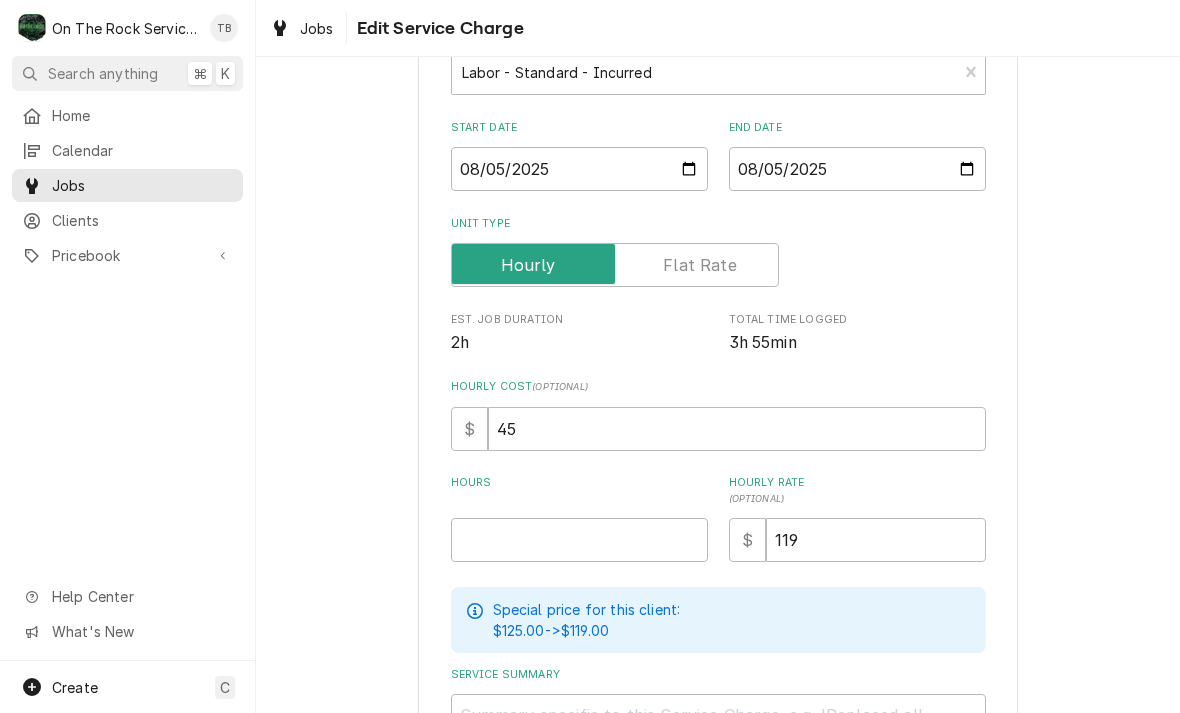 scroll, scrollTop: 141, scrollLeft: 0, axis: vertical 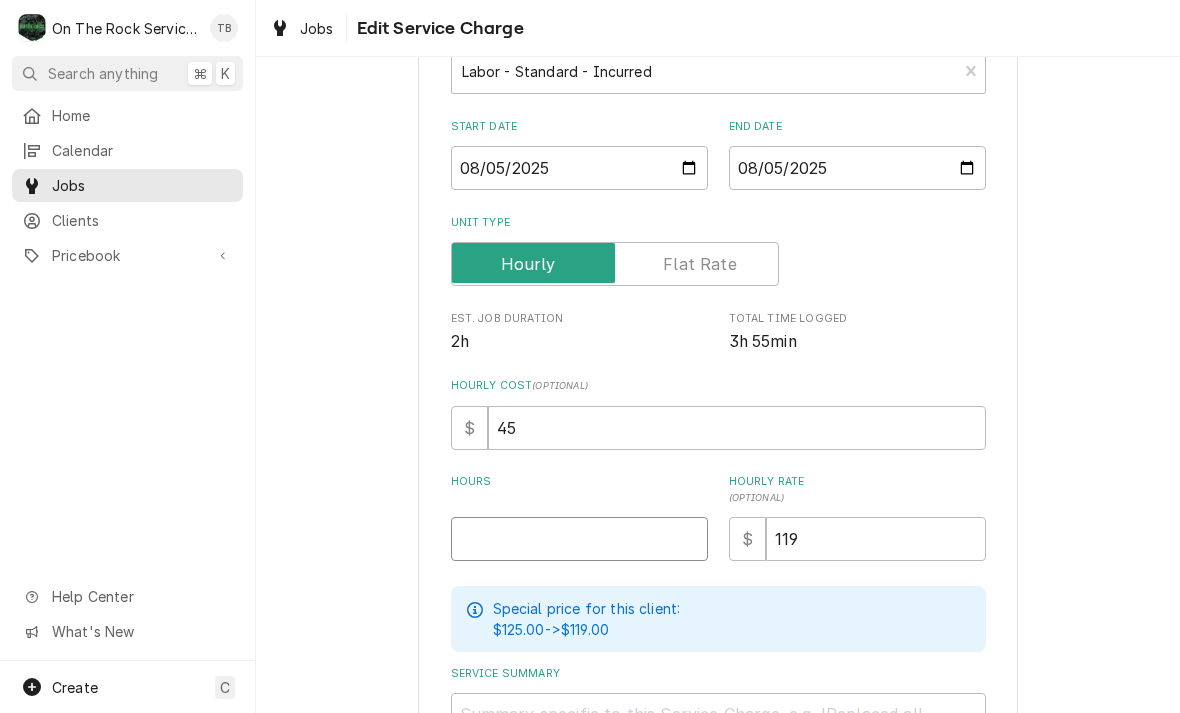click on "Hours" at bounding box center [579, 539] 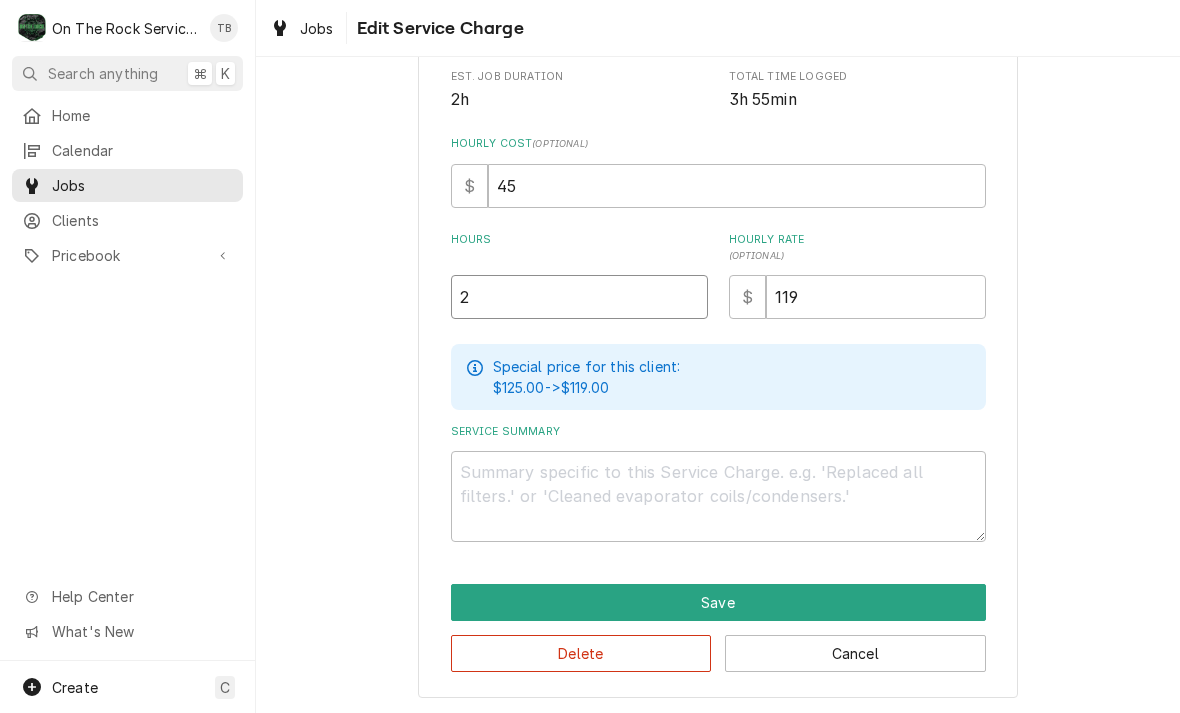scroll, scrollTop: 382, scrollLeft: 0, axis: vertical 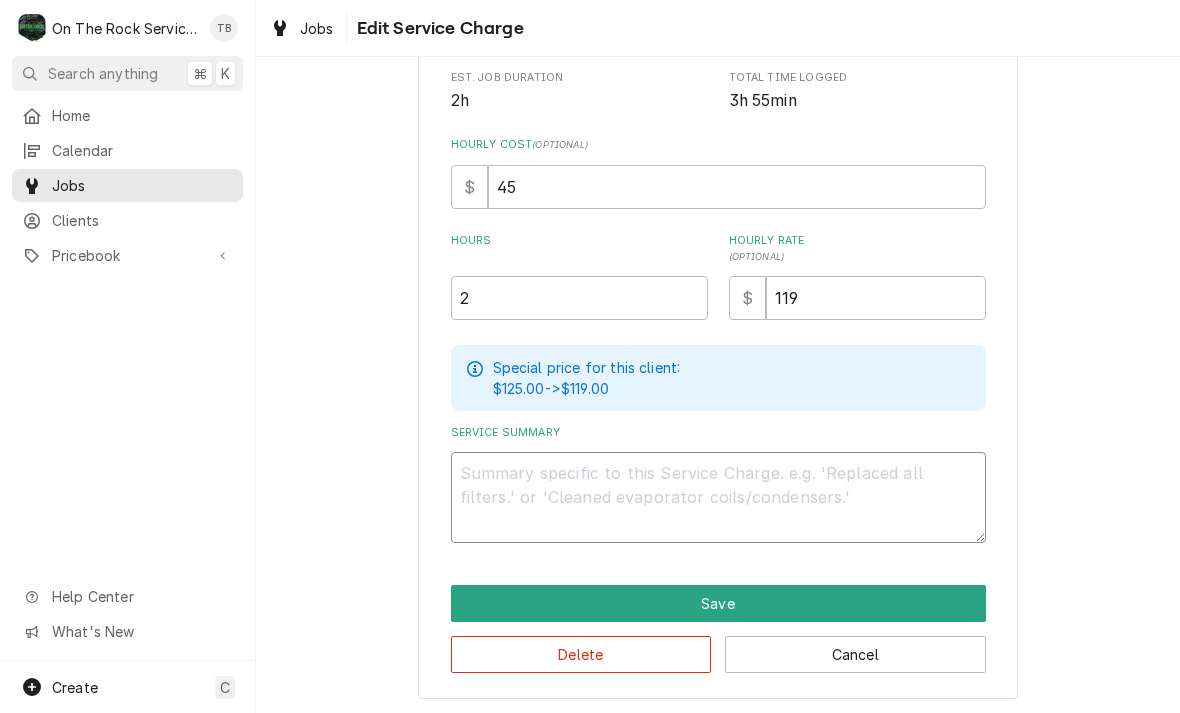 click on "Service Summary" at bounding box center (718, 497) 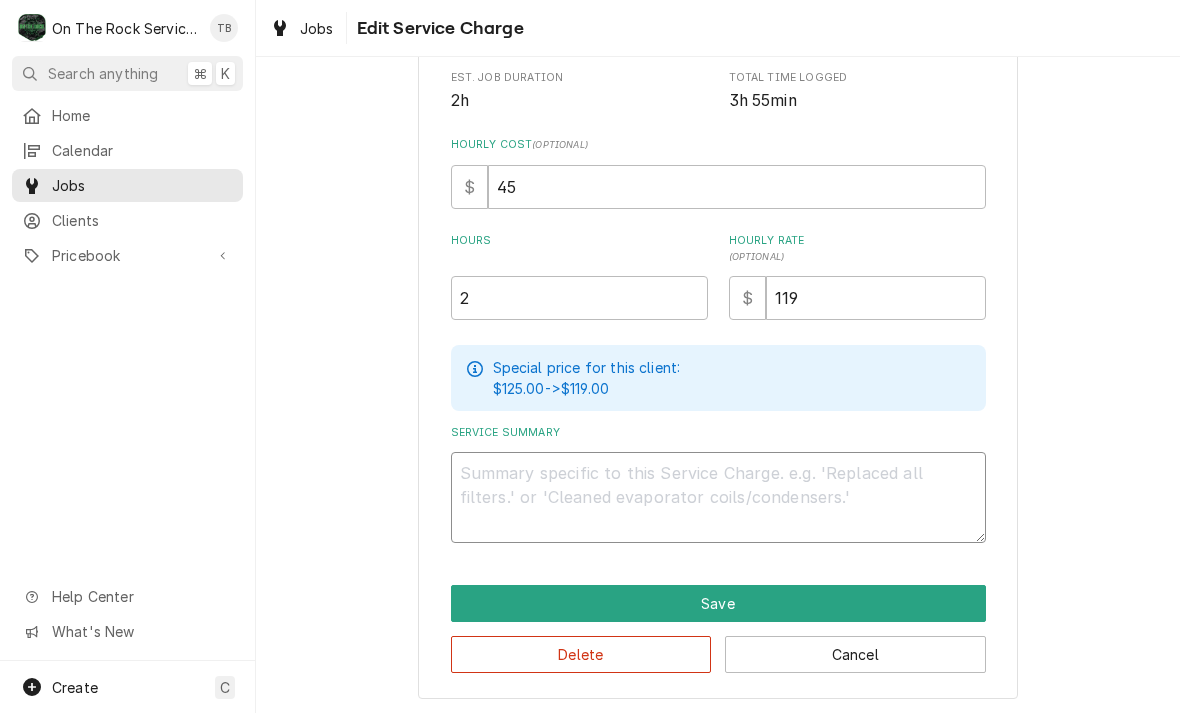 paste on "8/5/25 TMB. Returned removed existing pilot assy and orifice. Installed new pilot assy reassembled unit and tested. Unit fully operational at this time. Left spare parts stock with customer on site." 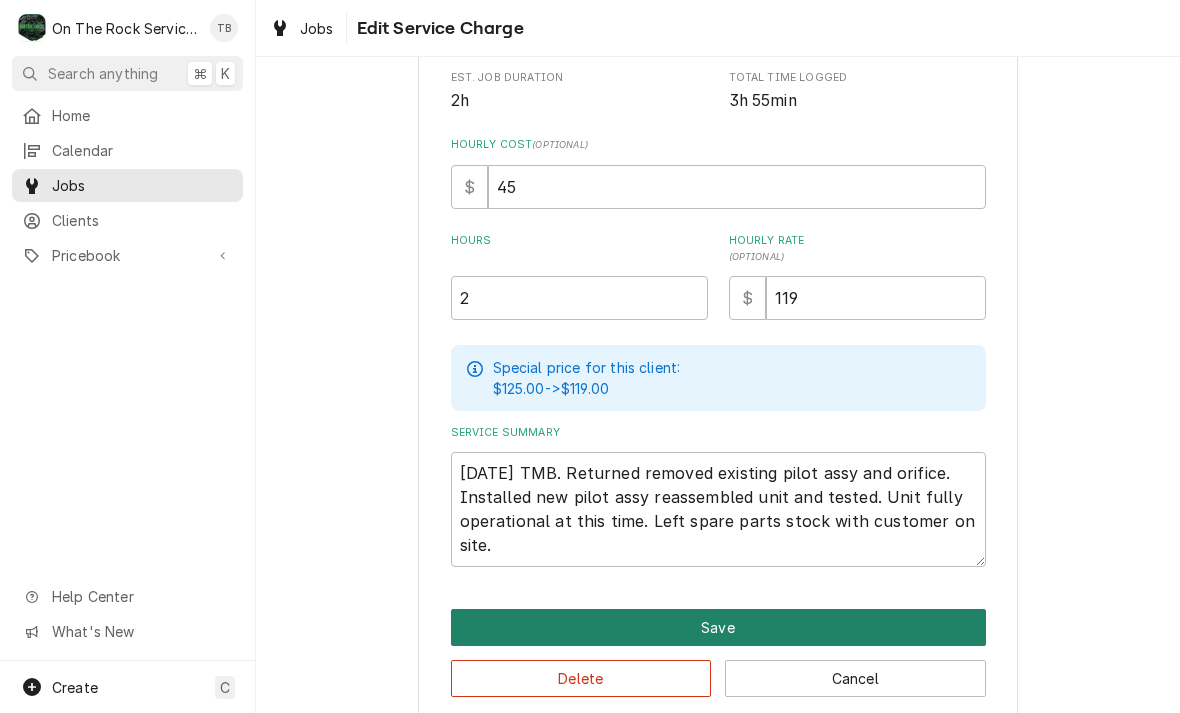 click on "Save" at bounding box center [718, 627] 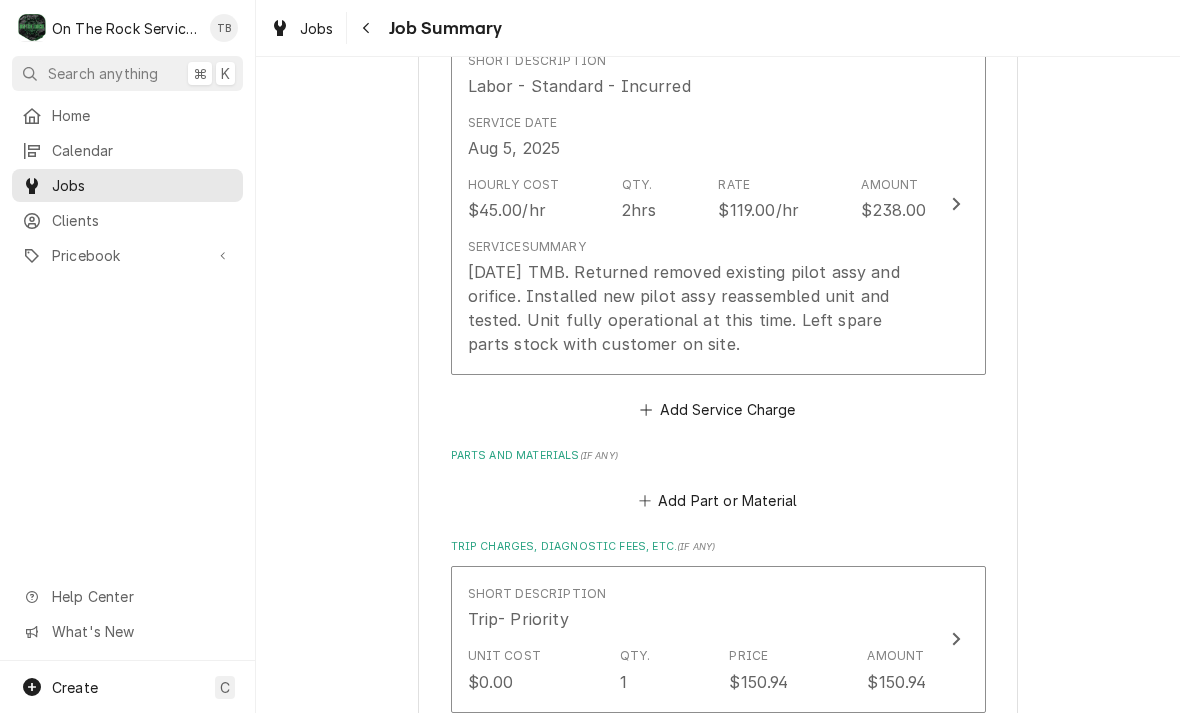 scroll, scrollTop: 946, scrollLeft: 0, axis: vertical 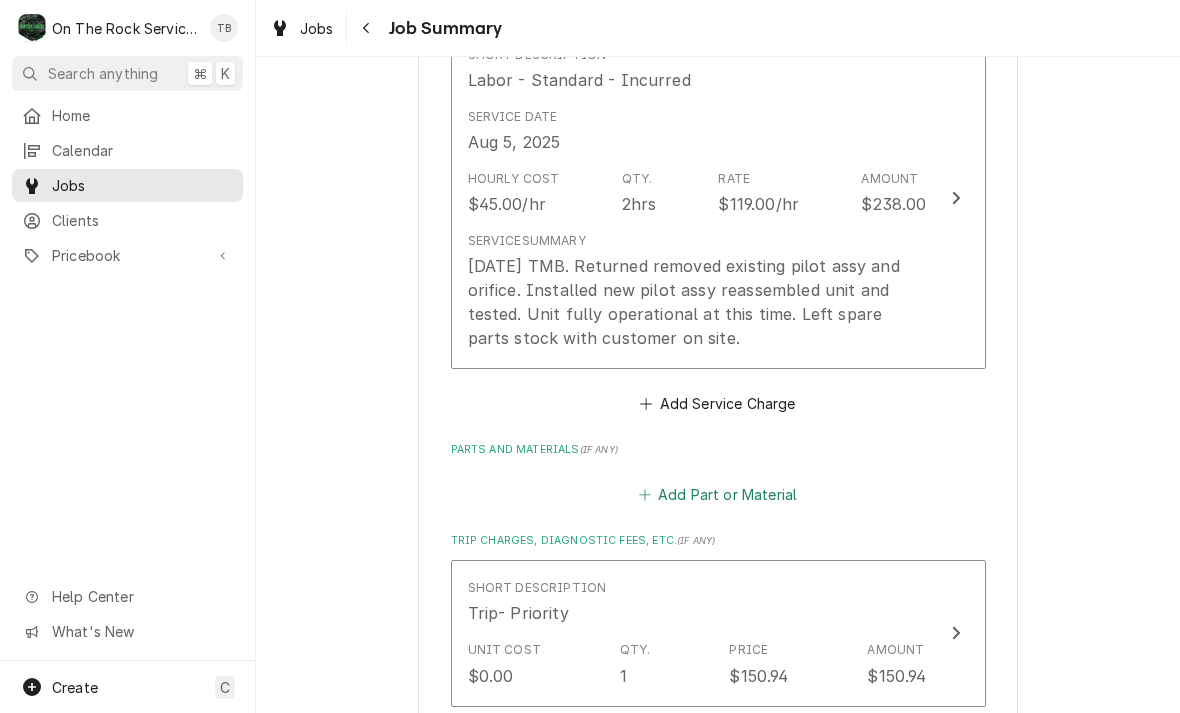click on "Add Part or Material" at bounding box center (717, 494) 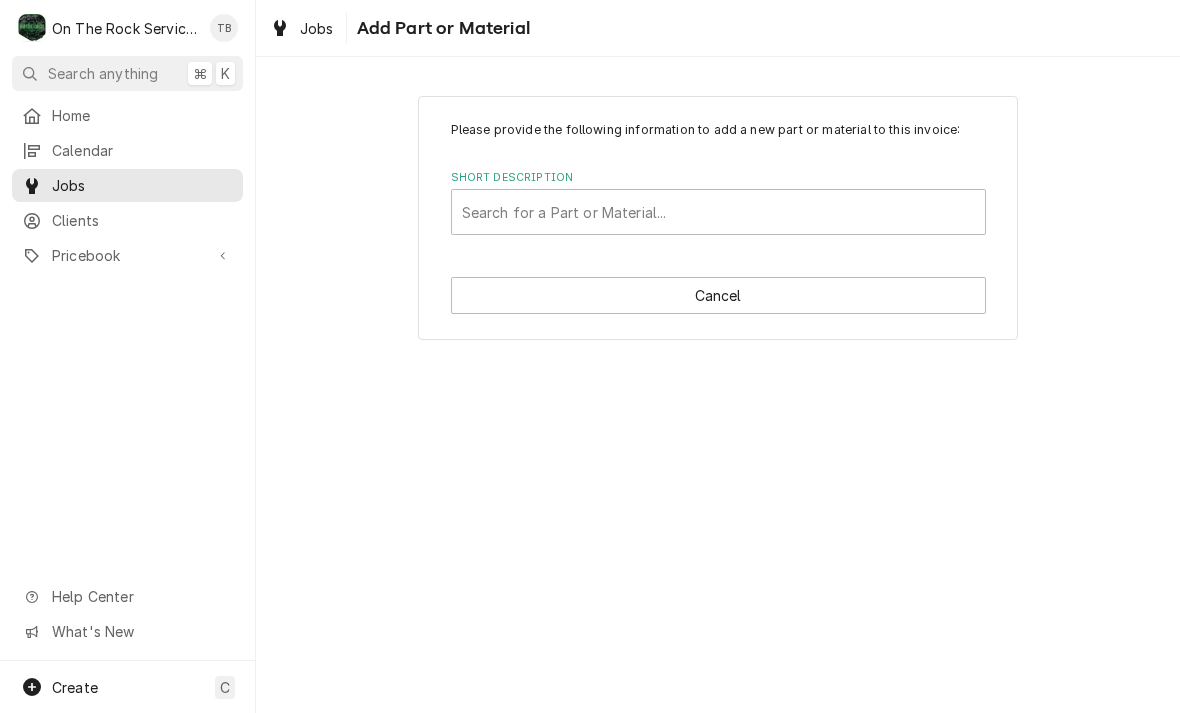 click on "Please provide the following information to add a new part or material to this invoice: Short Description Search for a Part or Material... Cancel" at bounding box center [718, 217] 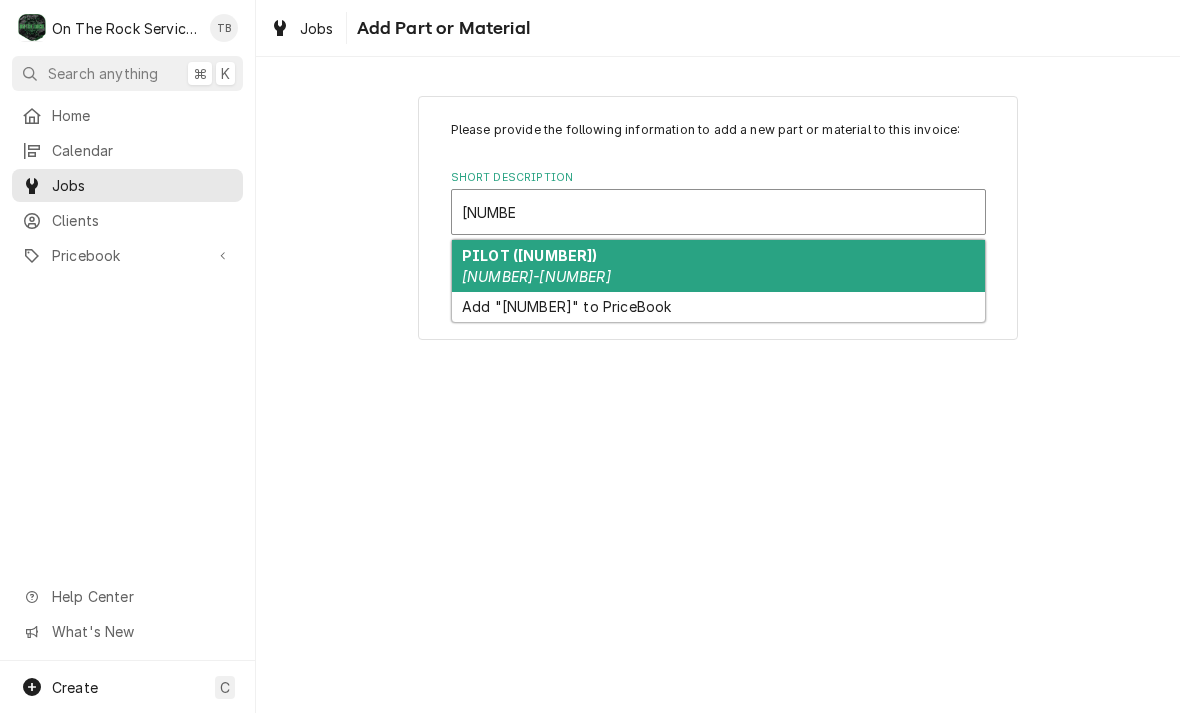 click on "PILOT (51-1533) 51-1533" at bounding box center (718, 266) 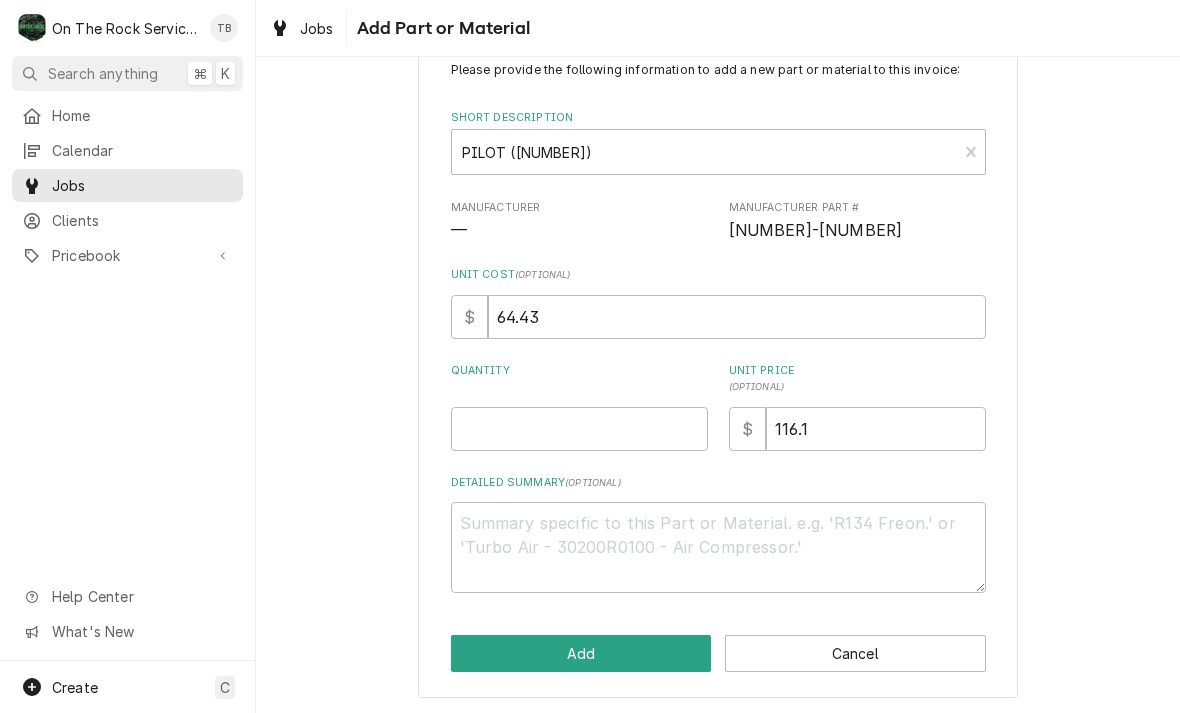 scroll, scrollTop: 59, scrollLeft: 0, axis: vertical 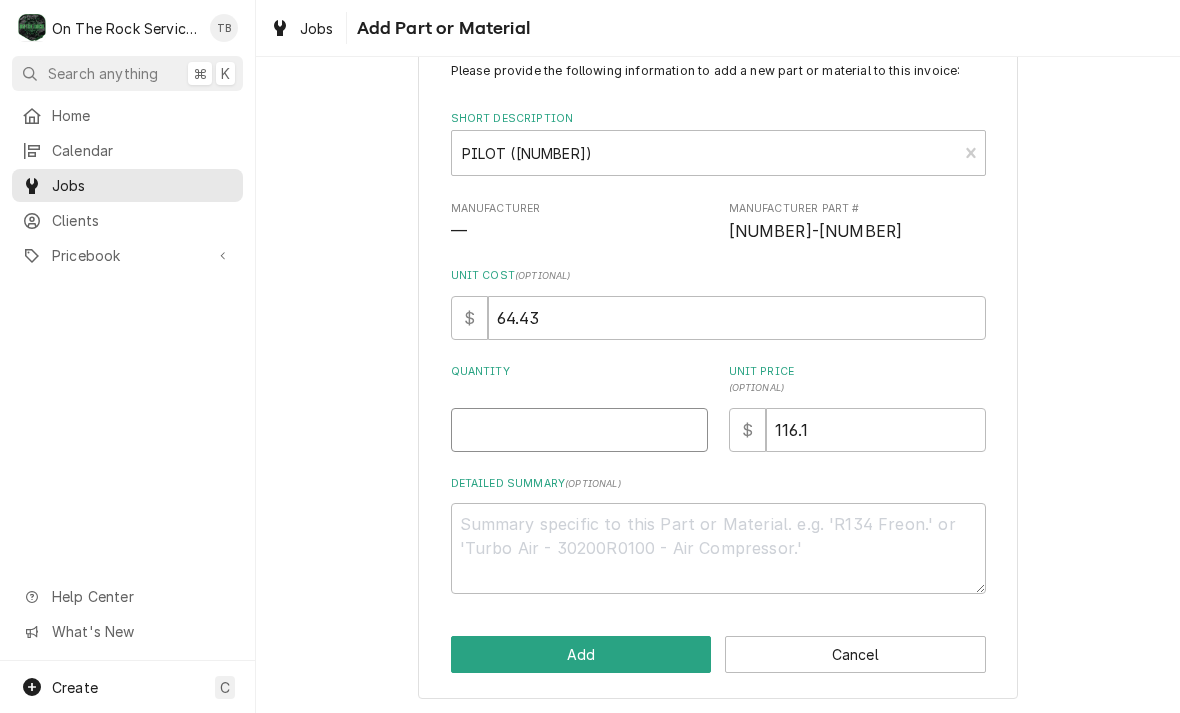 click on "Quantity" at bounding box center [579, 430] 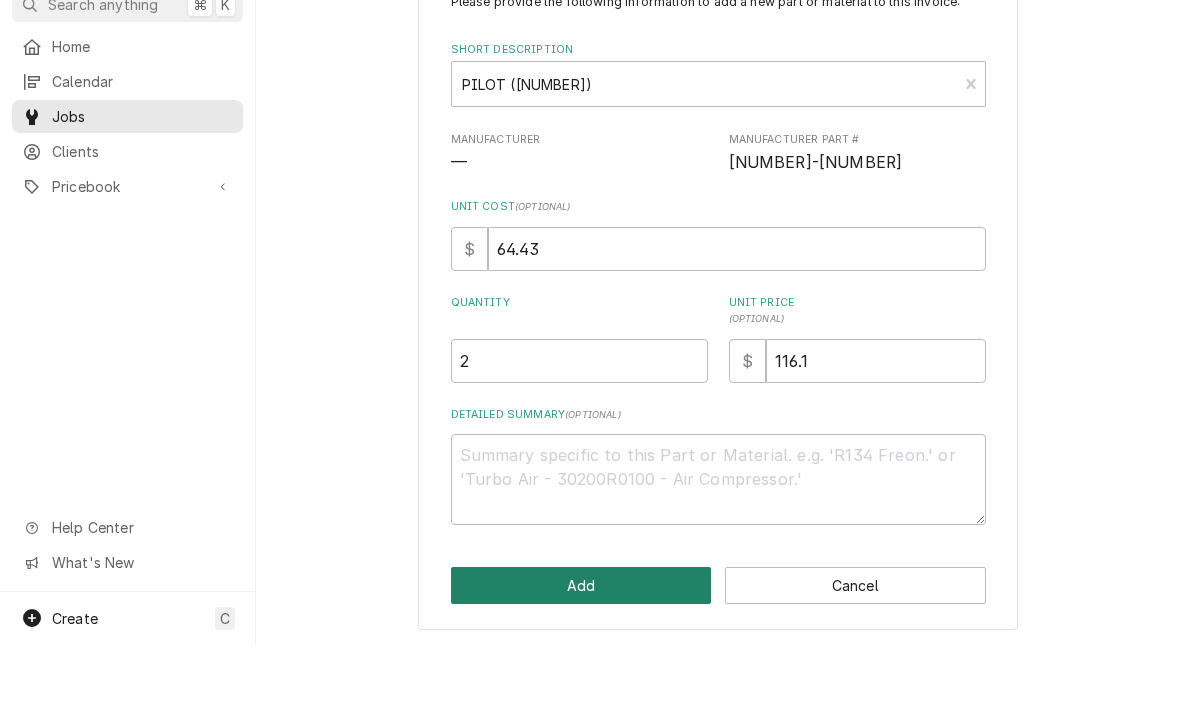 click on "Add" at bounding box center (581, 654) 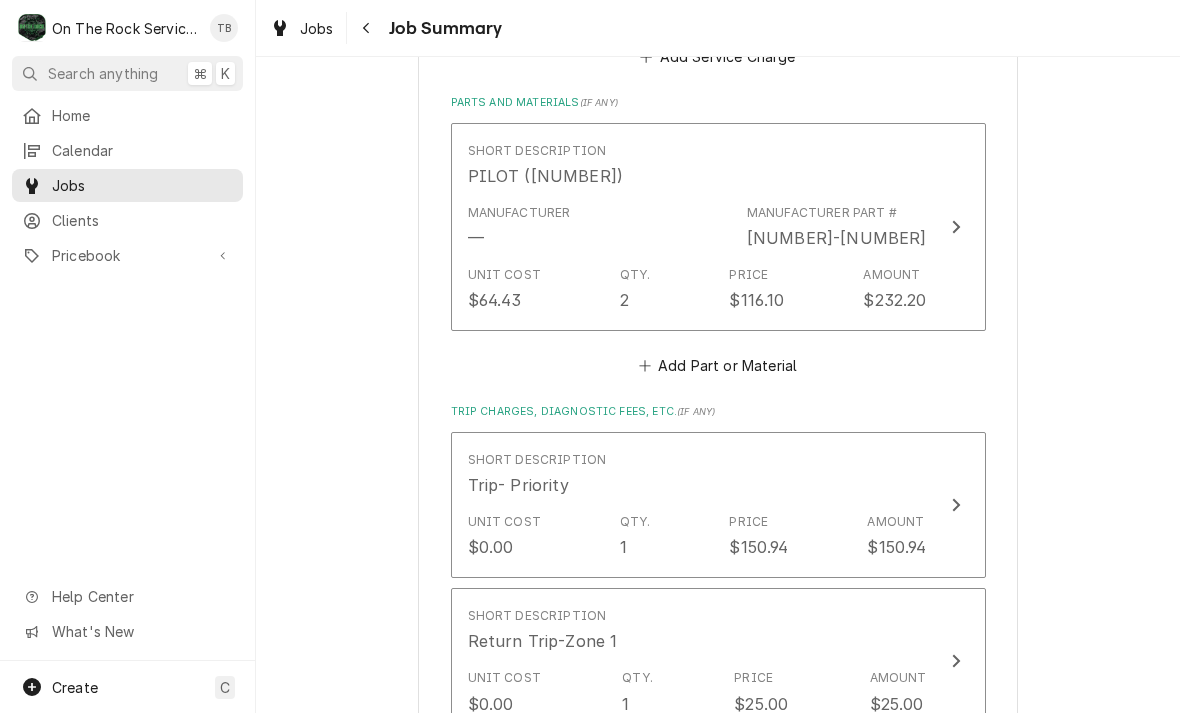 scroll, scrollTop: 1295, scrollLeft: 0, axis: vertical 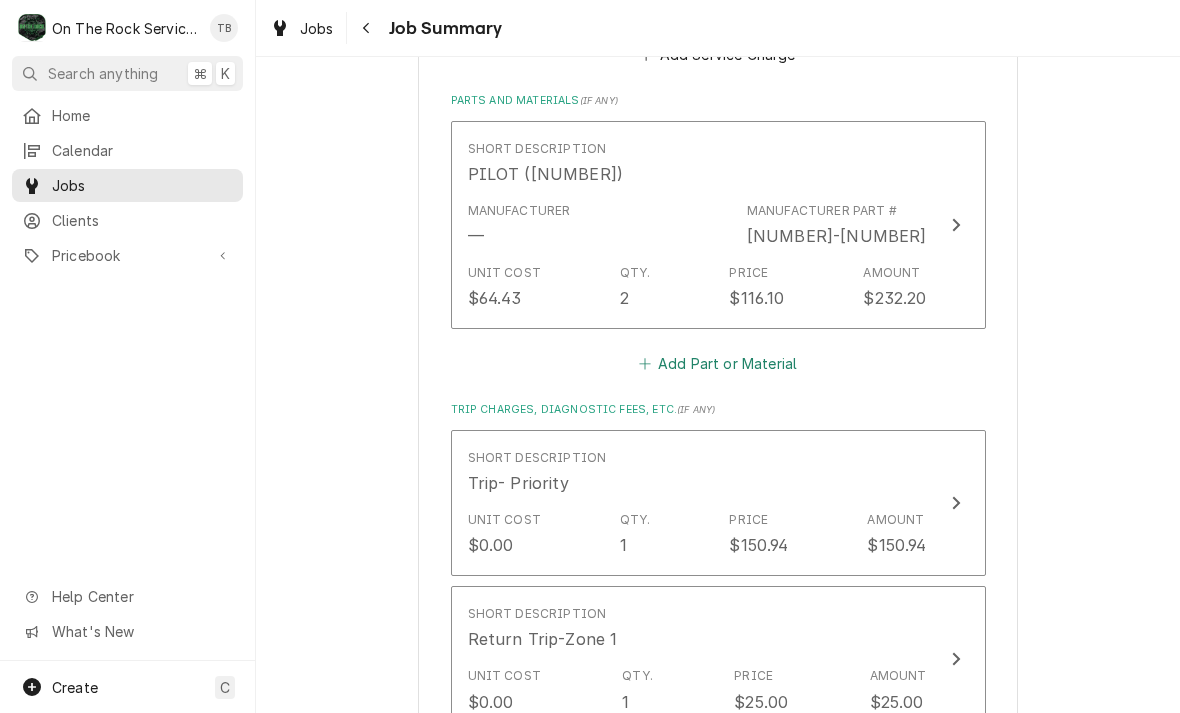 click on "Add Part or Material" at bounding box center (717, 364) 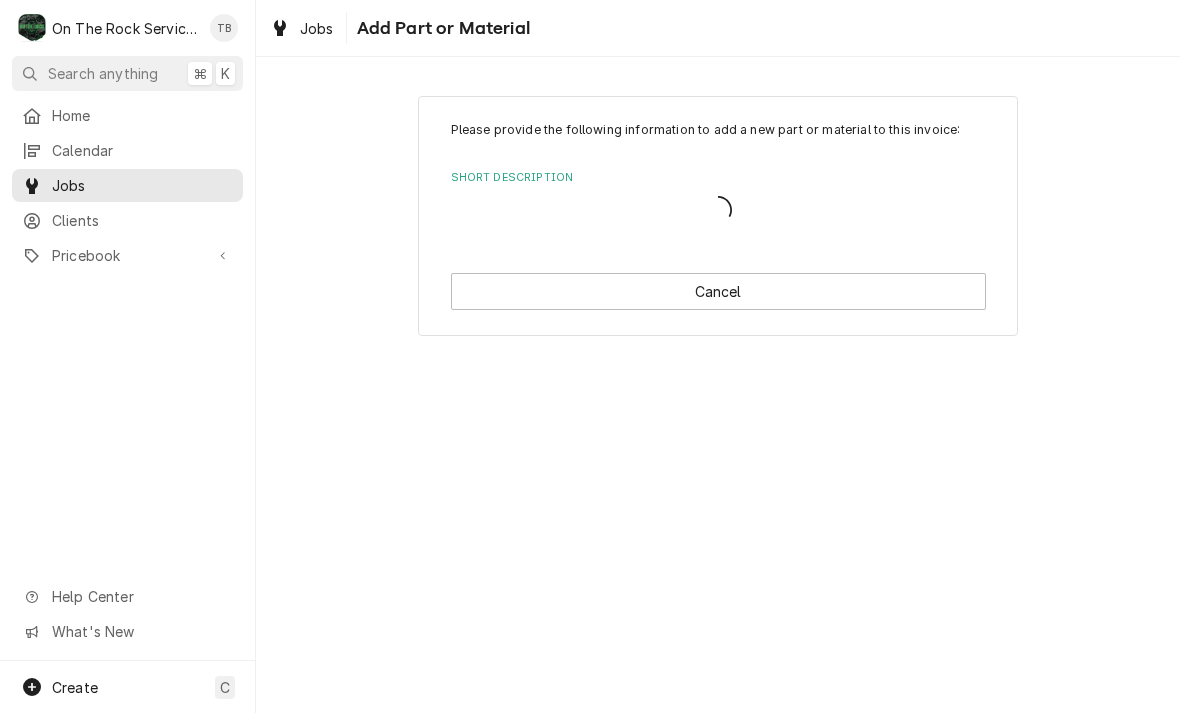 scroll, scrollTop: 0, scrollLeft: 0, axis: both 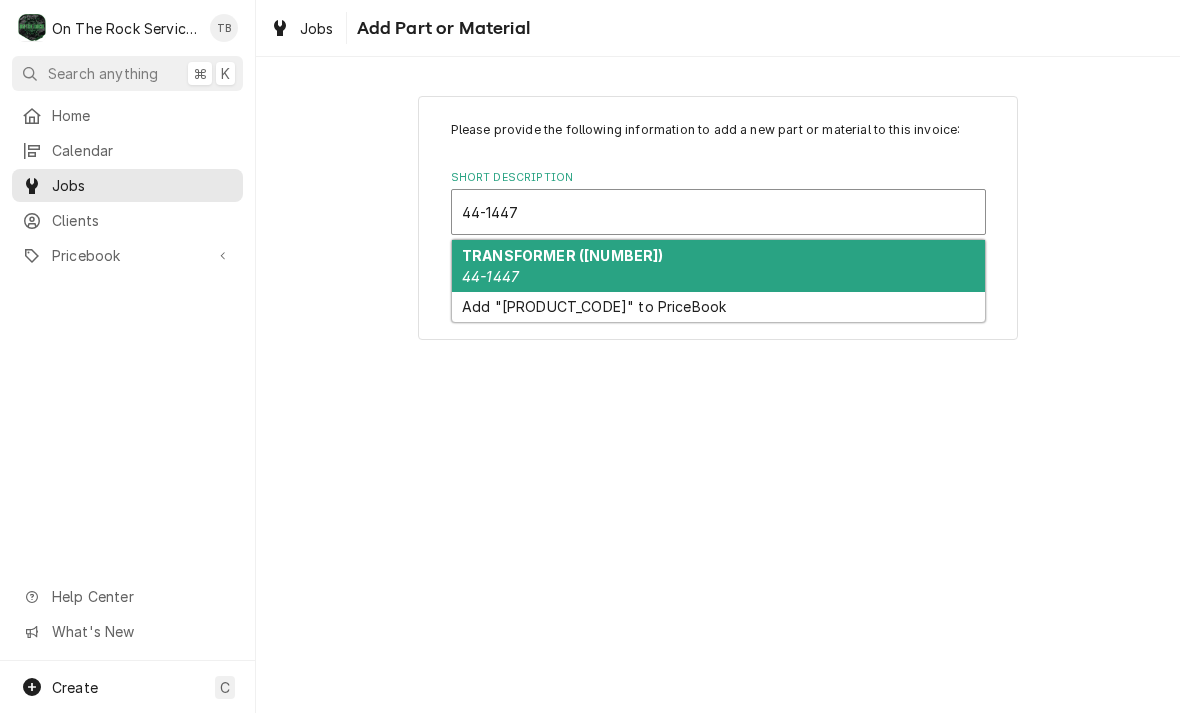 click on "TRANSFORMER (44-1447)" at bounding box center [563, 255] 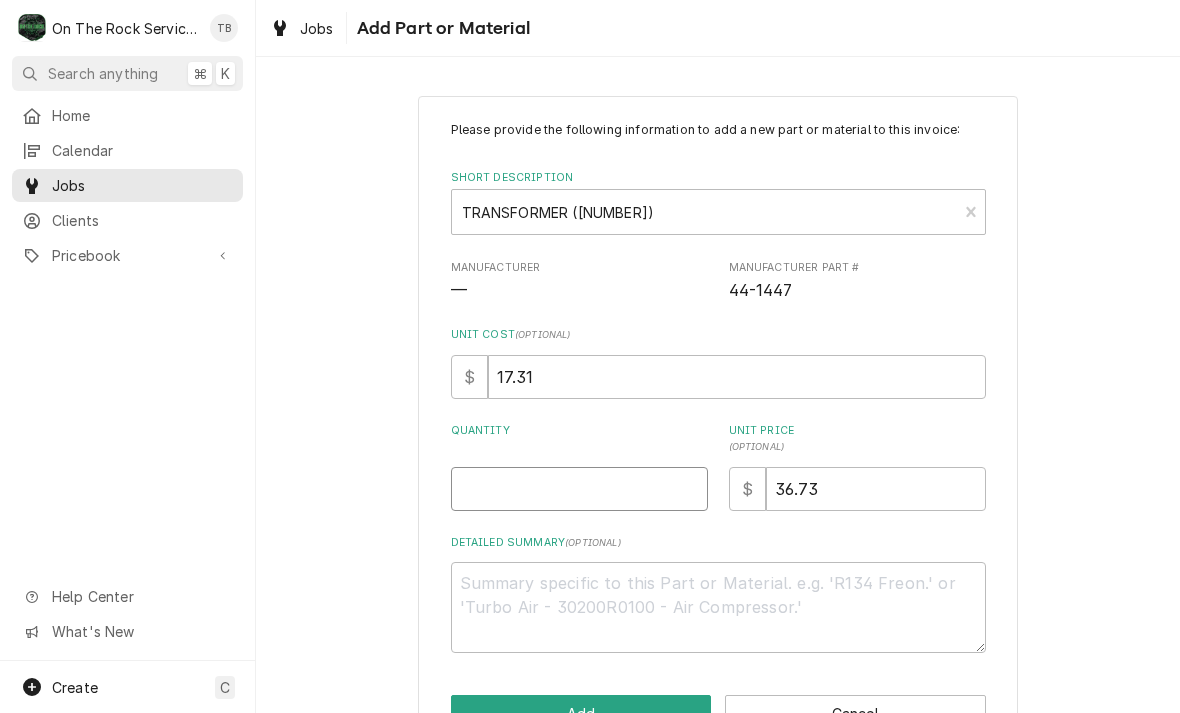 click on "Quantity" at bounding box center [579, 489] 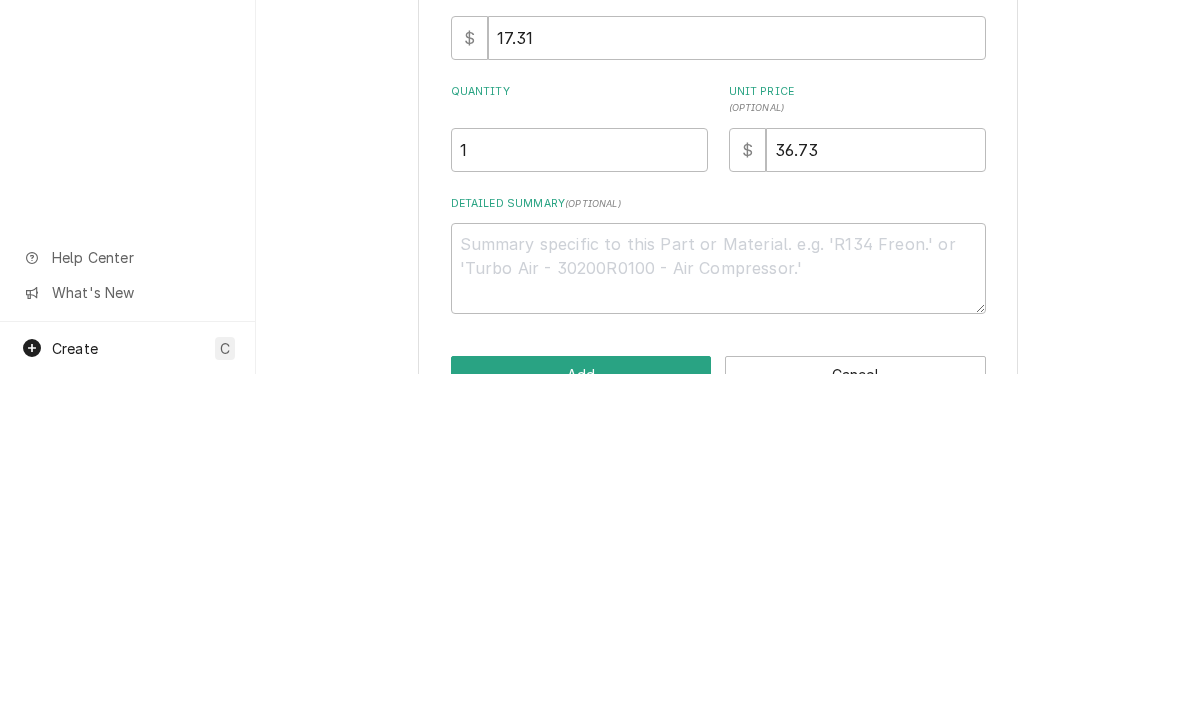 click on "Please provide the following information to add a new part or material to this invoice: Short Description TRANSFORMER (44-1447) 44-1447 Manufacturer — Manufacturer Part # 44-1447 Unit Cost  ( optional ) $ 17.31 Quantity 1 Unit Price  ( optional ) $ 36.73 Detailed Summary  ( optional ) Add Cancel" at bounding box center [718, 426] 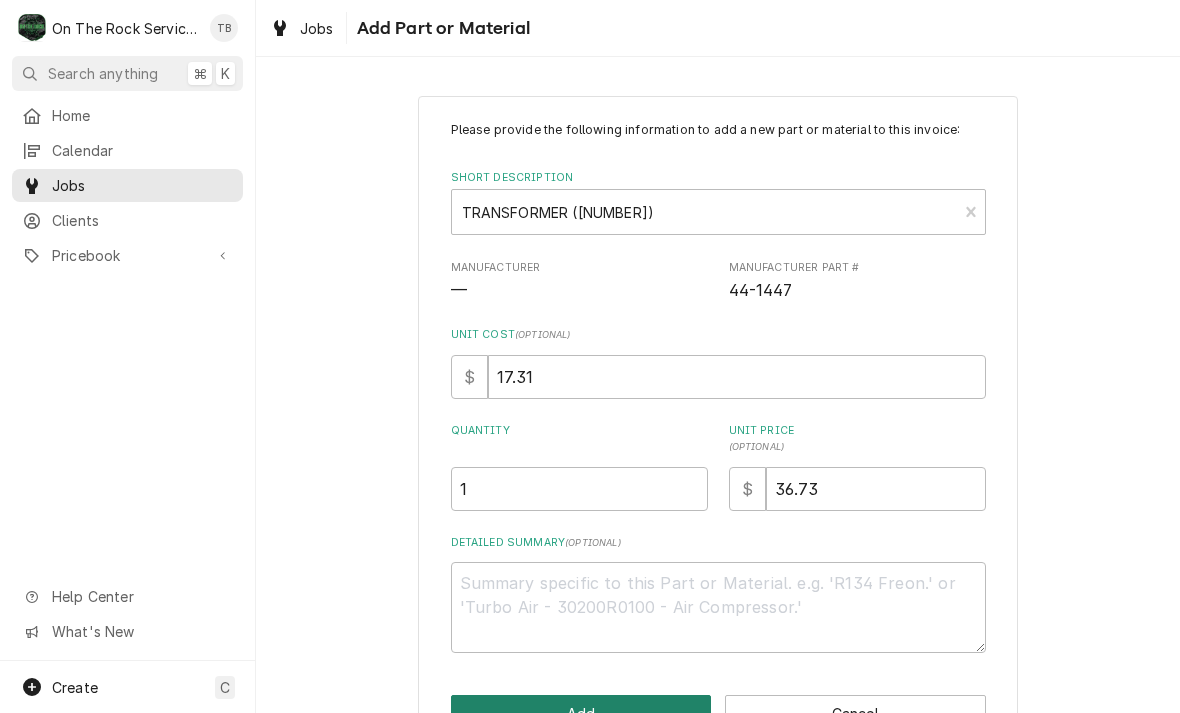 click on "Add" at bounding box center [581, 713] 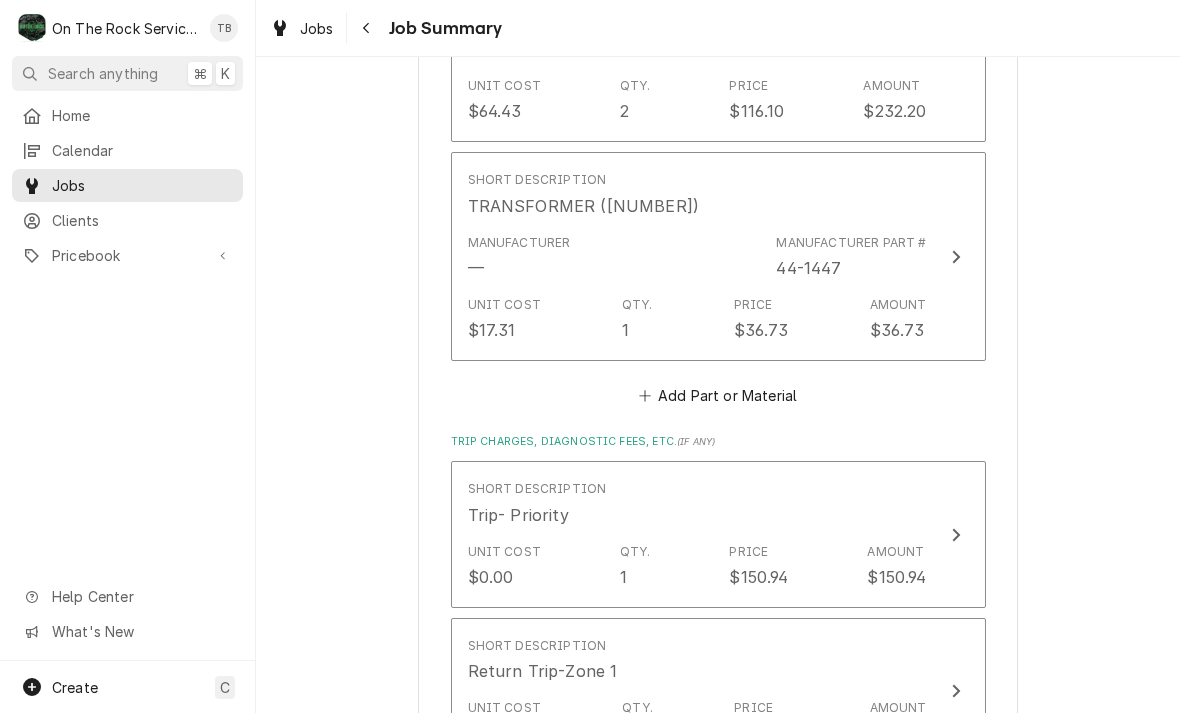 scroll, scrollTop: 1494, scrollLeft: 0, axis: vertical 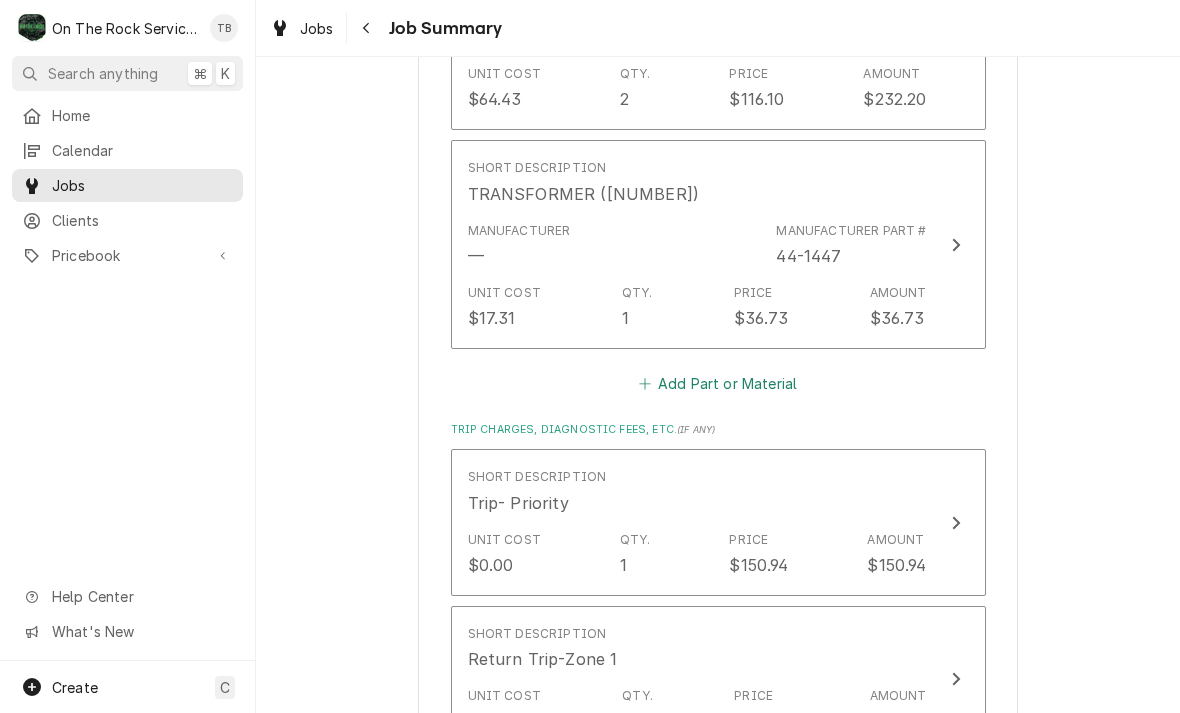 click on "Add Part or Material" at bounding box center [717, 383] 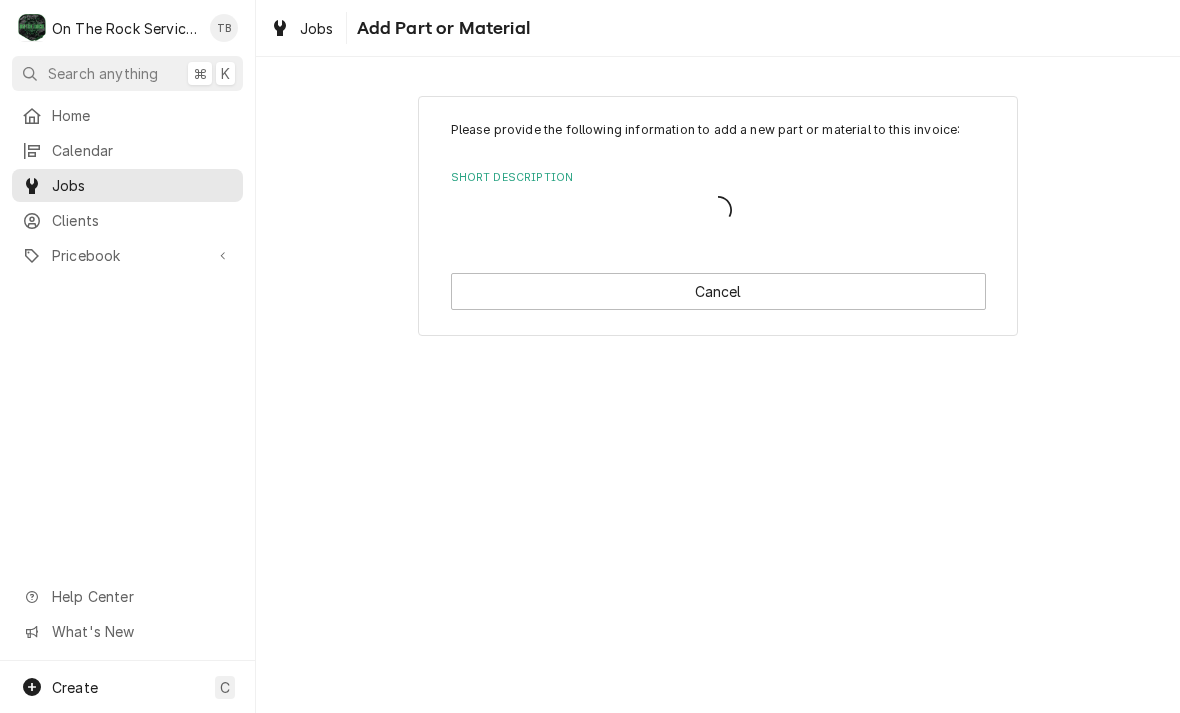 scroll, scrollTop: 0, scrollLeft: 0, axis: both 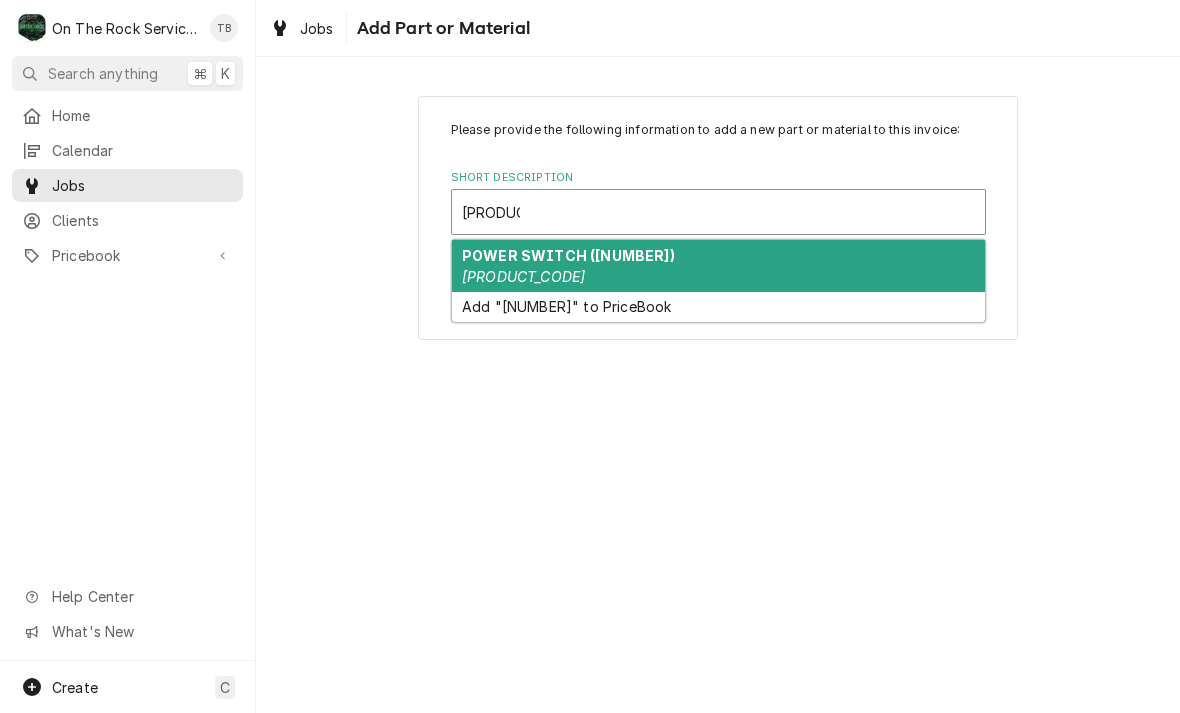 click on "POWER SWITCH (42-1940) 42-1940" at bounding box center [718, 266] 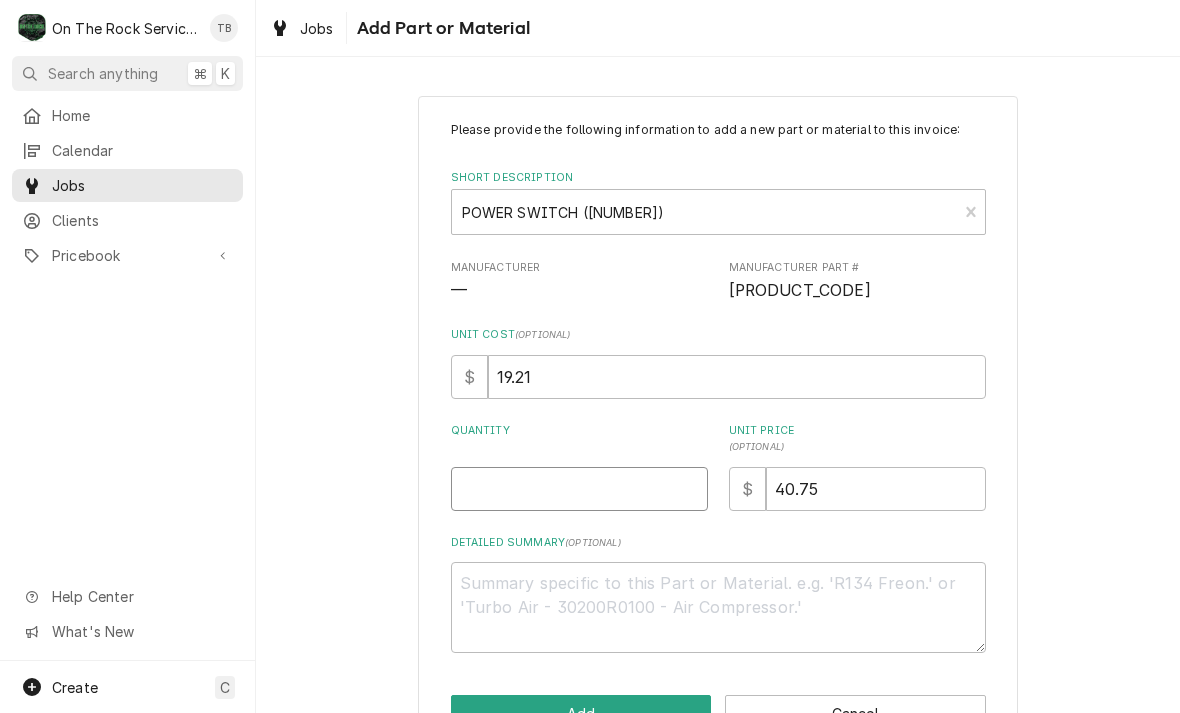 click on "Quantity" at bounding box center [579, 489] 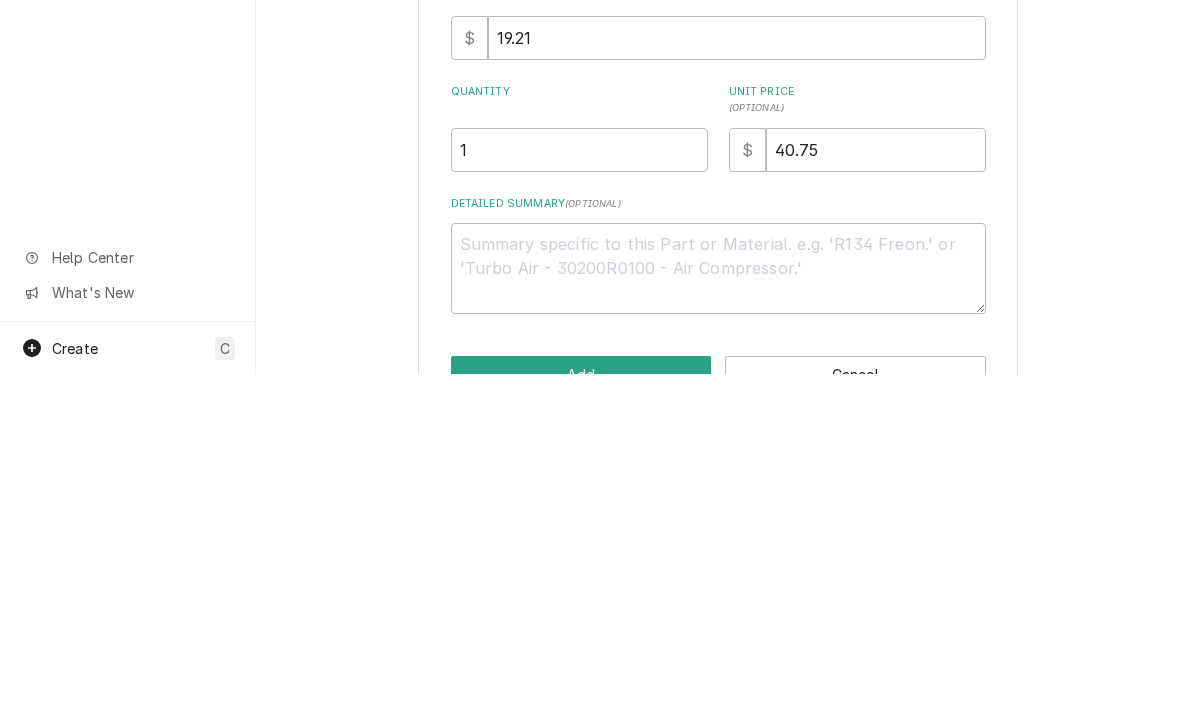 click on "Please provide the following information to add a new part or material to this invoice: Short Description POWER SWITCH (42-1940) 42-1940 Manufacturer — Manufacturer Part # 42-1940 Unit Cost  ( optional ) $ 19.21 Quantity 1 Unit Price  ( optional ) $ 40.75 Detailed Summary  ( optional ) Add Cancel" at bounding box center (718, 426) 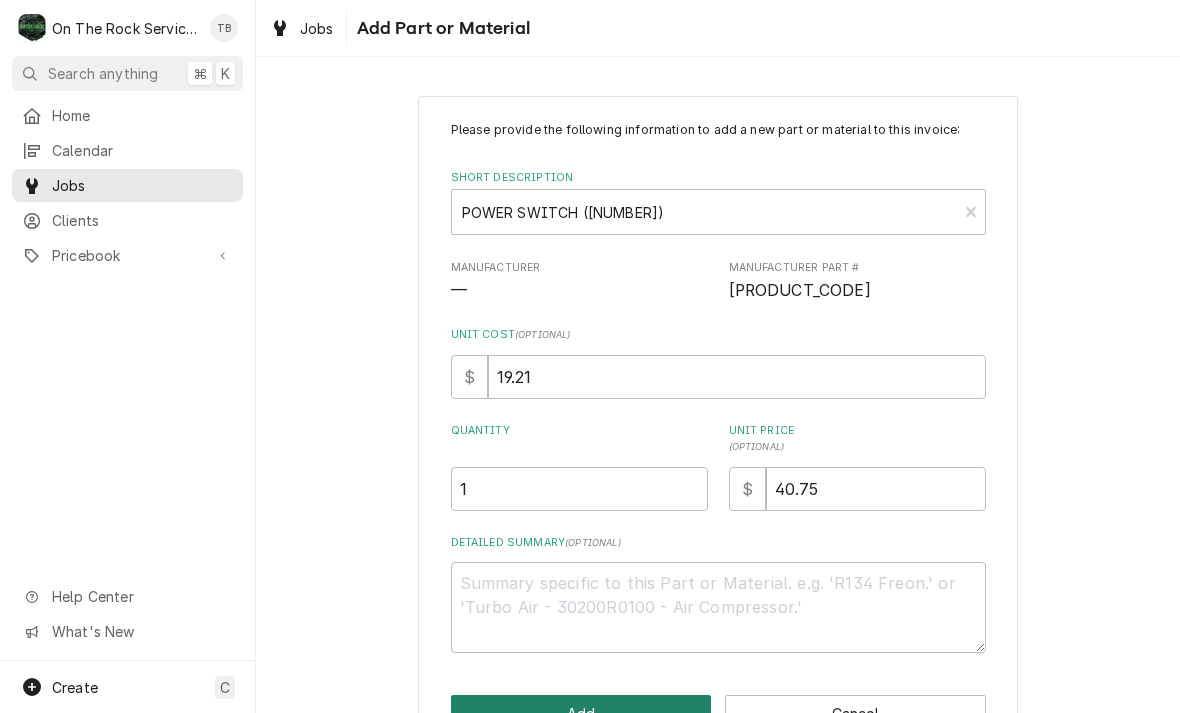 click on "Add" at bounding box center [581, 713] 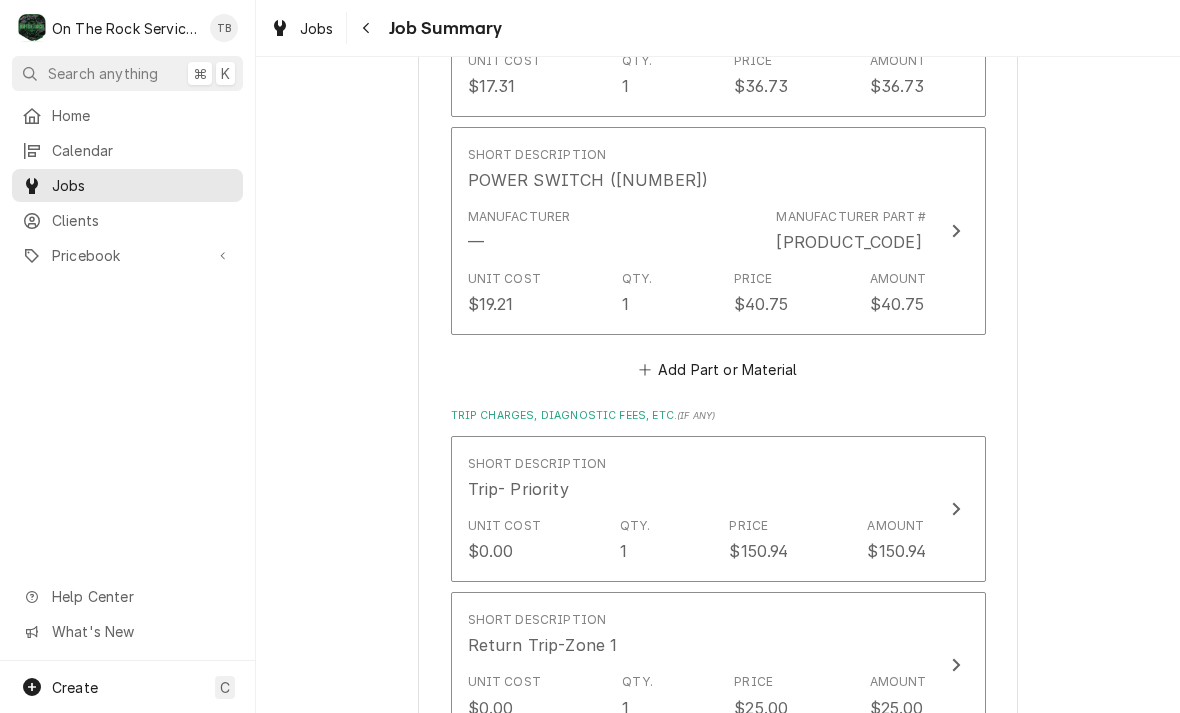 scroll, scrollTop: 1727, scrollLeft: 0, axis: vertical 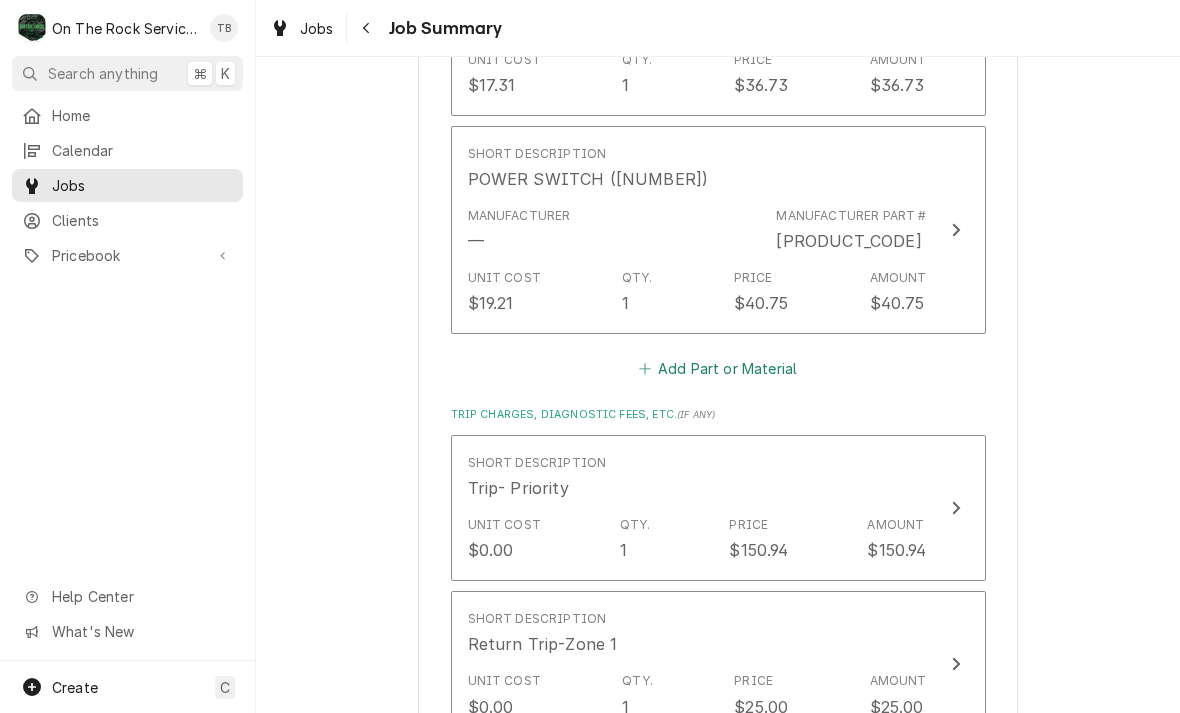 click on "Add Part or Material" at bounding box center (717, 369) 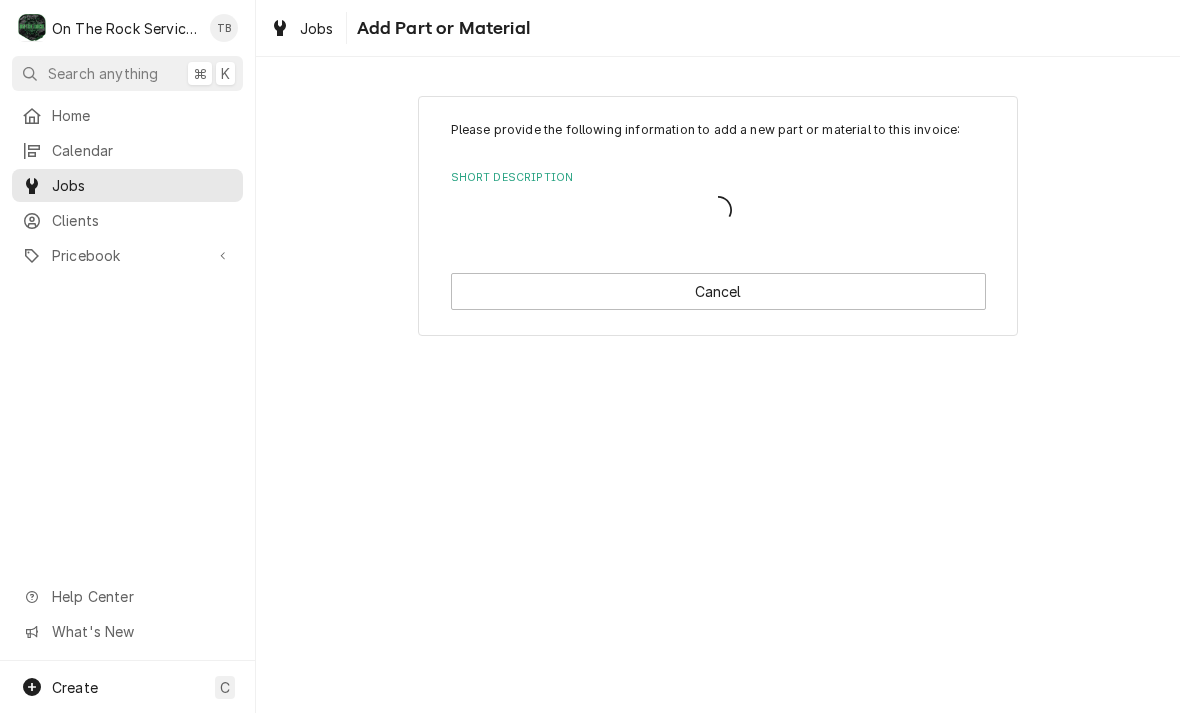 scroll, scrollTop: 0, scrollLeft: 0, axis: both 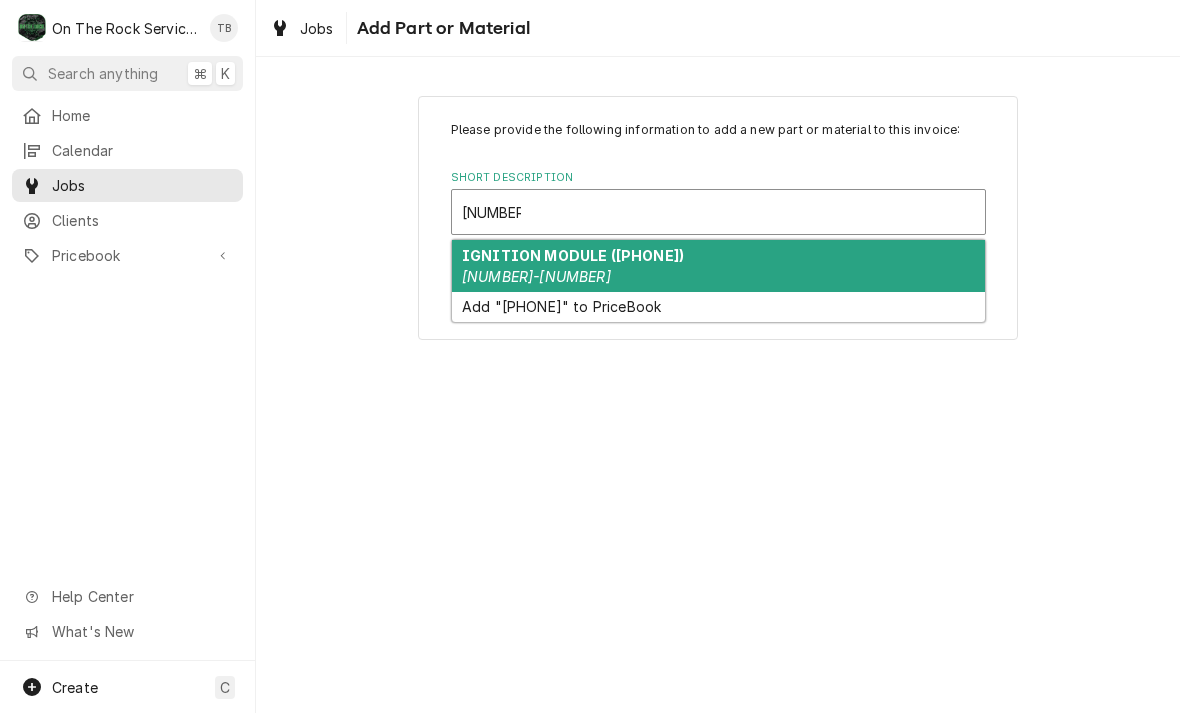 click on "IGNITION MODULE (44-1283) 44-1283" at bounding box center (718, 266) 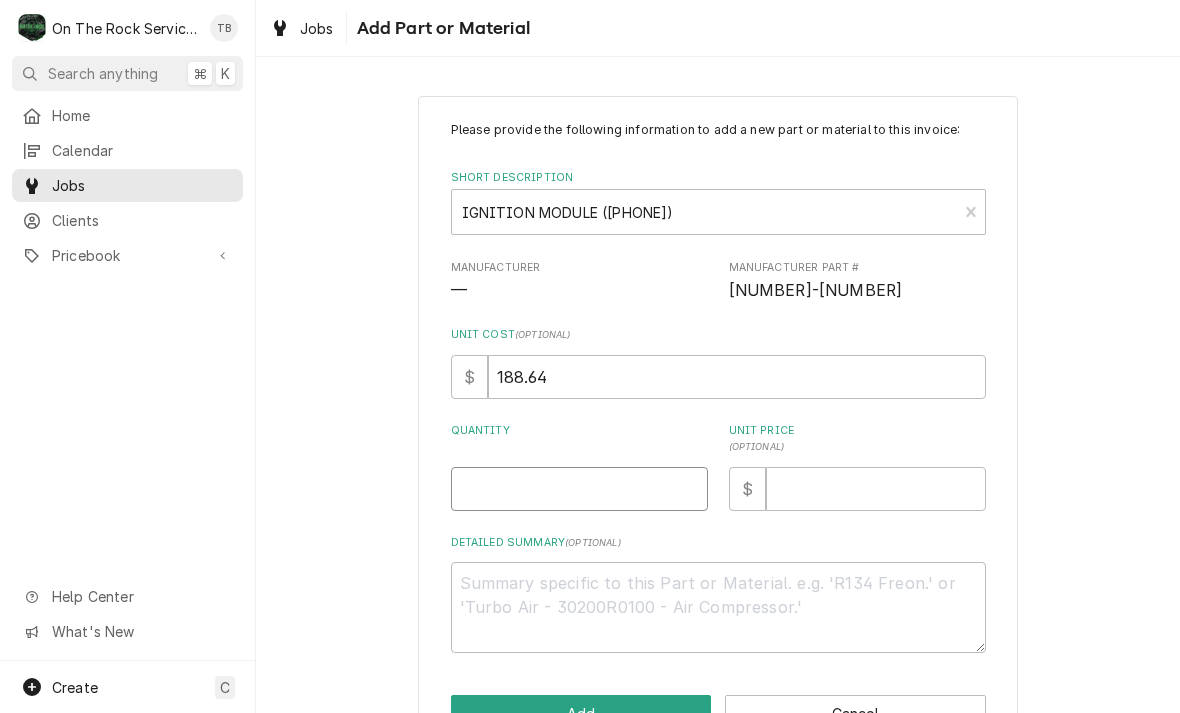 click on "Quantity" at bounding box center [579, 489] 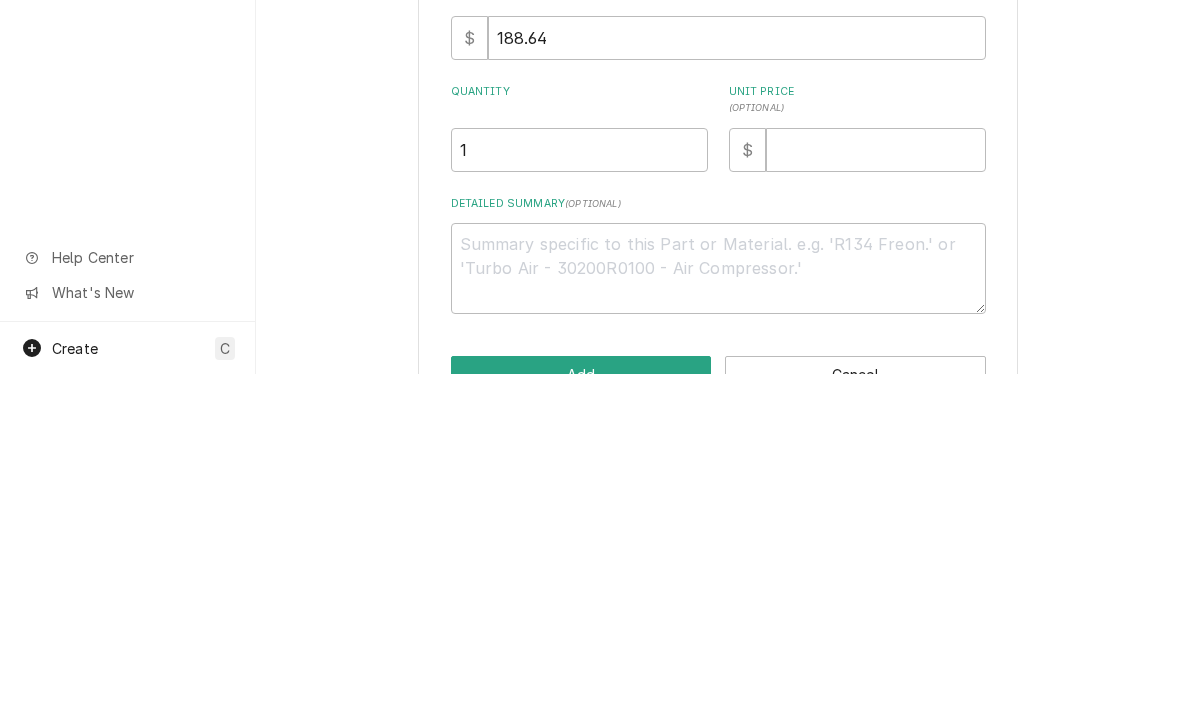 click on "Please provide the following information to add a new part or material to this invoice: Short Description IGNITION MODULE (44-1283) 44-1283 Manufacturer — Manufacturer Part # 44-1283 Unit Cost  ( optional ) $ 188.64 Quantity 1 Unit Price  ( optional ) $ 387.03 Detailed Summary  ( optional ) Add Cancel" at bounding box center [718, 426] 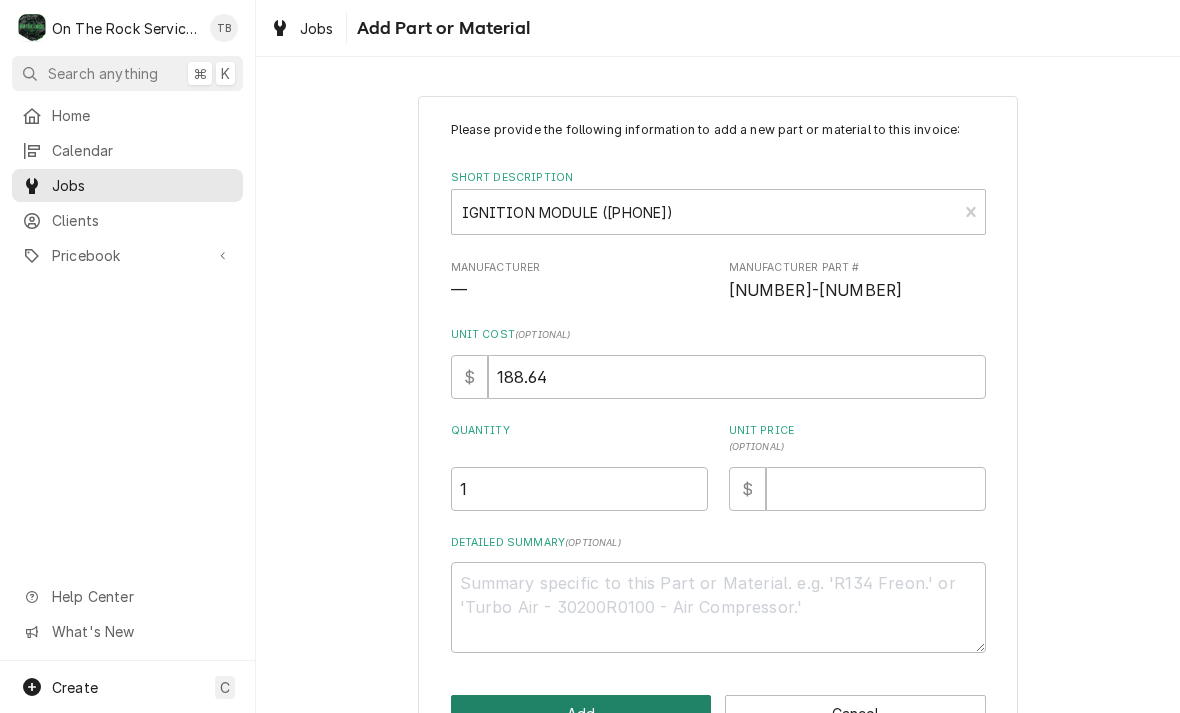 click on "Add" at bounding box center (581, 713) 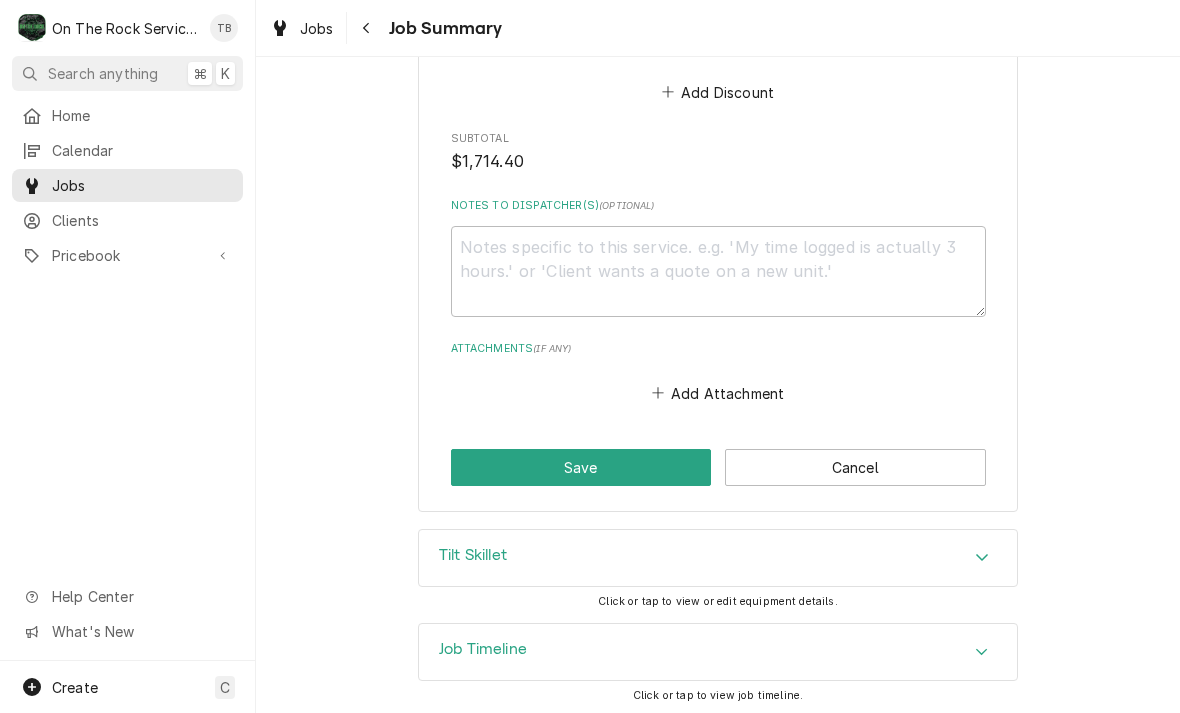 scroll, scrollTop: 2715, scrollLeft: 0, axis: vertical 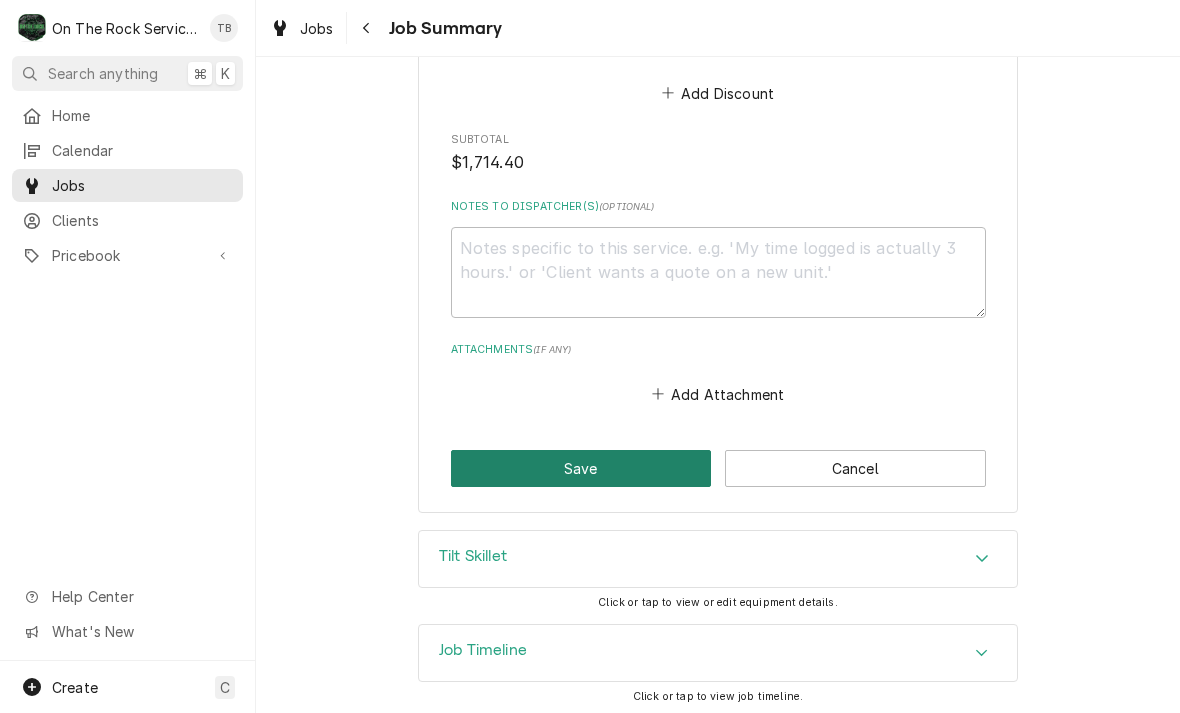 click on "Save" at bounding box center [581, 468] 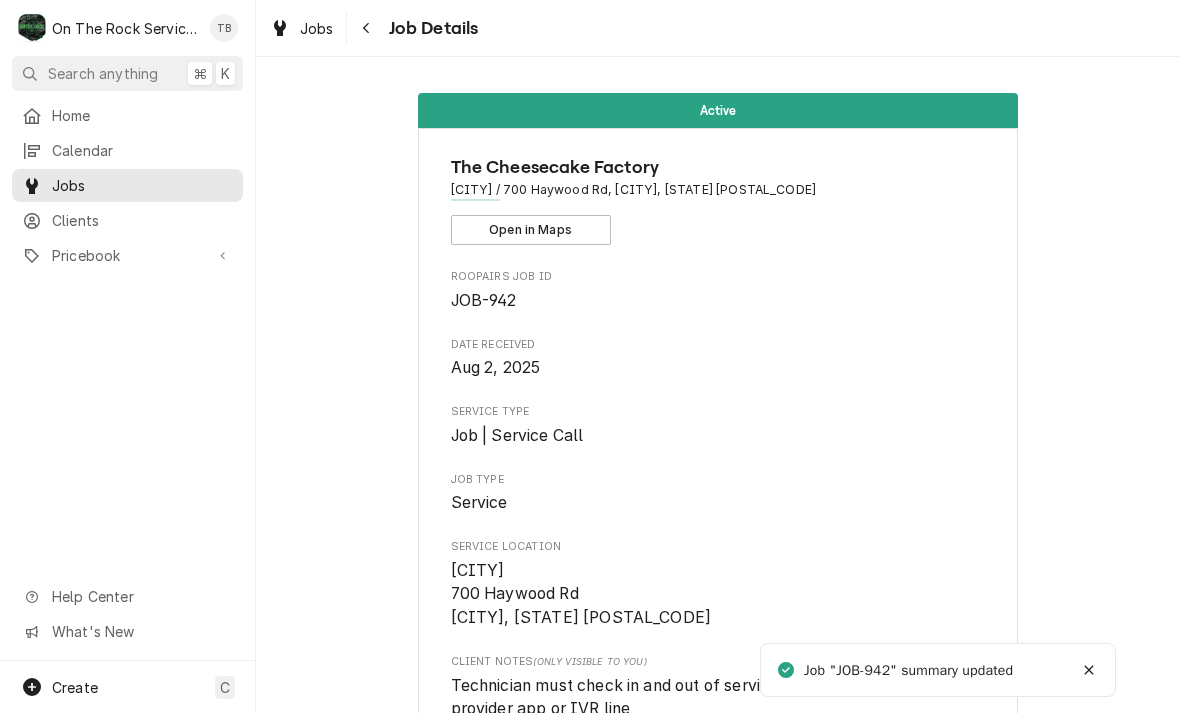 scroll, scrollTop: 0, scrollLeft: 0, axis: both 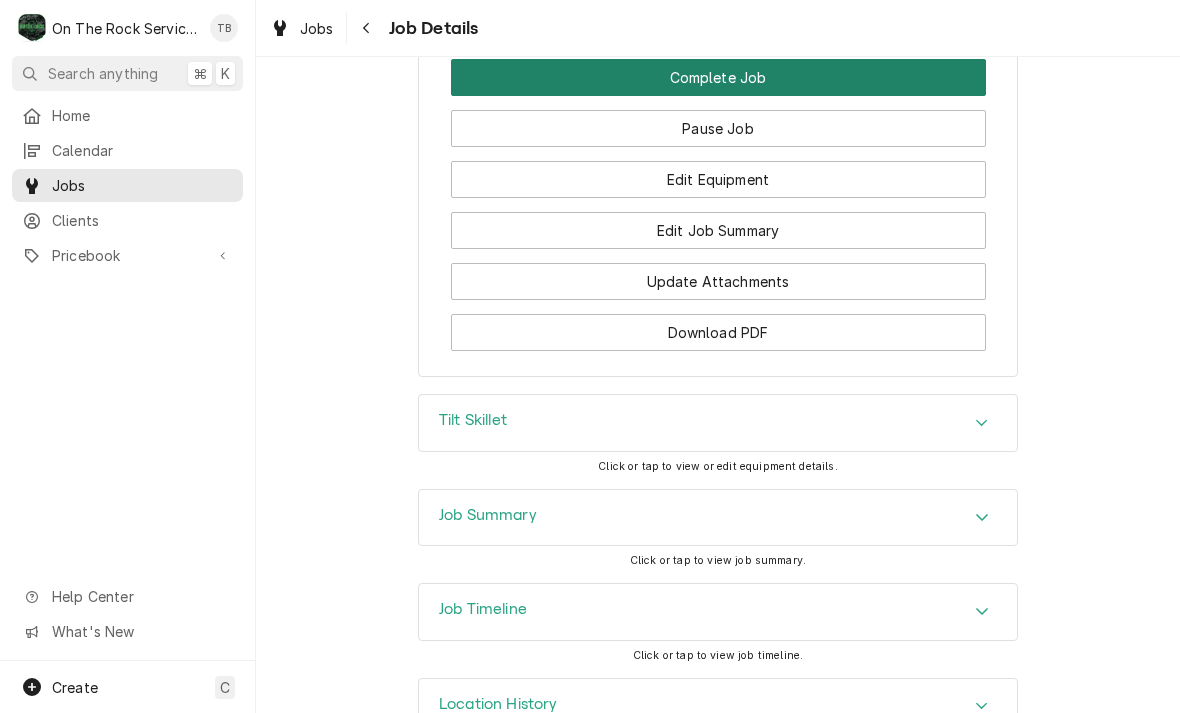 click on "Complete Job" at bounding box center (718, 77) 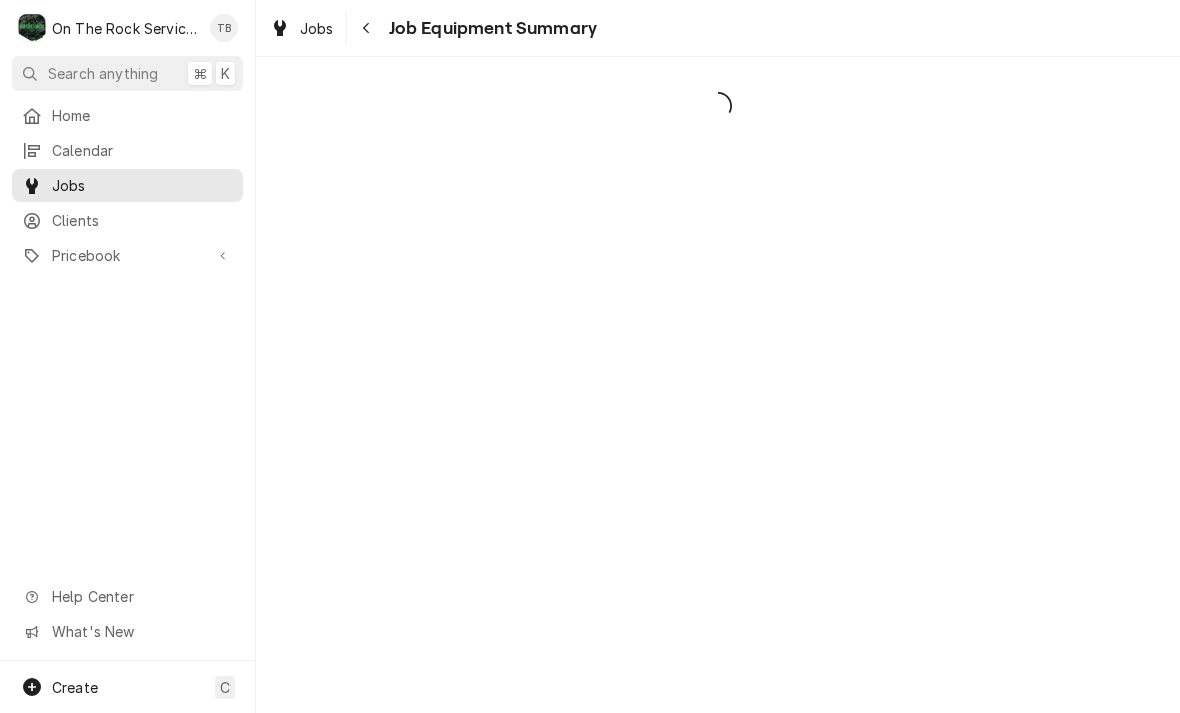 scroll, scrollTop: 0, scrollLeft: 0, axis: both 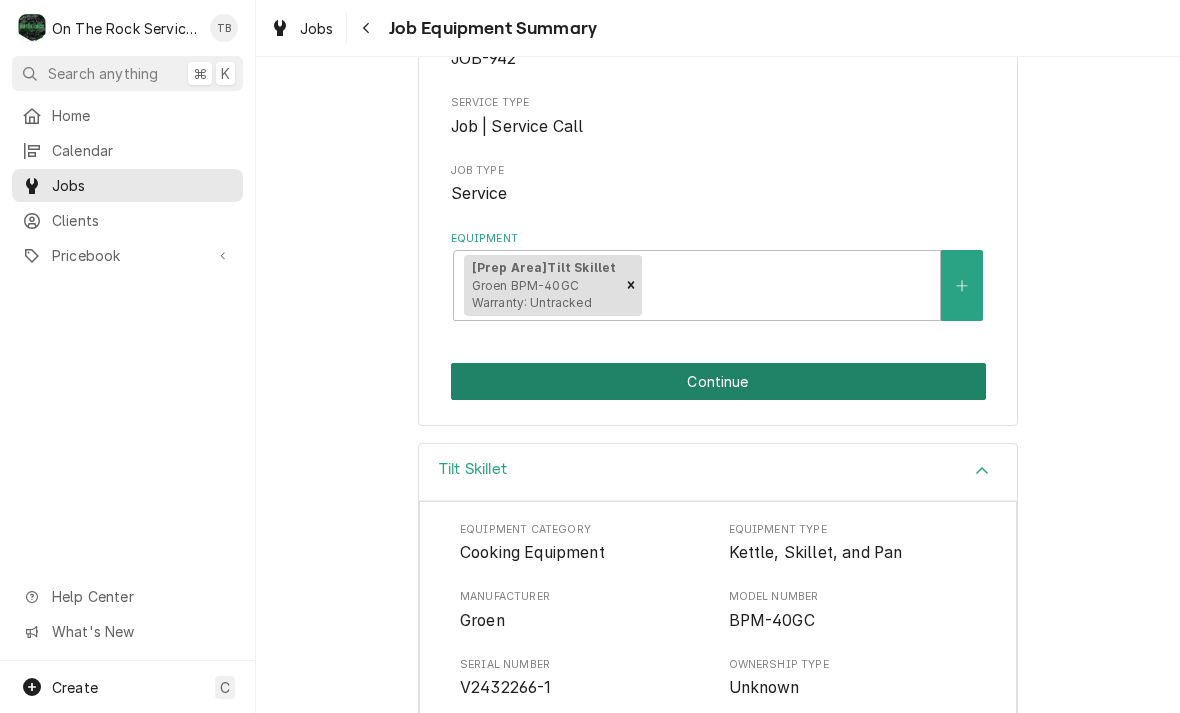 click on "Continue" at bounding box center (718, 381) 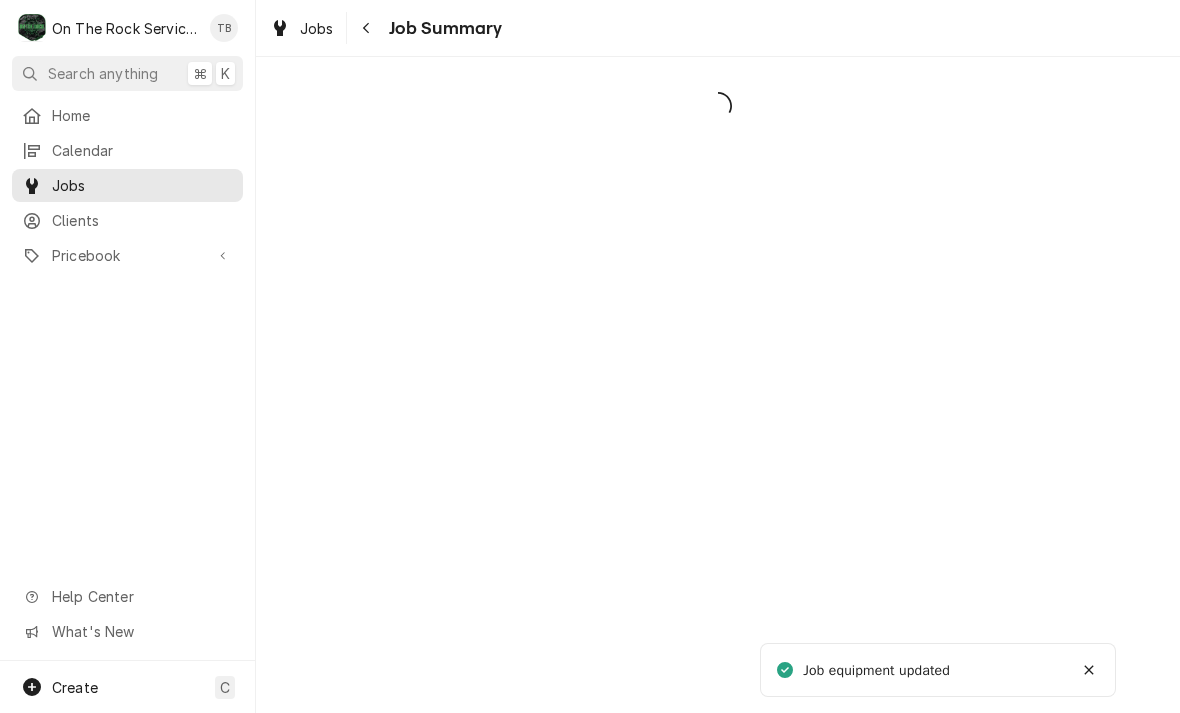 scroll, scrollTop: 0, scrollLeft: 0, axis: both 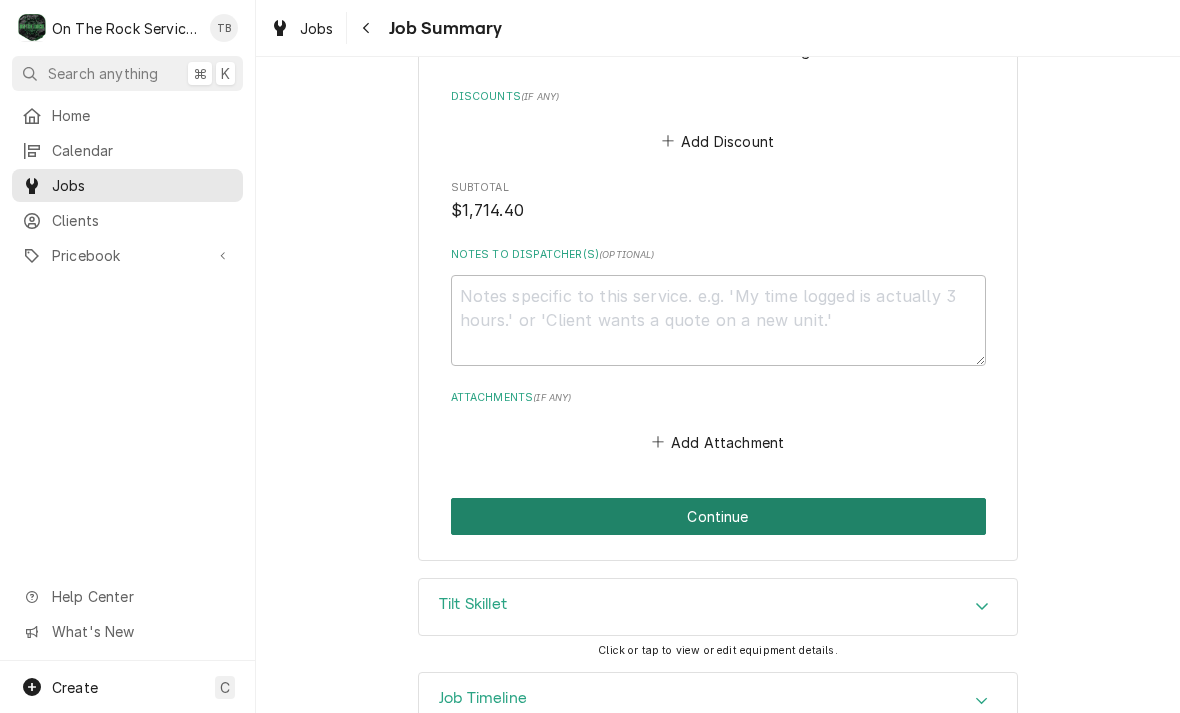 click on "Continue" at bounding box center [718, 516] 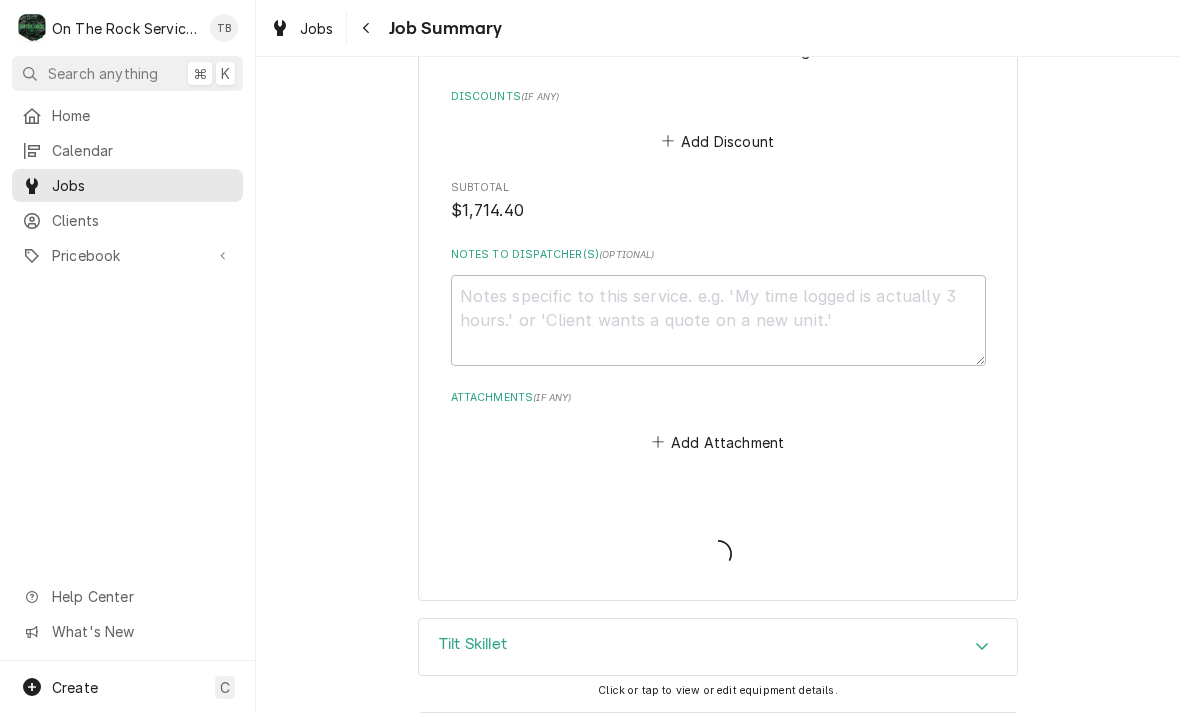 type on "x" 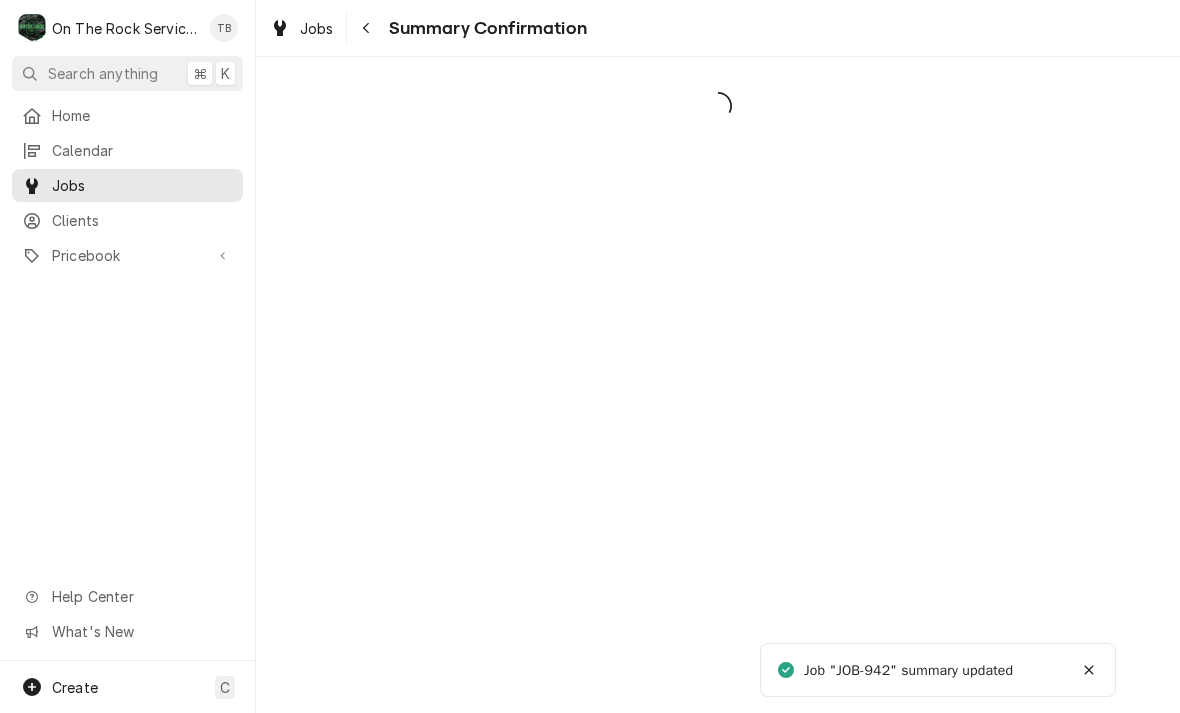 scroll, scrollTop: 0, scrollLeft: 0, axis: both 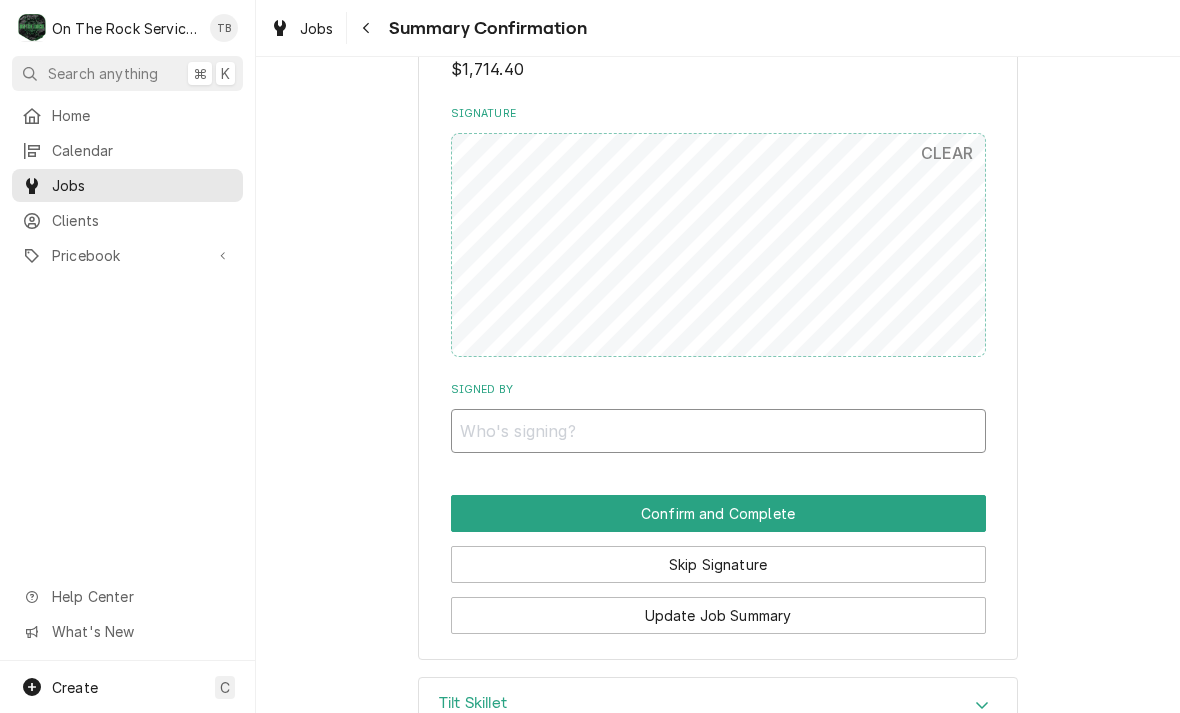 click on "Signed By" at bounding box center [718, 431] 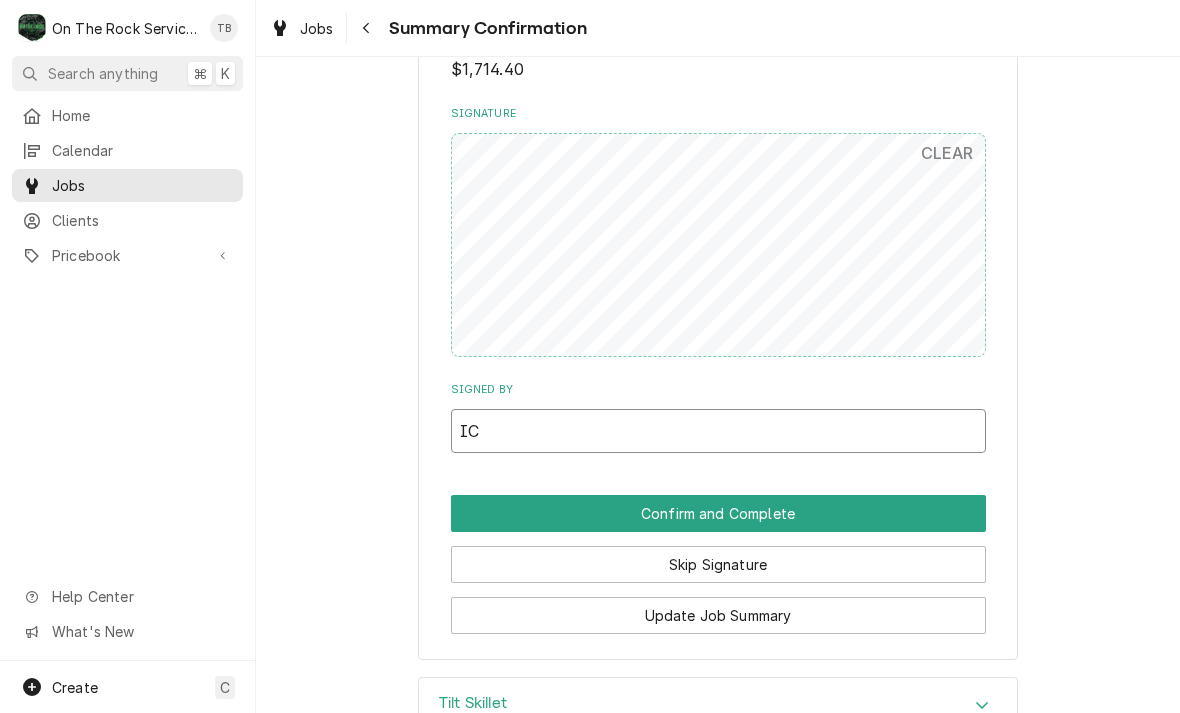 type on "I" 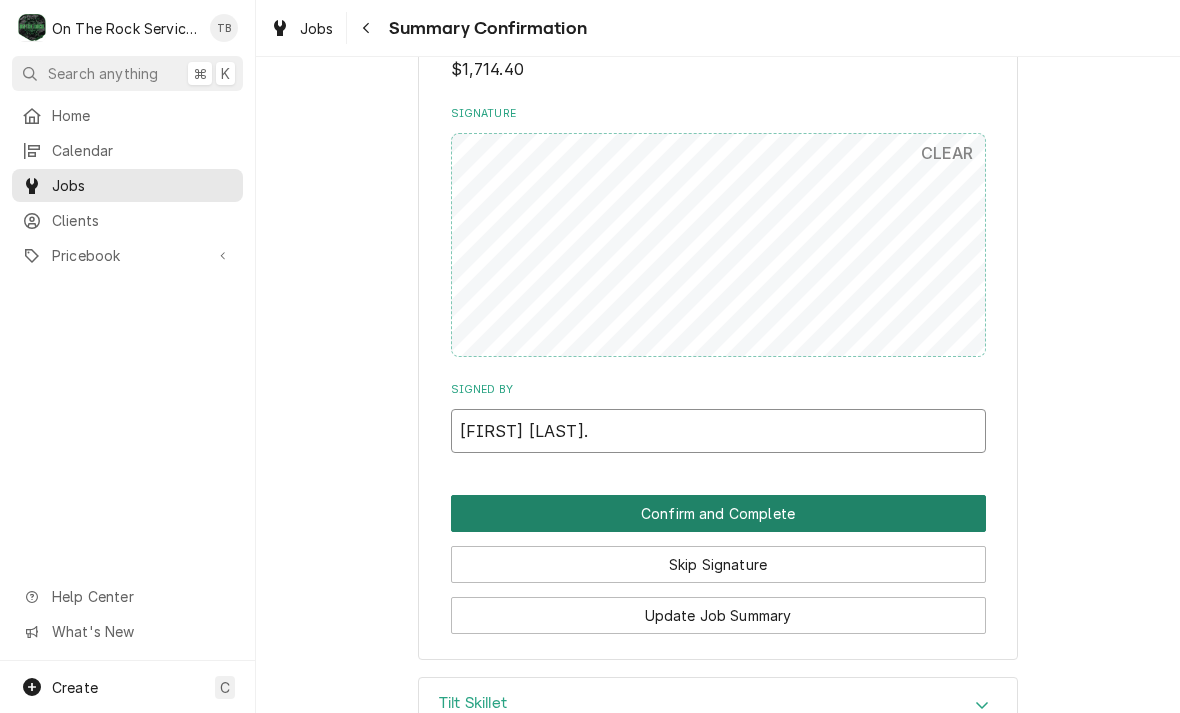 type on "RICKY MARTIN." 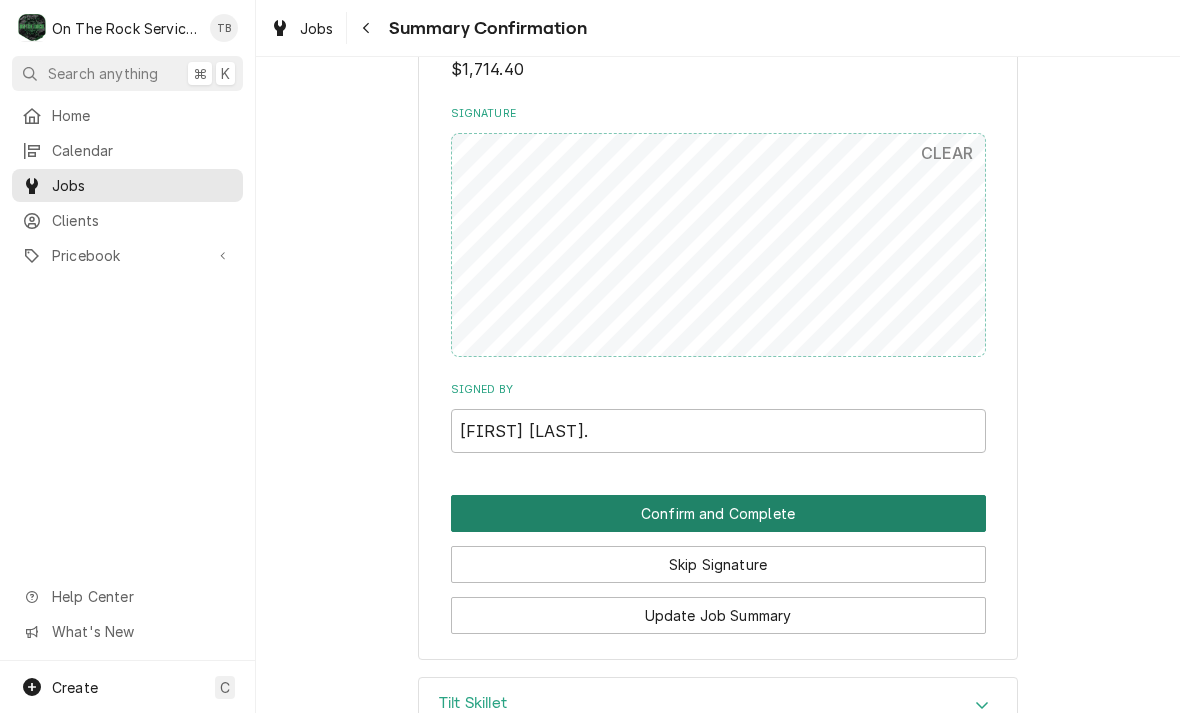 click on "Confirm and Complete" at bounding box center [718, 513] 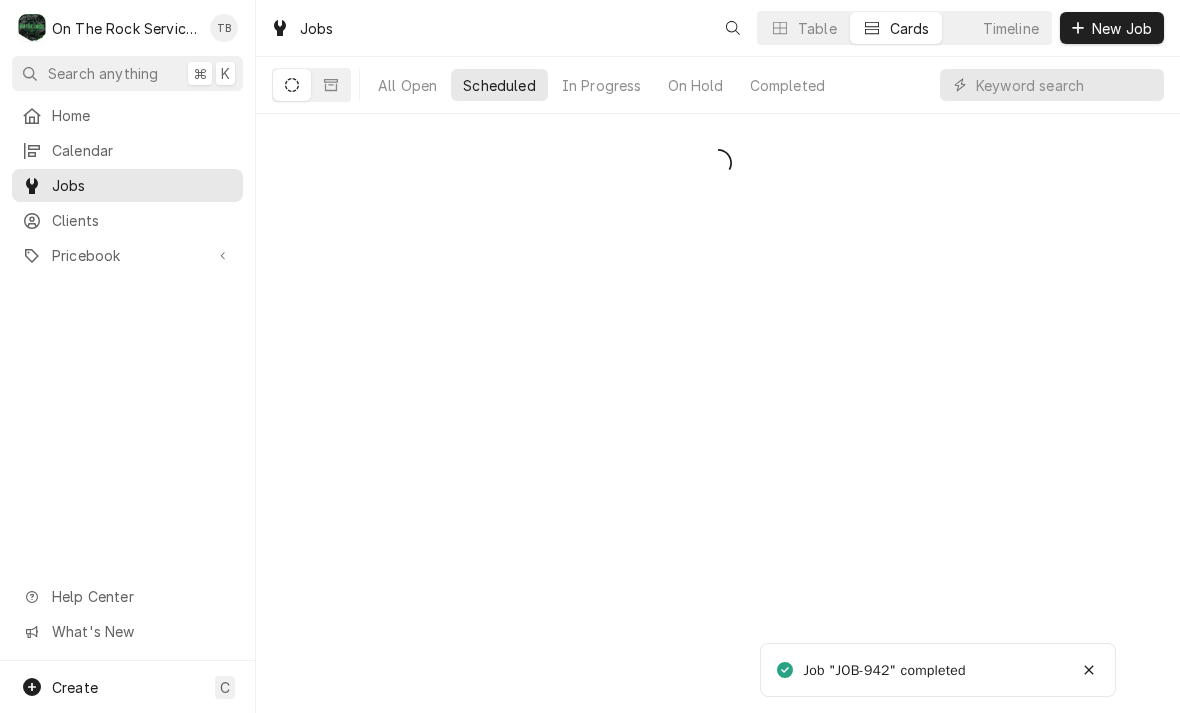 scroll, scrollTop: 0, scrollLeft: 0, axis: both 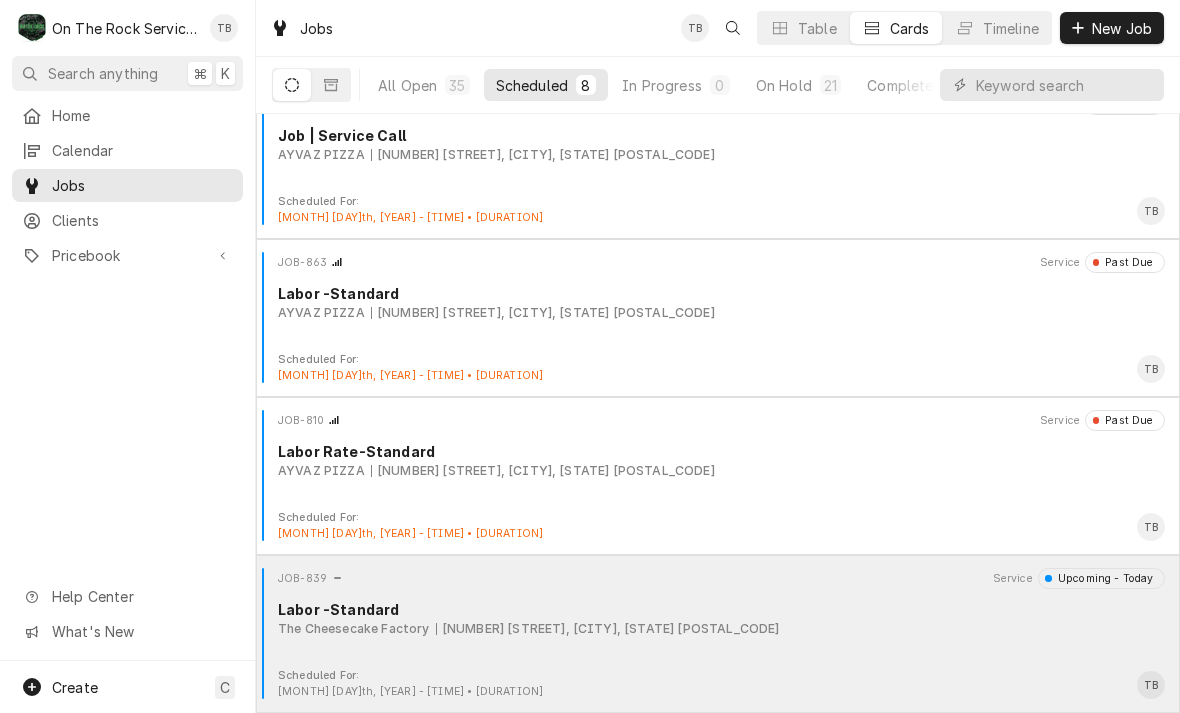 click on "JOB-839 Service Upcoming - Today Labor -Standard The Cheesecake Factory [NUMBER] [STREET], [CITY], [STATE] [POSTAL_CODE]" at bounding box center [718, 618] 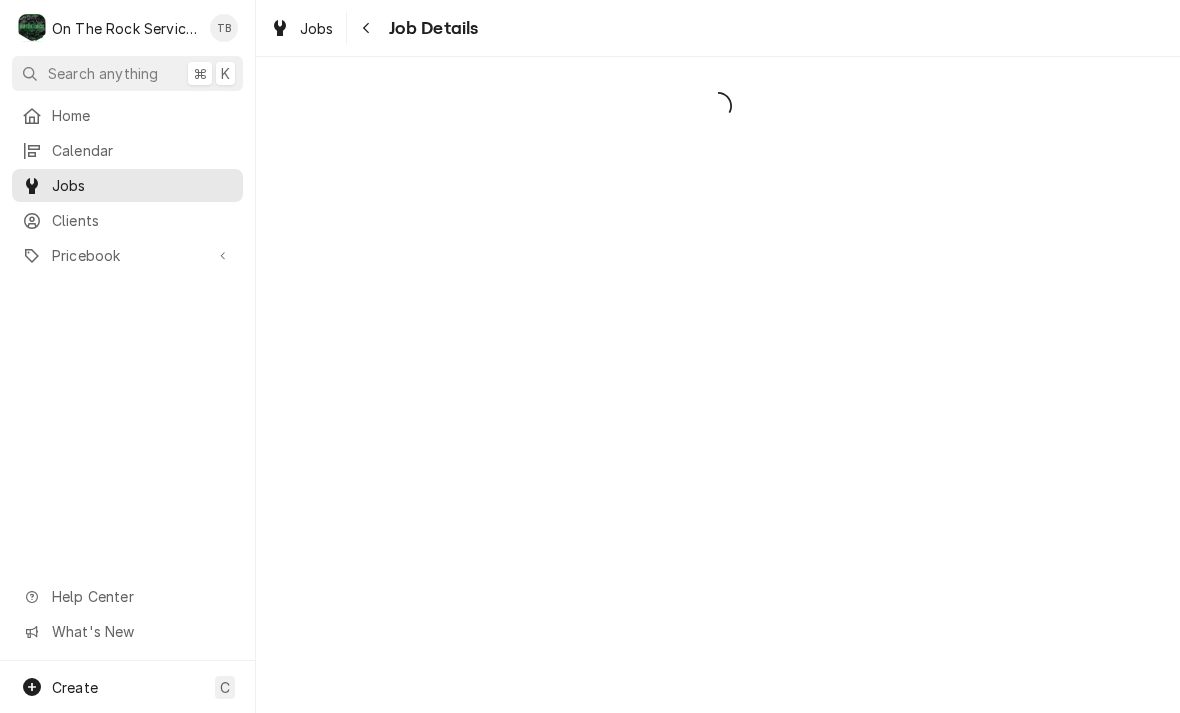scroll, scrollTop: 0, scrollLeft: 0, axis: both 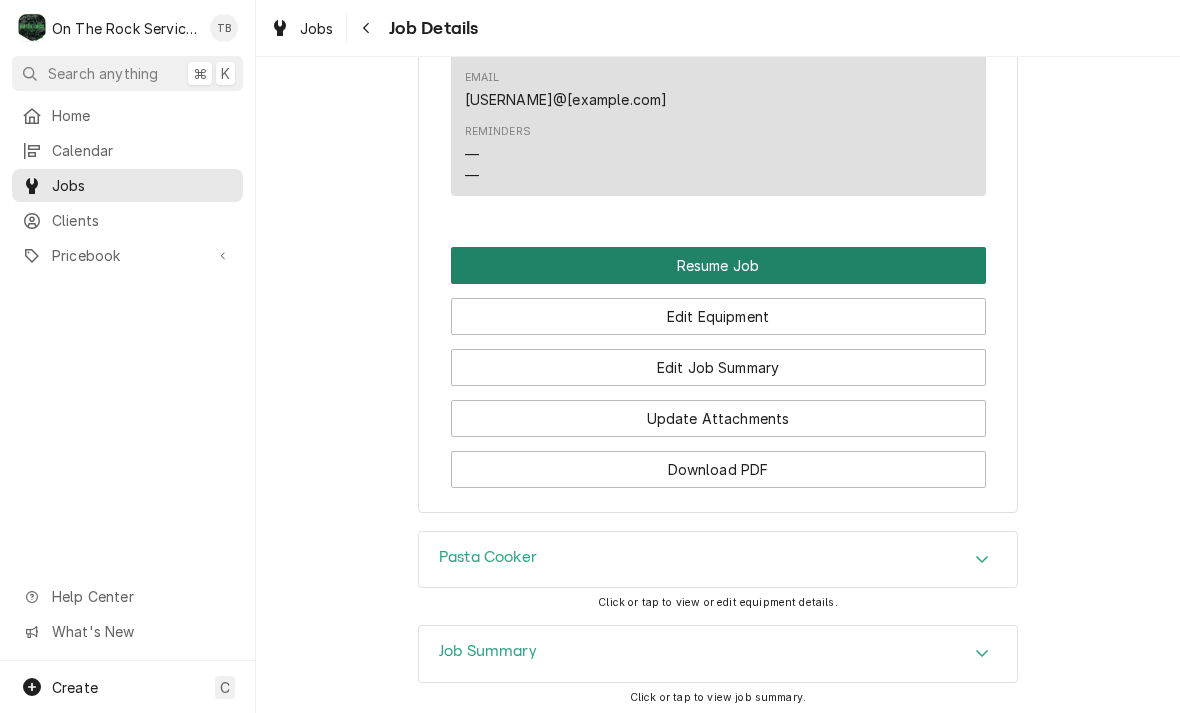 click on "Resume Job" at bounding box center [718, 265] 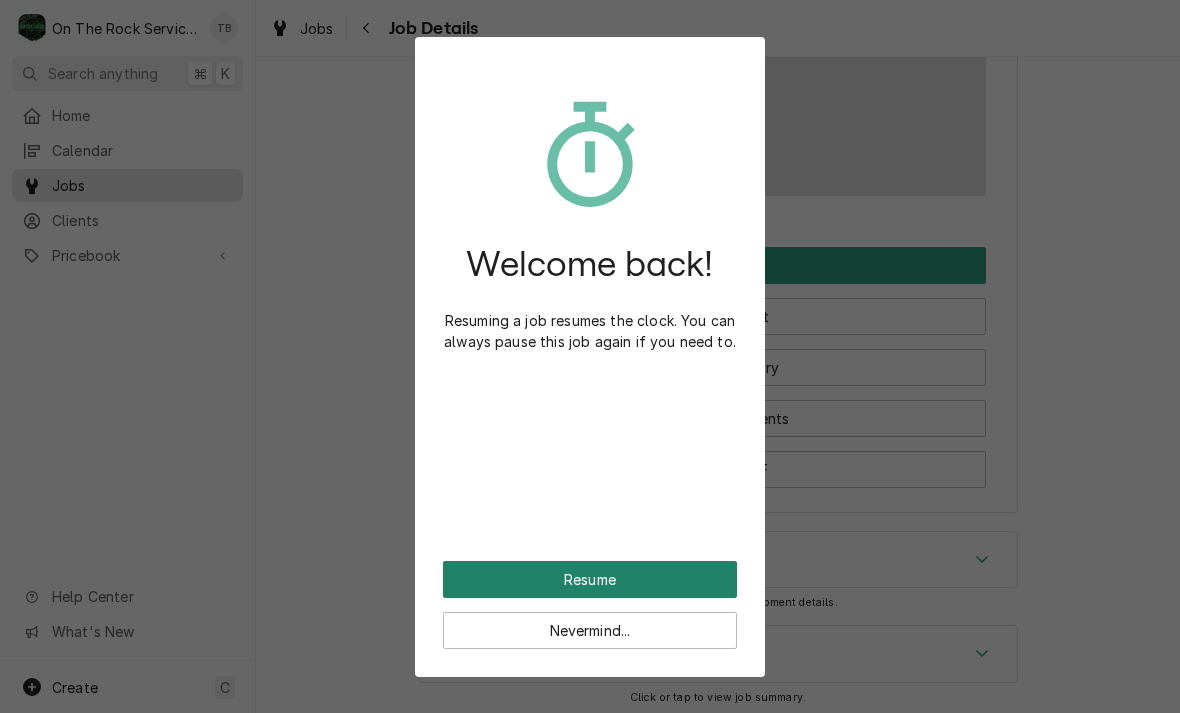 click on "Resume" at bounding box center [590, 579] 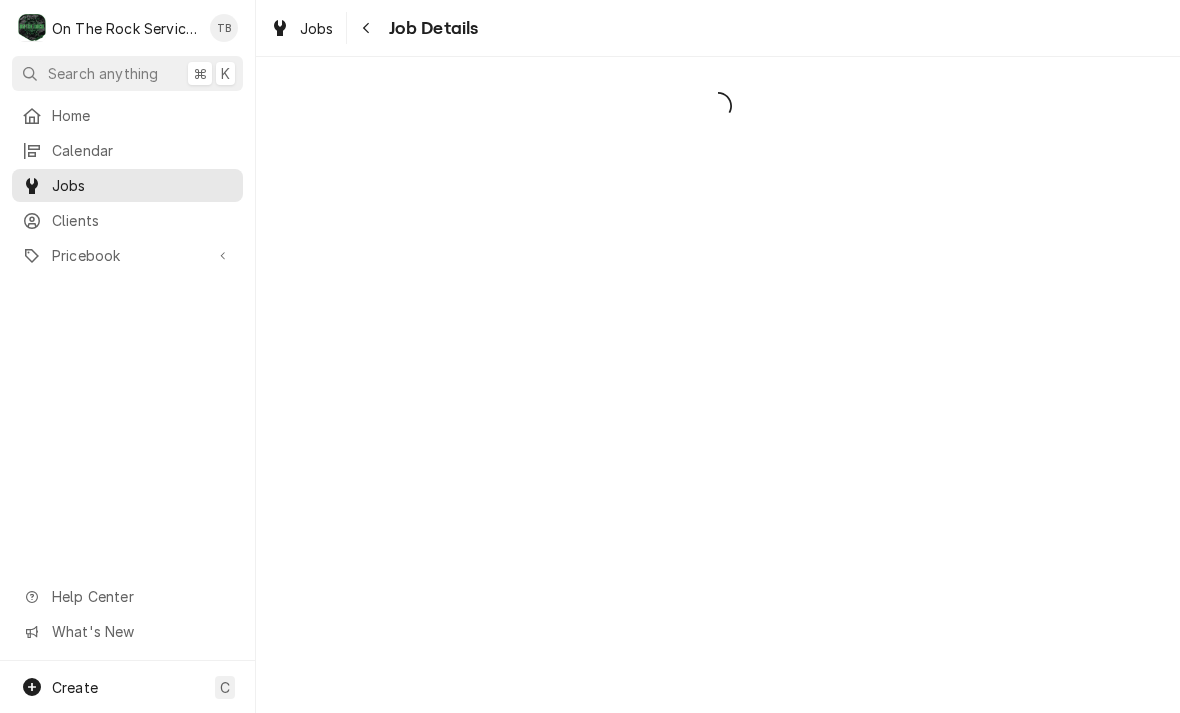 scroll, scrollTop: 0, scrollLeft: 0, axis: both 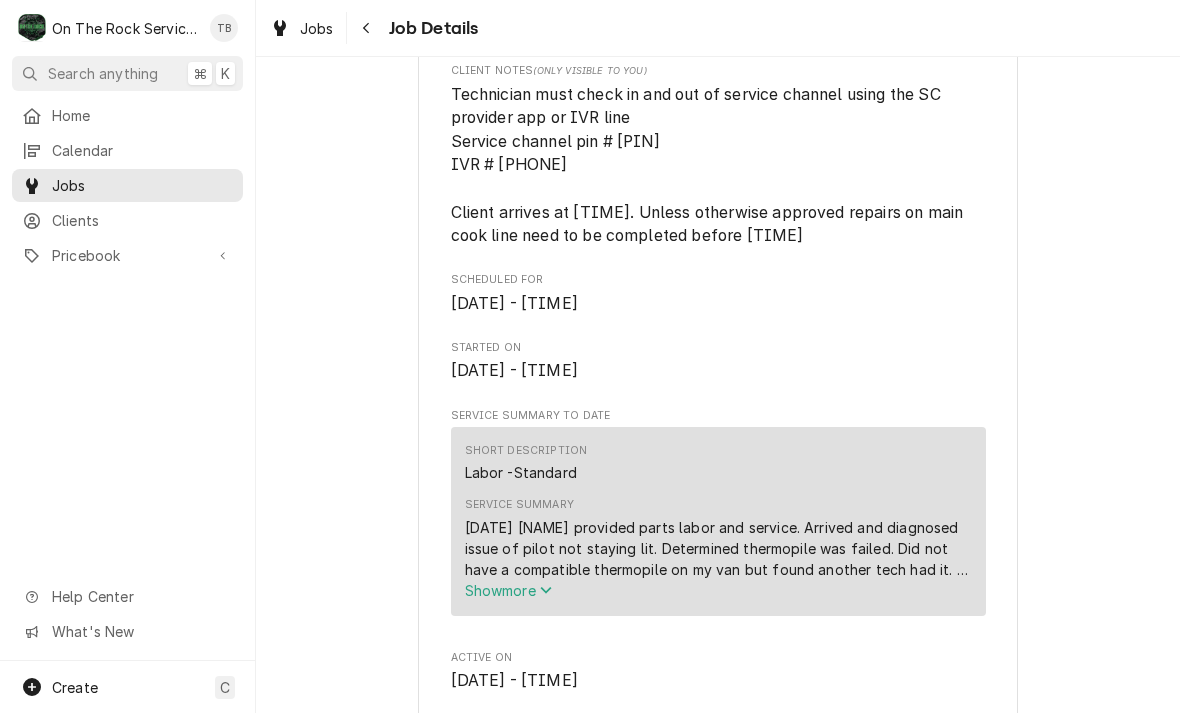 click 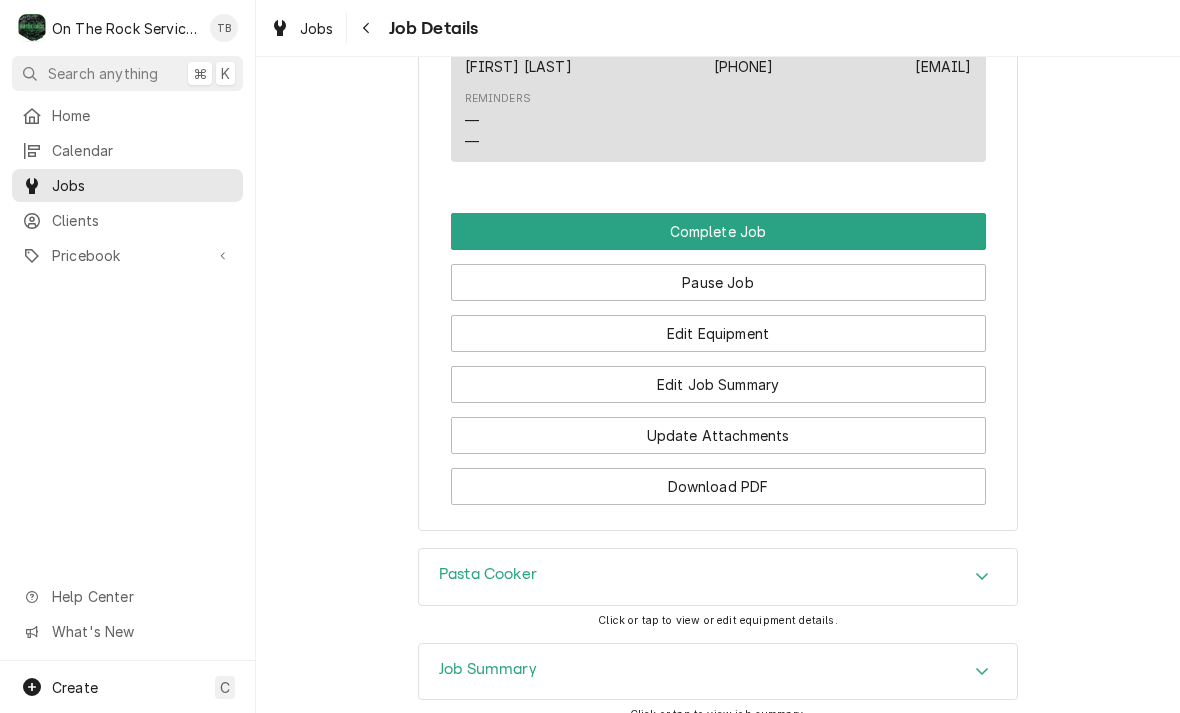 scroll, scrollTop: 2023, scrollLeft: 0, axis: vertical 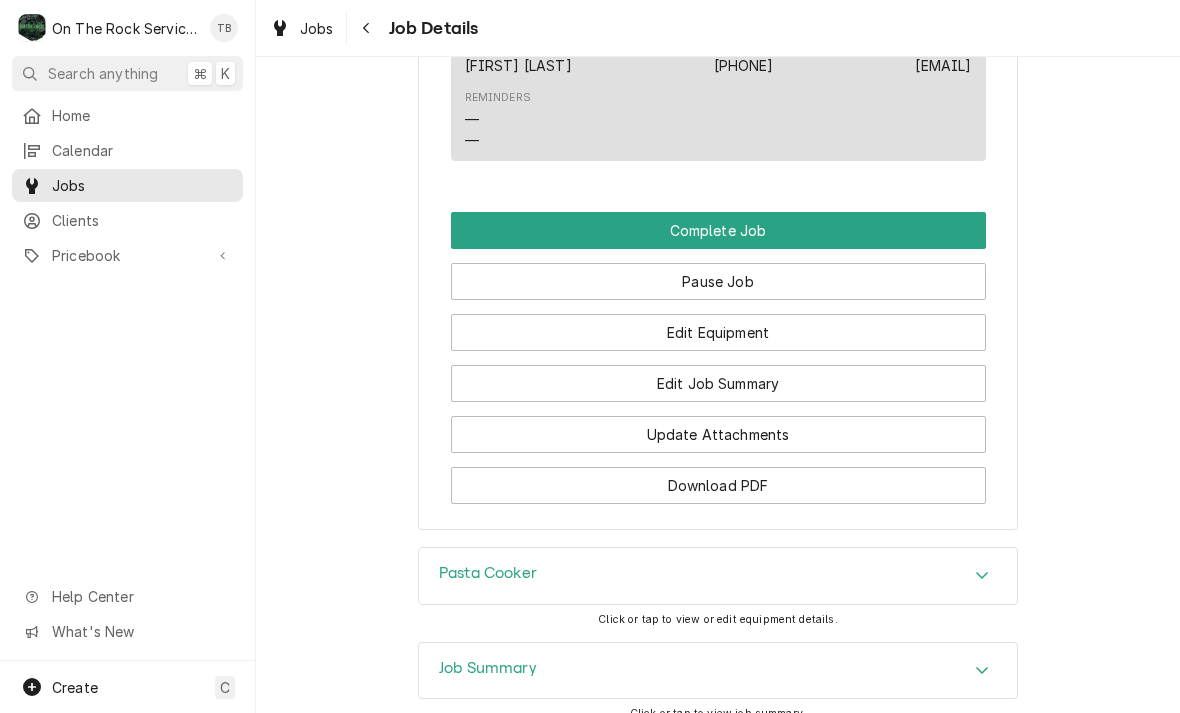 click on "Edit Job Summary" at bounding box center (718, 383) 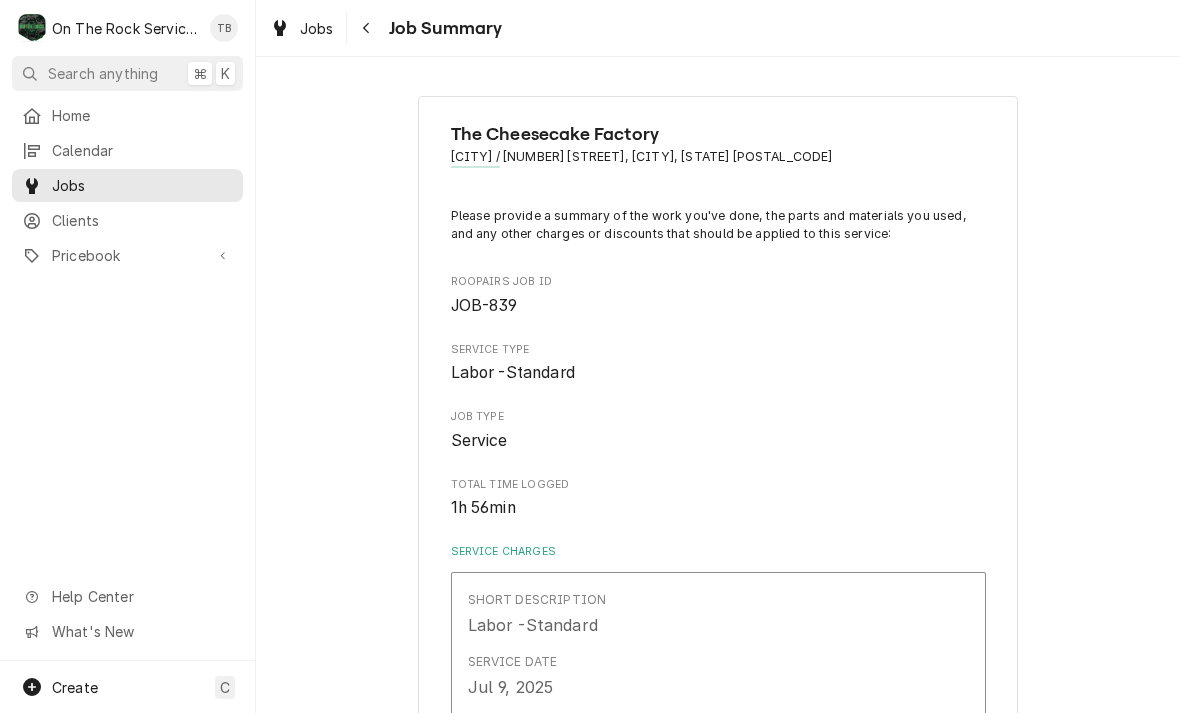 scroll, scrollTop: 0, scrollLeft: 0, axis: both 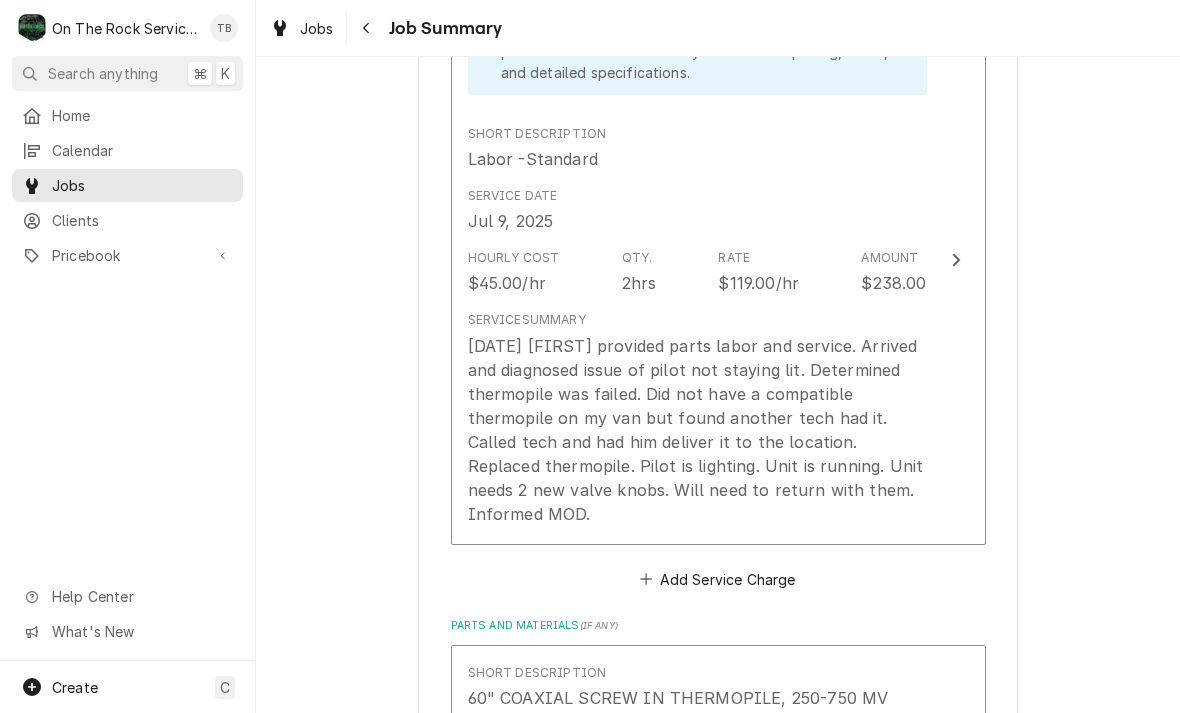 click on "This line item was manually created outside your standard pricebook. Custom items may lack verified pricing, costs, and detailed specifications. Short Description Labor -Standard Service Date [DATE] Hourly Cost $[PRICE]/hr Qty. [QUANTITY]hrs Rate $[PRICE]/hr Amount $[PRICE] Service  Summary [DATE] [FIRST] provided parts labor and service. Arrived and diagnosed issue of pilot not staying lit. Determined thermopile was failed. Did not have a compatible thermopile on my van but found another tech had it. Called tech and had him deliver it to the location. Replaced thermopile. Pilot is lighting. Unit is running. Unit needs 2 new valve knobs. Will need to return with them. Informed MOD." at bounding box center (718, 260) 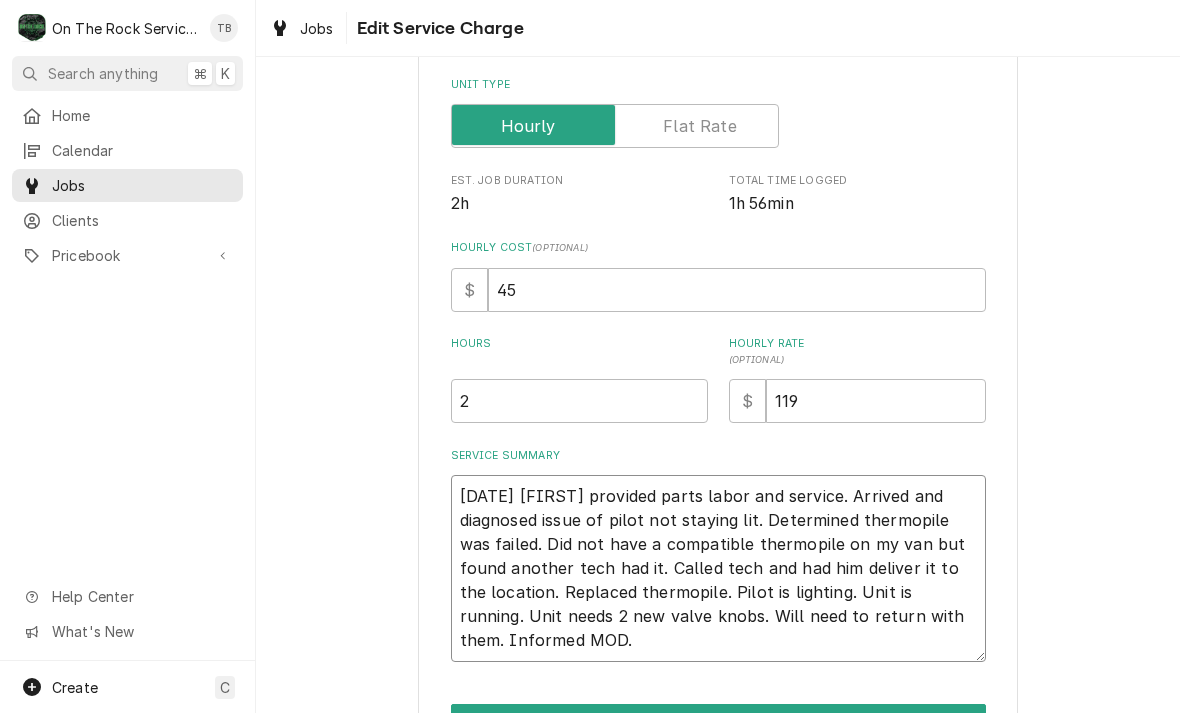 click on "[DATE] [FIRST] provided parts labor and service. Arrived and diagnosed issue of pilot not staying lit. Determined thermopile was failed. Did not have a compatible thermopile on my van but found another tech had it. Called tech and had him deliver it to the location. Replaced thermopile. Pilot is lighting. Unit is running. Unit needs 2 new valve knobs. Will need to return with them. Informed MOD." at bounding box center [718, 568] 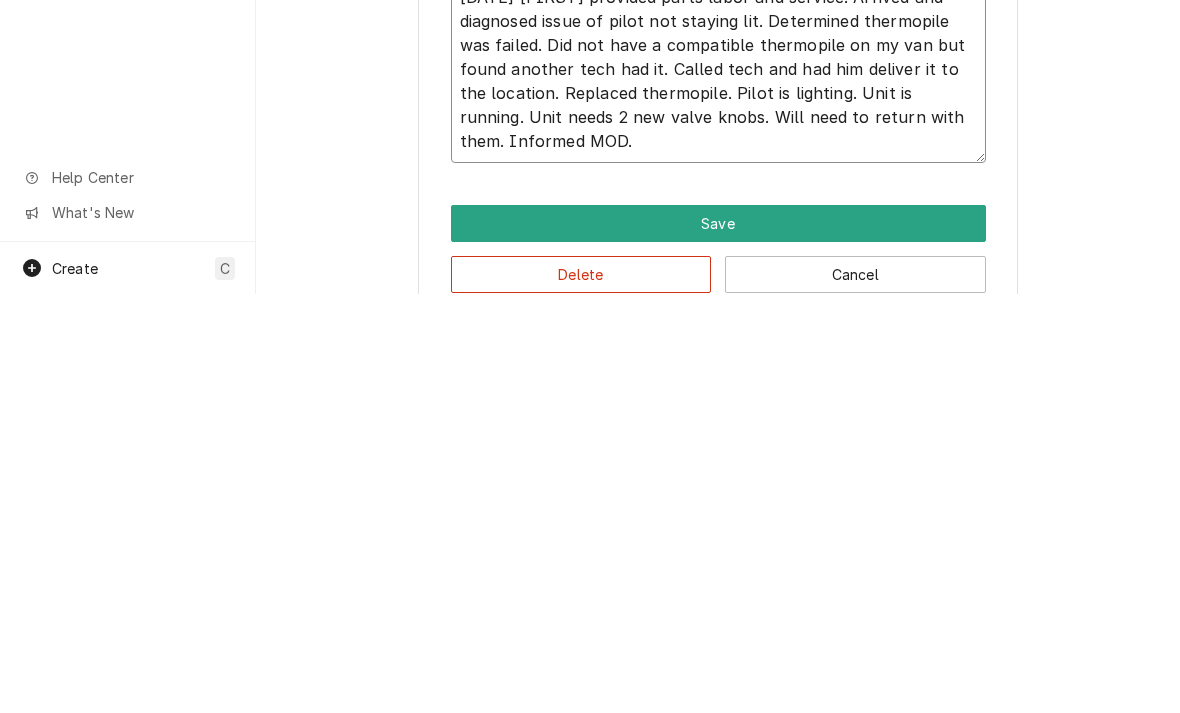 scroll, scrollTop: 478, scrollLeft: 0, axis: vertical 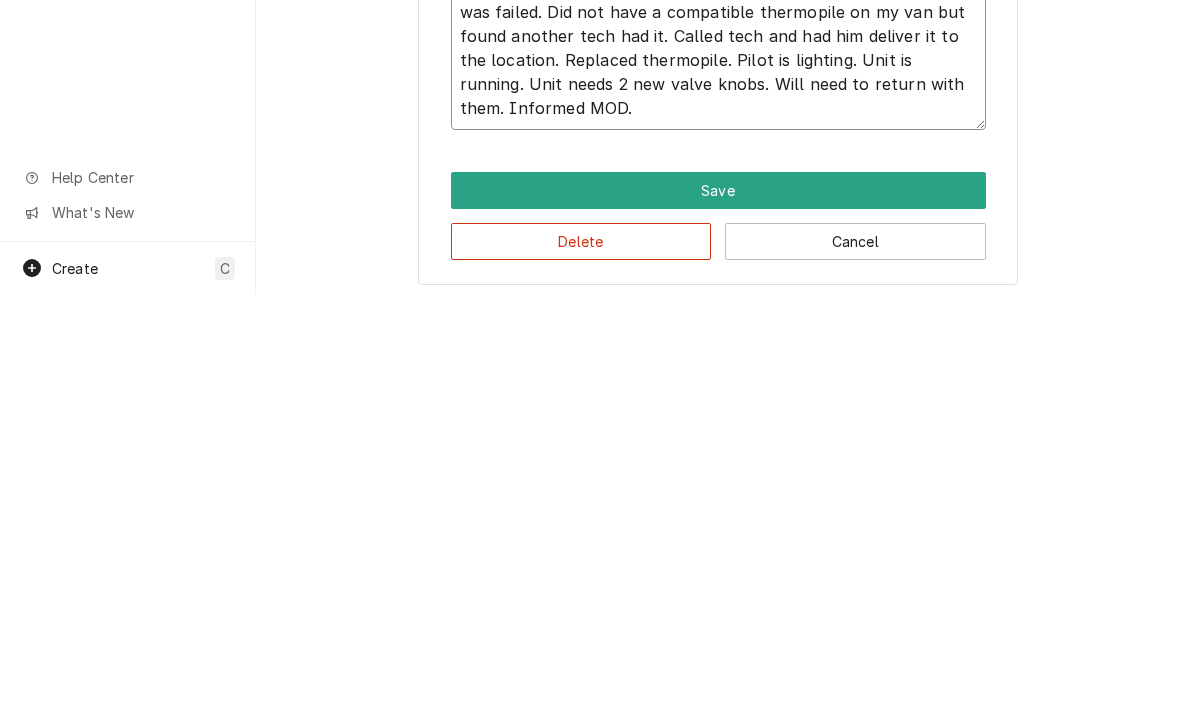 click on "[DATE] [FIRST] provided parts labor and service. Arrived and diagnosed issue of pilot not staying lit. Determined thermopile was failed. Did not have a compatible thermopile on my van but found another tech had it. Called tech and had him deliver it to the location. Replaced thermopile. Pilot is lighting. Unit is running. Unit needs 2 new valve knobs. Will need to return with them. Informed MOD." at bounding box center [718, 455] 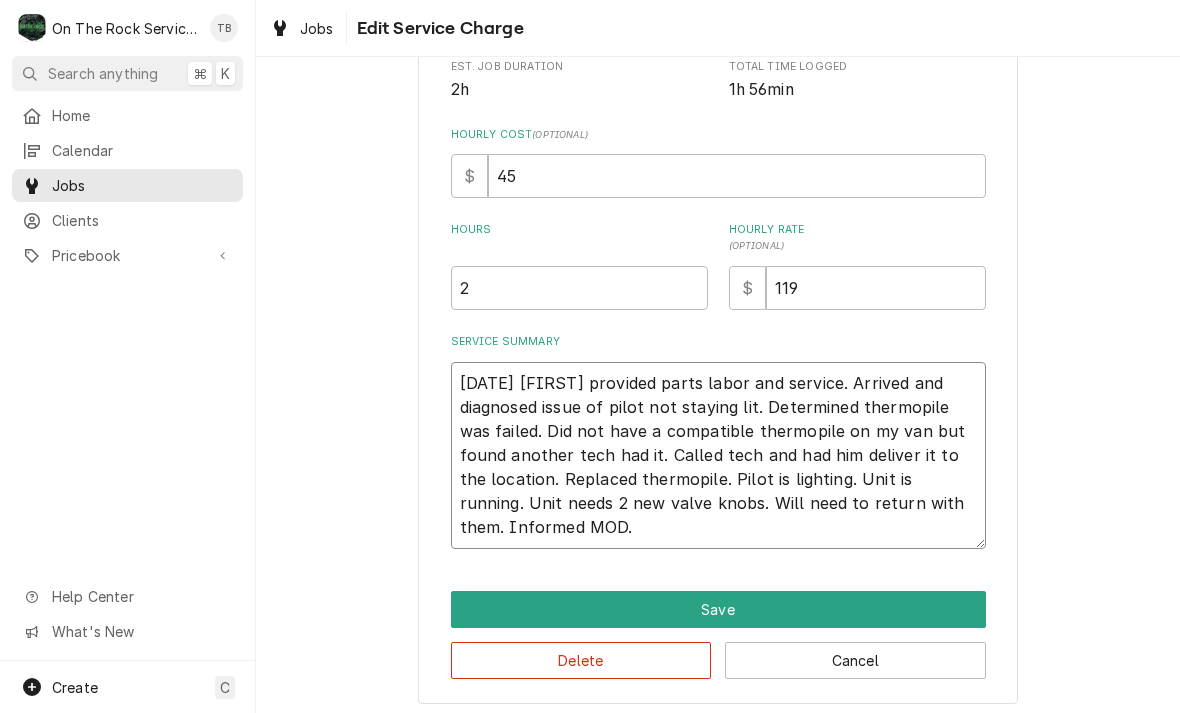 type on "x" 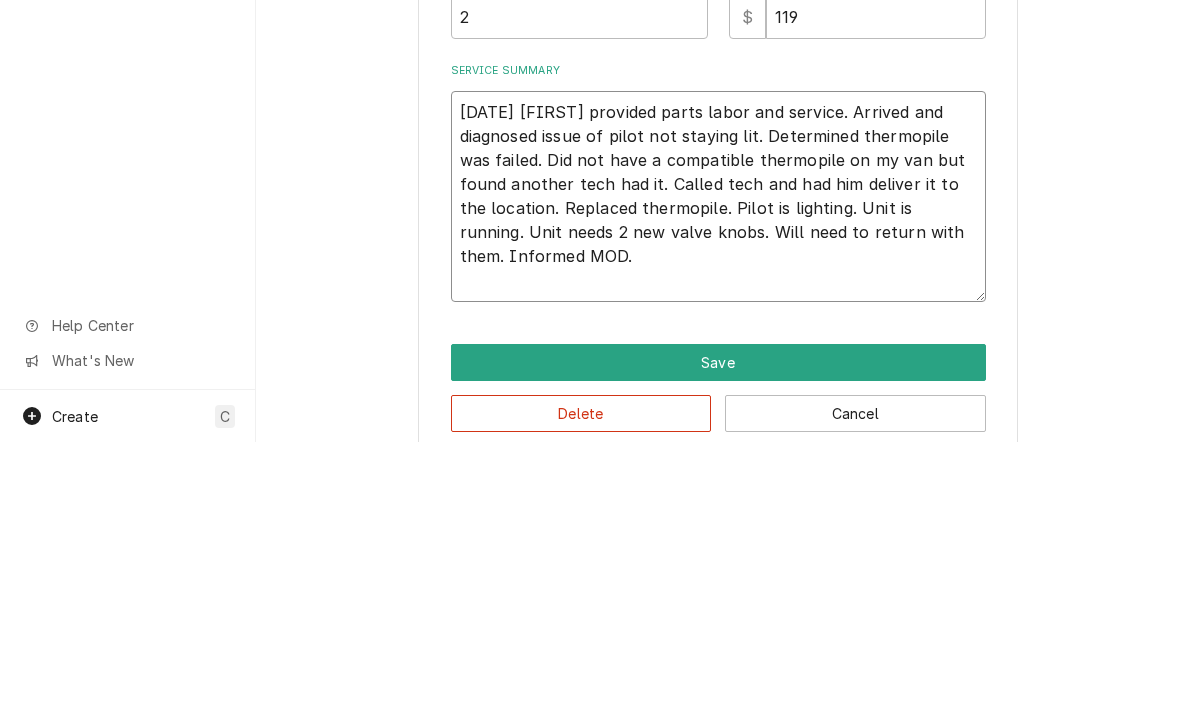 type on "[DATE] [FIRST] provided parts labor and service. Arrived and diagnosed issue of pilot not staying lit. Determined thermopile was failed. Did not have a compatible thermopile on my van but found another tech had it. Called tech and had him deliver it to the location. Replaced thermopile. Pilot is lighting. Unit is running. Unit needs 2 new valve knobs. Will need to return with them. Informed MOD.
[DATE]" 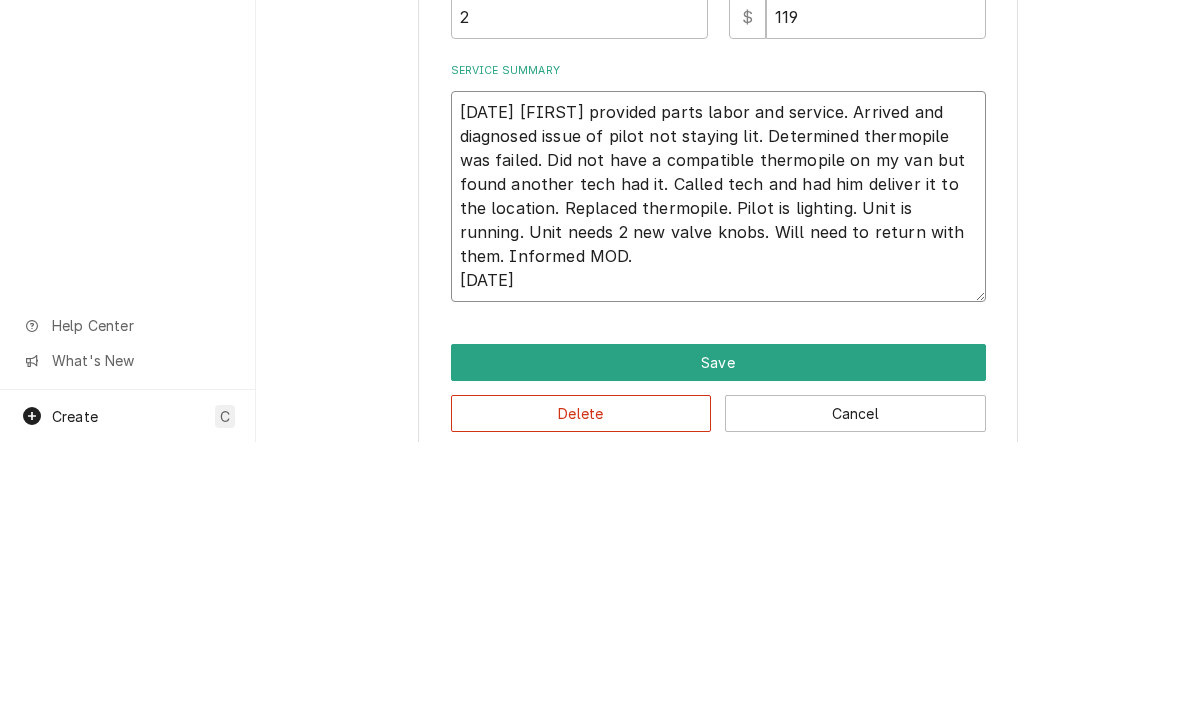 type on "x" 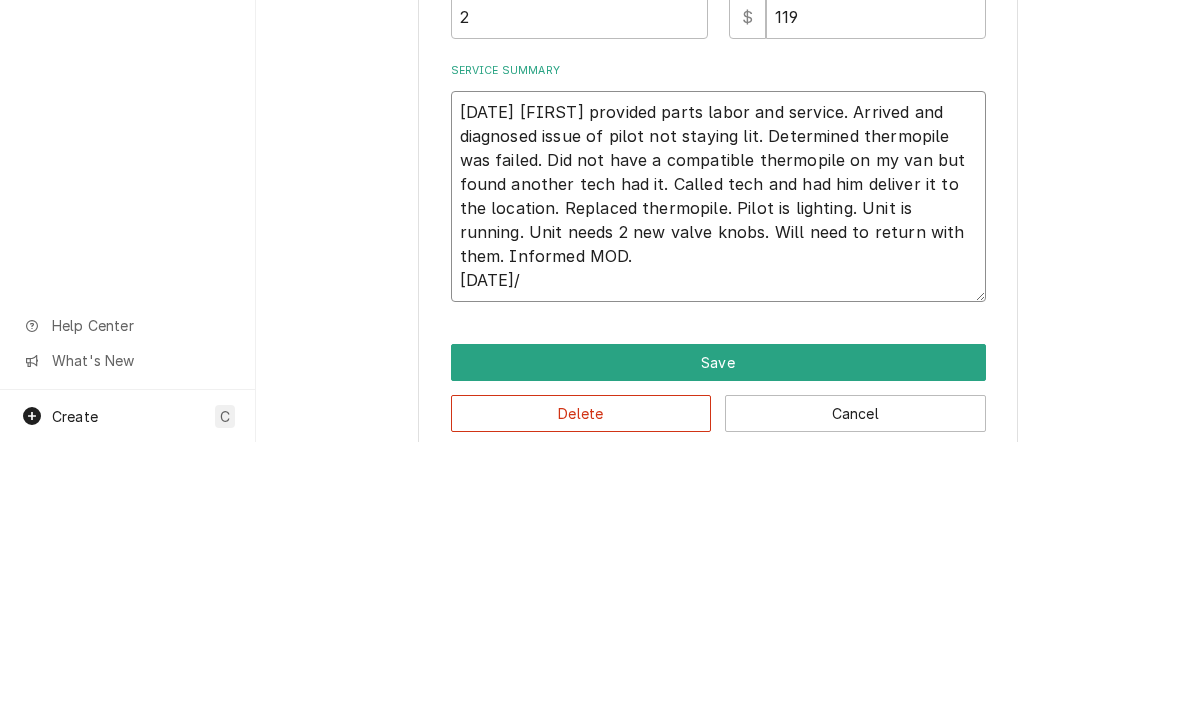 type on "x" 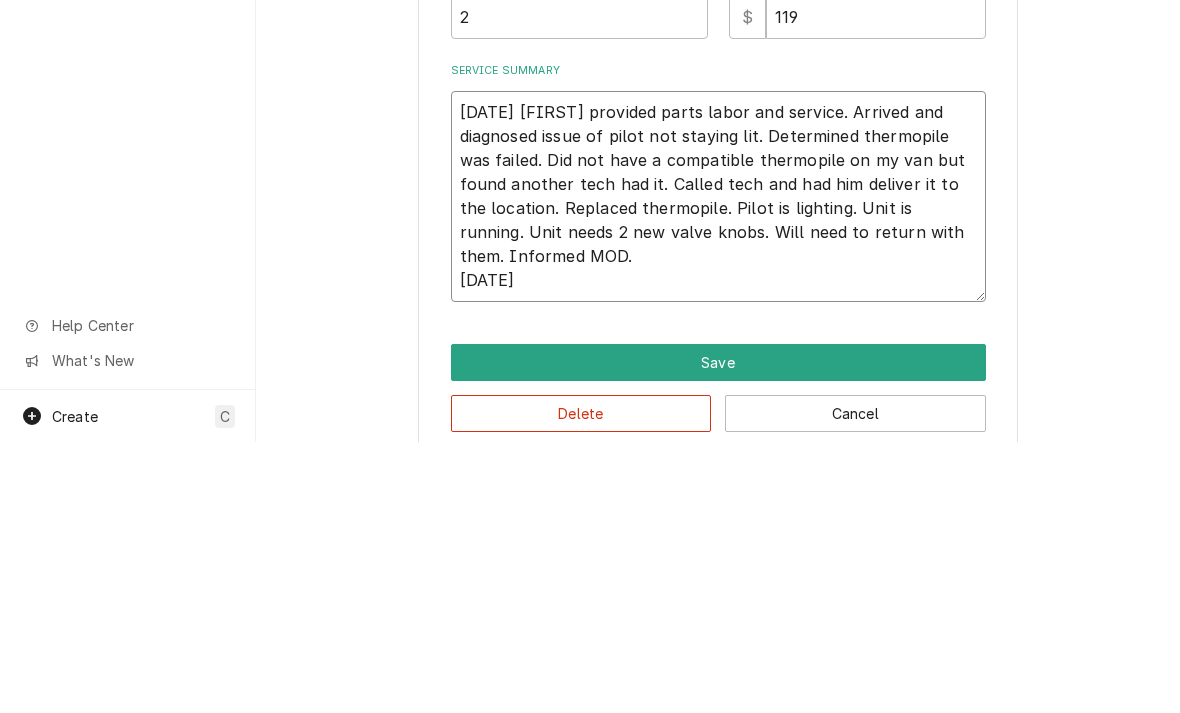 type on "x" 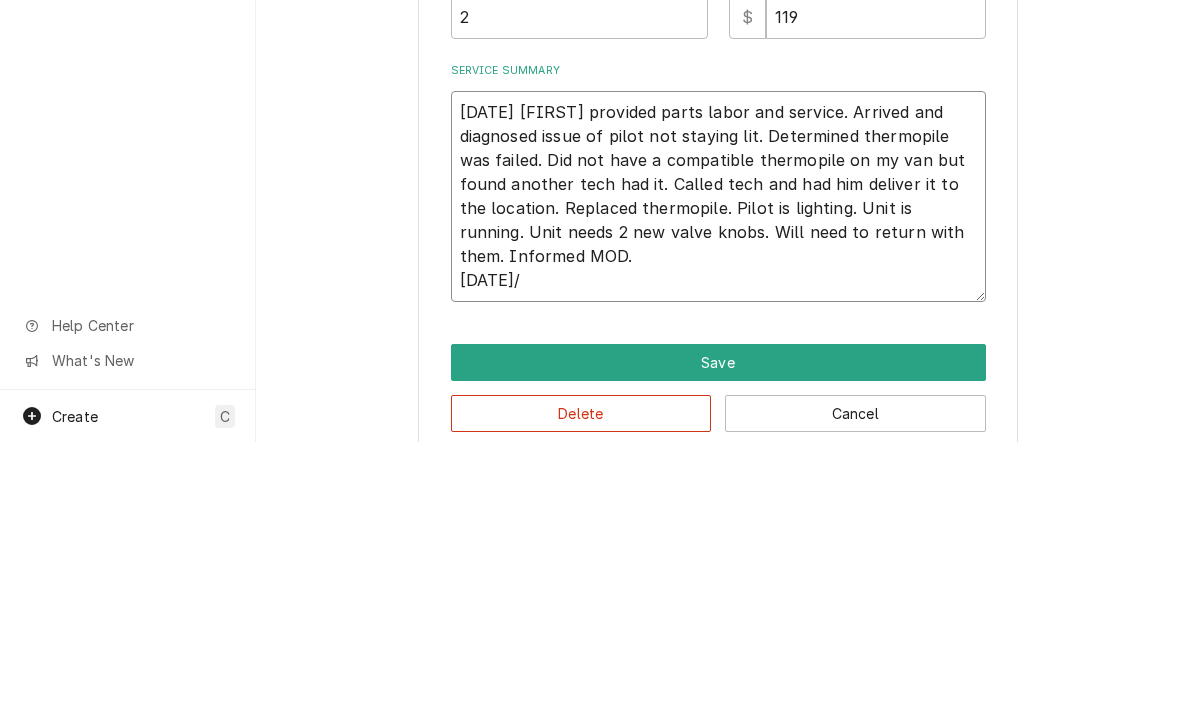 type on "x" 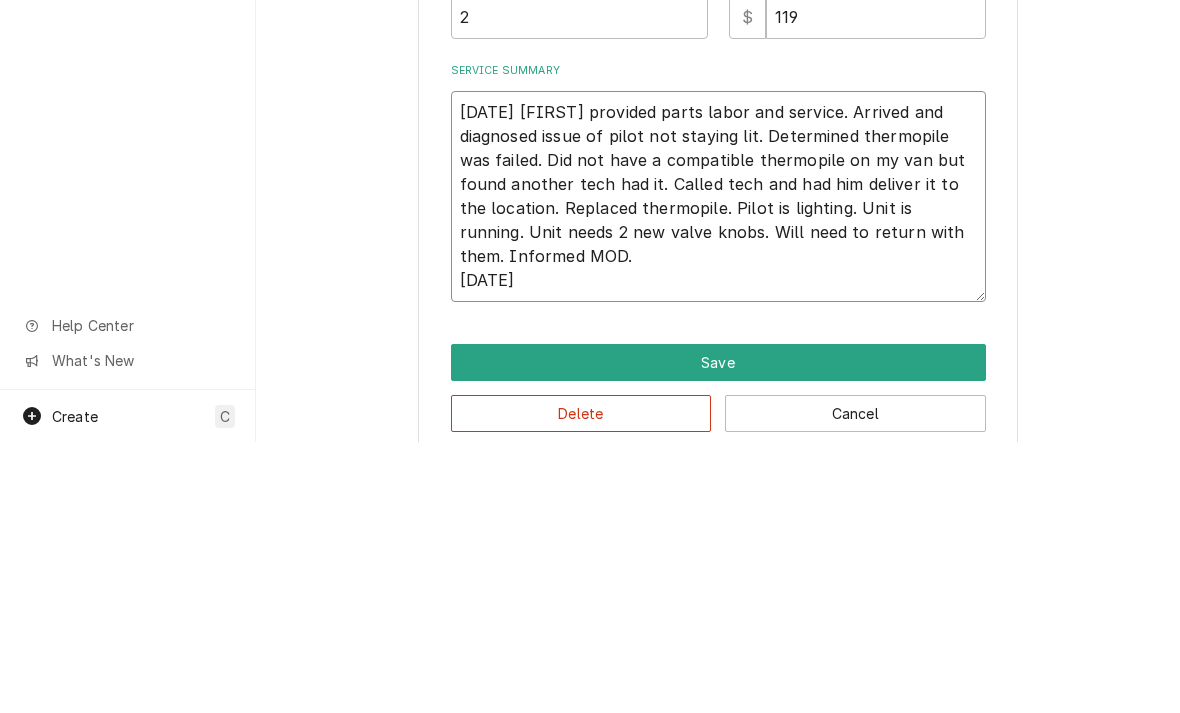 type on "[DATE] [FIRST] provided parts labor and service. Arrived and diagnosed issue of pilot not staying lit. Determined thermopile was failed. Did not have a compatible thermopile on my van but found another tech had it. Called tech and had him deliver it to the location. Replaced thermopile. Pilot is lighting. Unit is running. Unit needs 2 new valve knobs. Will need to return with them. Informed MOD.
[DATE]" 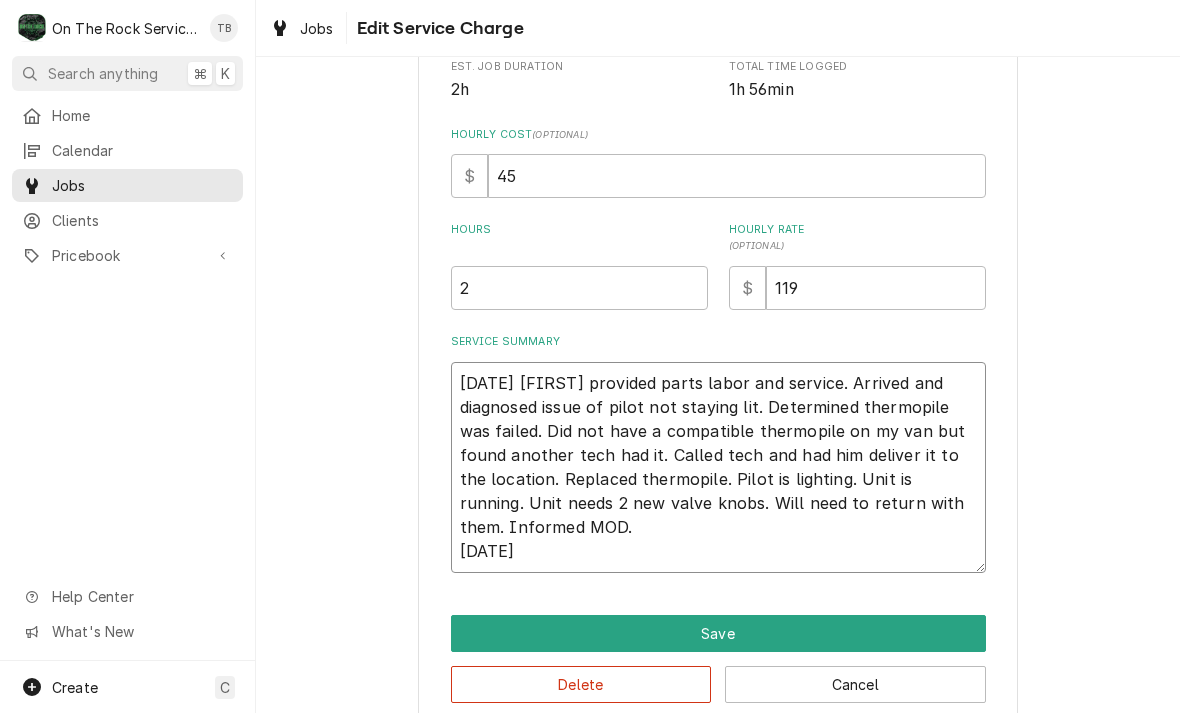type on "x" 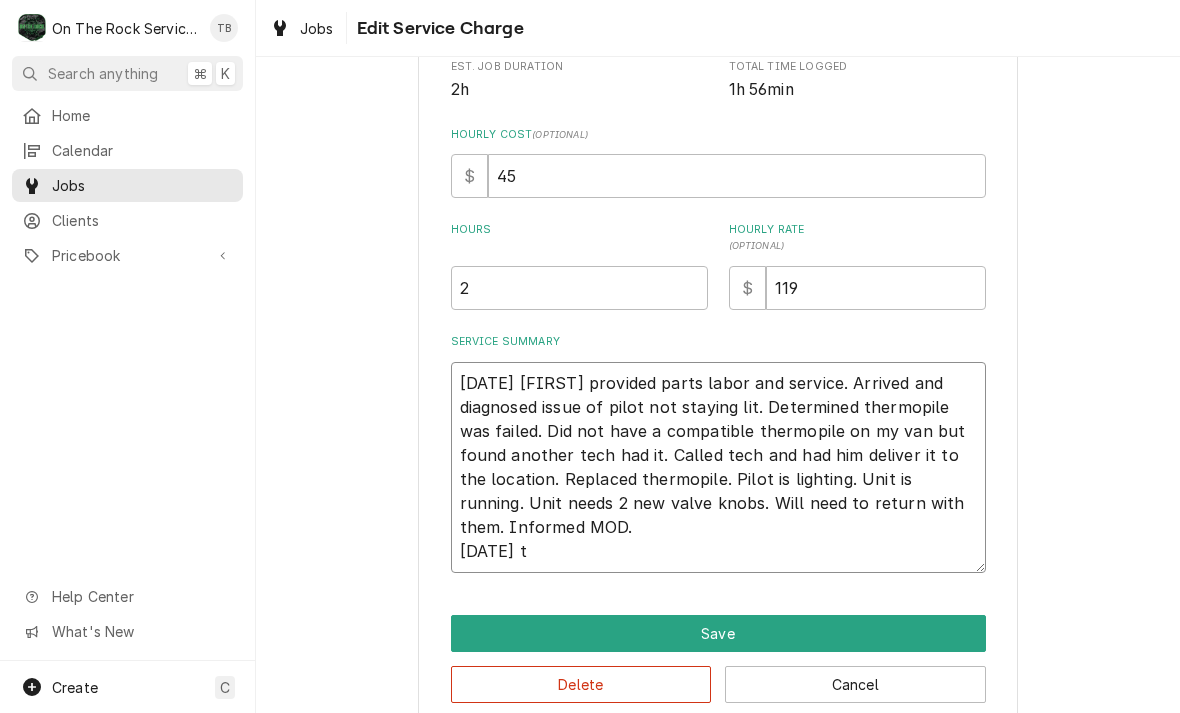 type on "x" 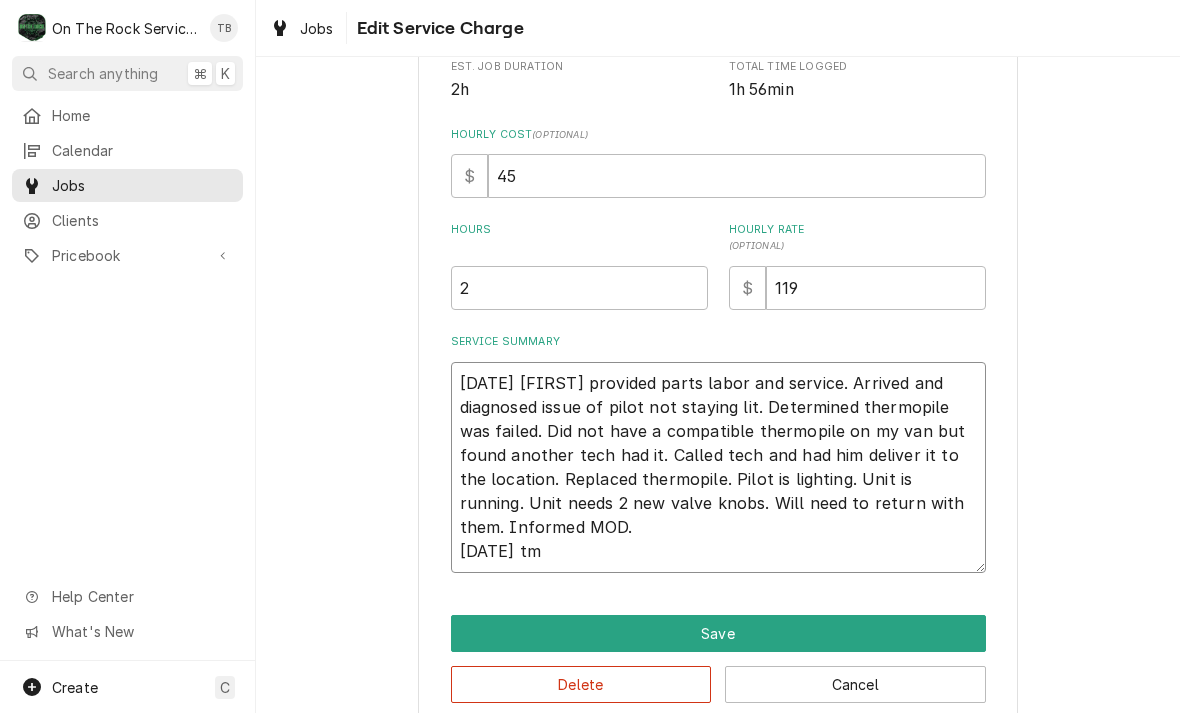 type on "x" 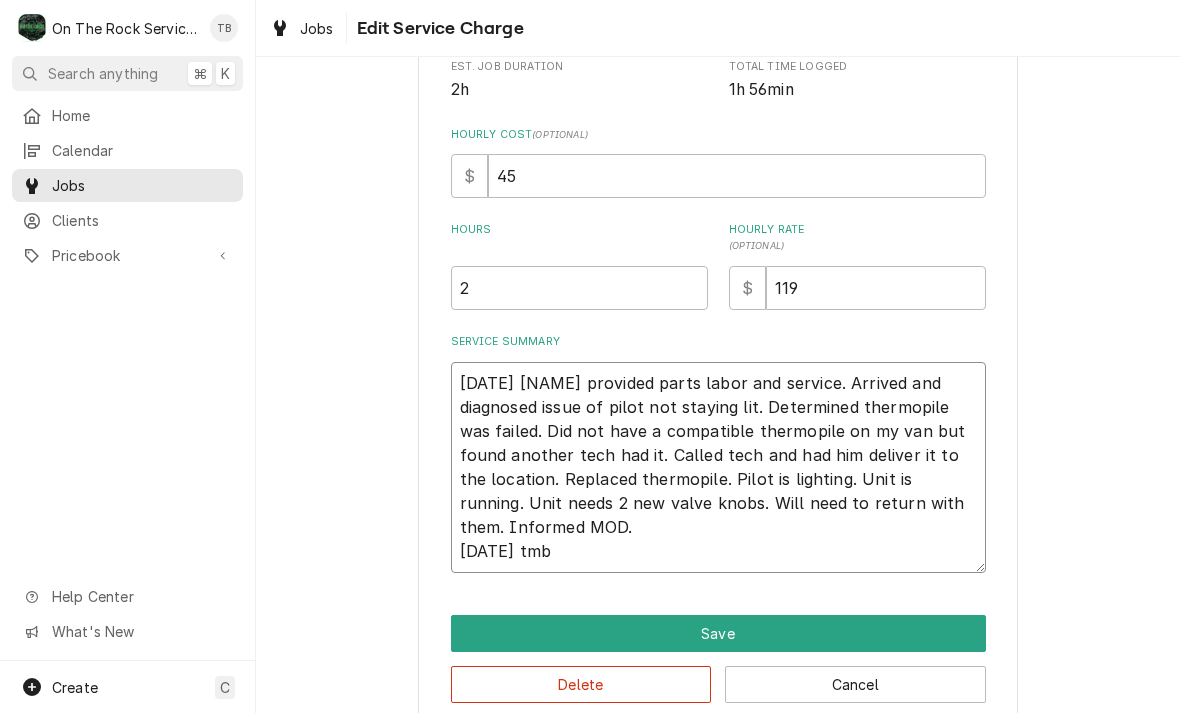 type on "x" 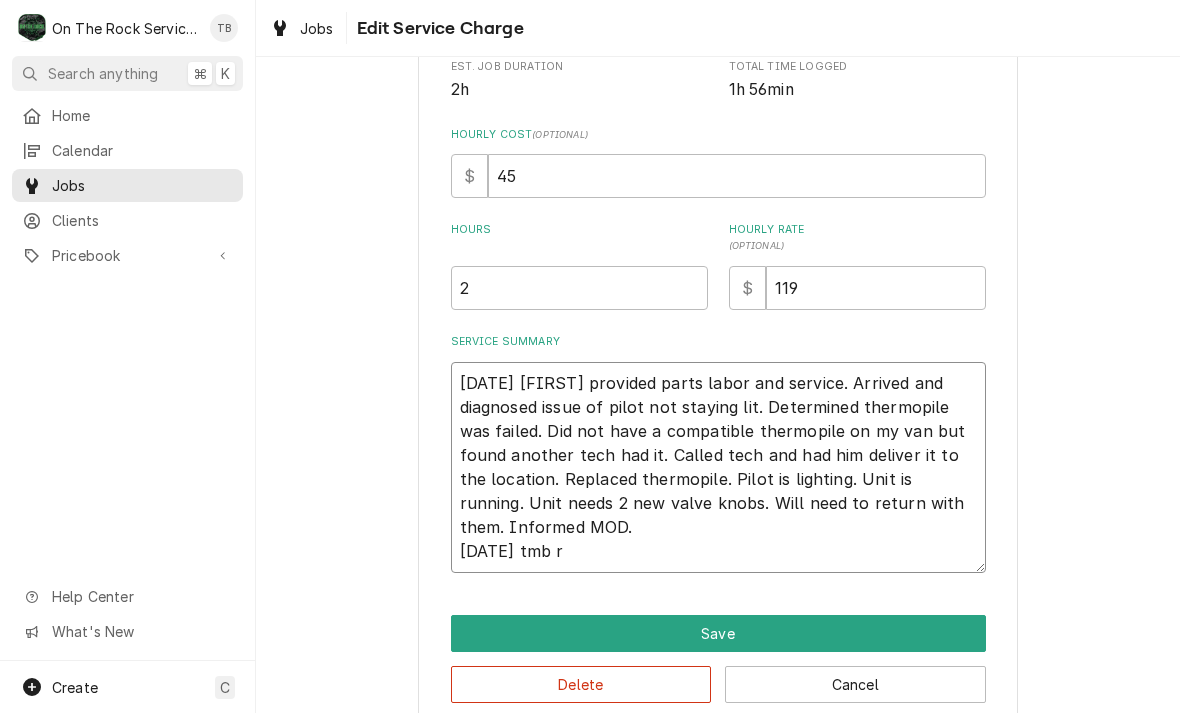 type on "x" 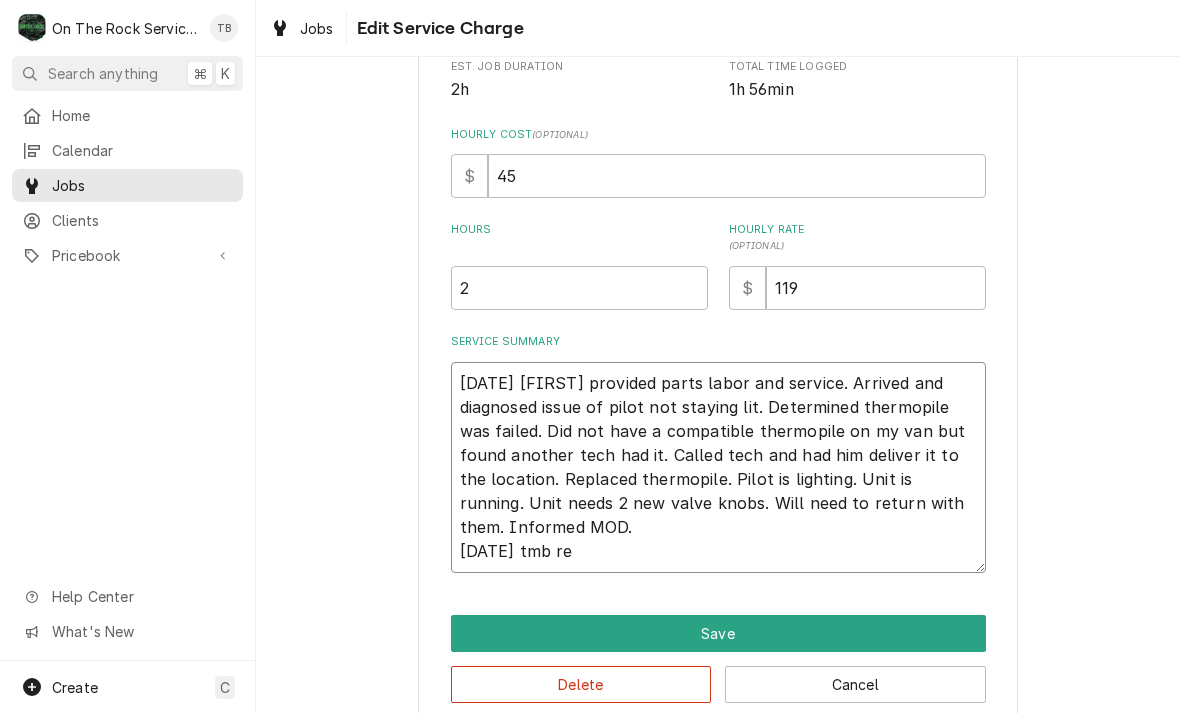 type on "x" 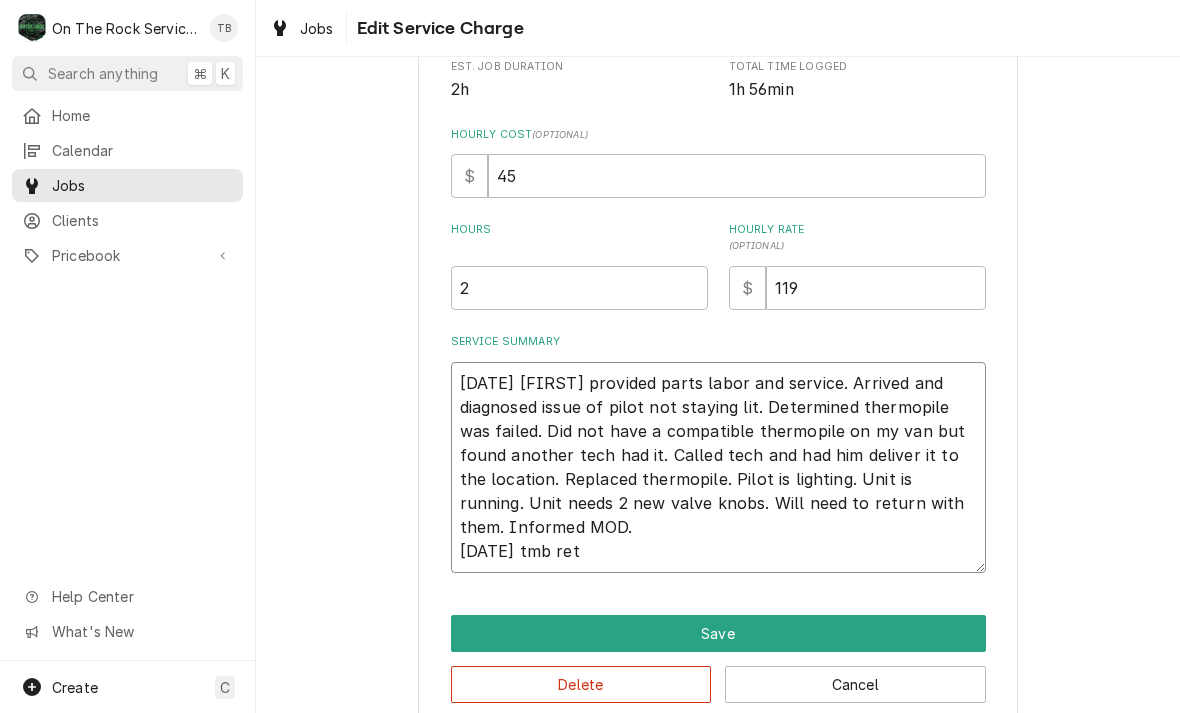 type on "[DATE] [FIRST] provided parts labor and service. Arrived and diagnosed issue of pilot not staying lit. Determined thermopile was failed. Did not have a compatible thermopile on my van but found another tech had it. Called tech and had him deliver it to the location. Replaced thermopile. Pilot is lighting. Unit is running. Unit needs 2 new valve knobs. Will need to return with them. Informed MOD.
[DATE] tmb retu" 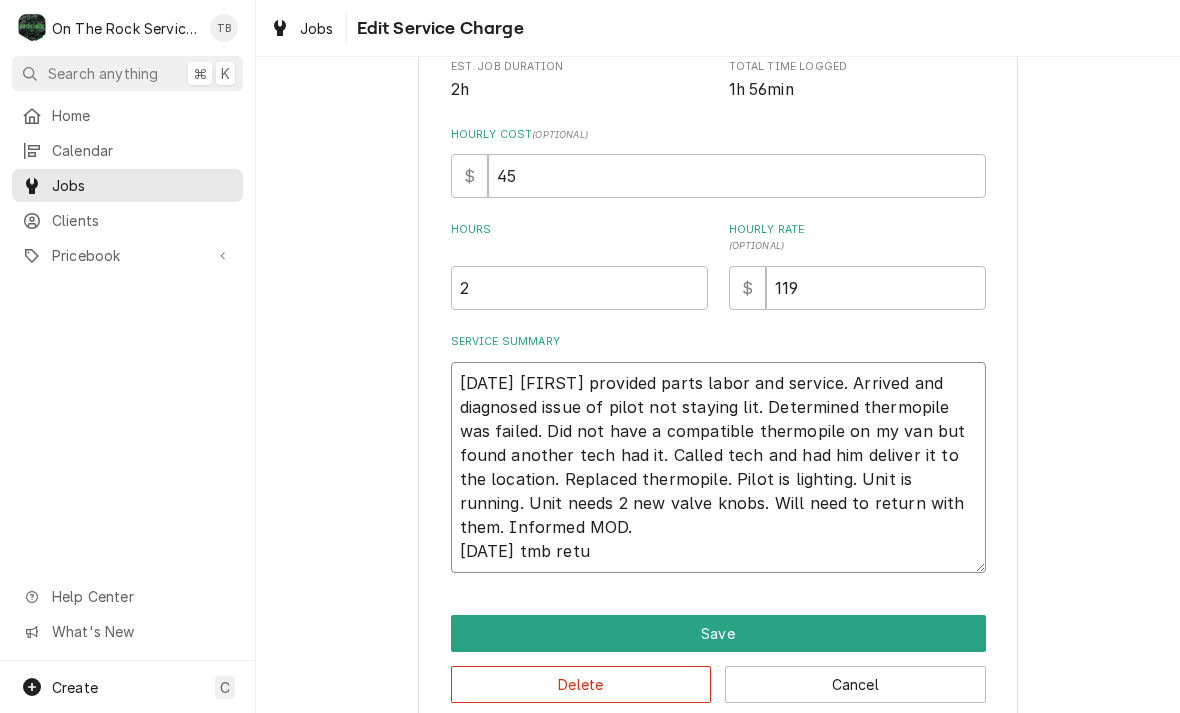 type on "x" 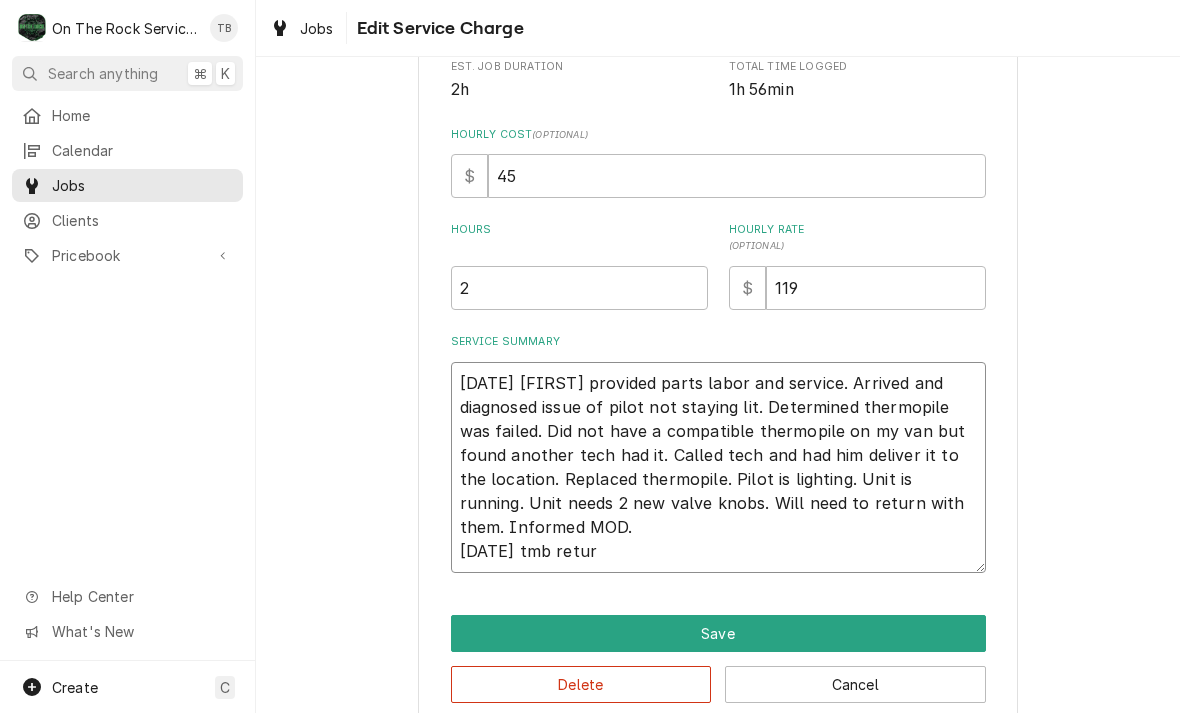 type on "x" 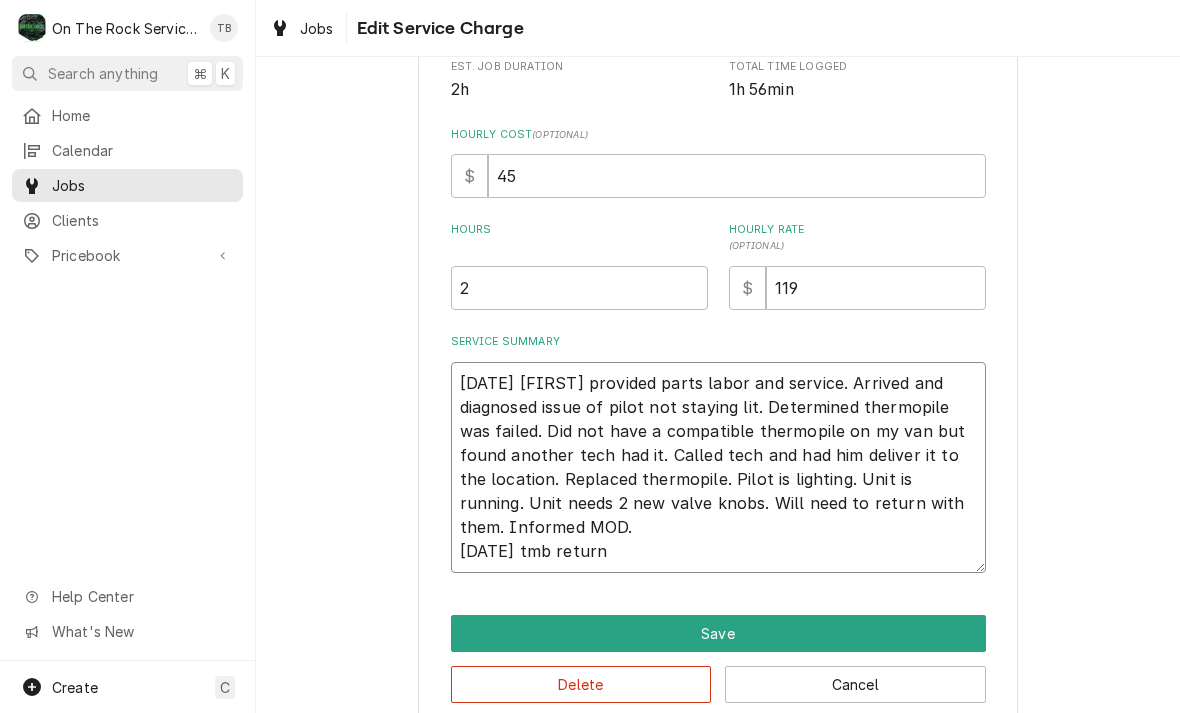 type on "x" 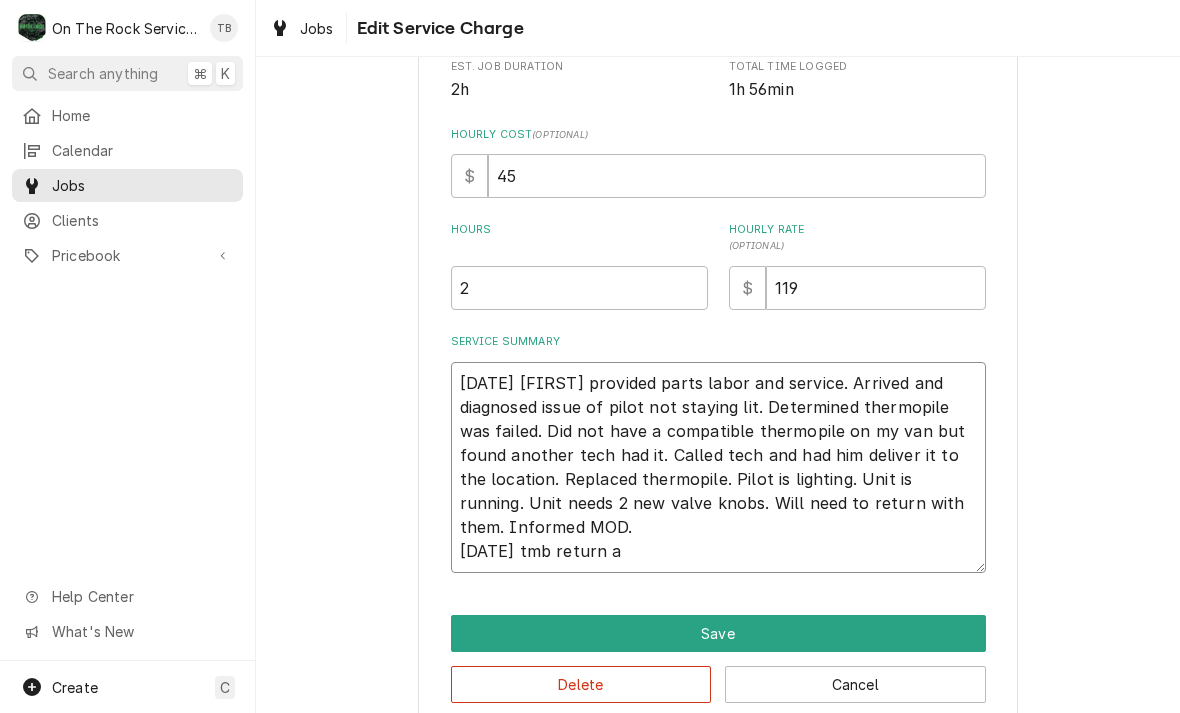 type on "x" 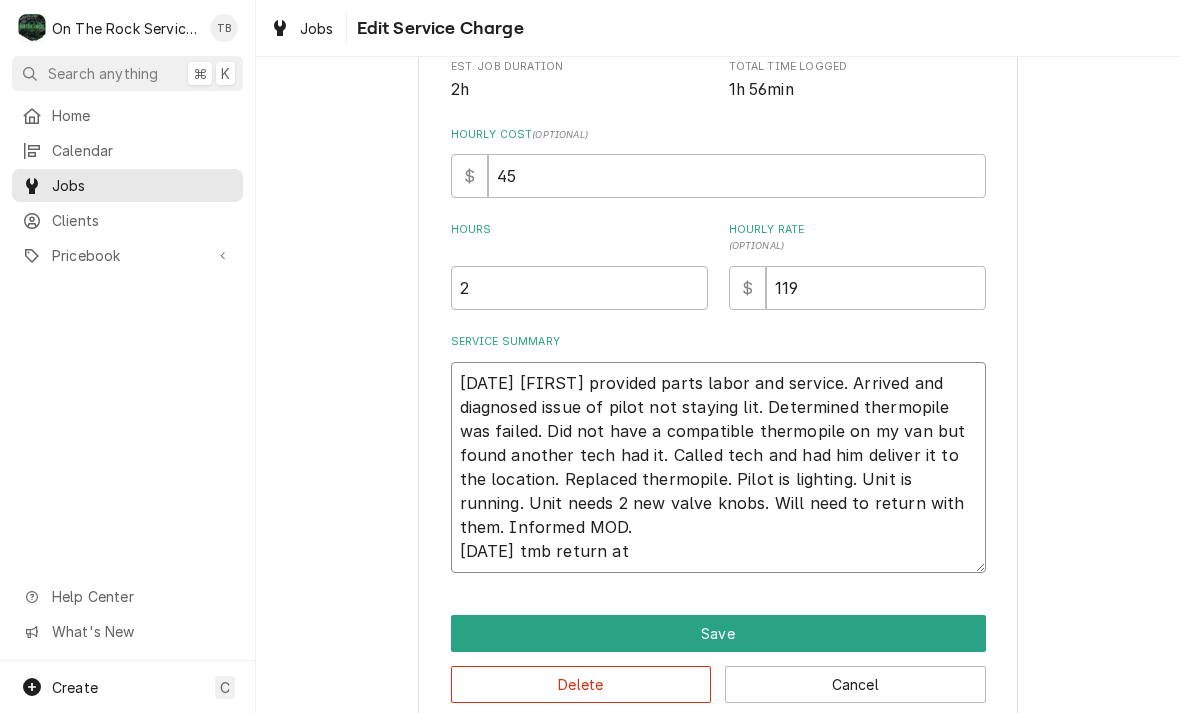 type on "x" 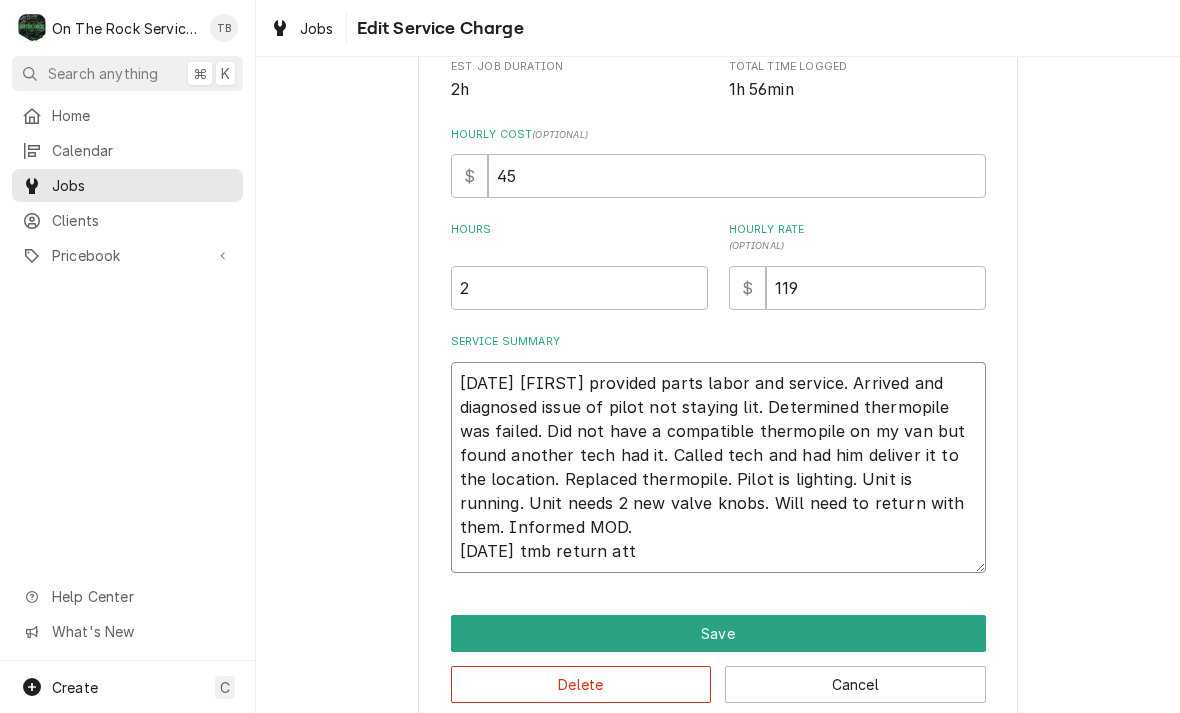 type on "x" 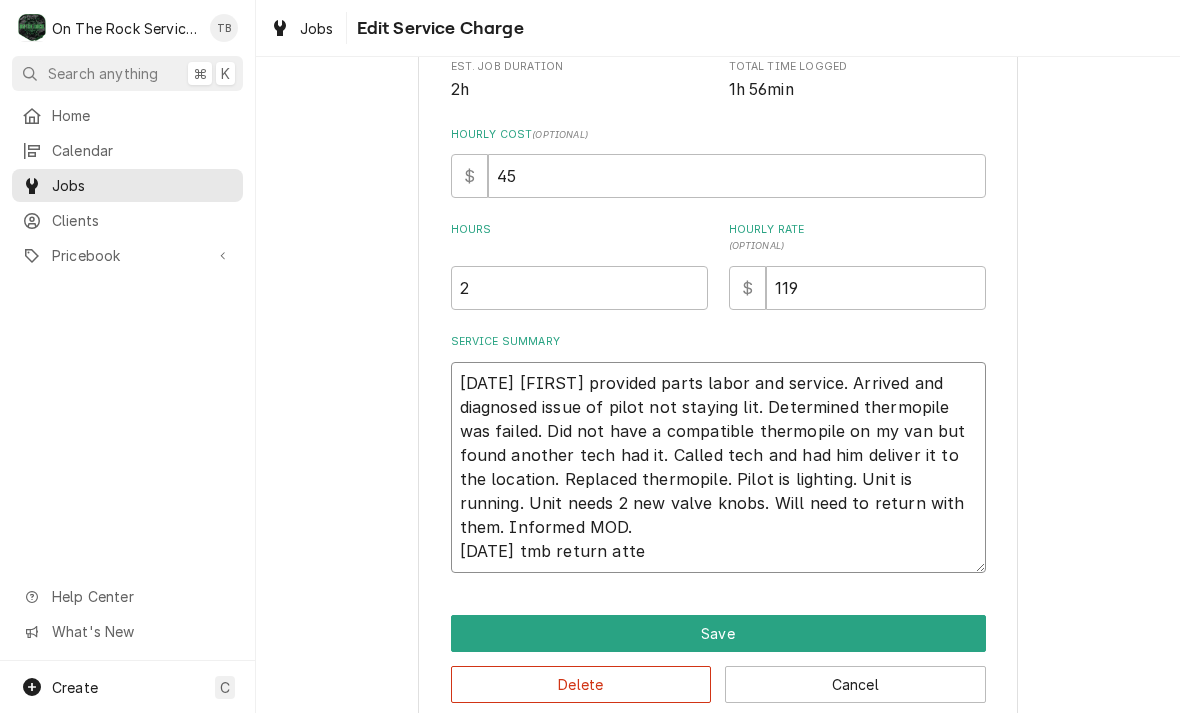 type on "x" 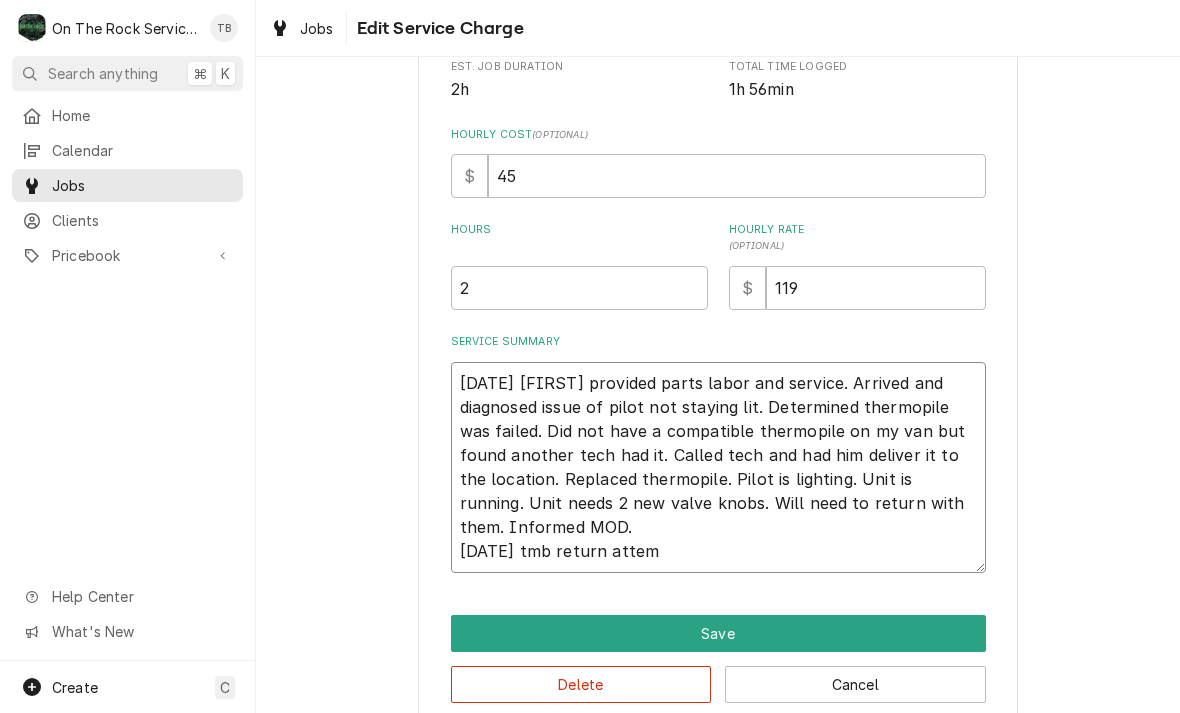 type on "x" 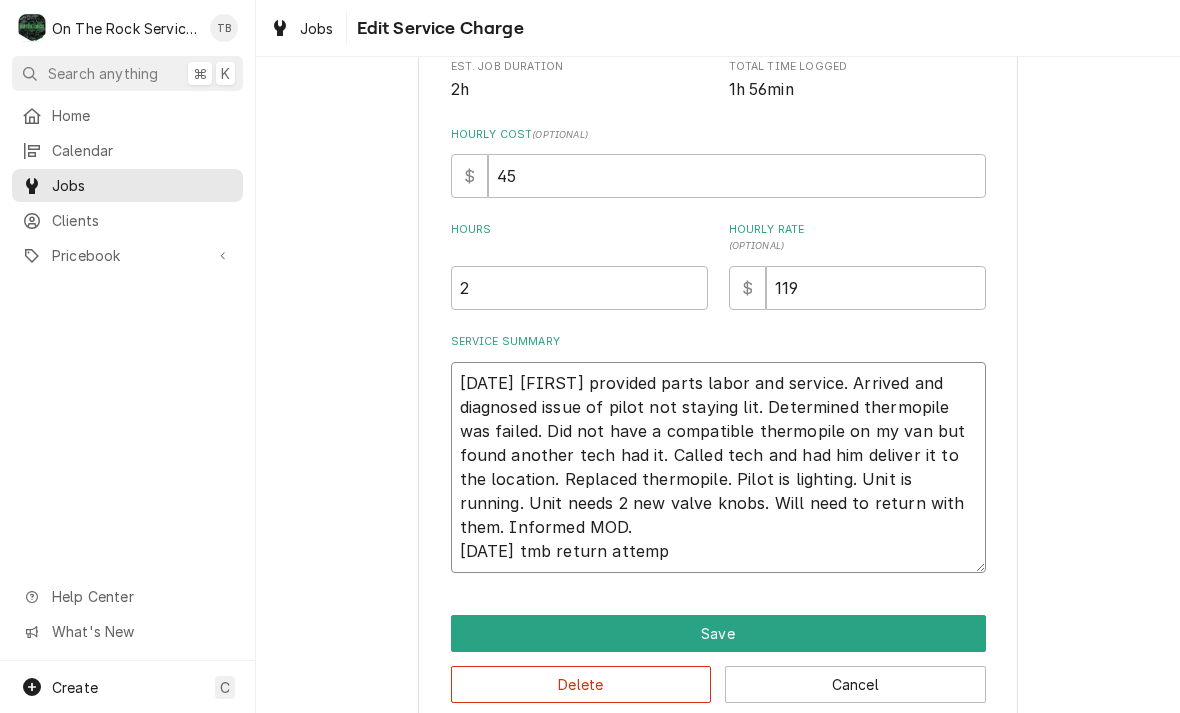 type on "x" 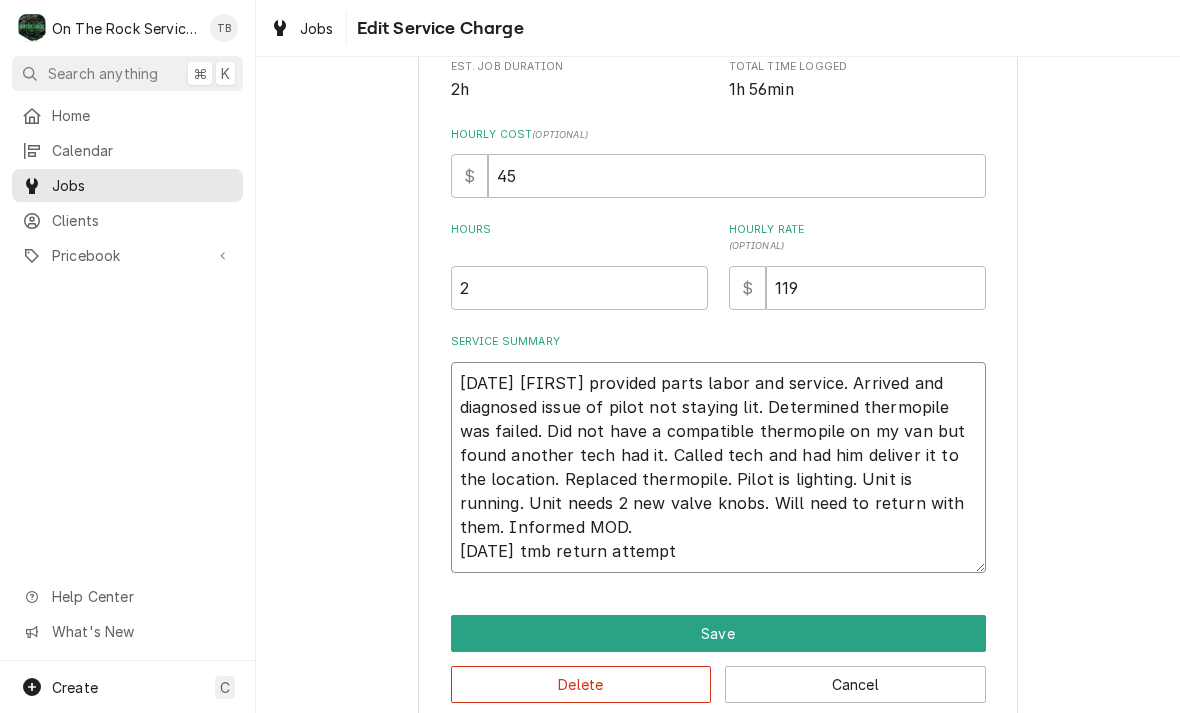 type on "[DATE] [FIRST] provided parts labor and service. Arrived and diagnosed issue of pilot not staying lit. Determined thermopile was failed. Did not have a compatible thermopile on my van but found another tech had it. Called tech and had him deliver it to the location. Replaced thermopile. Pilot is lighting. Unit is running. Unit needs 2 new valve knobs. Will need to return with them. Informed MOD.
[DATE] tmb return attempte" 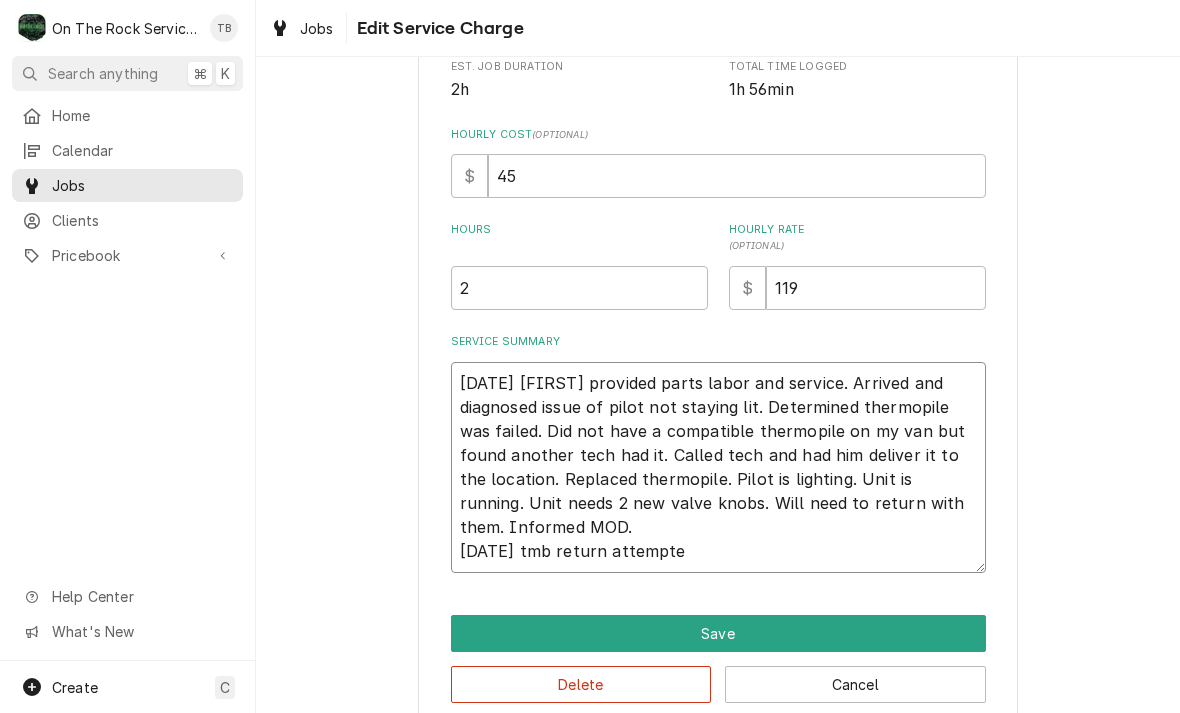 type on "x" 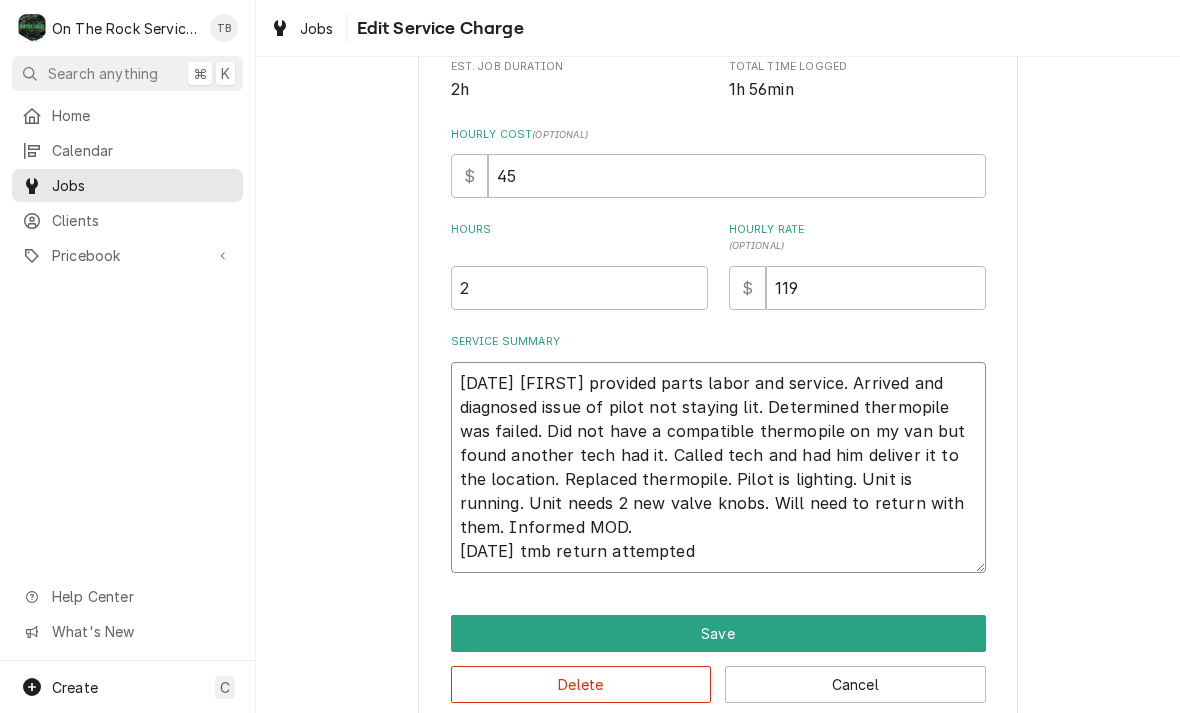 type on "x" 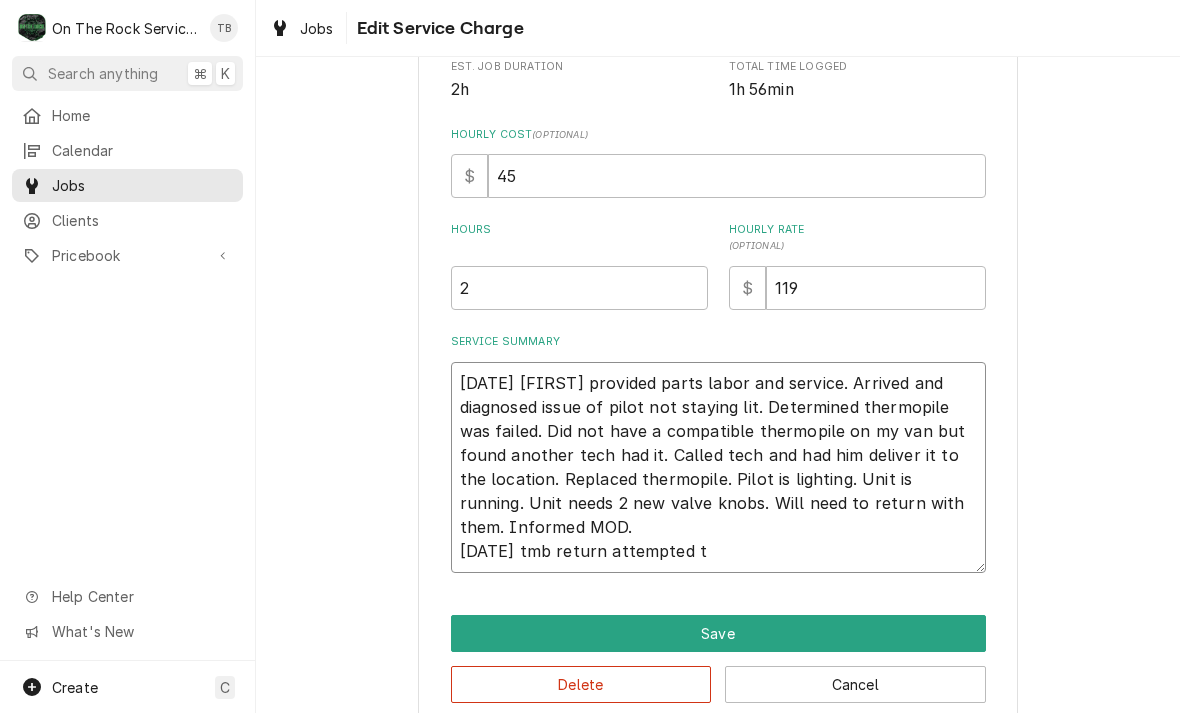 type on "x" 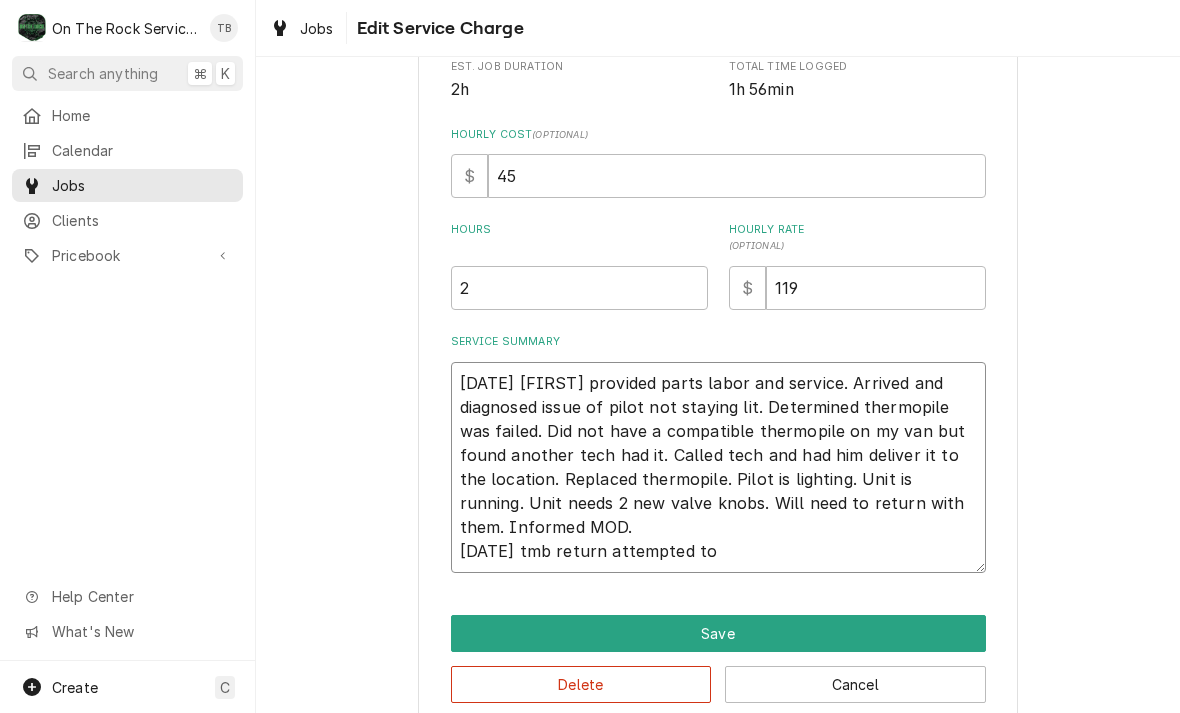 type on "x" 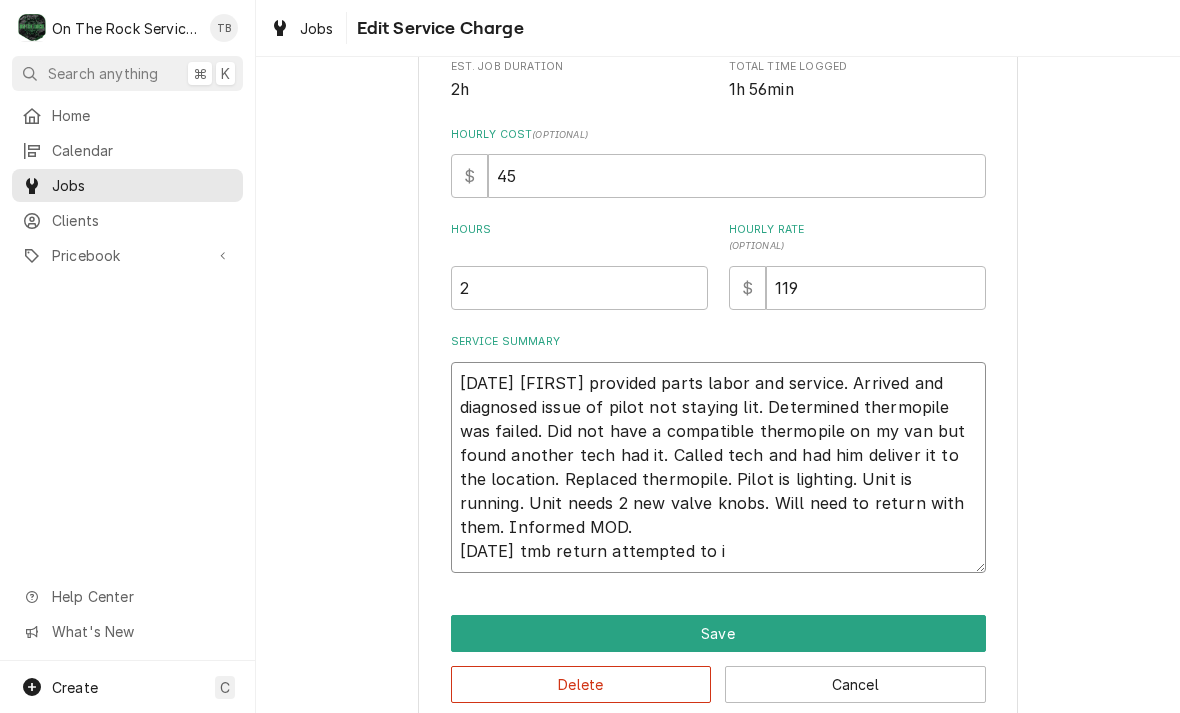 type on "x" 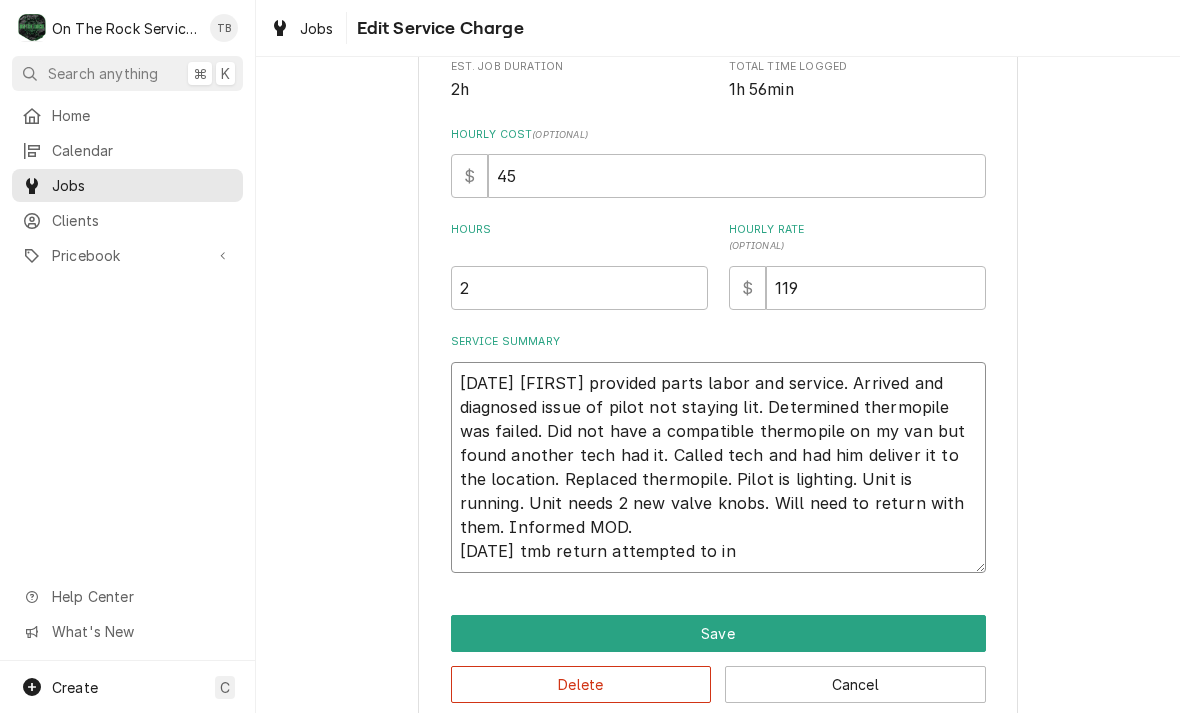 type on "[DATE] [FIRST] provided parts labor and service. Arrived and diagnosed issue of pilot not staying lit. Determined thermopile was failed. Did not have a compatible thermopile on my van but found another tech had it. Called tech and had him deliver it to the location. Replaced thermopile. Pilot is lighting. Unit is running. Unit needs 2 new valve knobs. Will need to return with them. Informed MOD.
[DATE] tmb return attempted to ins" 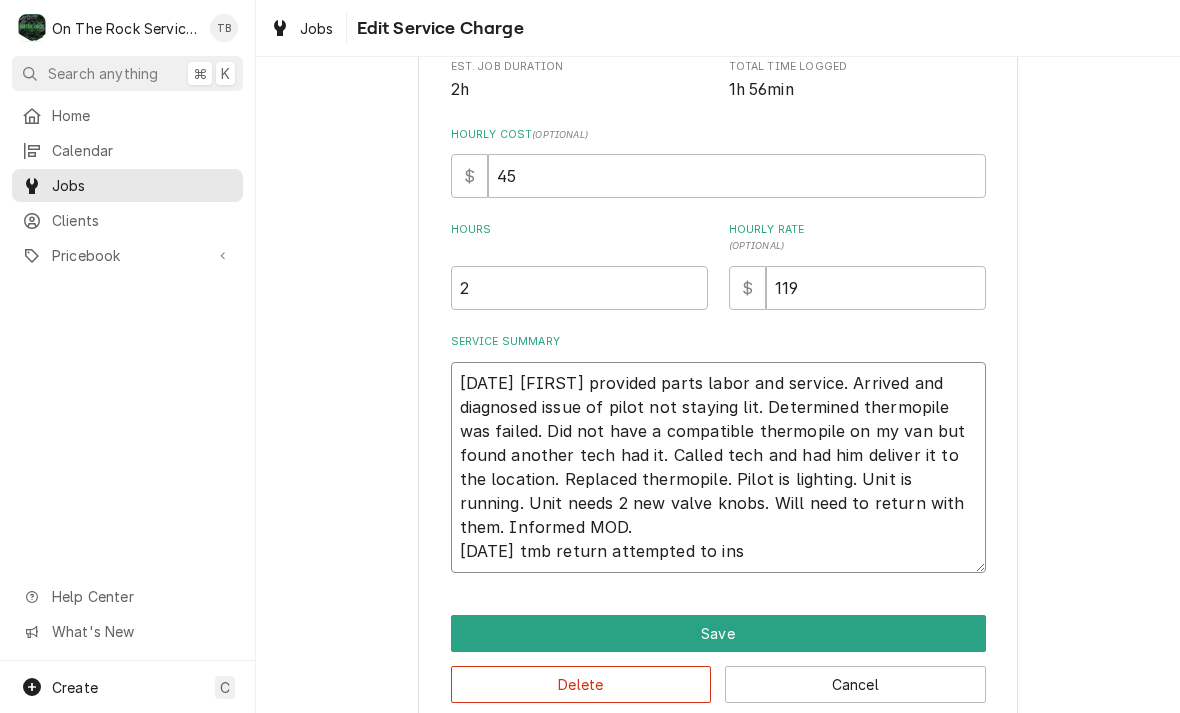 type on "x" 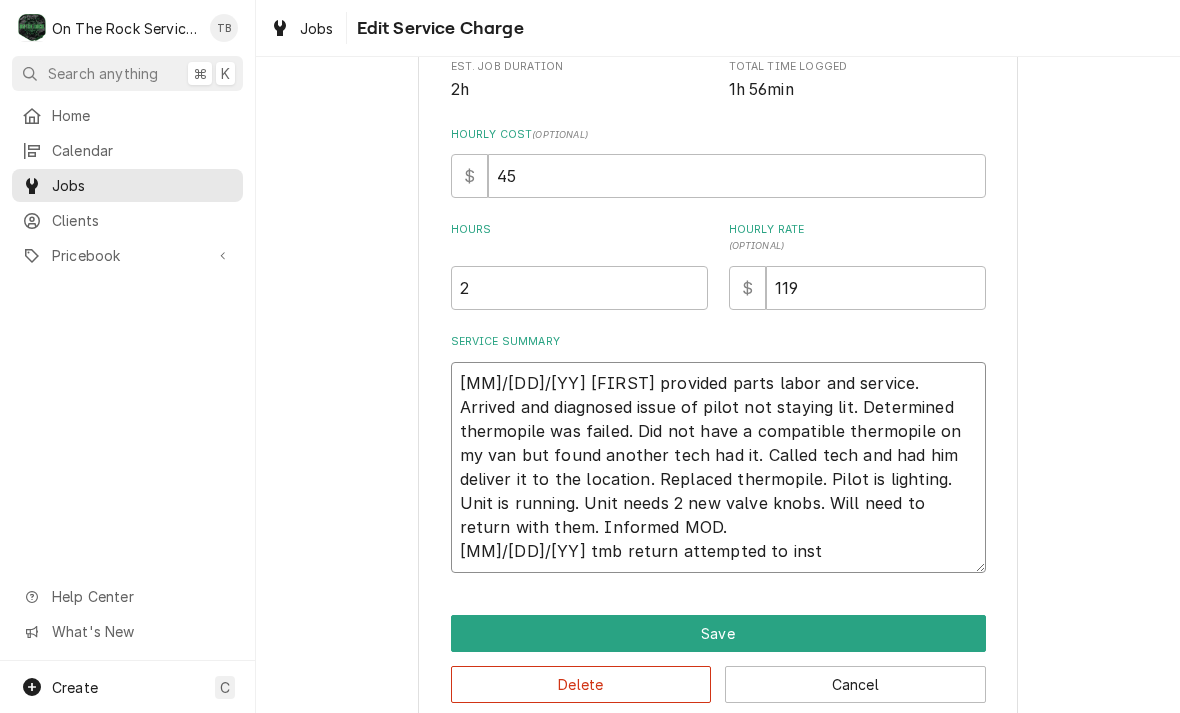 type on "[DATE] [FIRST] provided parts labor and service. Arrived and diagnosed issue of pilot not staying lit. Determined thermopile was failed. Did not have a compatible thermopile on my van but found another tech had it. Called tech and had him deliver it to the location. Replaced thermopile. Pilot is lighting. Unit is running. Unit needs 2 new valve knobs. Will need to return with them. Informed MOD.
[DATE] tmb return attempted to insta" 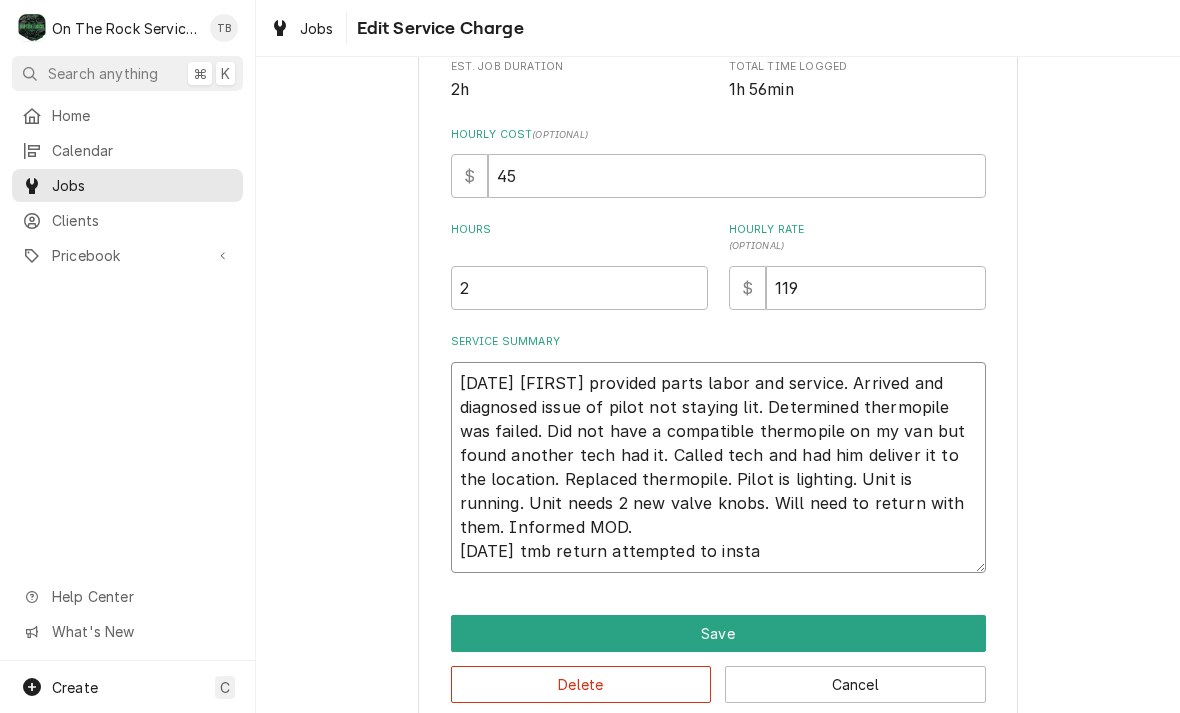 type on "x" 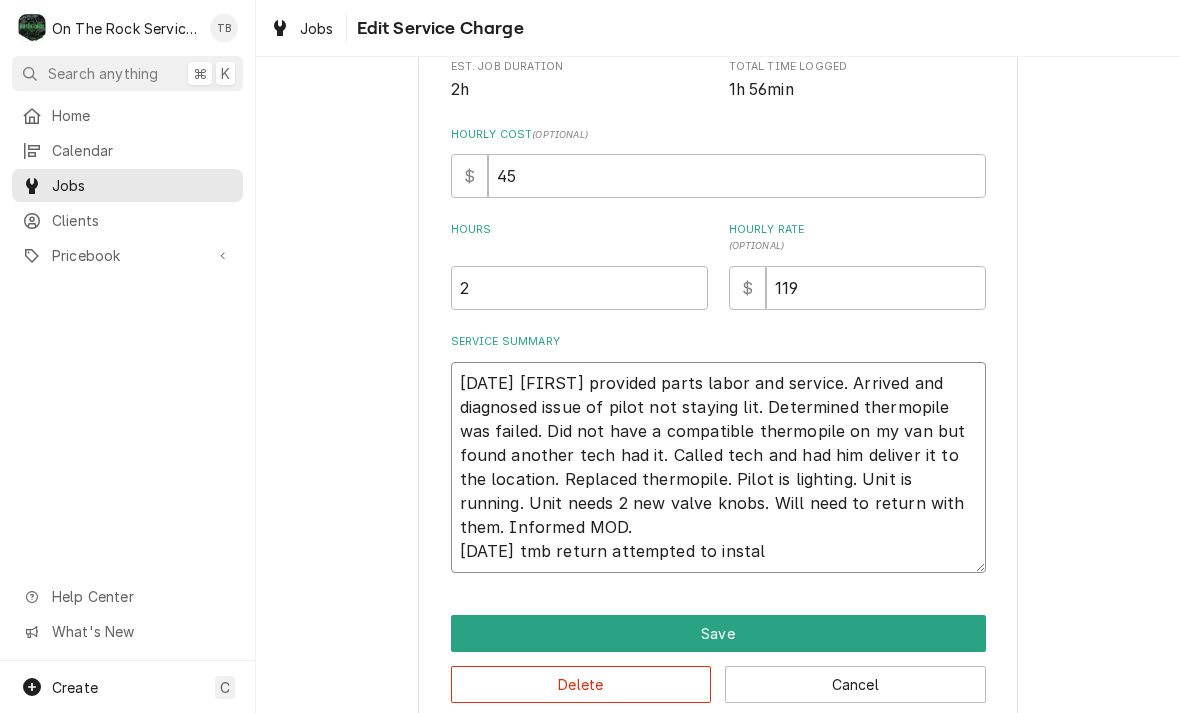 type on "x" 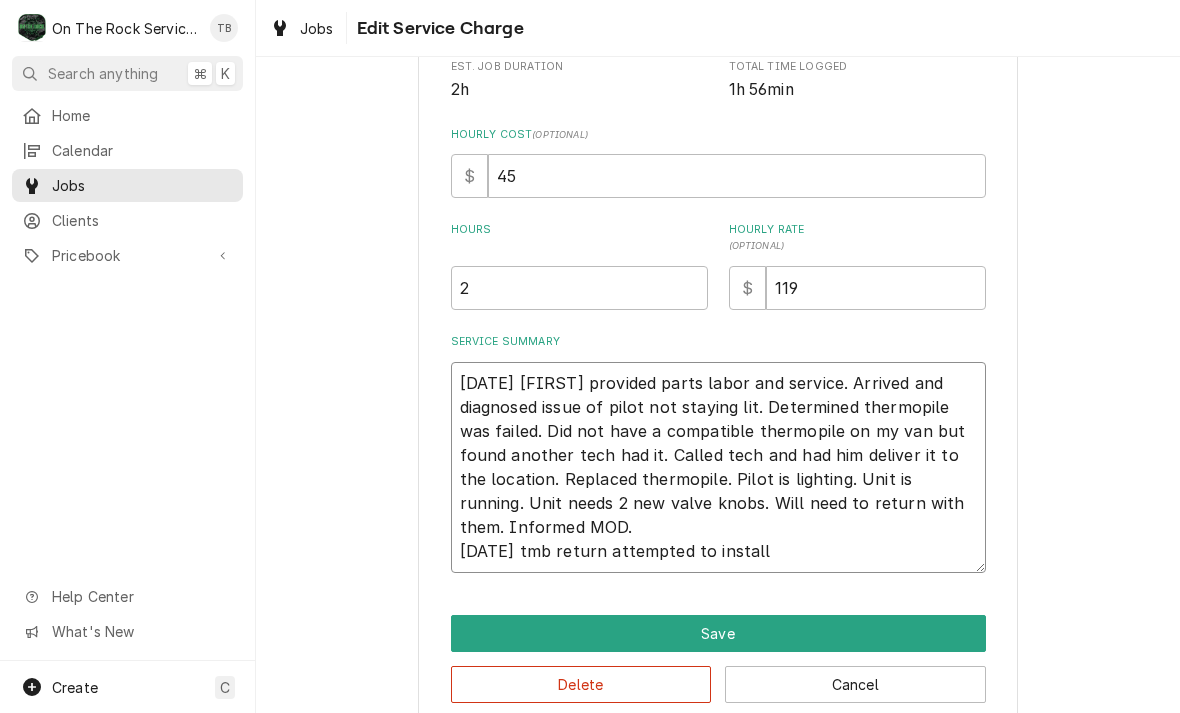 type on "[DATE] [FIRST] provided parts labor and service. Arrived and diagnosed issue of pilot not staying lit. Determined thermopile was failed. Did not have a compatible thermopile on my van but found another tech had it. Called tech and had him deliver it to the location. Replaced thermopile. Pilot is lighting. Unit is running. Unit needs 2 new valve knobs. Will need to return with them. Informed MOD.
[DATE] tmb return attempted to install" 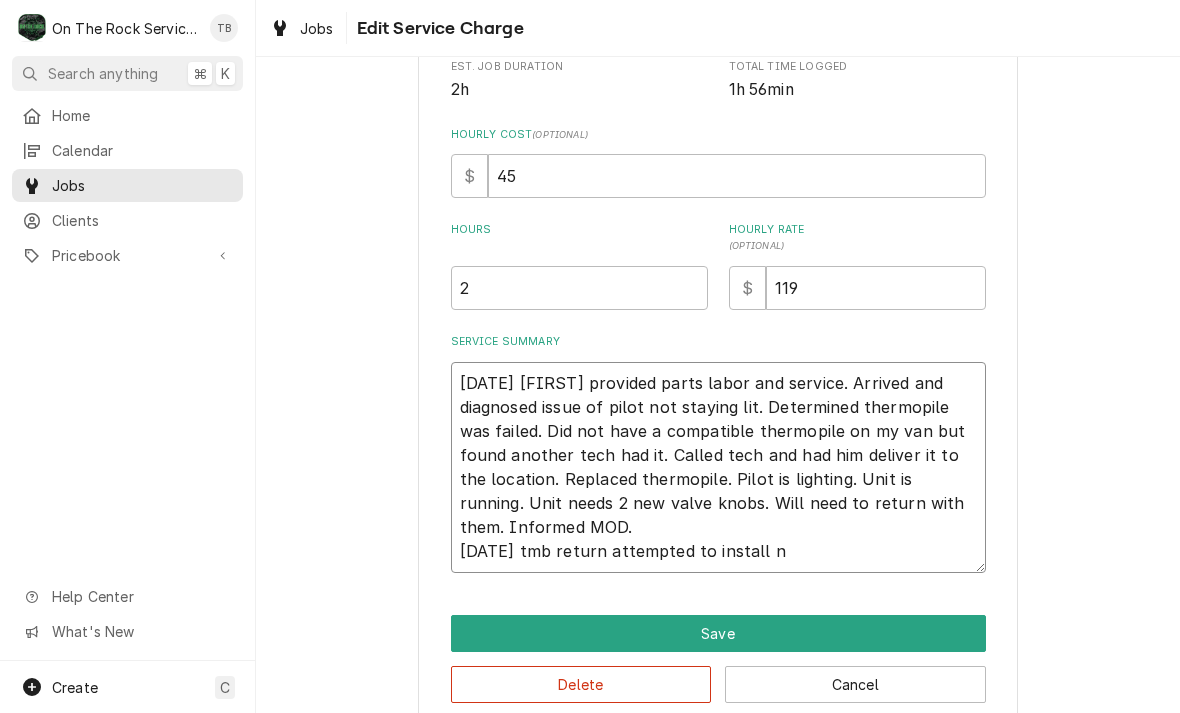 type on "x" 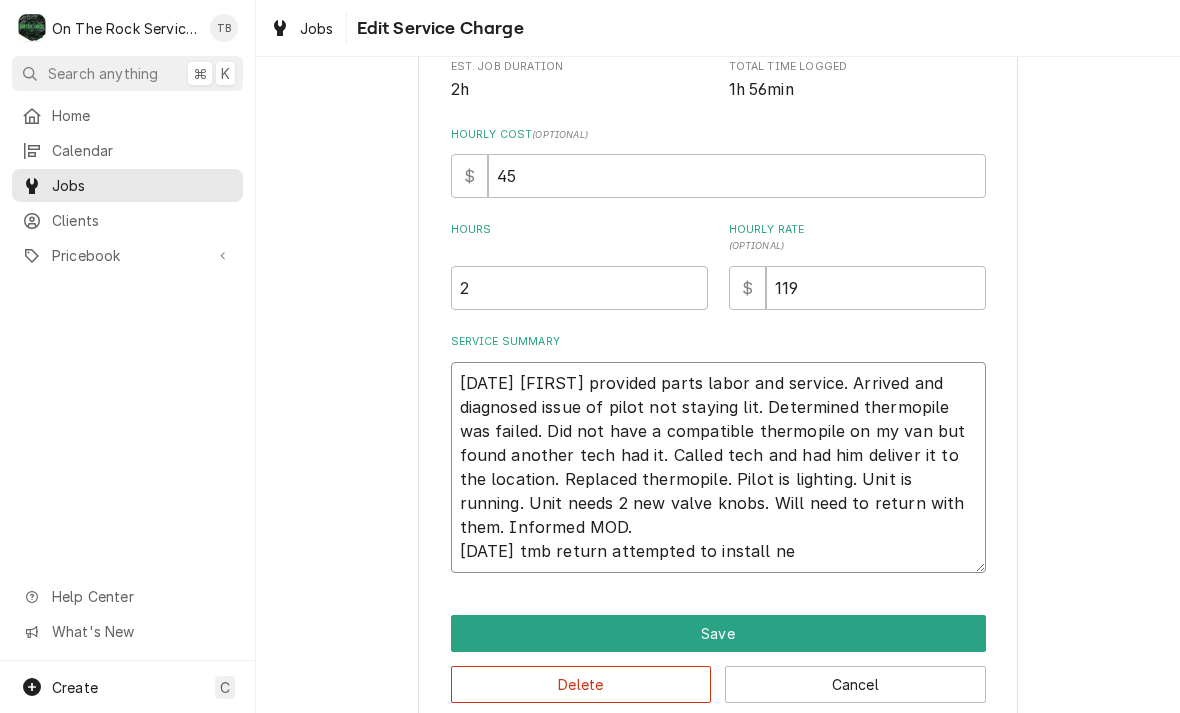 type on "x" 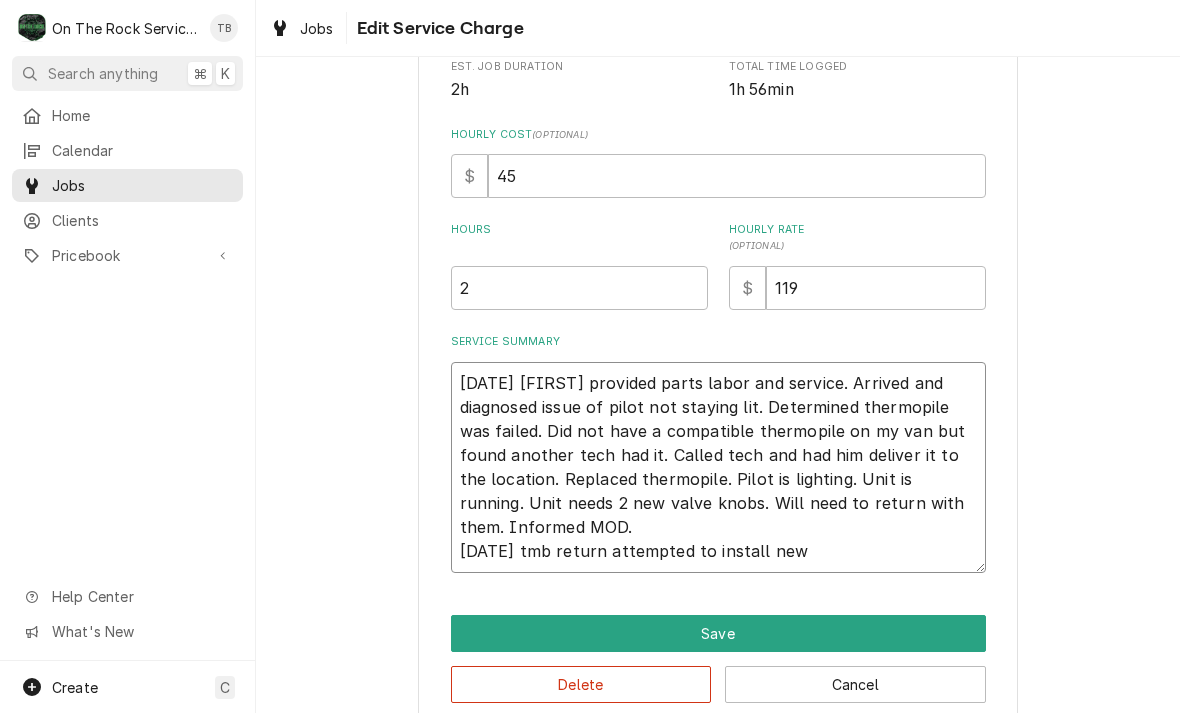 type on "[DATE] [FIRST] provided parts labor and service. Arrived and diagnosed issue of pilot not staying lit. Determined thermopile was failed. Did not have a compatible thermopile on my van but found another tech had it. Called tech and had him deliver it to the location. Replaced thermopile. Pilot is lighting. Unit is running. Unit needs 2 new valve knobs. Will need to return with them. Informed MOD.
[DATE] tmb return attempted to install new" 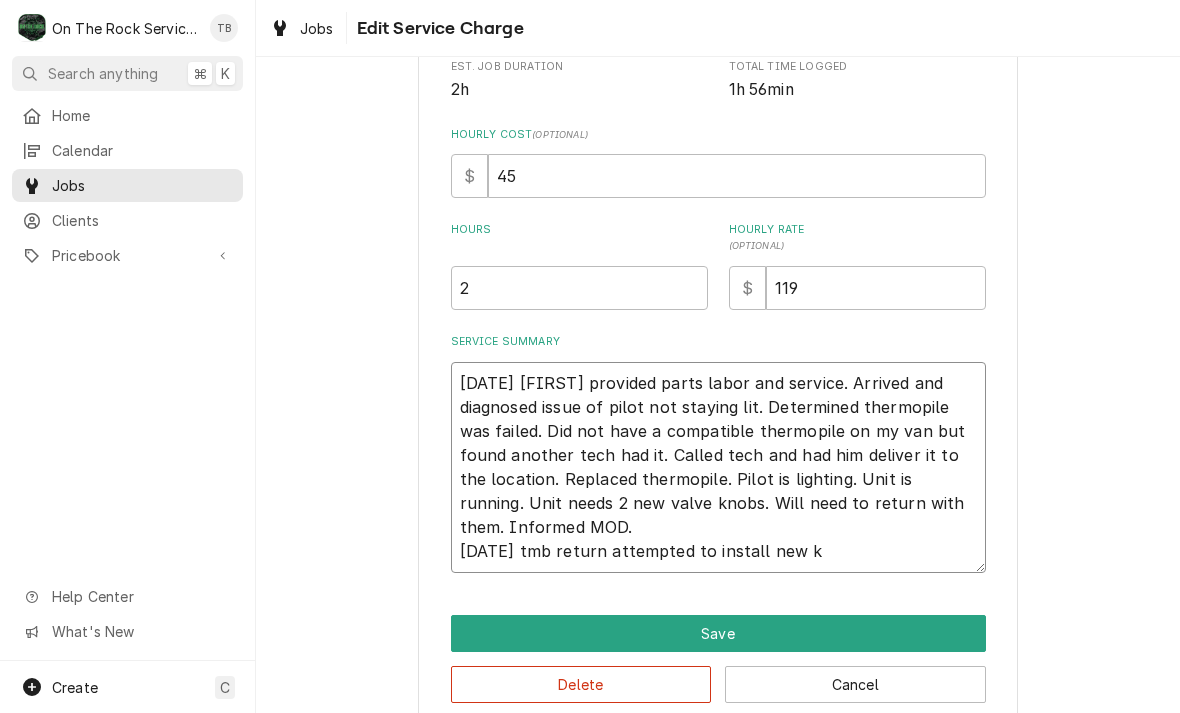 type on "x" 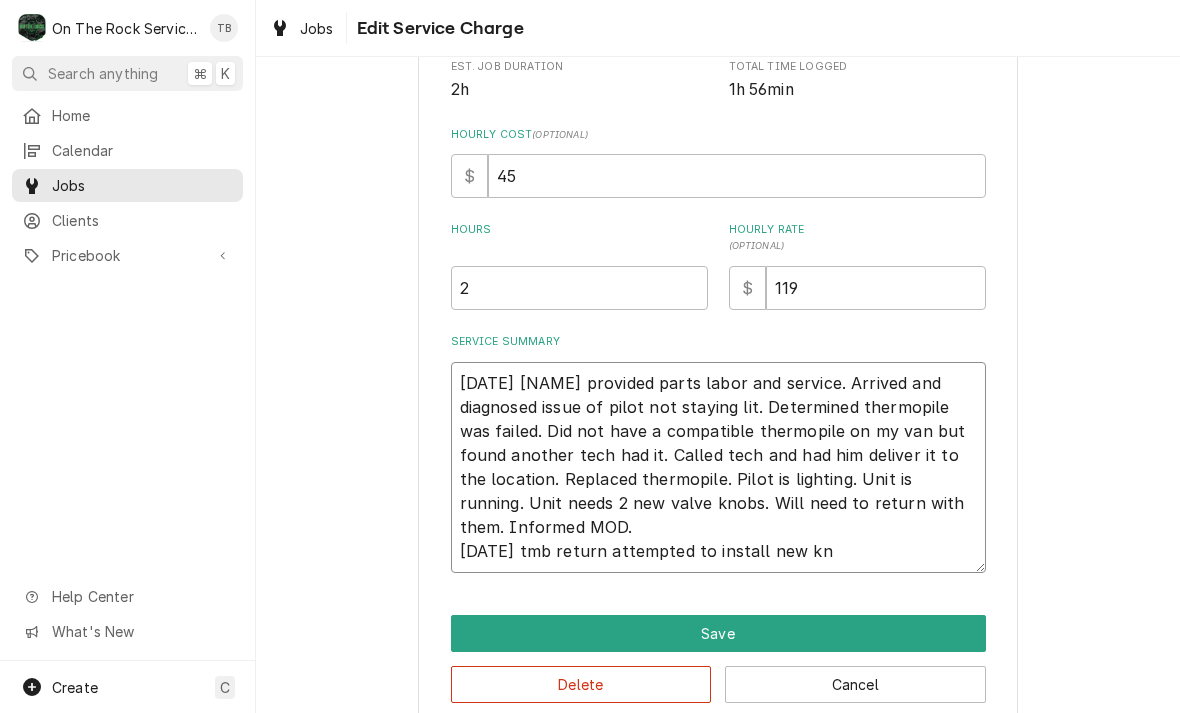 type on "x" 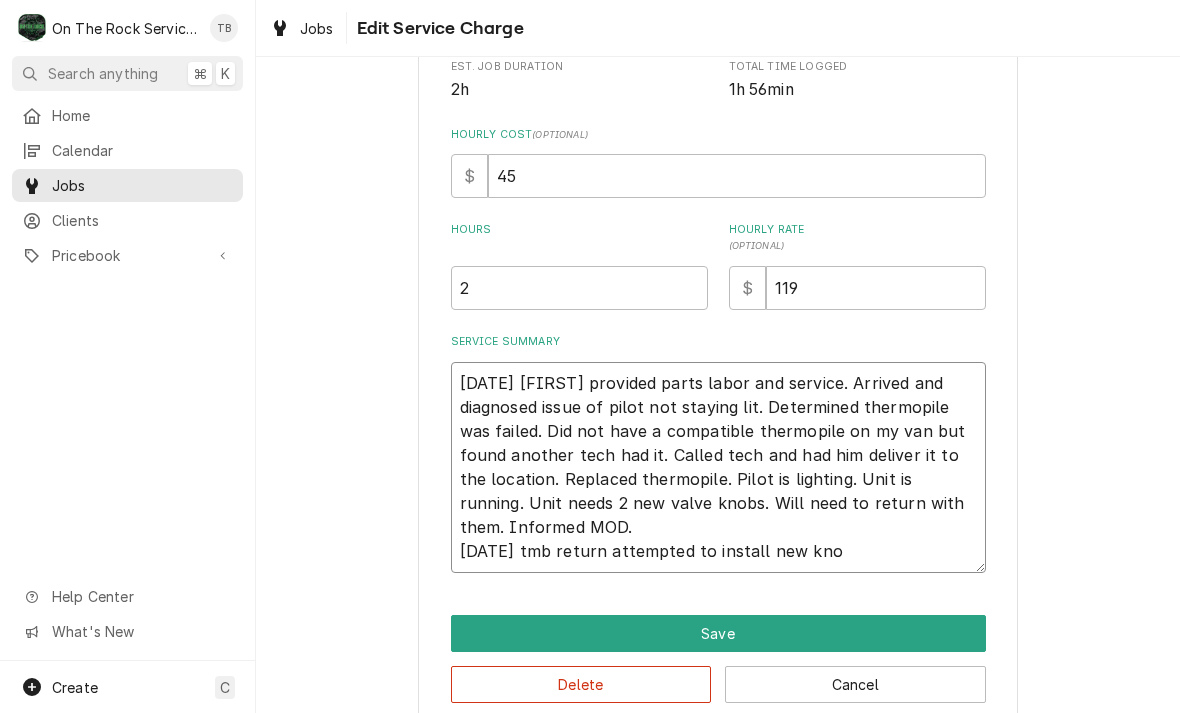 type on "x" 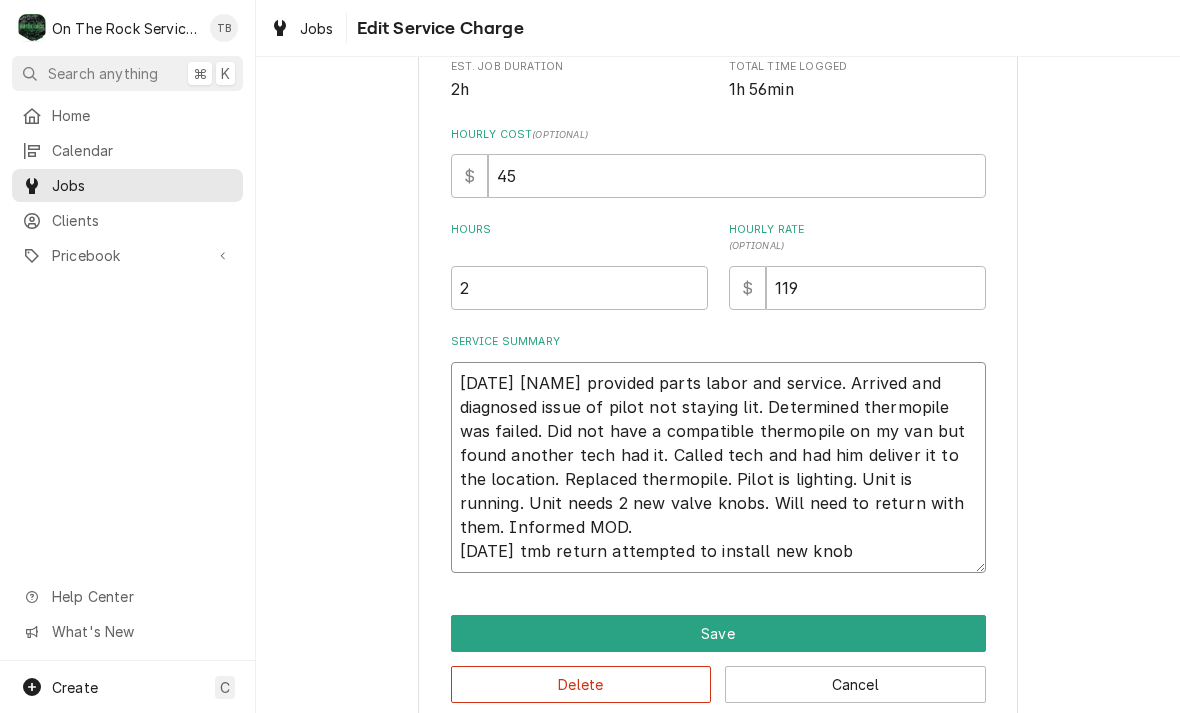 type on "x" 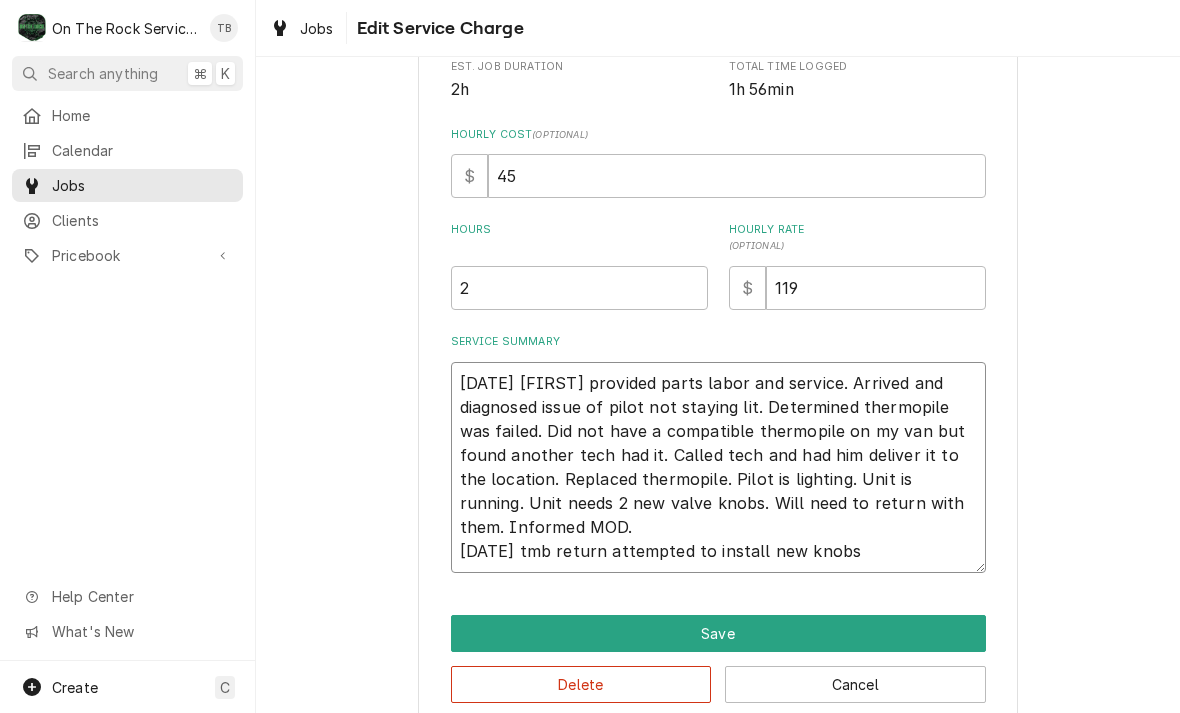 type on "x" 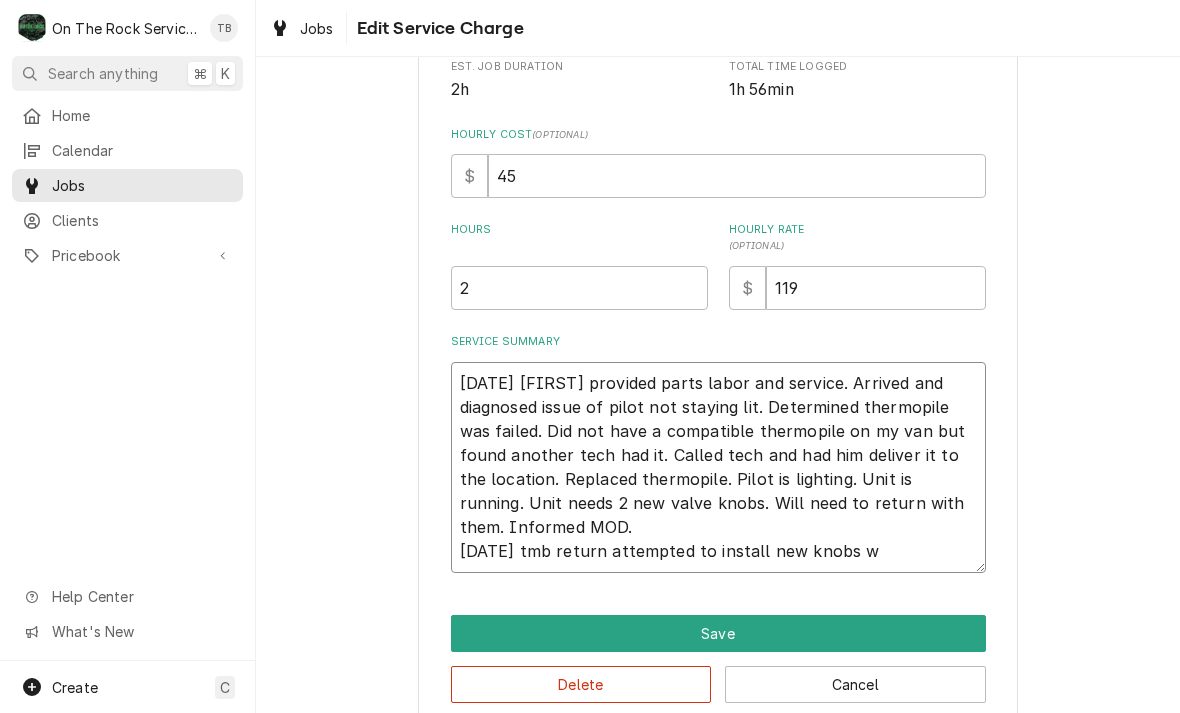 type on "x" 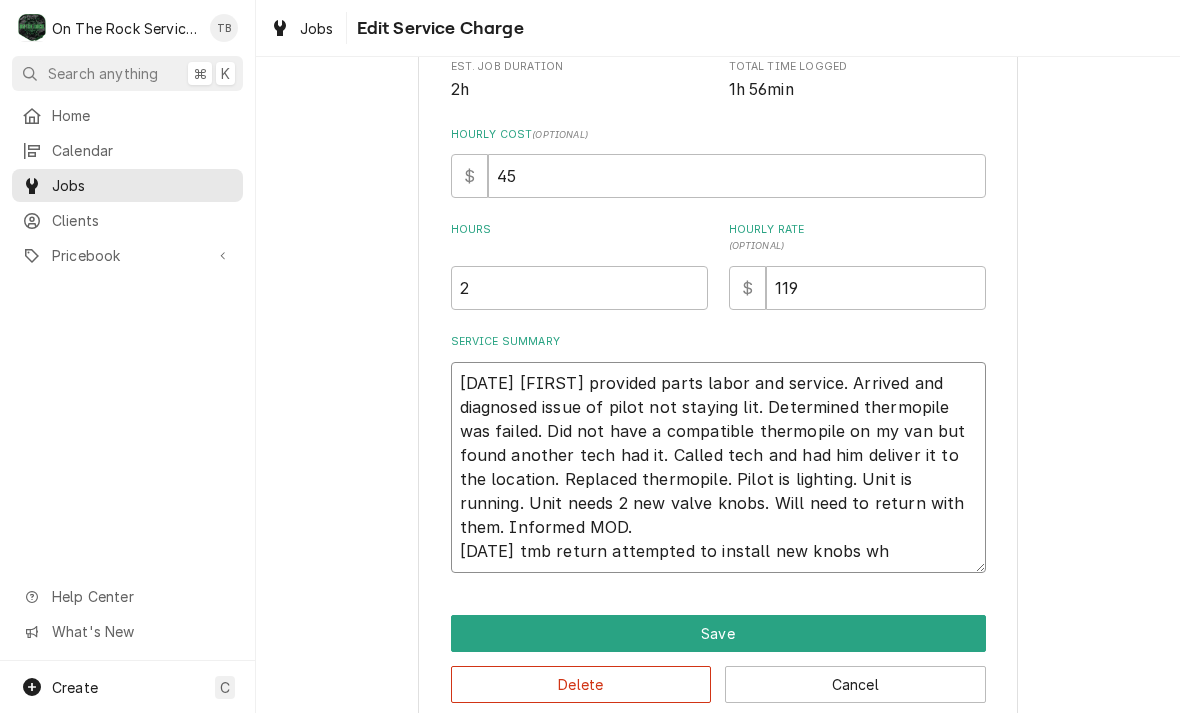 type on "[DATE] [FIRST] provided parts labor and service. Arrived and diagnosed issue of pilot not staying lit. Determined thermopile was failed. Did not have a compatible thermopile on my van but found another tech had it. Called tech and had him deliver it to the location. Replaced thermopile. Pilot is lighting. Unit is running. Unit needs 2 new valve knobs. Will need to return with them. Informed MOD.
[DATE] tmb return attempted to install new knobs whi" 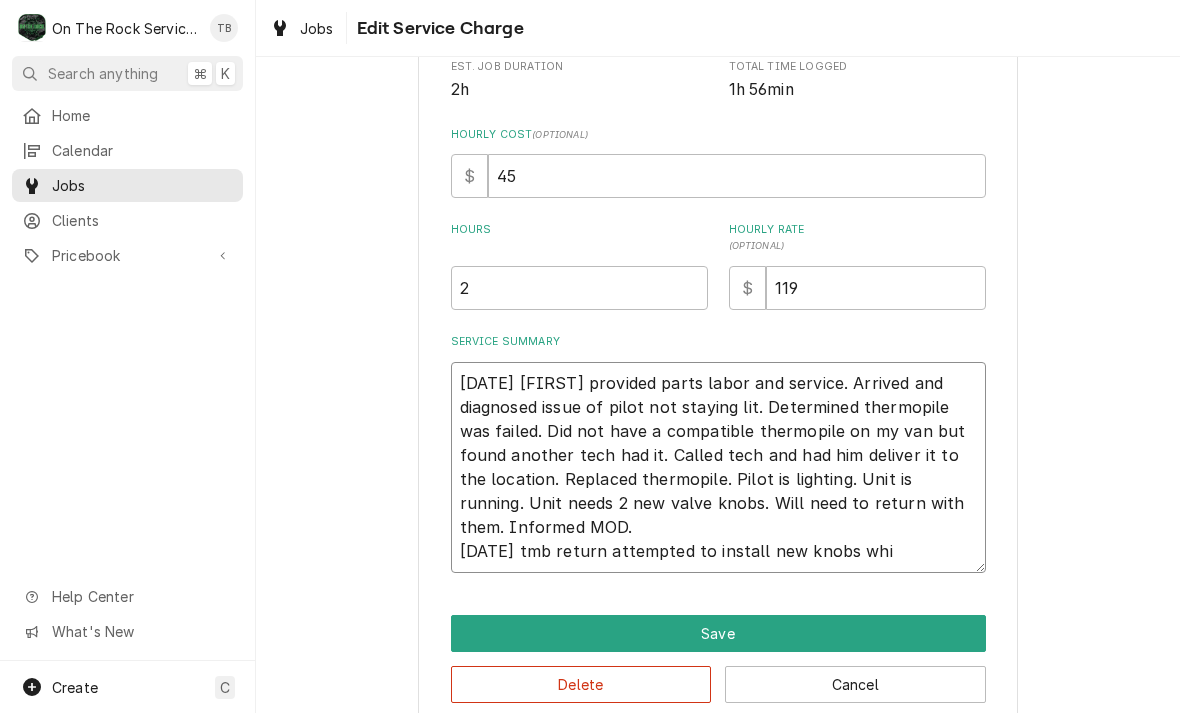type on "x" 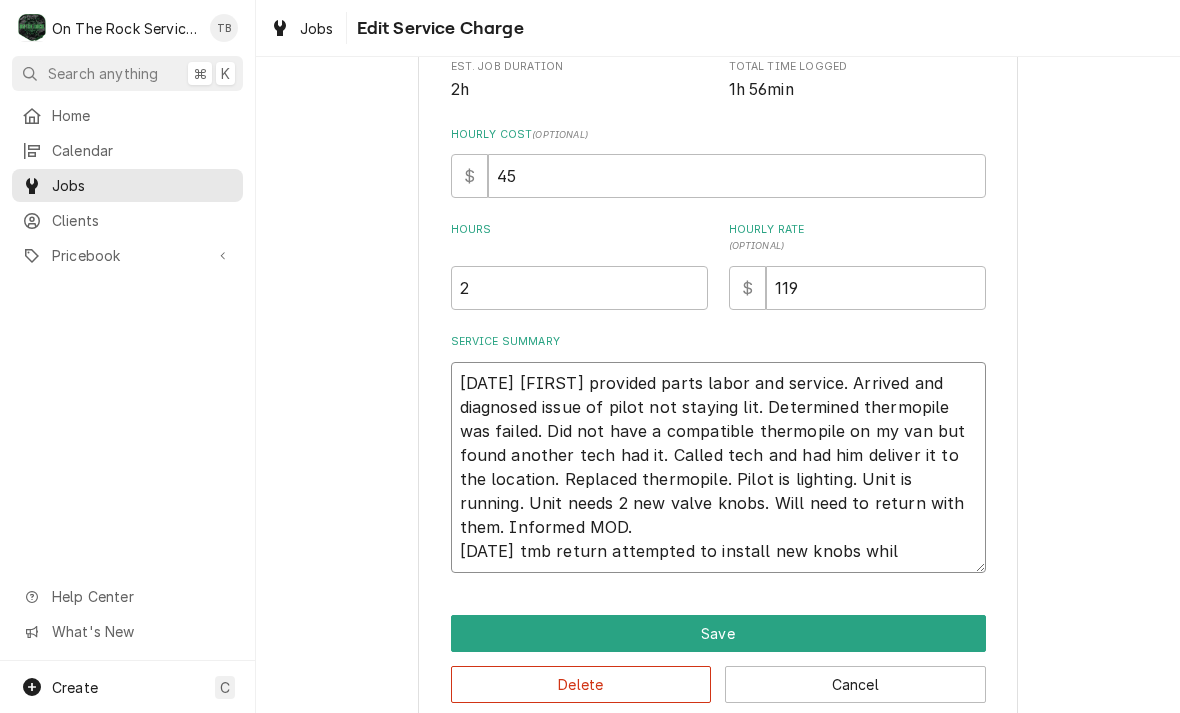 type on "[MM]/[DD]/[YY] [FIRST] provided parts labor and service. Arrived and diagnosed issue of pilot not staying lit. Determined thermopile was failed. Did not have a compatible thermopile on my van but found another tech had it. Called tech and had him deliver it to the location. Replaced thermopile. Pilot is lighting. Unit is running. Unit needs 2 new valve knobs. Will need to return with them. Informed MOD.
[MM]/[DD]/[YY] tmb return attempted to install new knobs while" 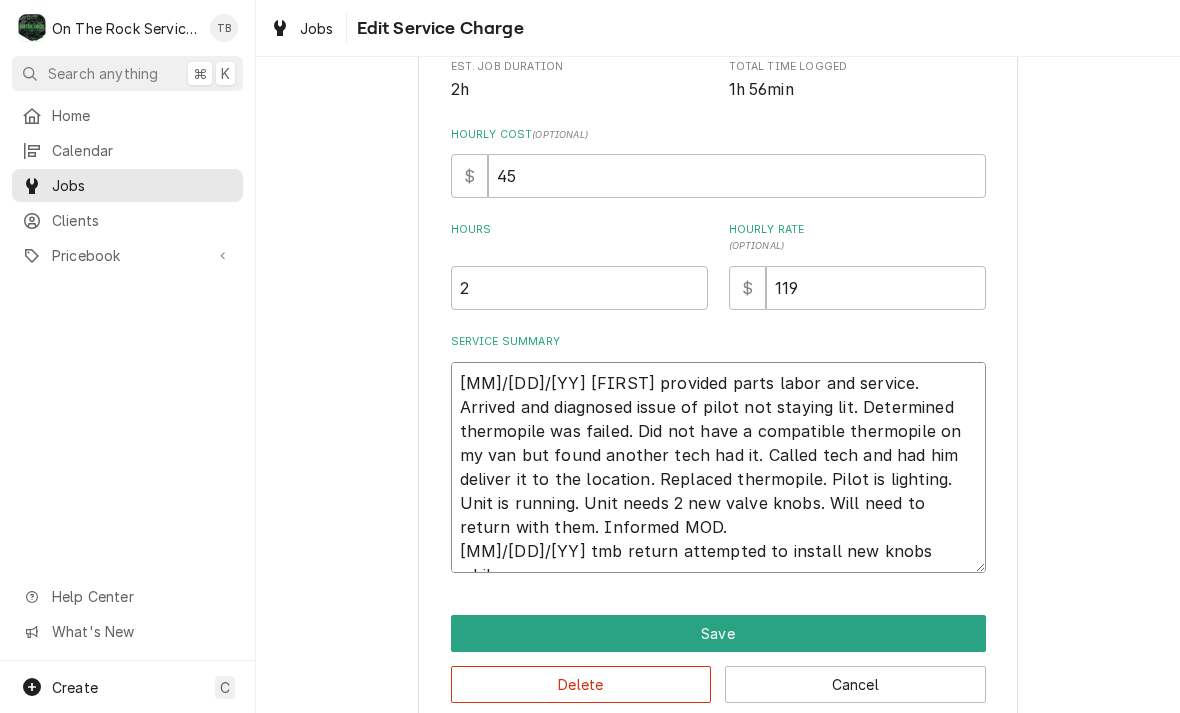 type on "x" 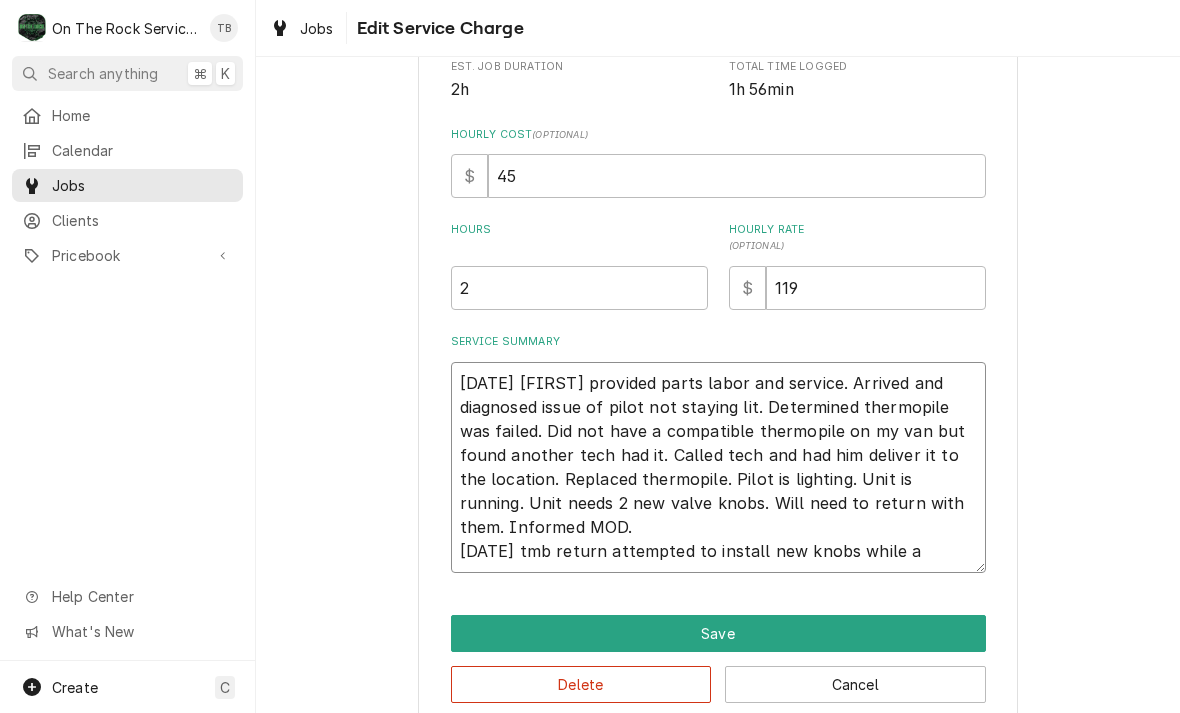 type on "x" 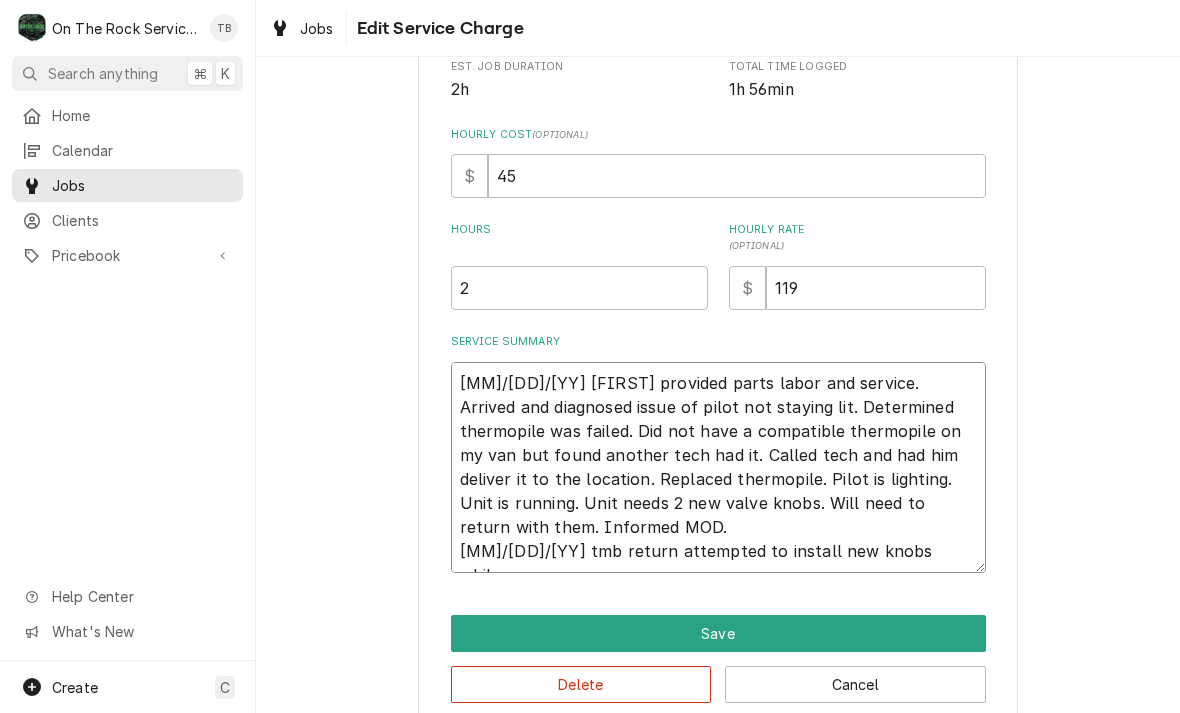 type on "x" 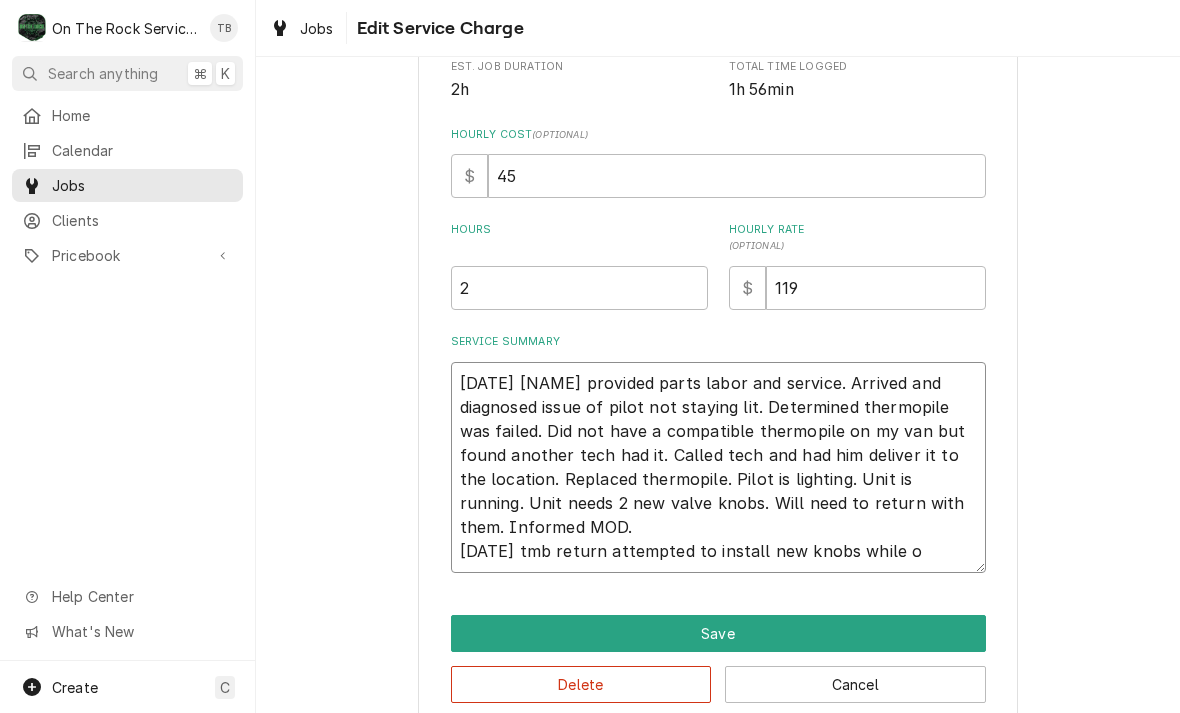 type on "x" 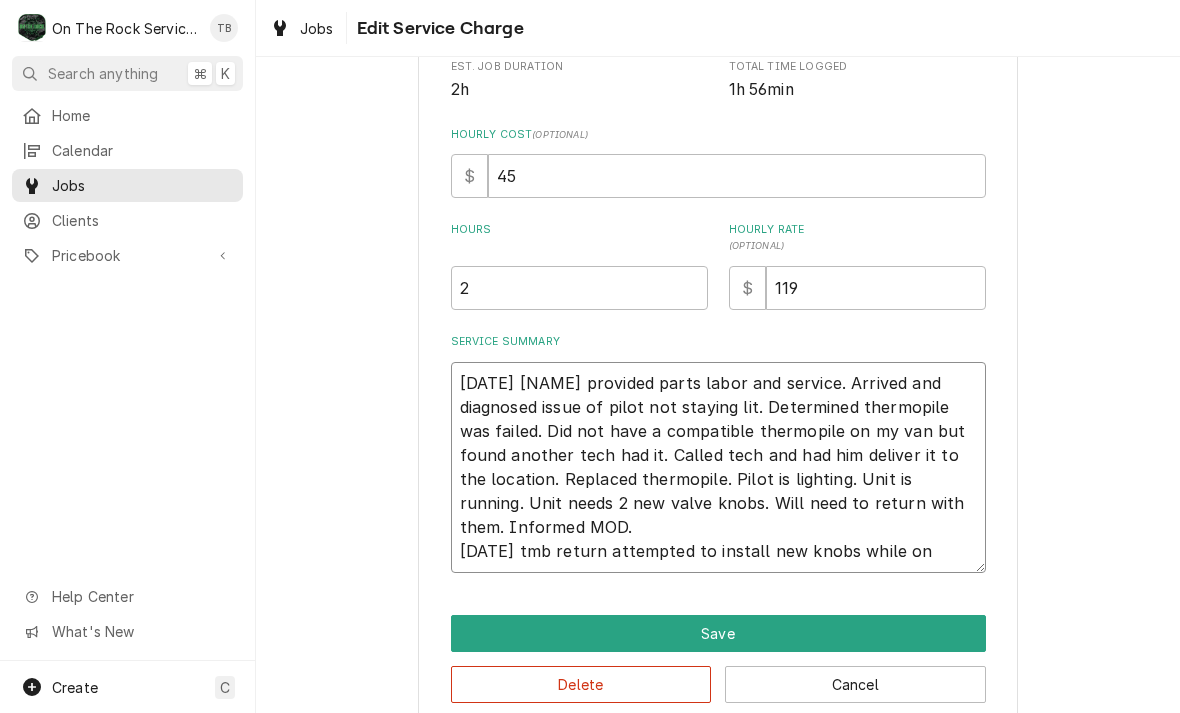 type on "x" 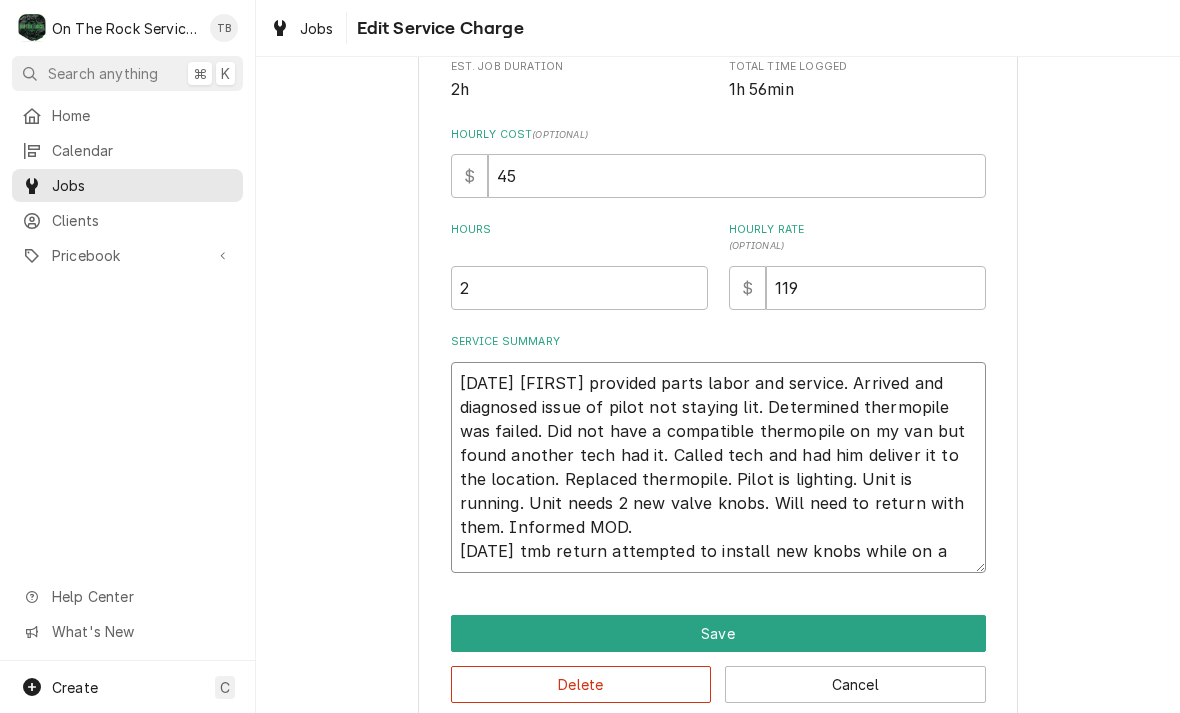 type on "x" 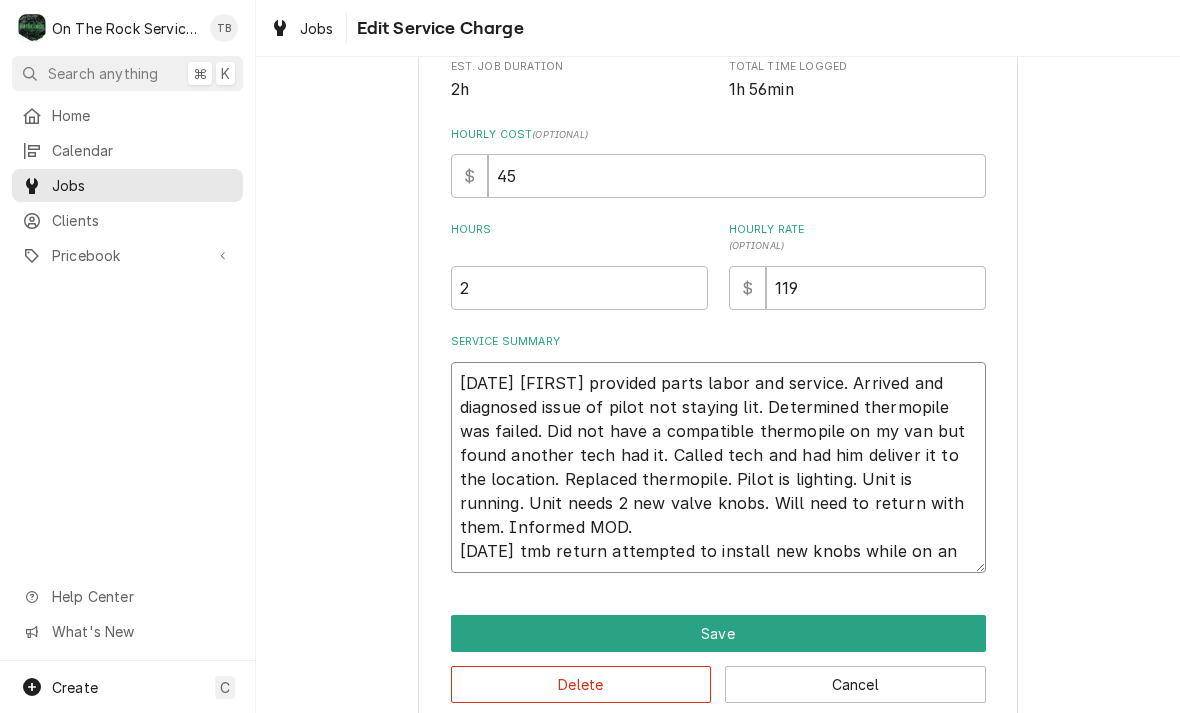 type on "x" 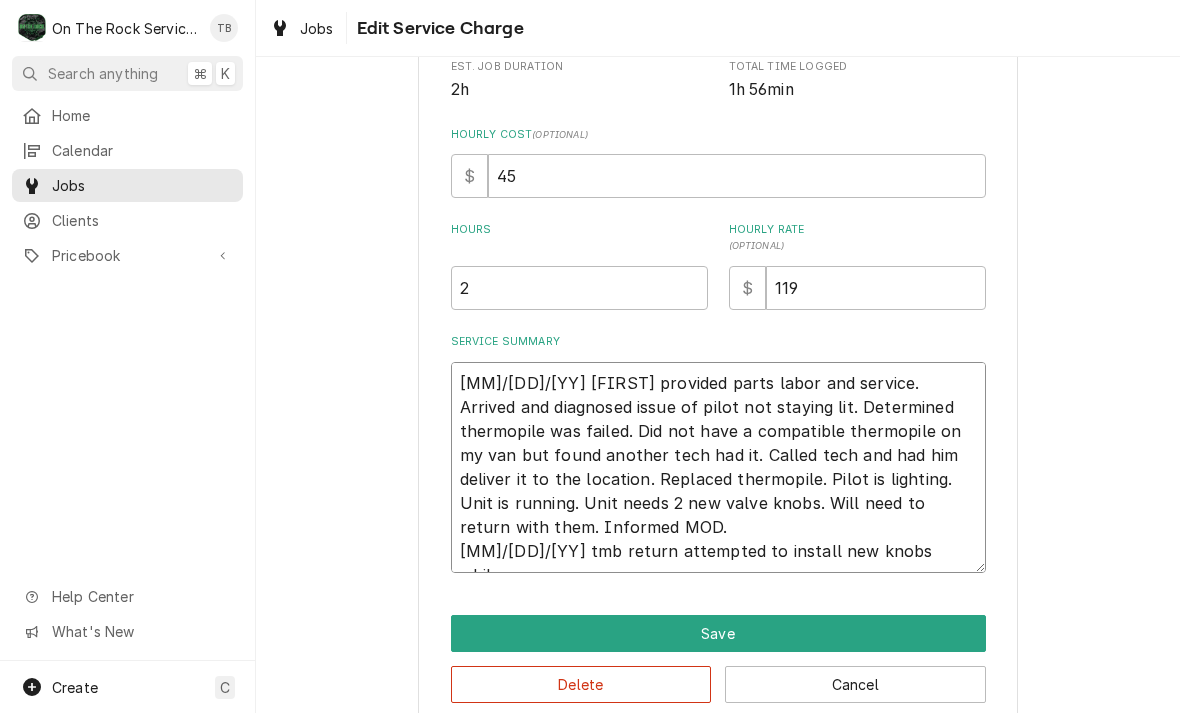 type on "x" 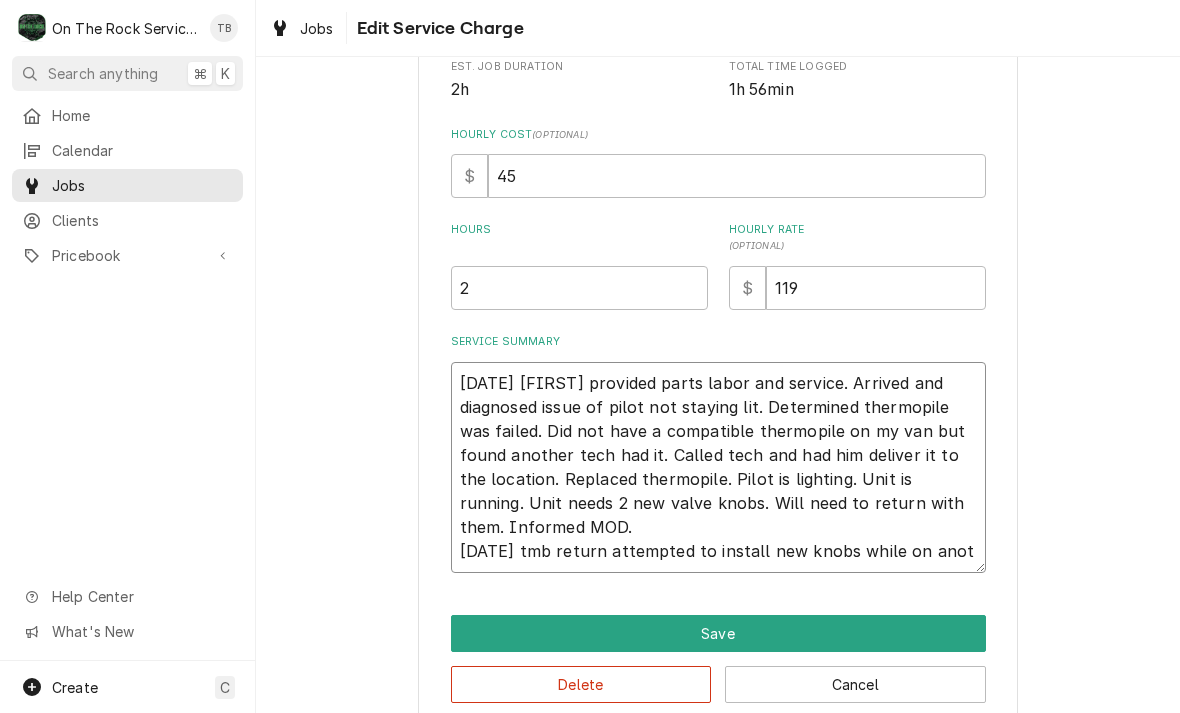 type on "x" 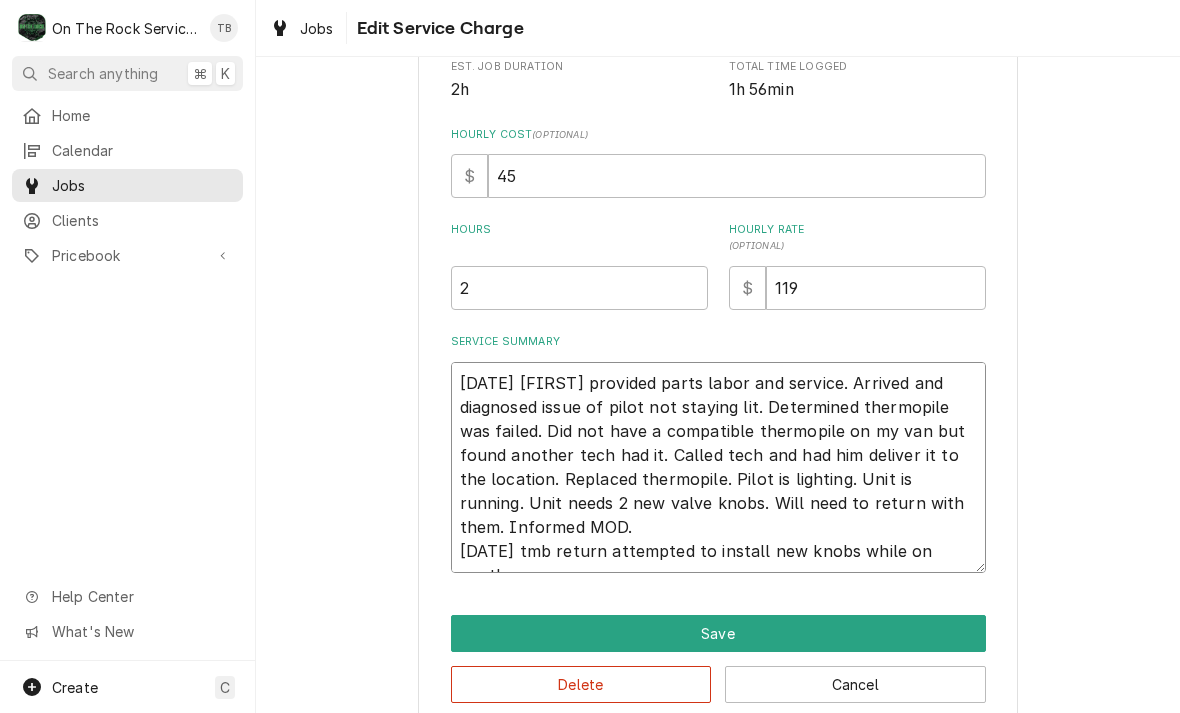 type on "x" 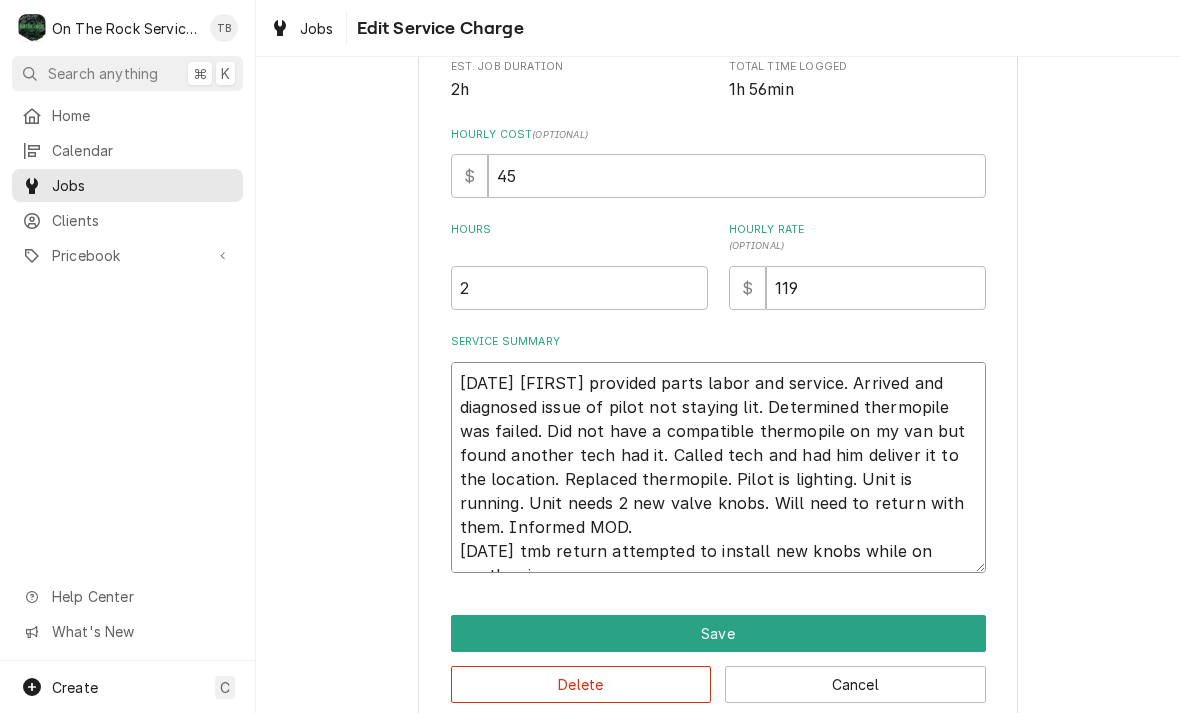 type on "x" 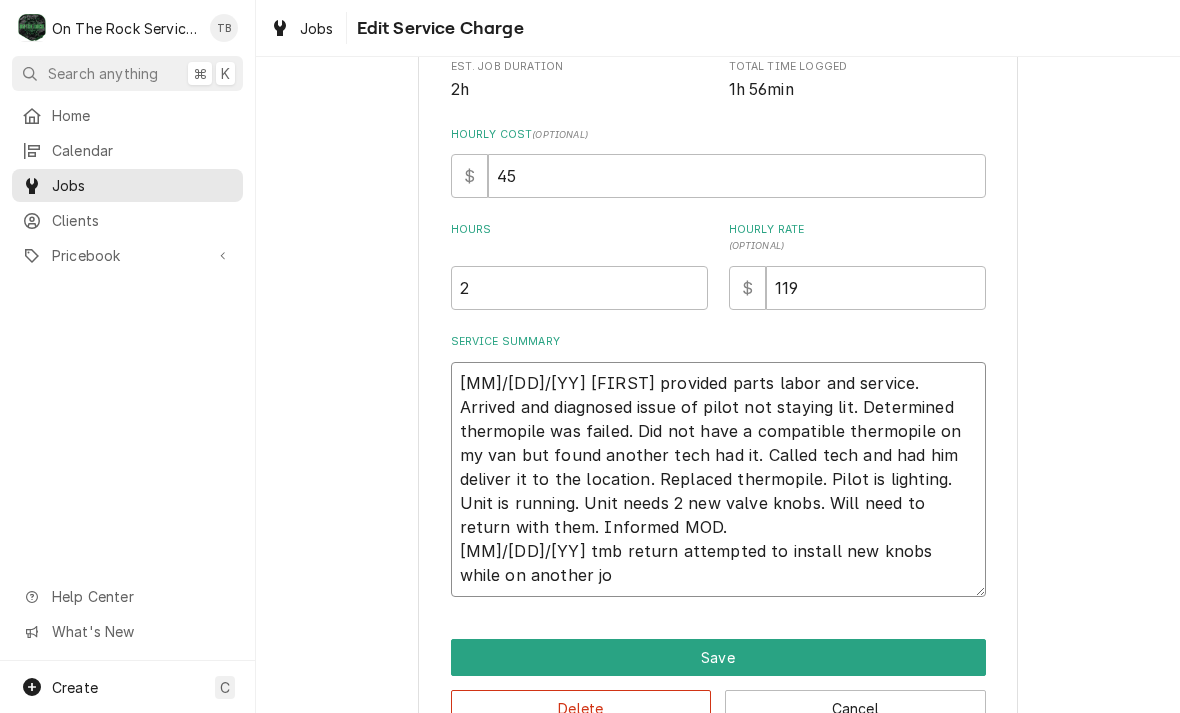 type on "x" 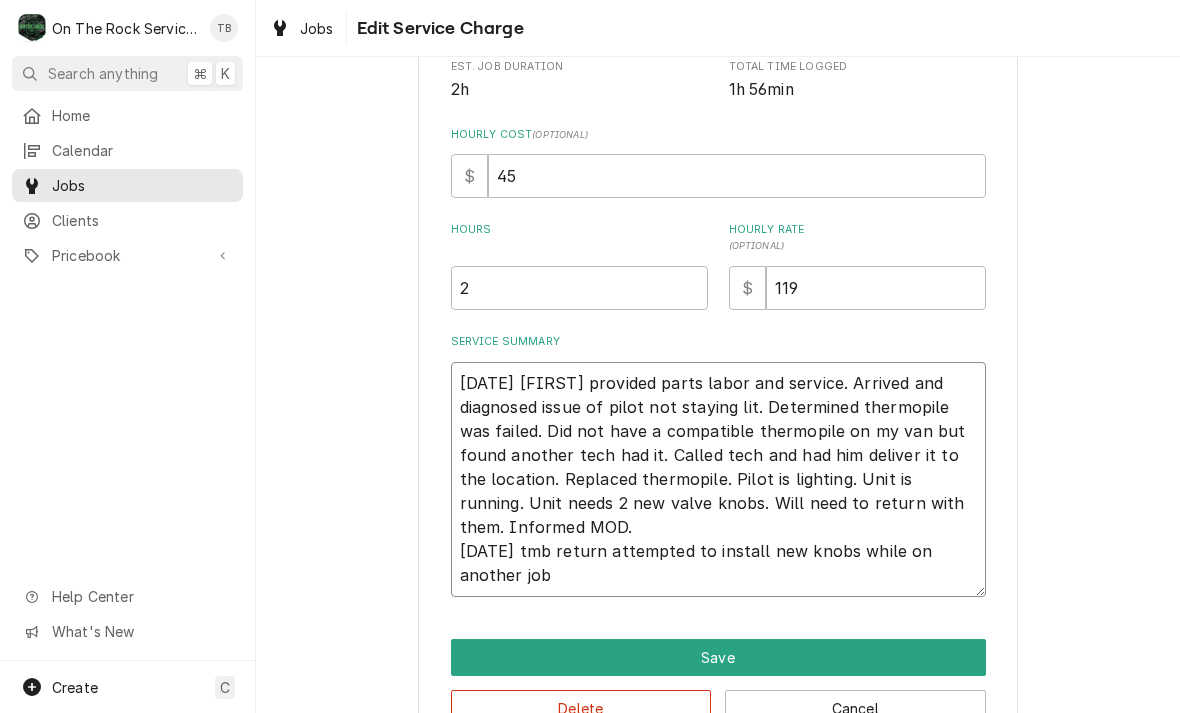 type on "x" 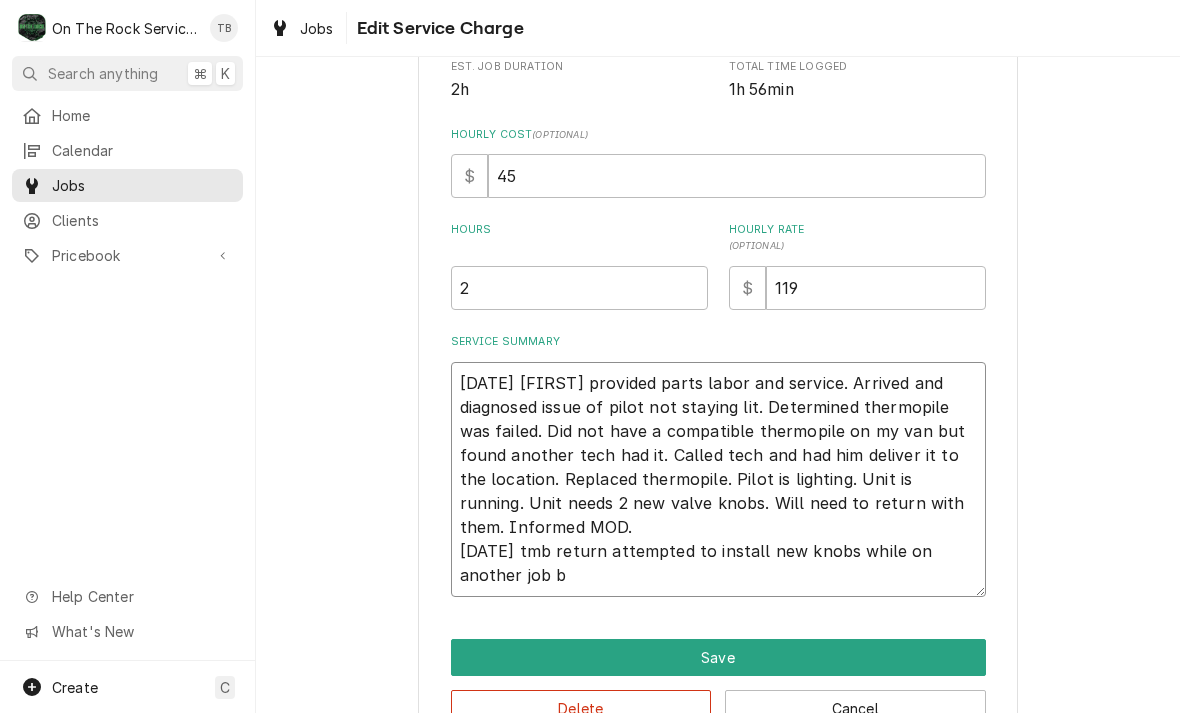 type on "x" 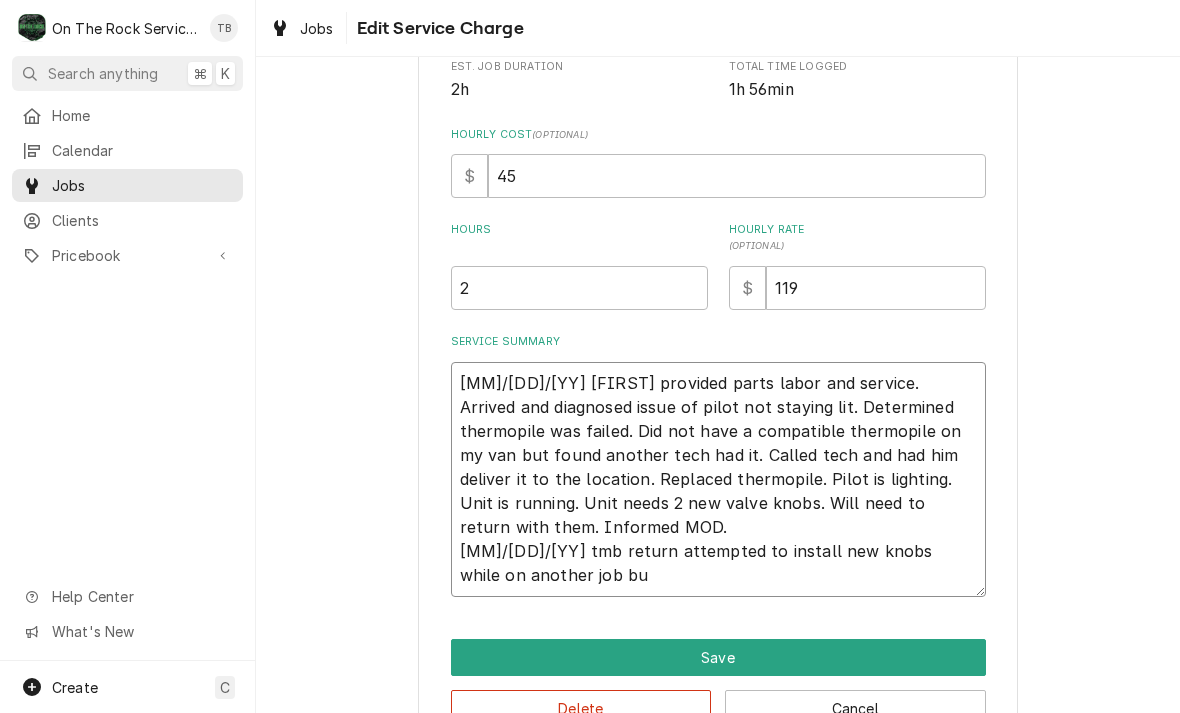 type on "[DATE] [FIRST] provided parts labor and service. Arrived and diagnosed issue of pilot not staying lit. Determined thermopile was failed. Did not have a compatible thermopile on my van but found another tech had it. Called tech and had him deliver it to the location. Replaced thermopile. Pilot is lighting. Unit is running. Unit needs 2 new valve knobs. Will need to return with them. Informed MOD.
[DATE] tmb return attempted to install new knobs while on another job but" 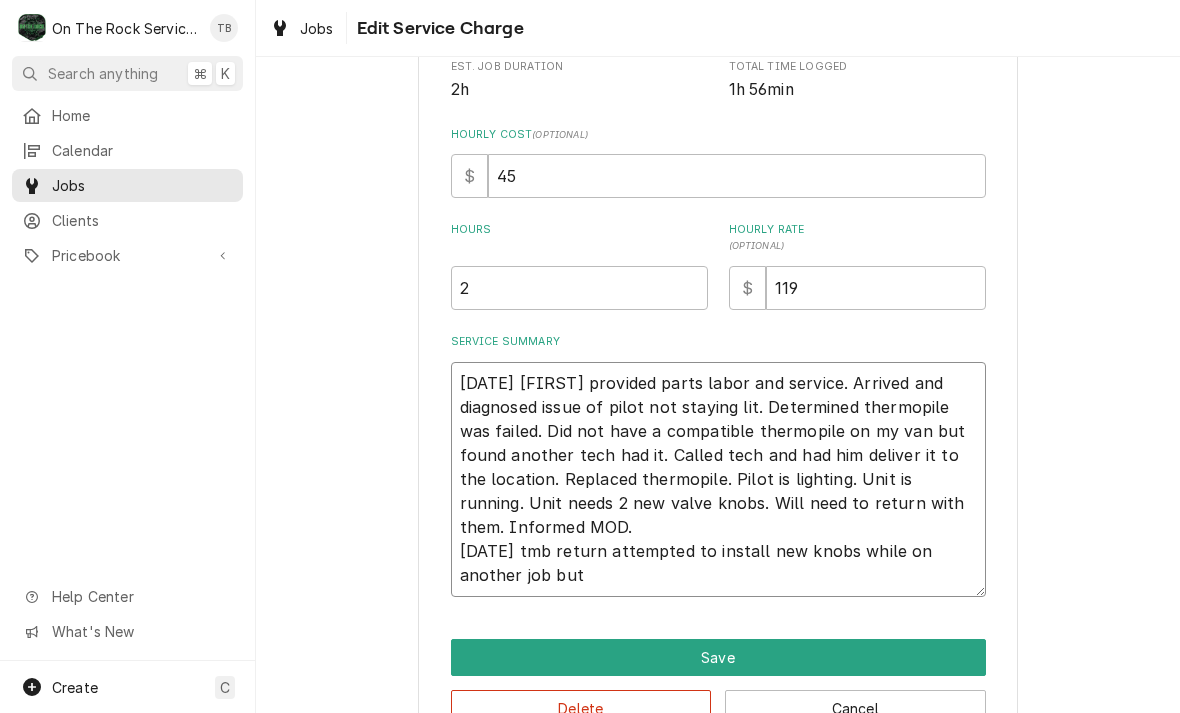 type on "x" 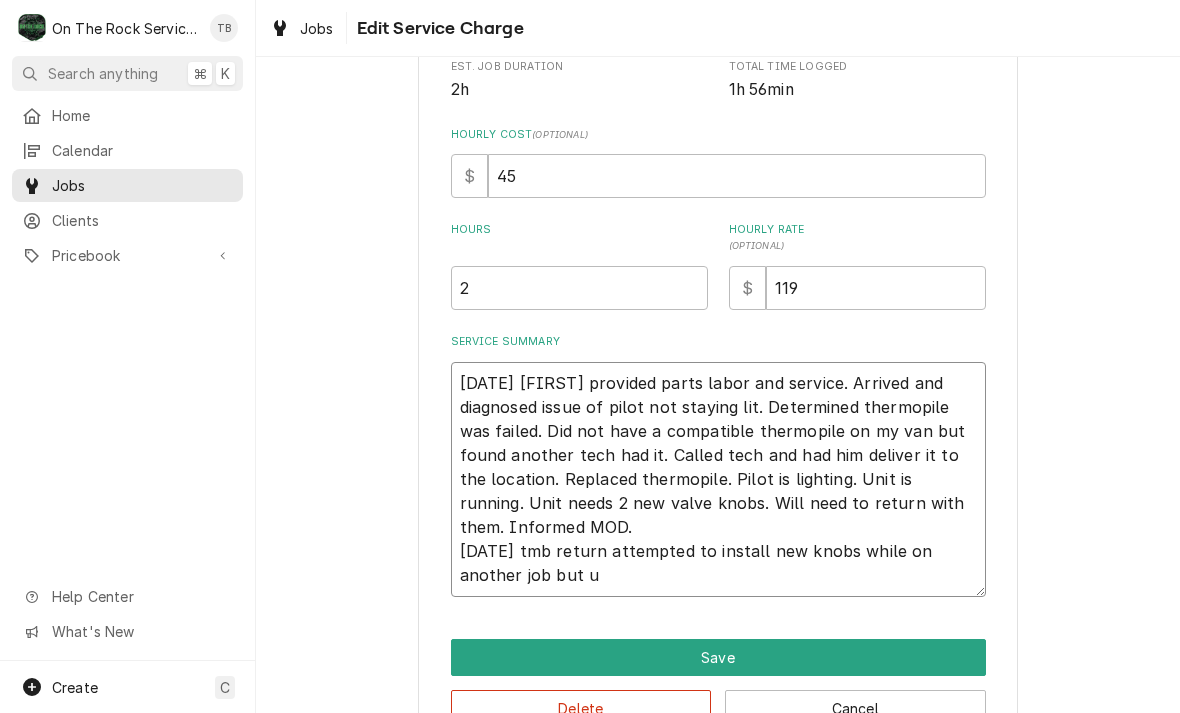 type on "x" 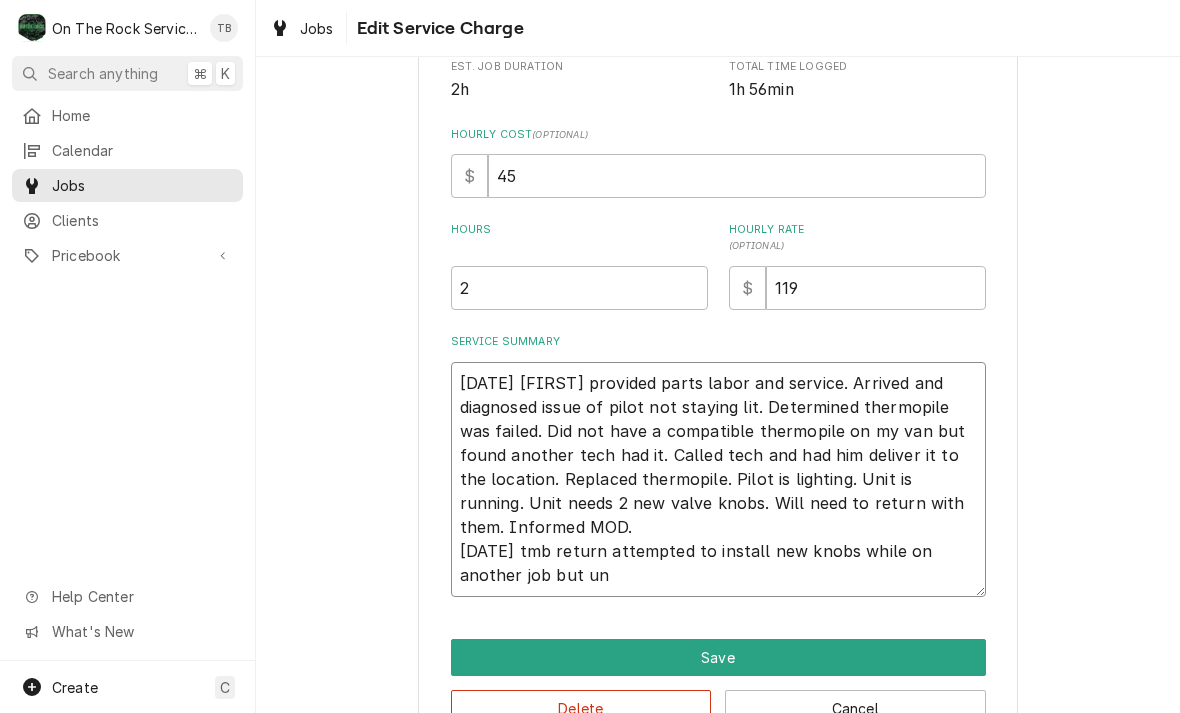 type on "x" 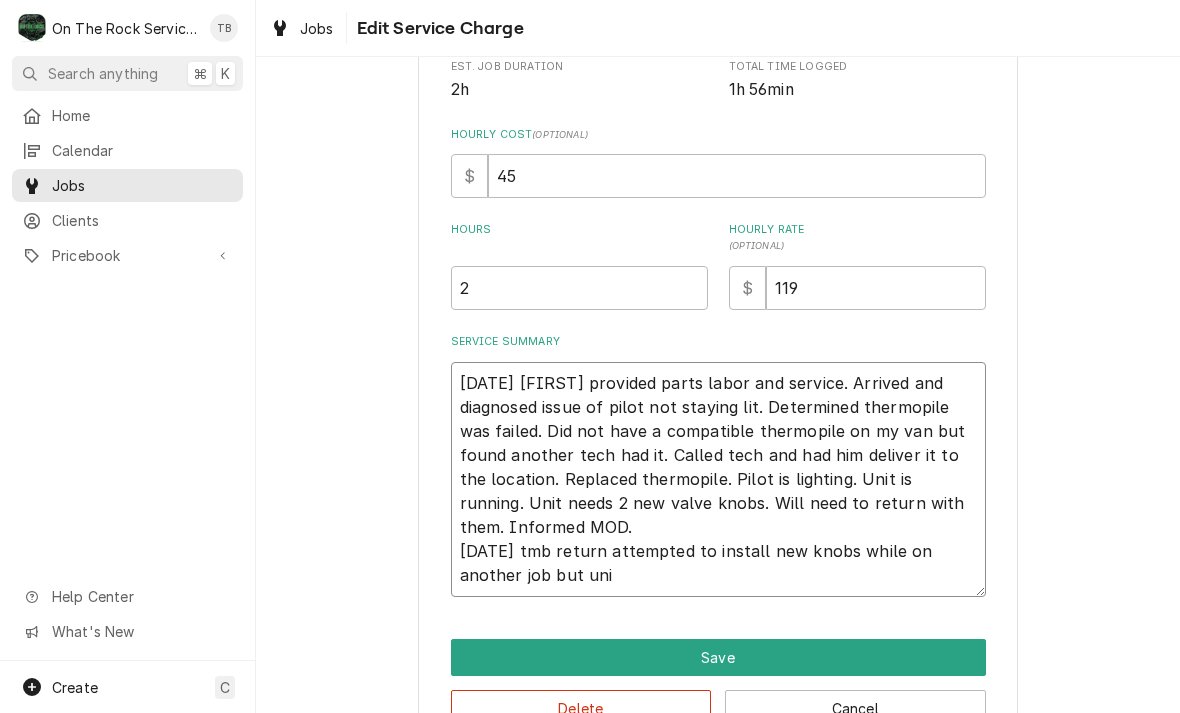 type on "x" 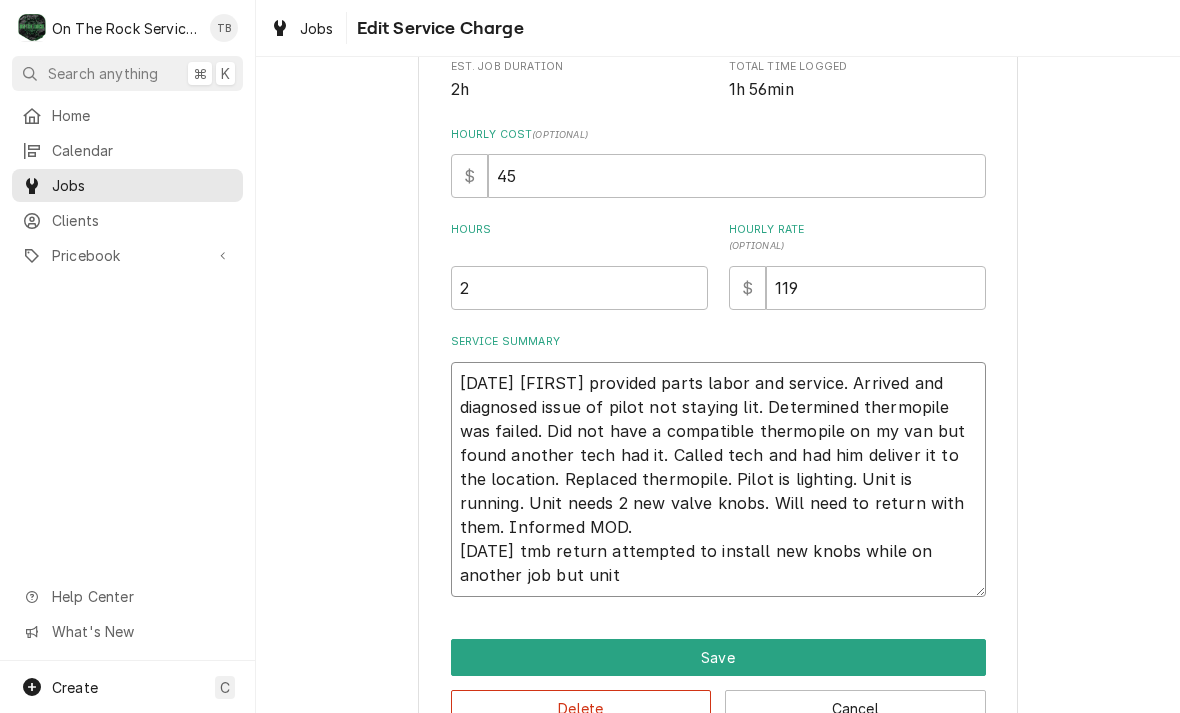 type on "x" 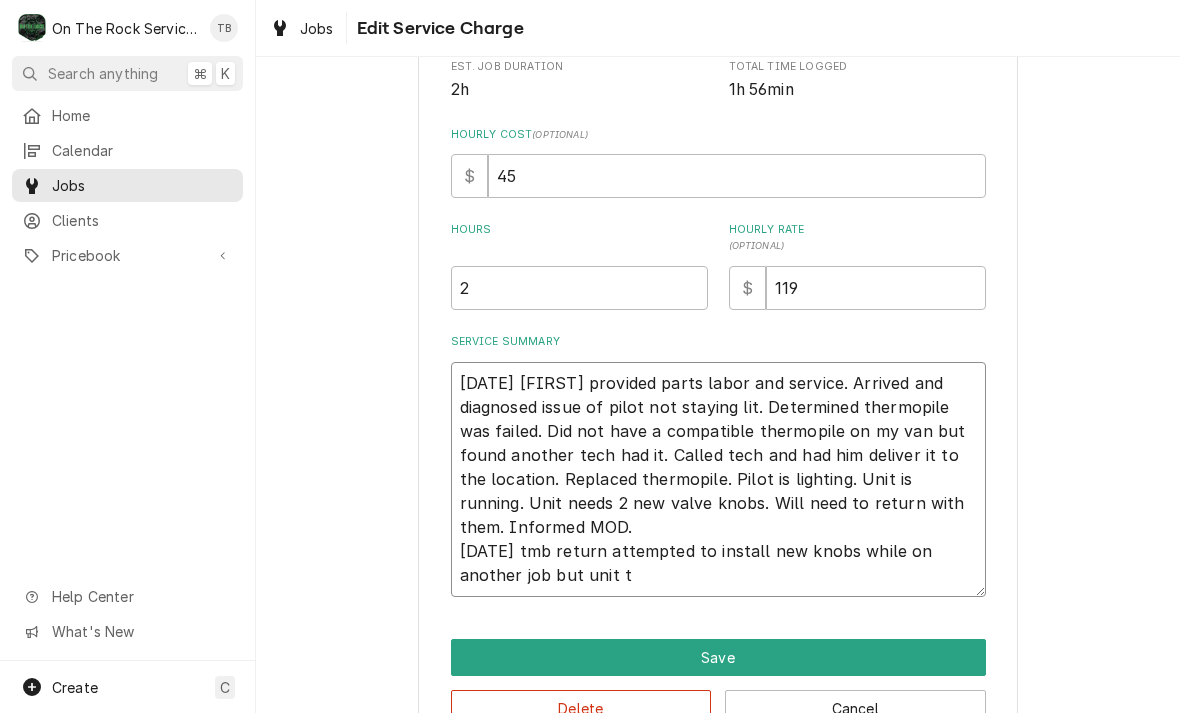type on "x" 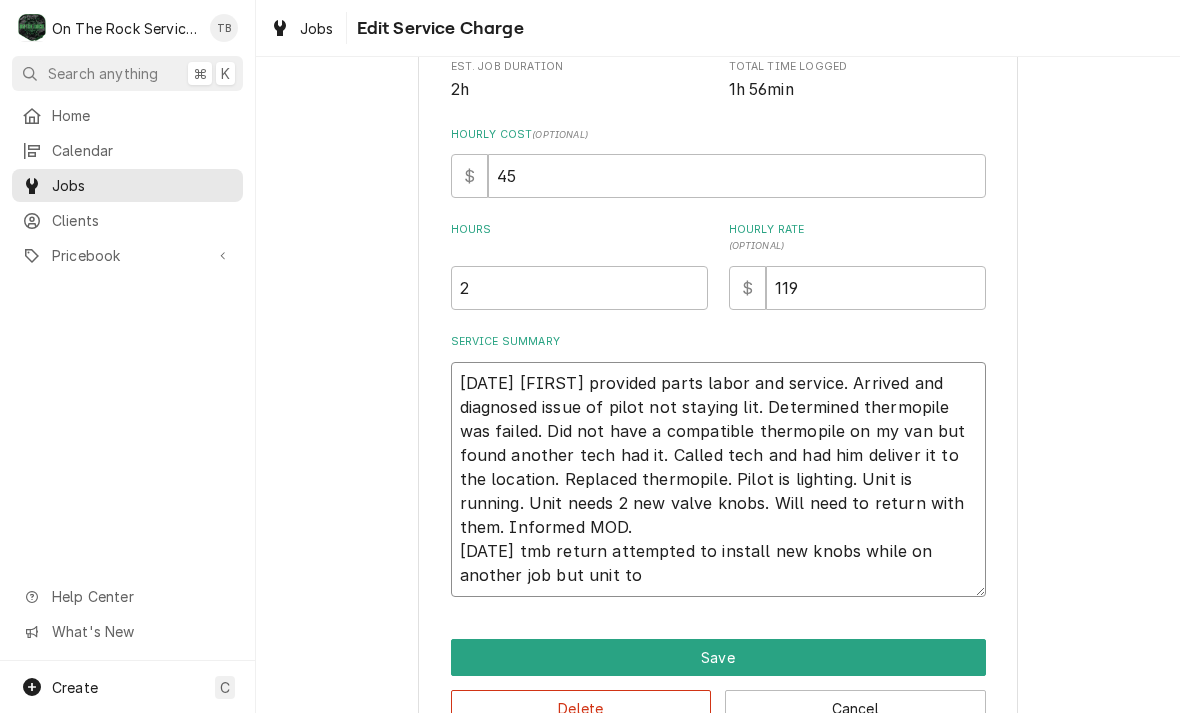 type on "x" 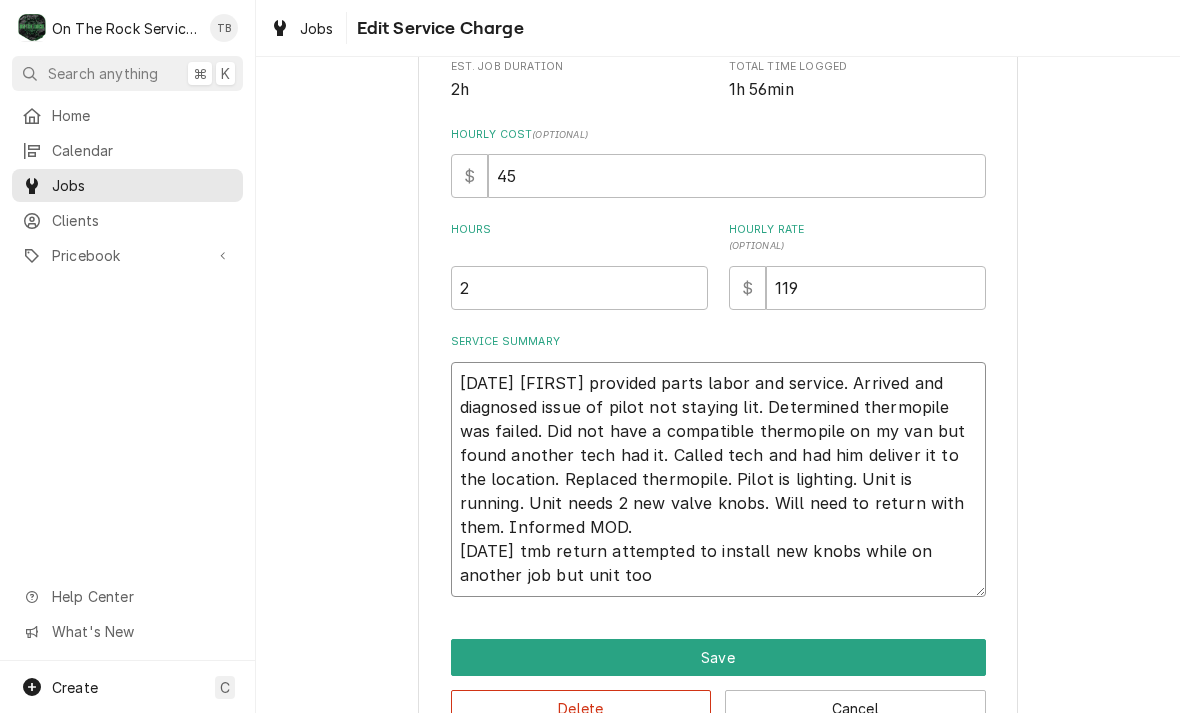 type on "x" 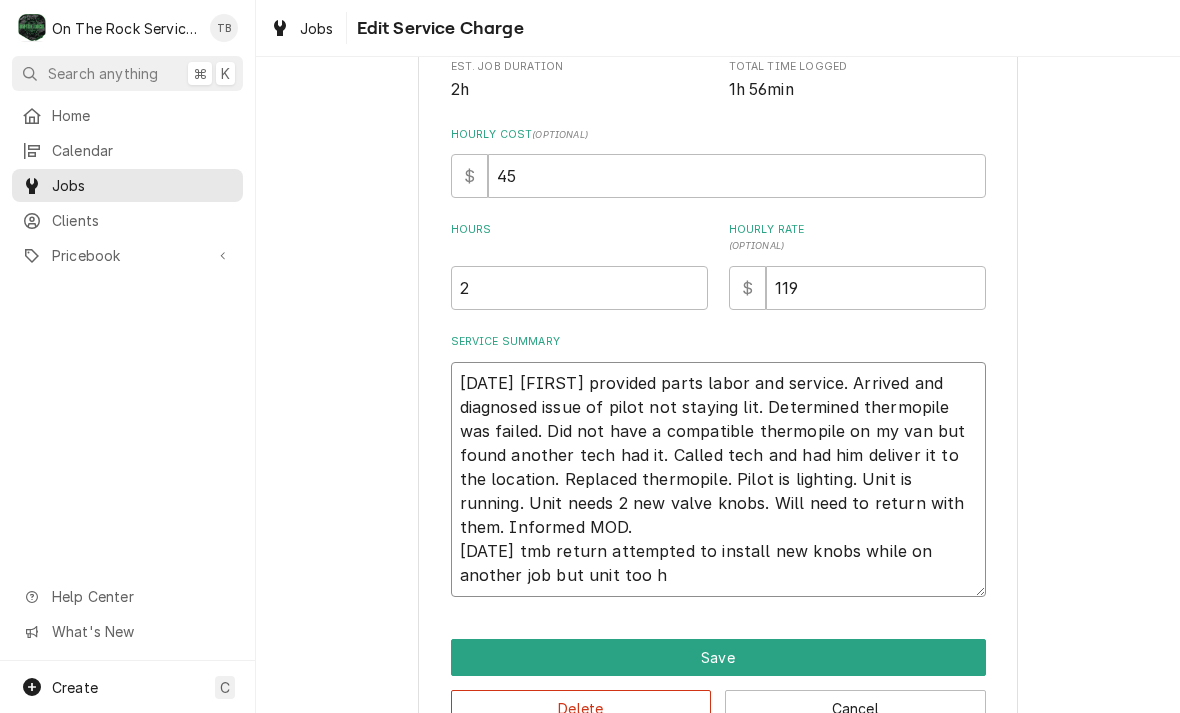 type on "x" 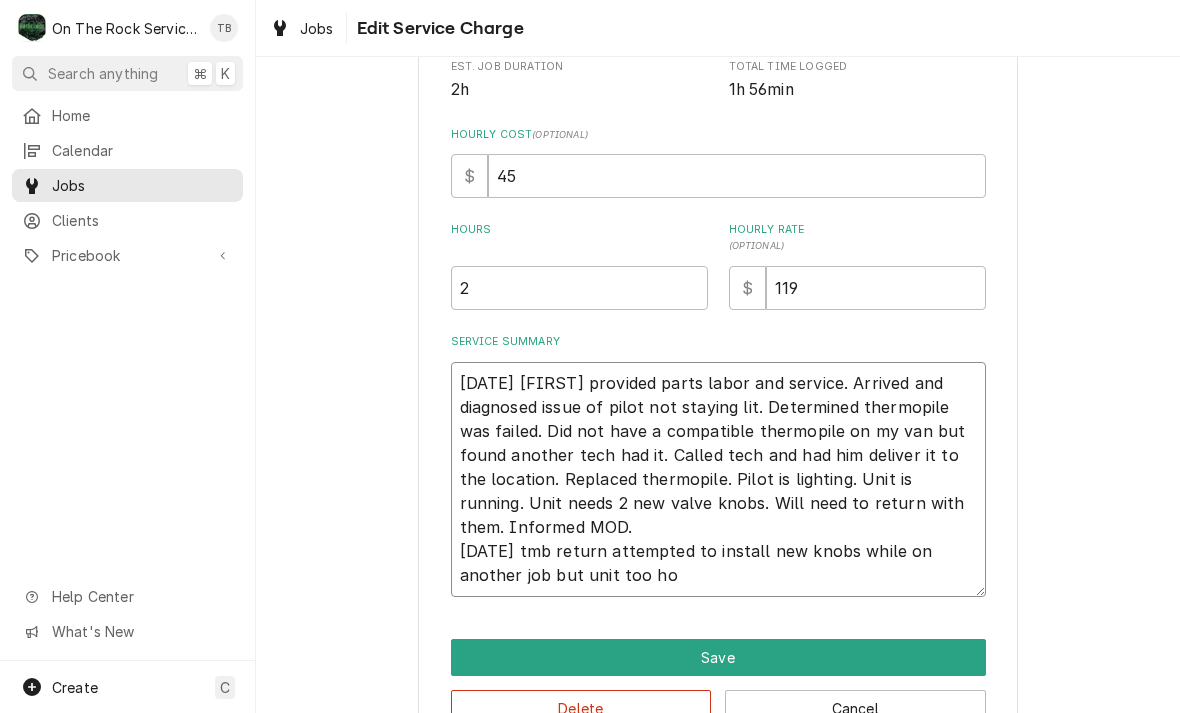 type on "x" 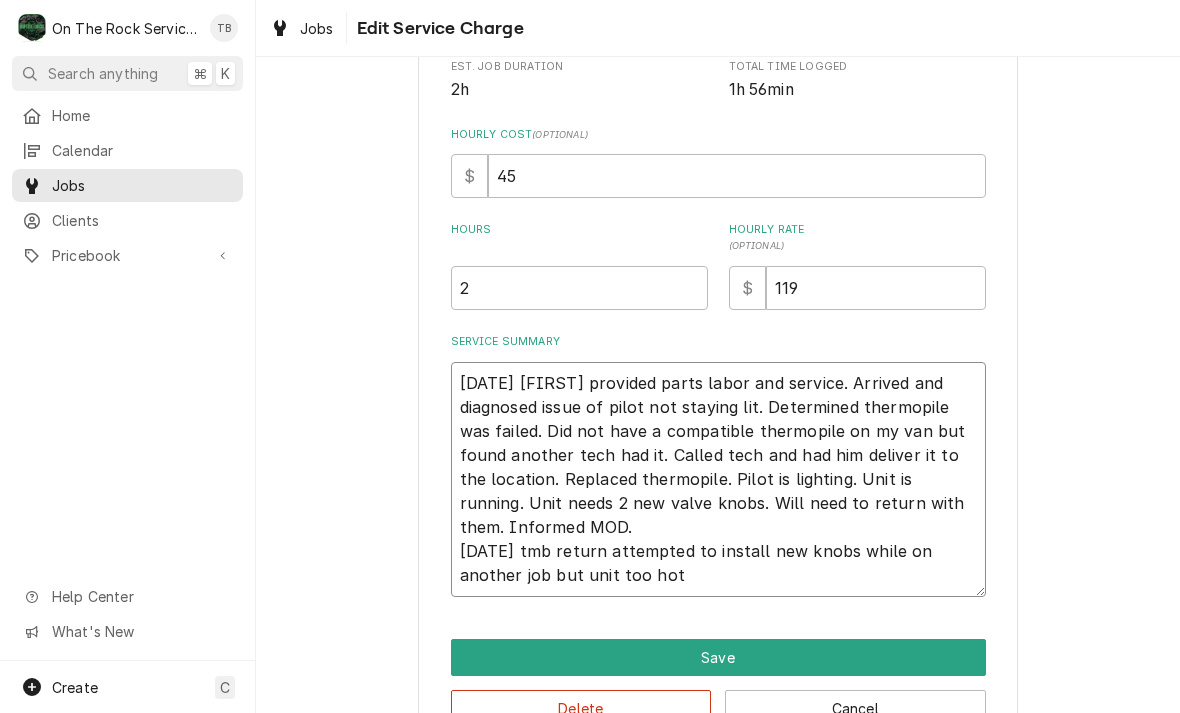 type on "x" 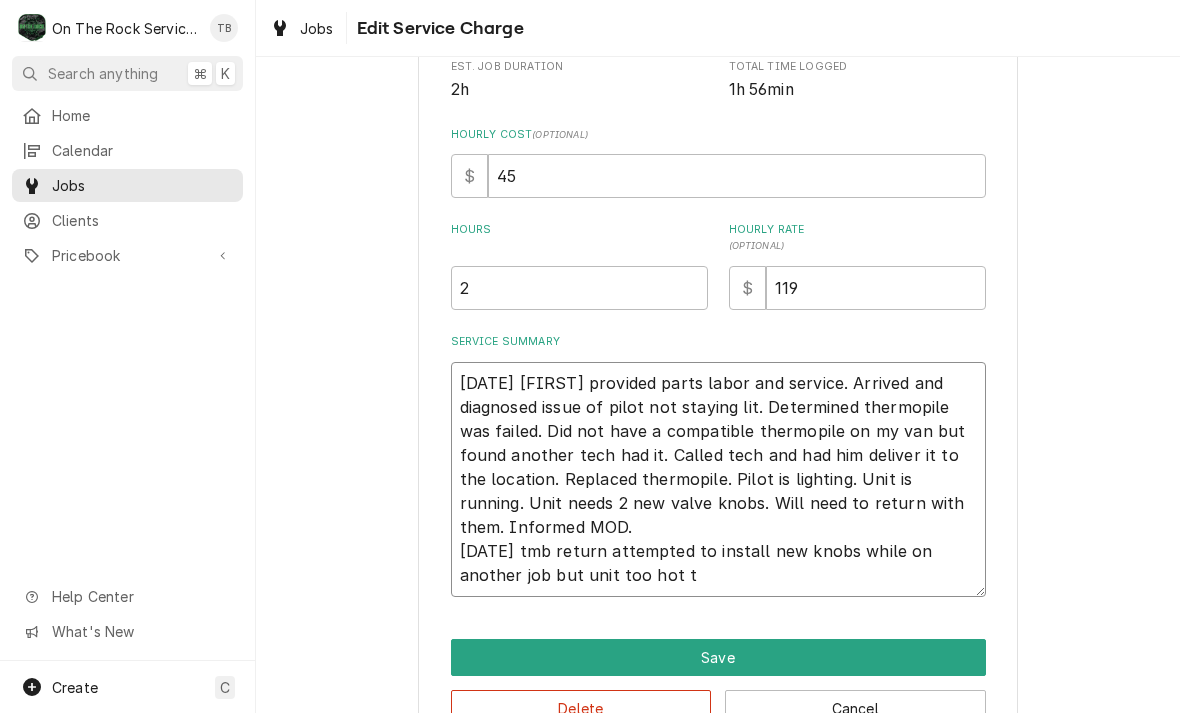 type on "x" 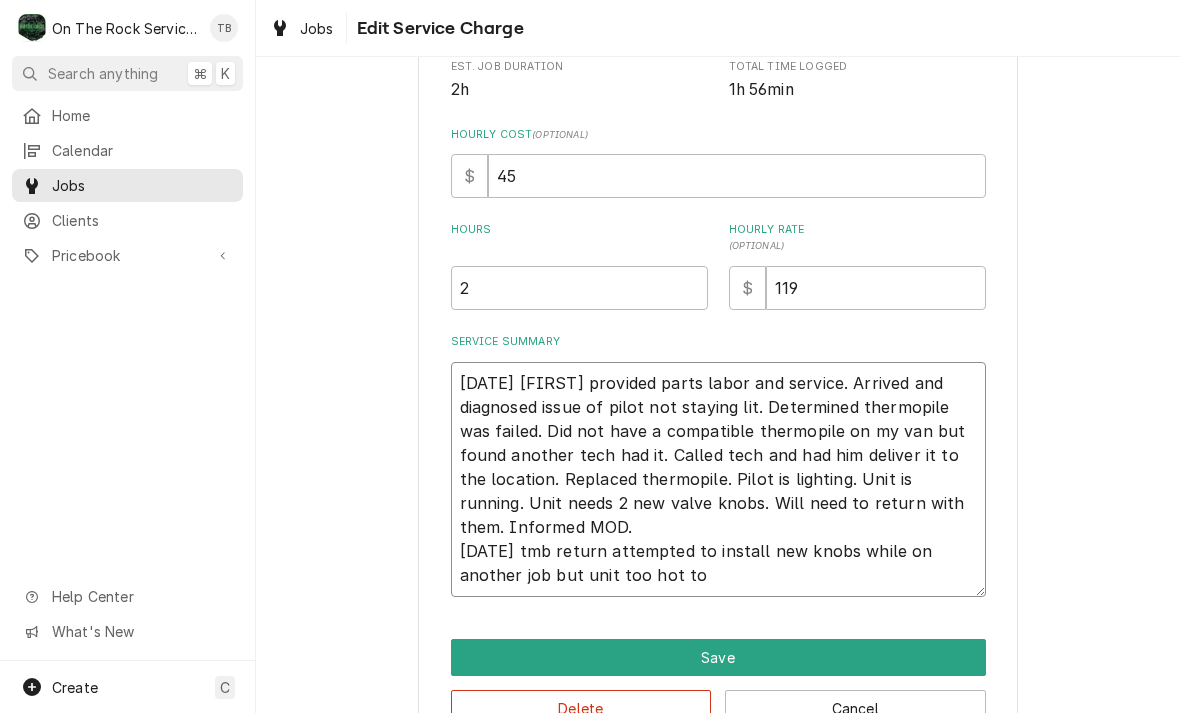 type on "x" 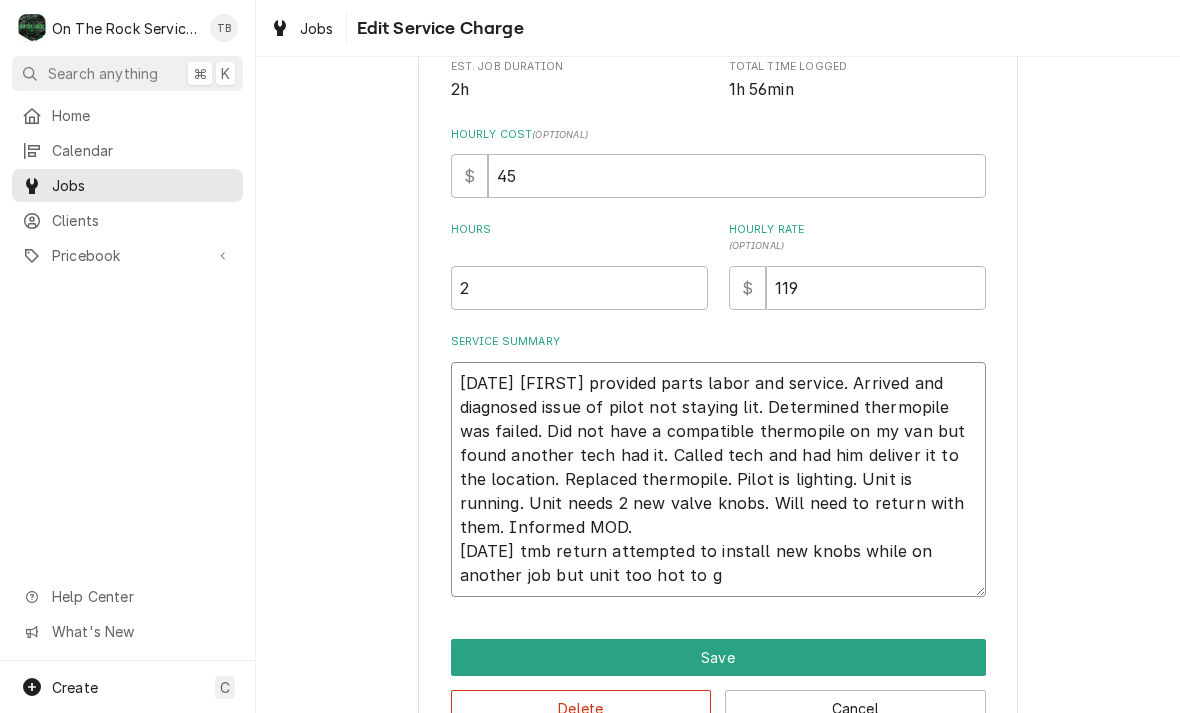 type on "x" 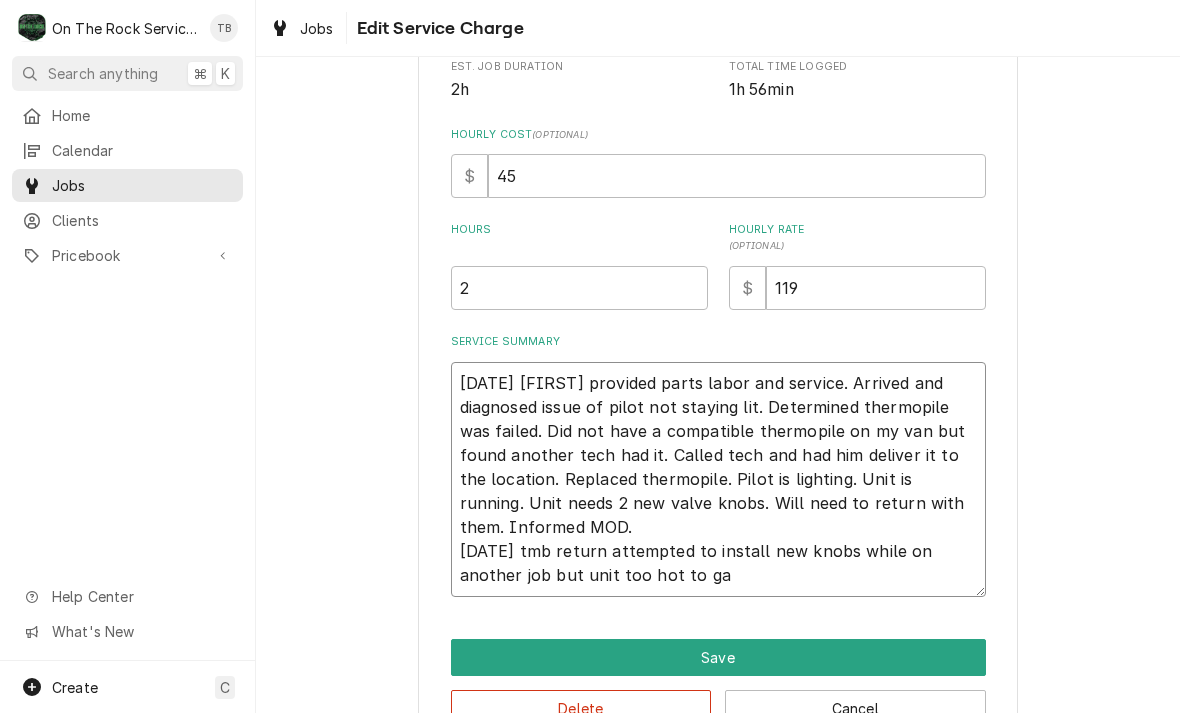type on "x" 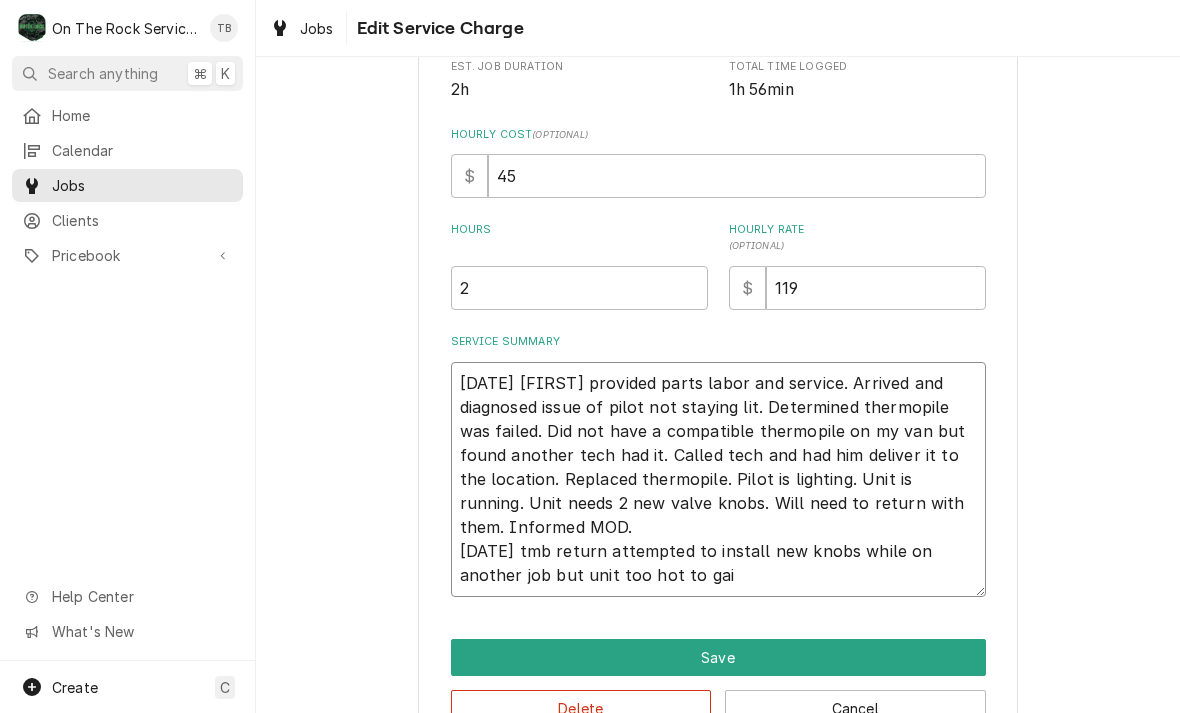 type on "x" 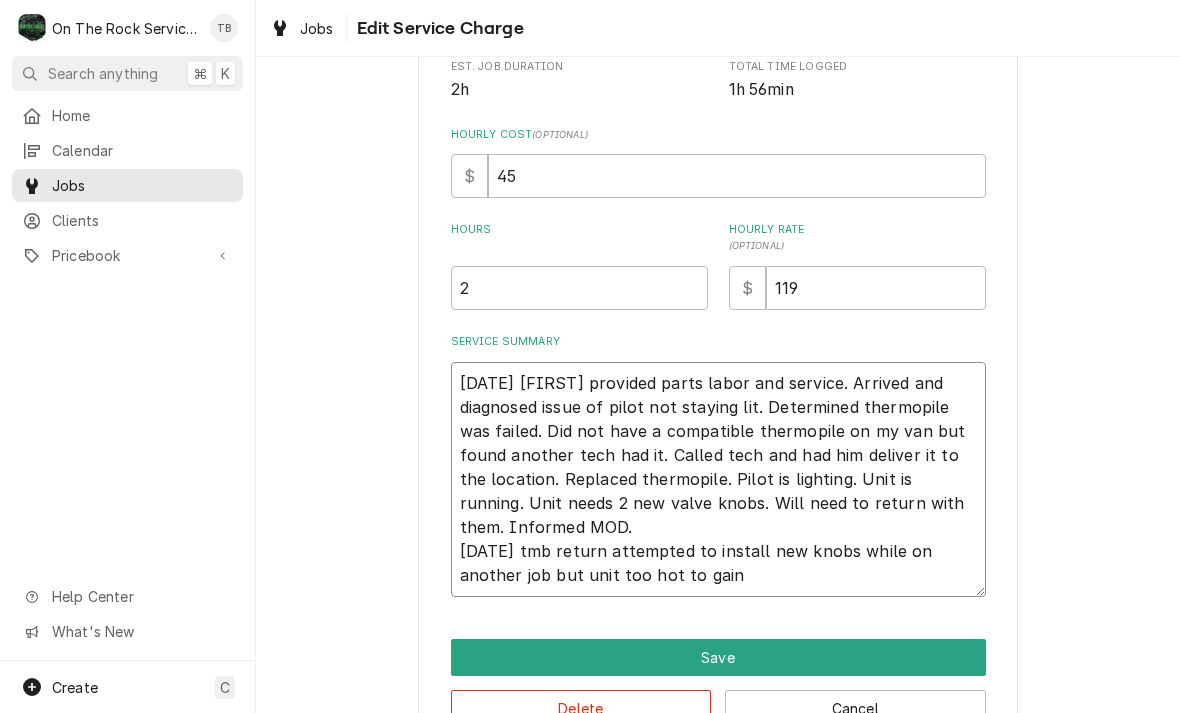 type on "x" 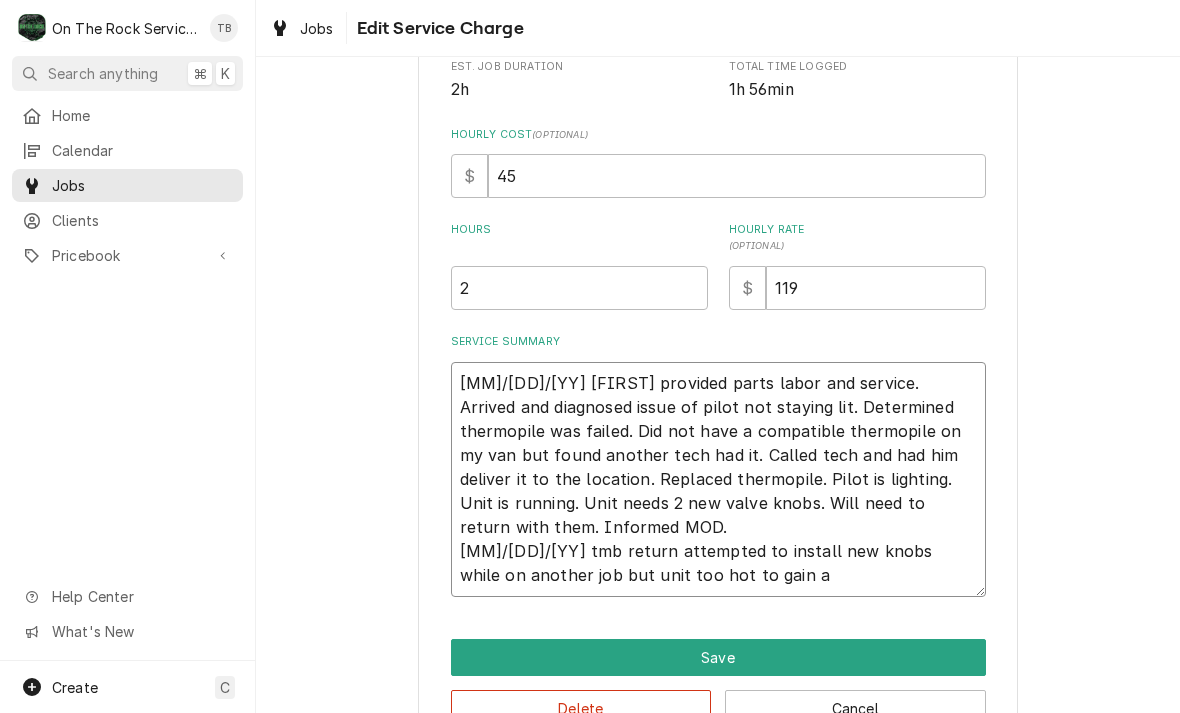 type on "x" 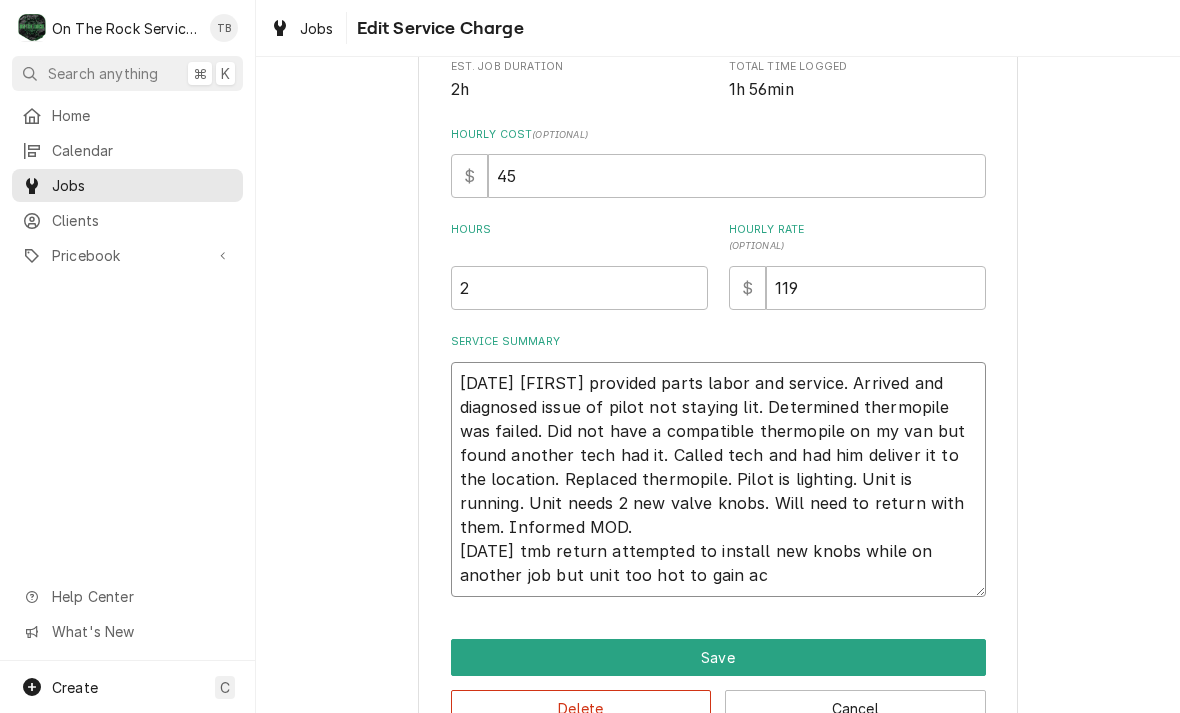 type on "x" 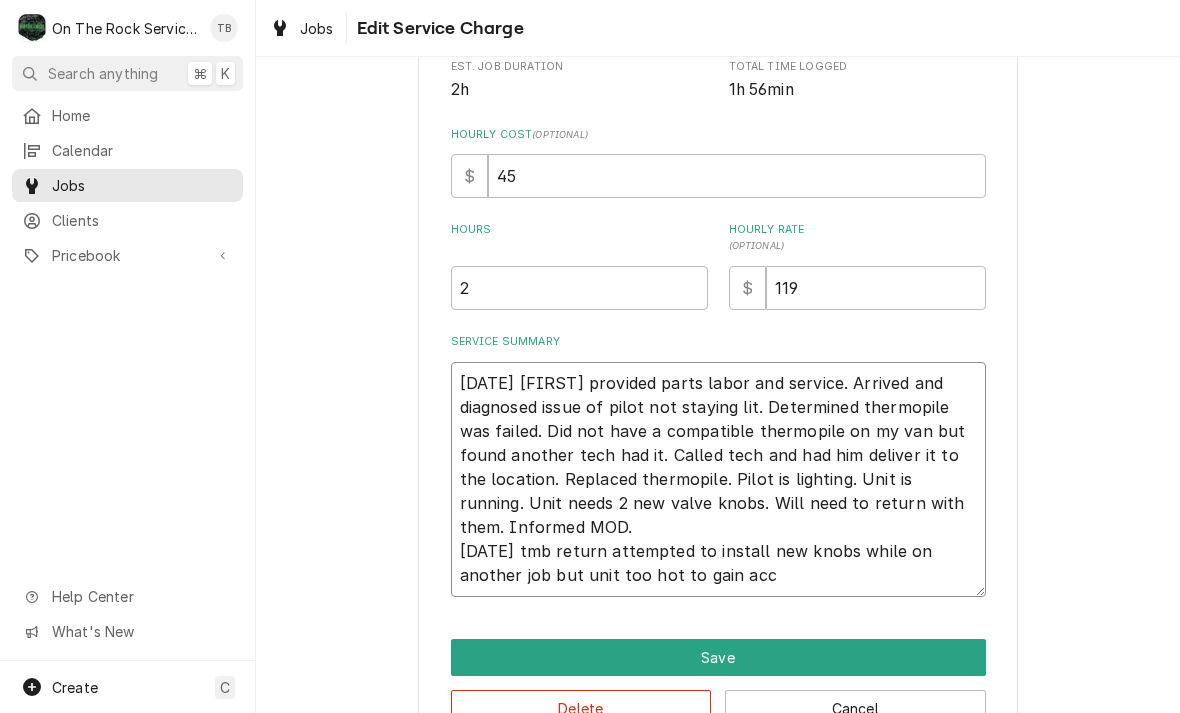 type on "x" 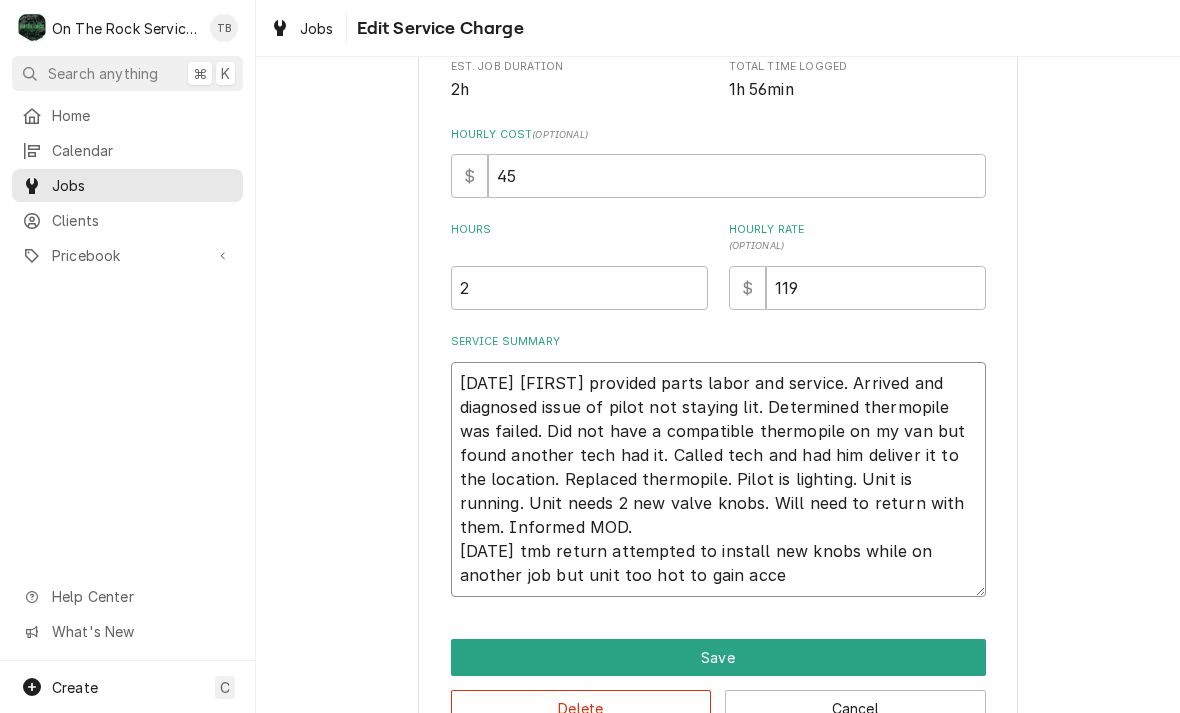 type on "x" 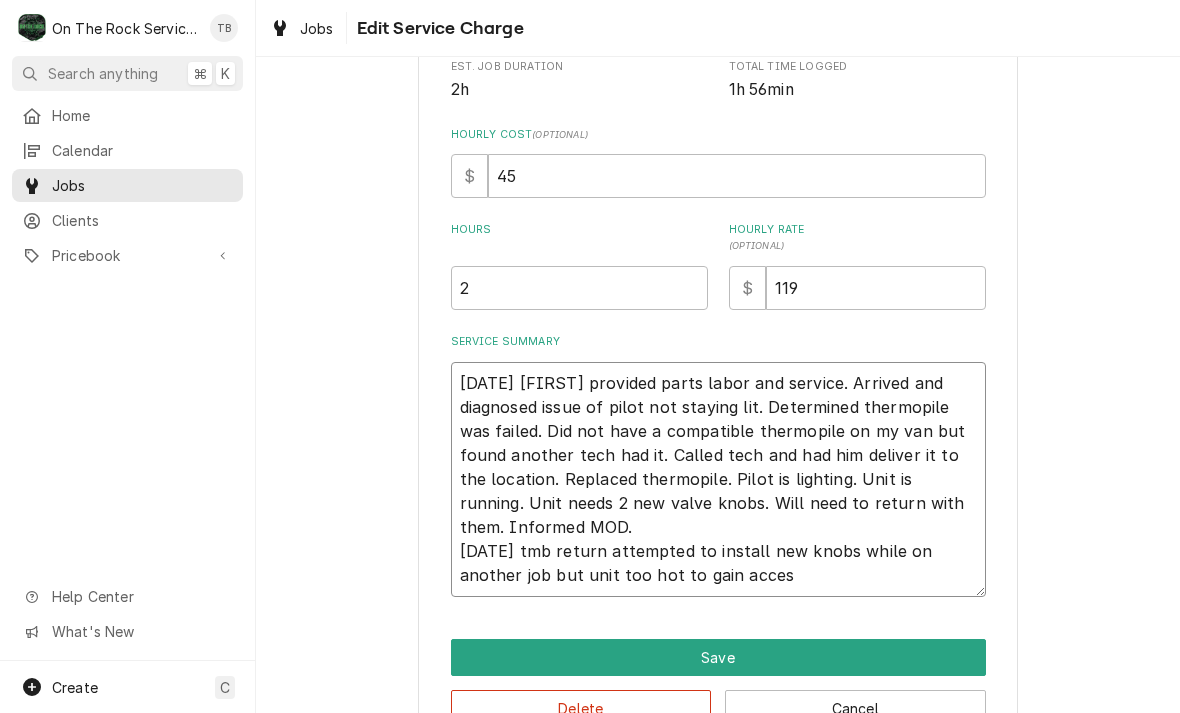 type on "x" 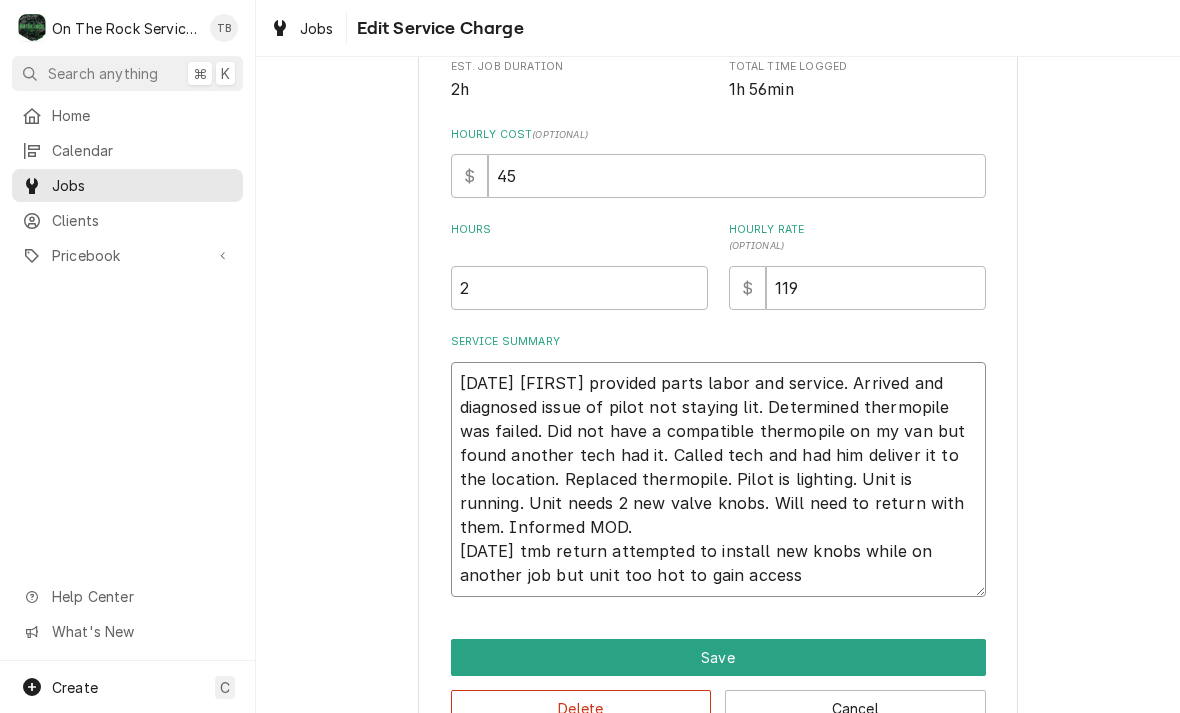type on "x" 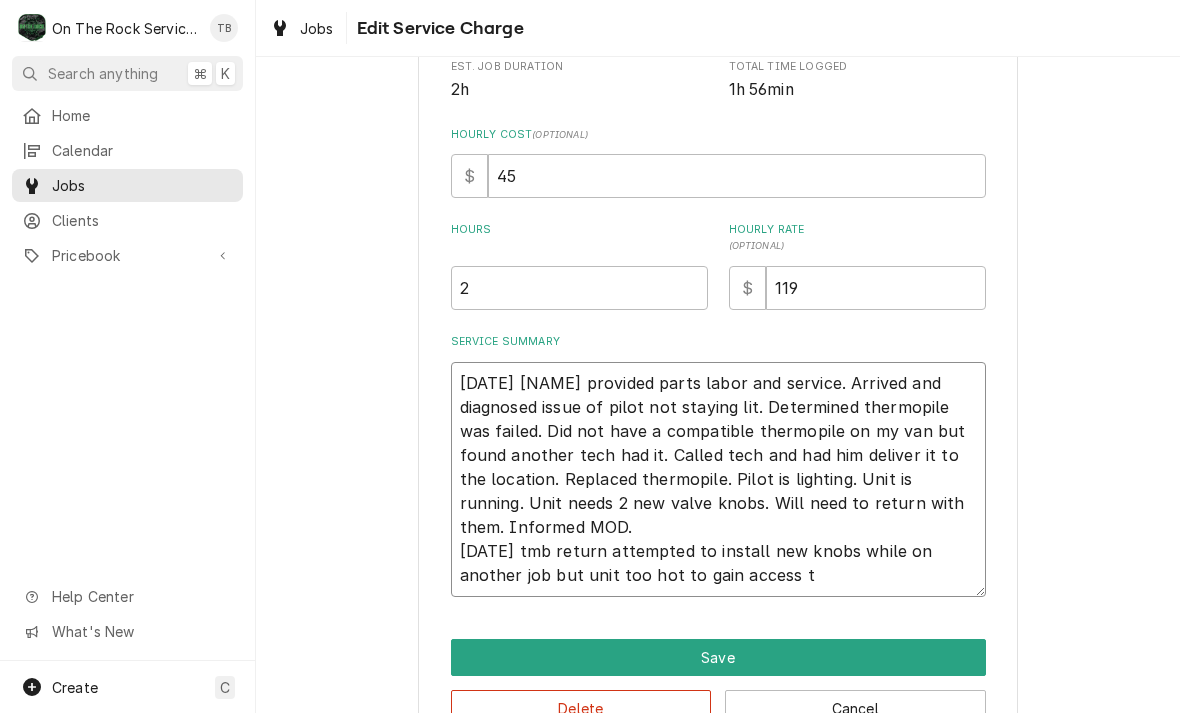 type on "x" 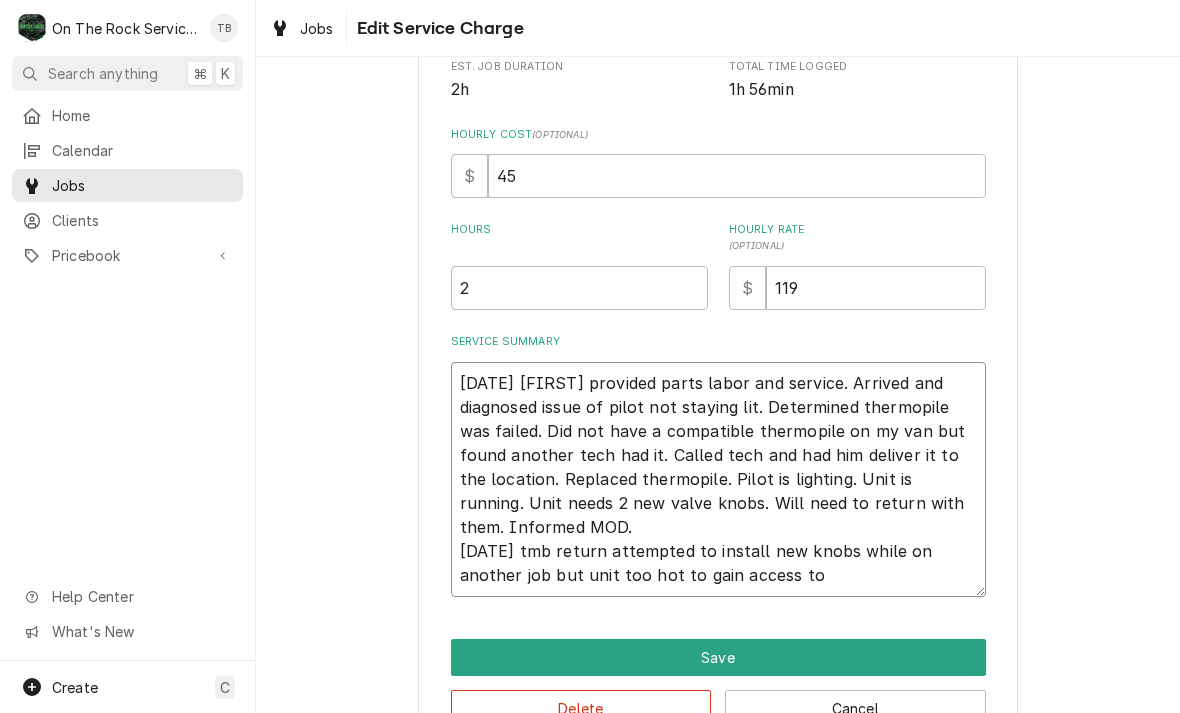 type on "x" 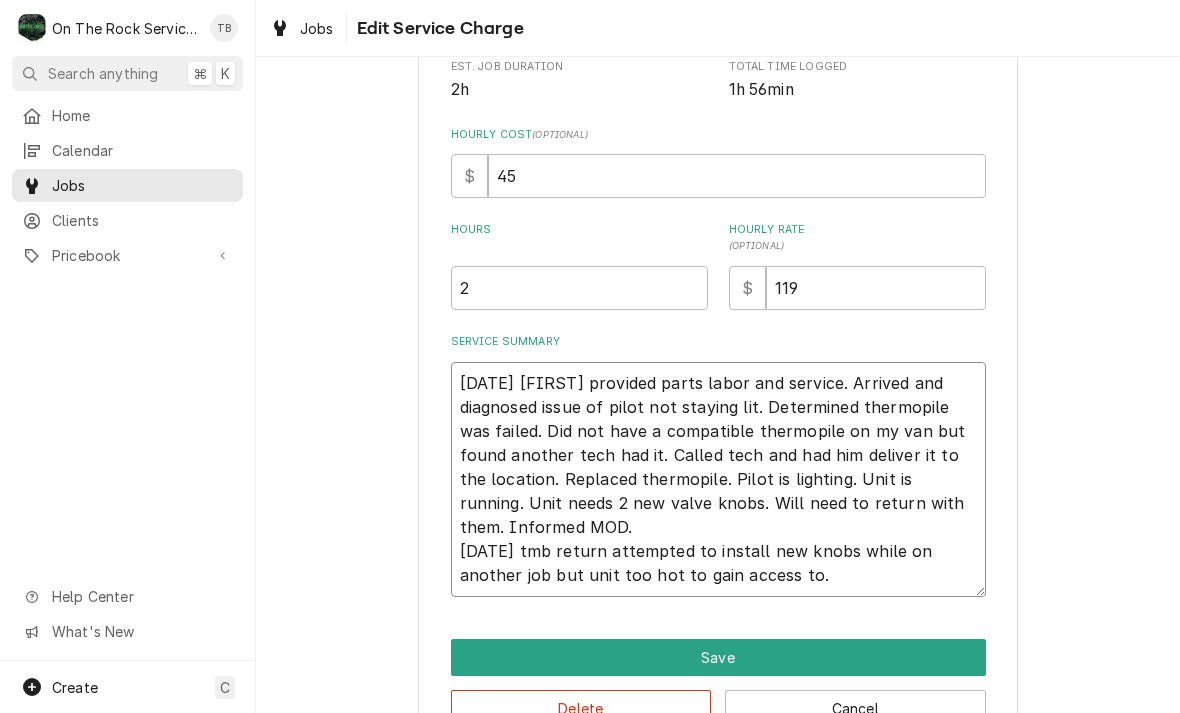 type on "x" 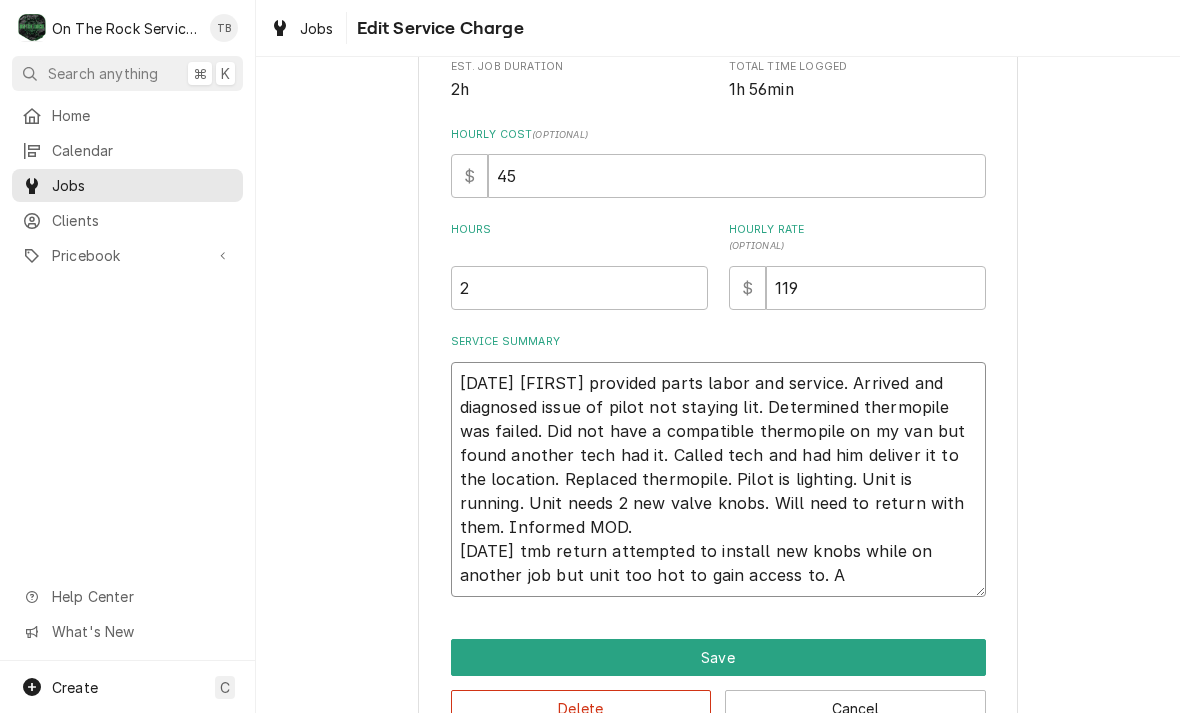 type on "x" 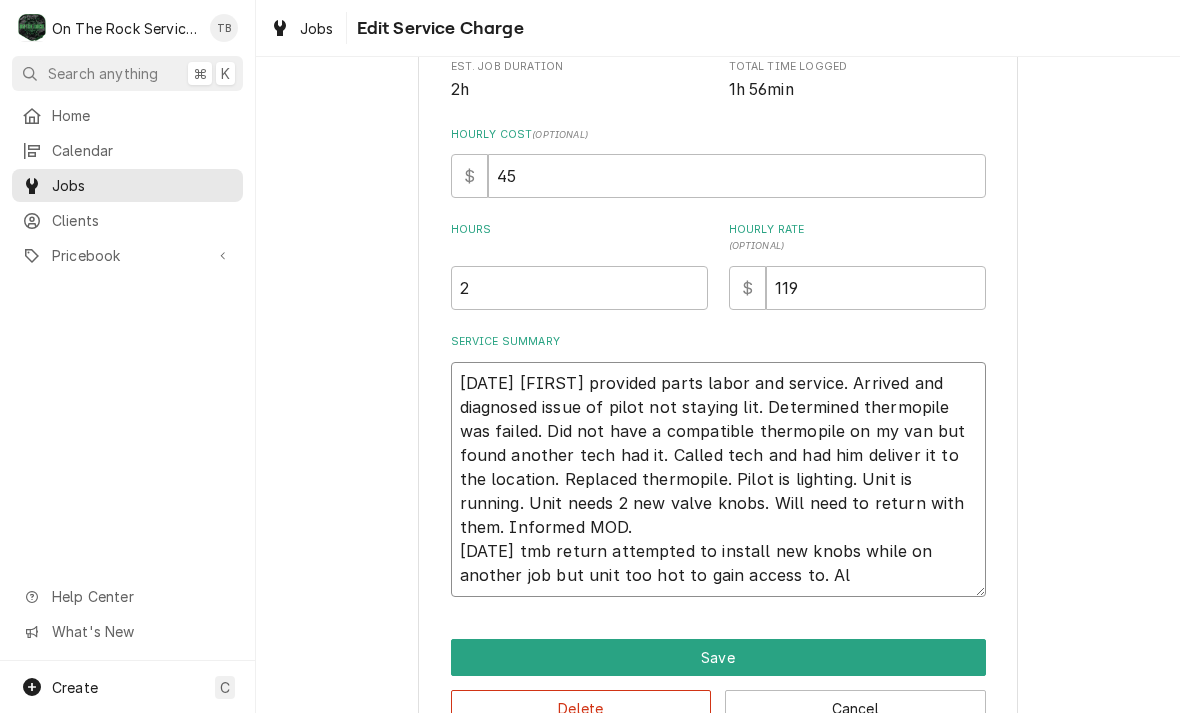 type 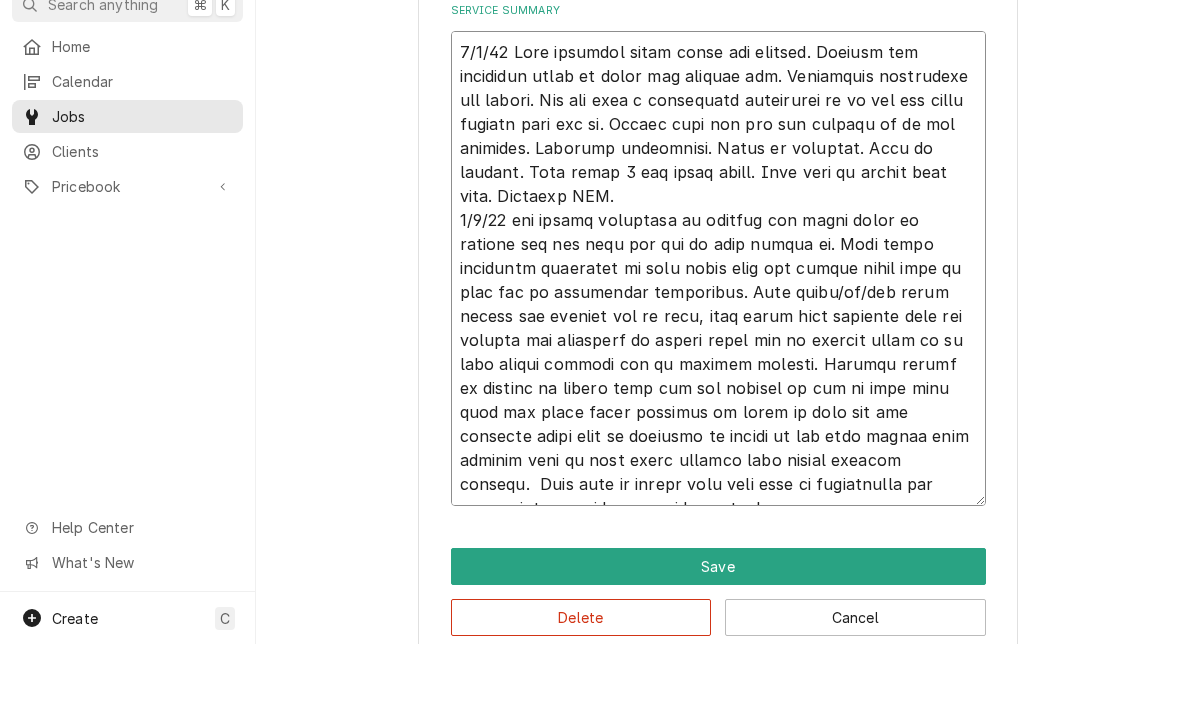 scroll, scrollTop: 759, scrollLeft: 0, axis: vertical 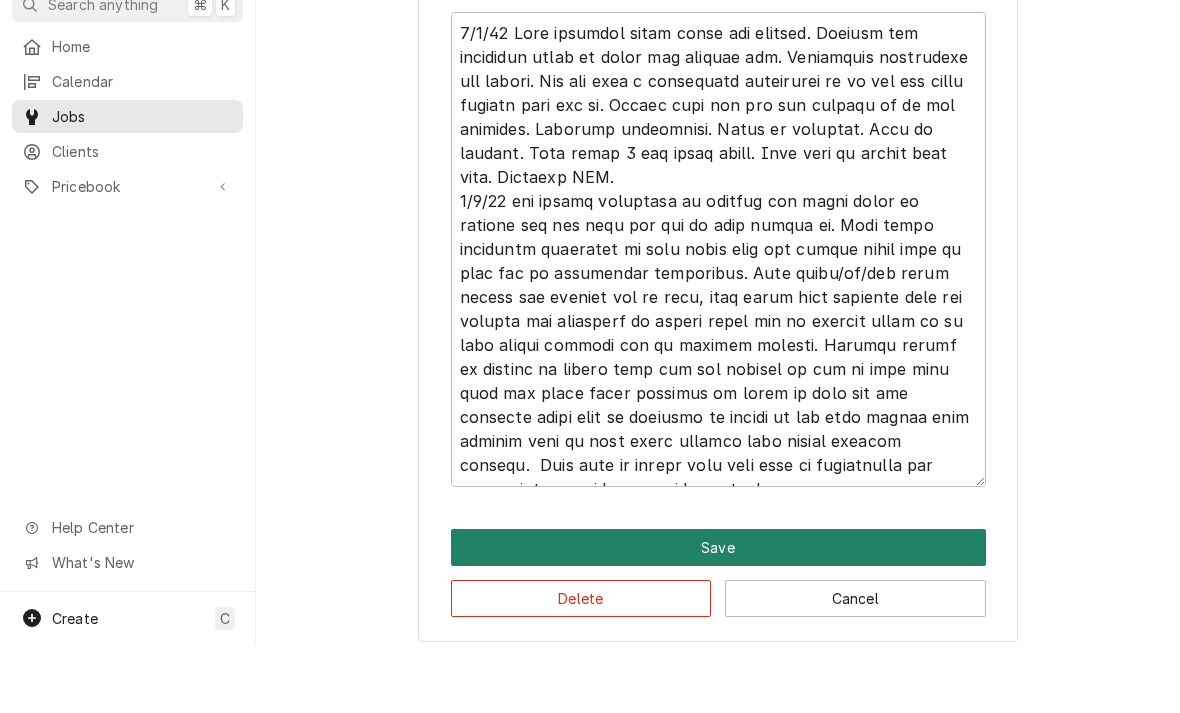 click on "Save" at bounding box center [718, 616] 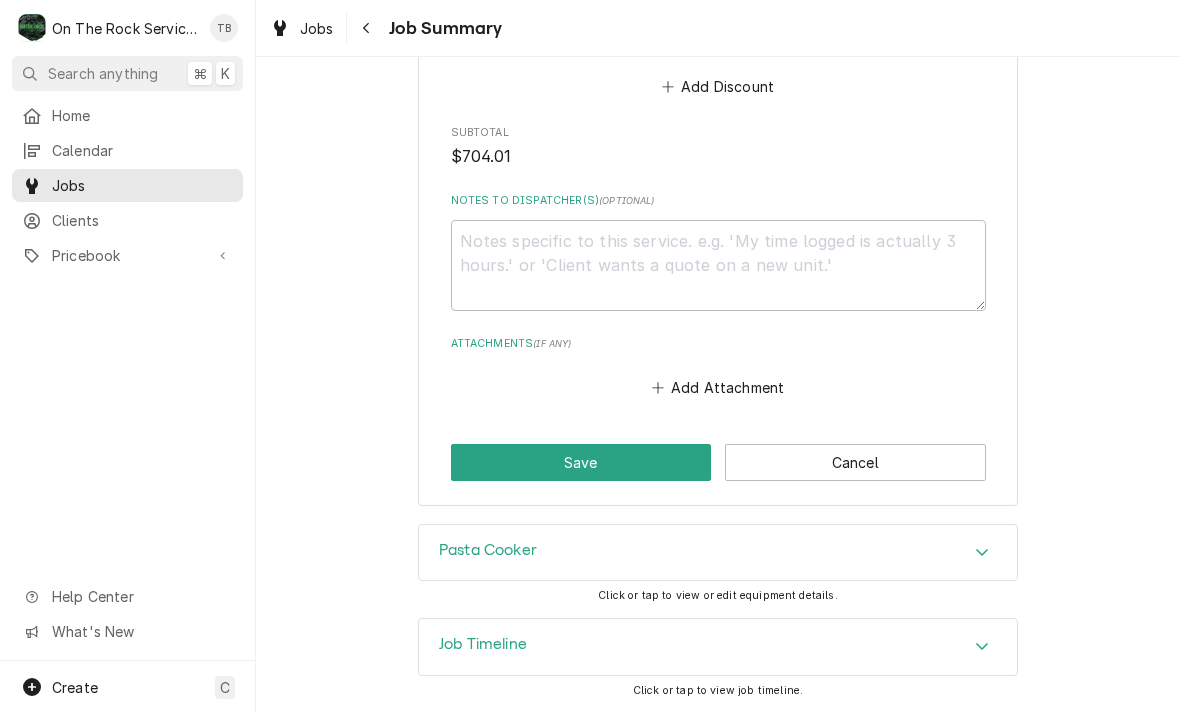 scroll, scrollTop: 2303, scrollLeft: 0, axis: vertical 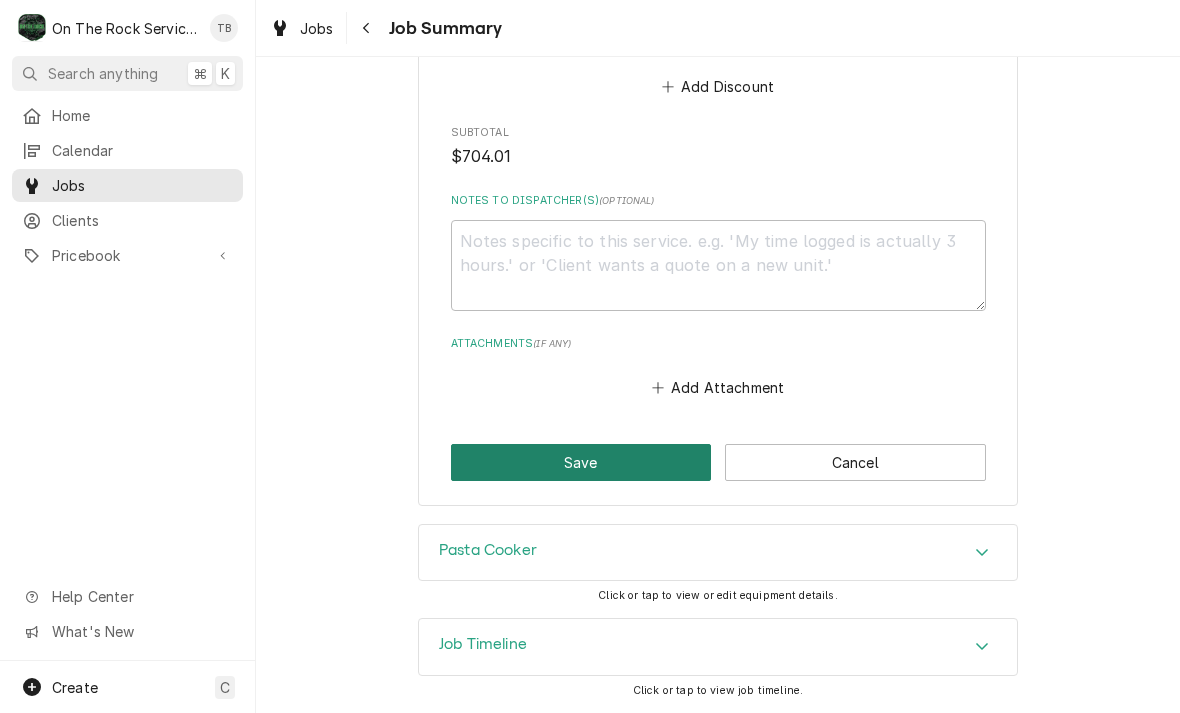 click on "Save" at bounding box center [581, 462] 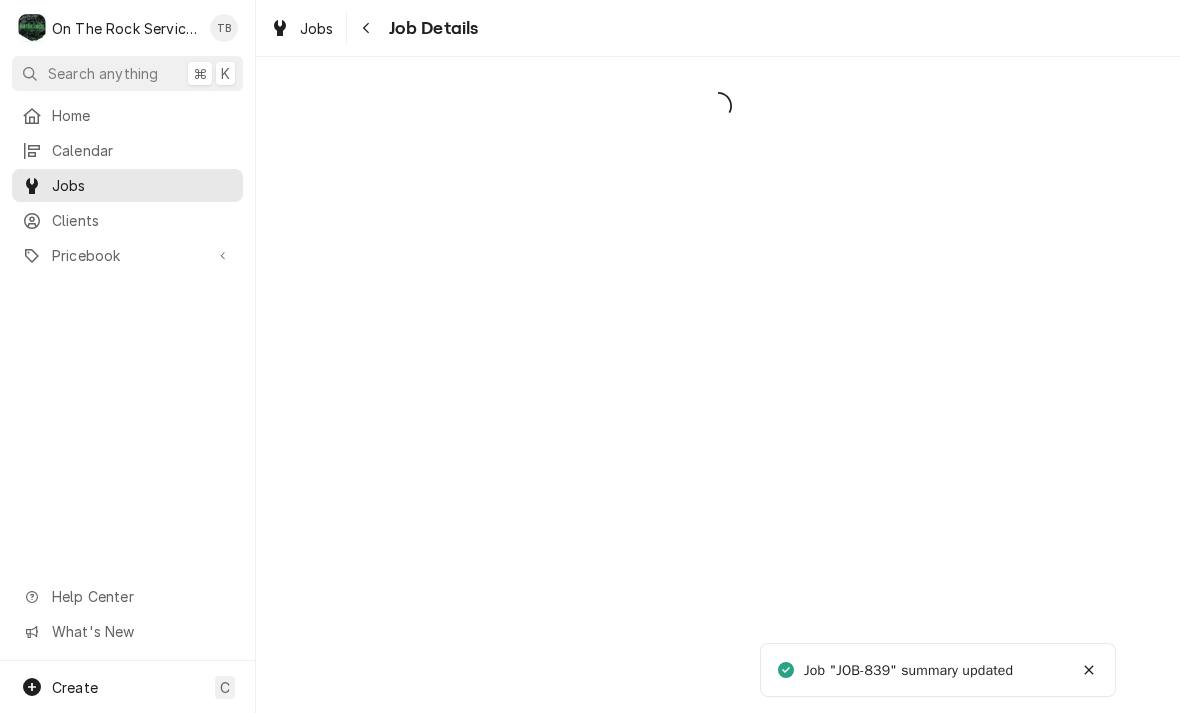 scroll, scrollTop: 0, scrollLeft: 0, axis: both 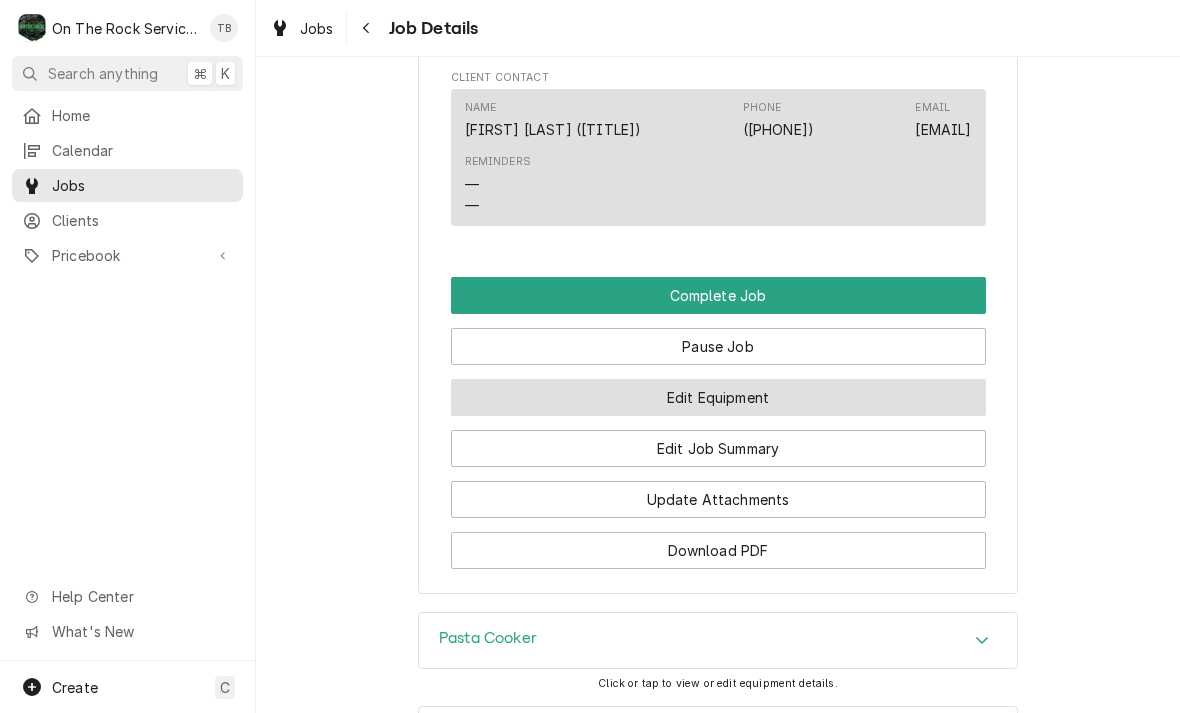 click on "Edit Equipment" at bounding box center (718, 397) 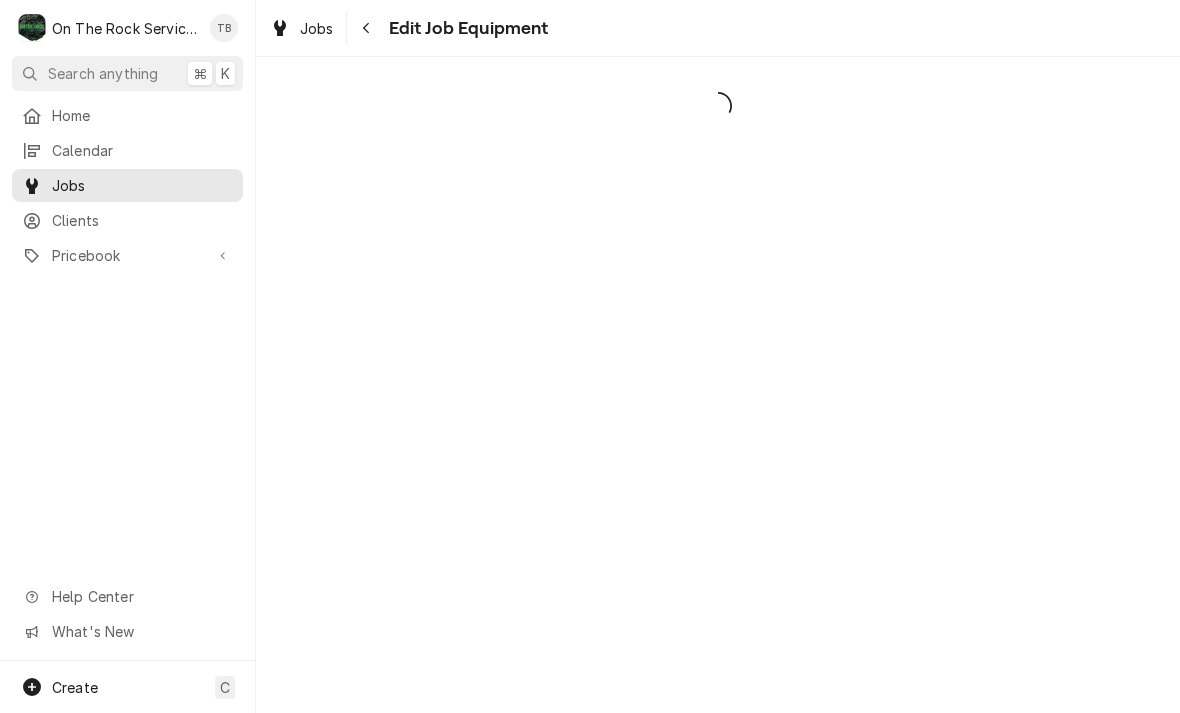 scroll, scrollTop: 0, scrollLeft: 0, axis: both 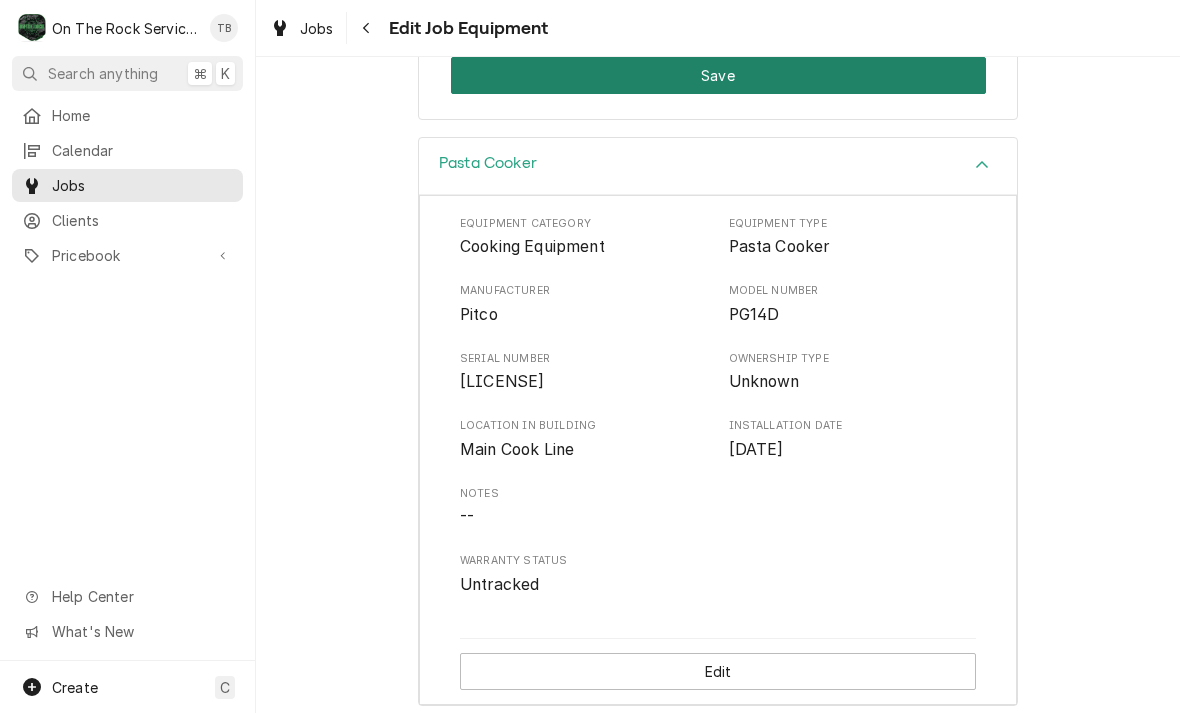 click on "Save" at bounding box center (718, 75) 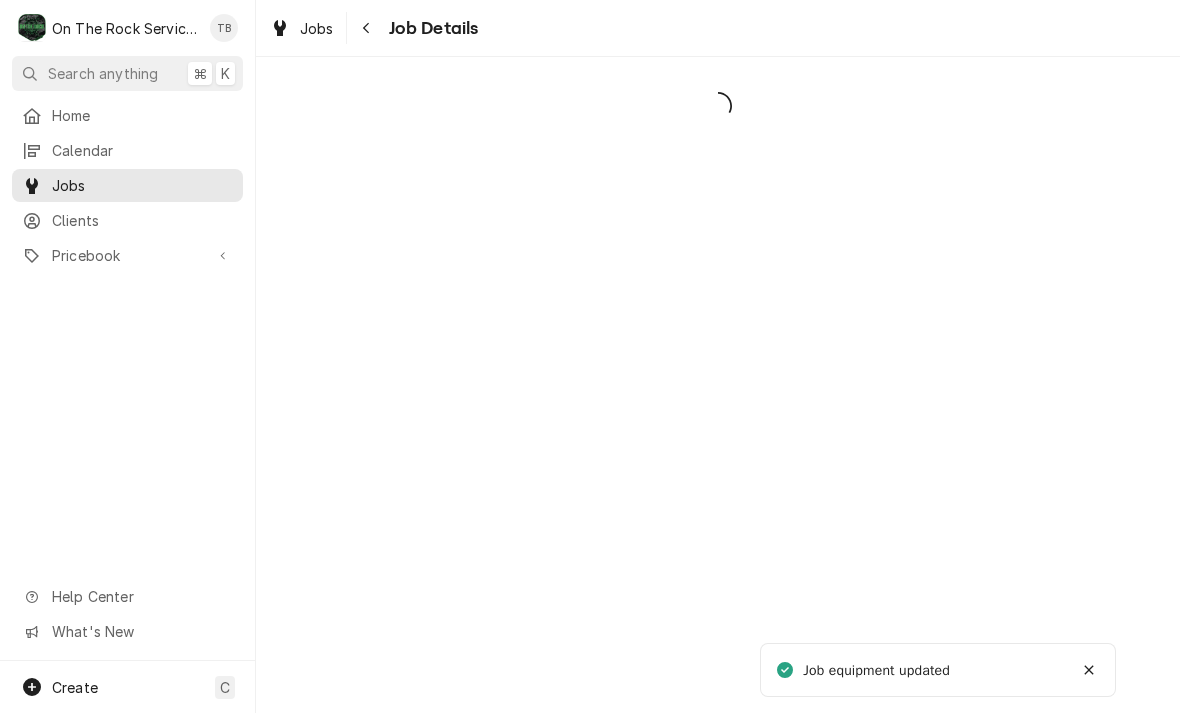 scroll, scrollTop: 0, scrollLeft: 0, axis: both 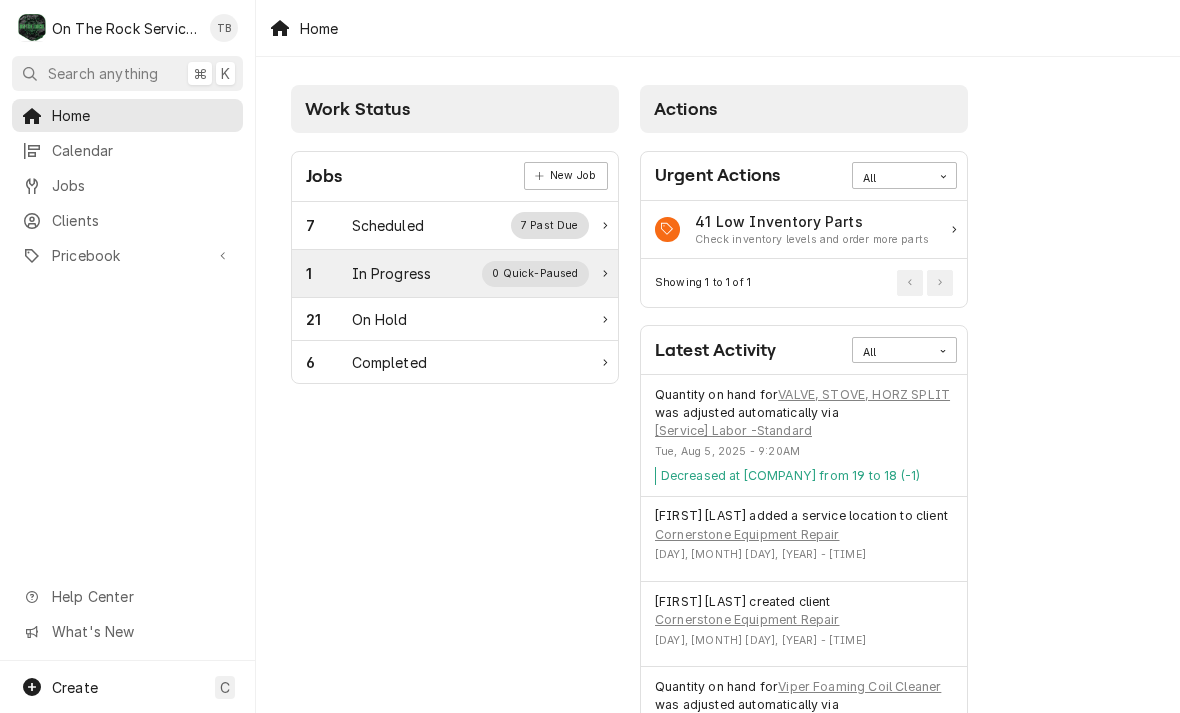 click on "In Progress" at bounding box center (392, 273) 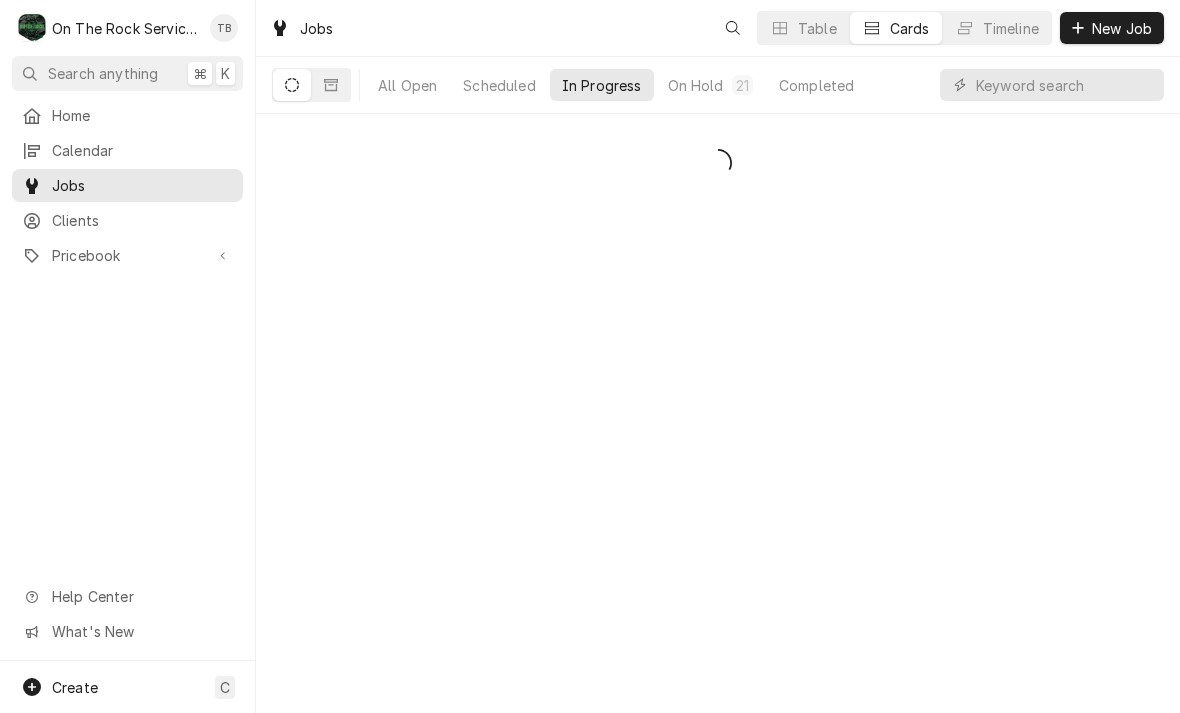 scroll, scrollTop: 0, scrollLeft: 0, axis: both 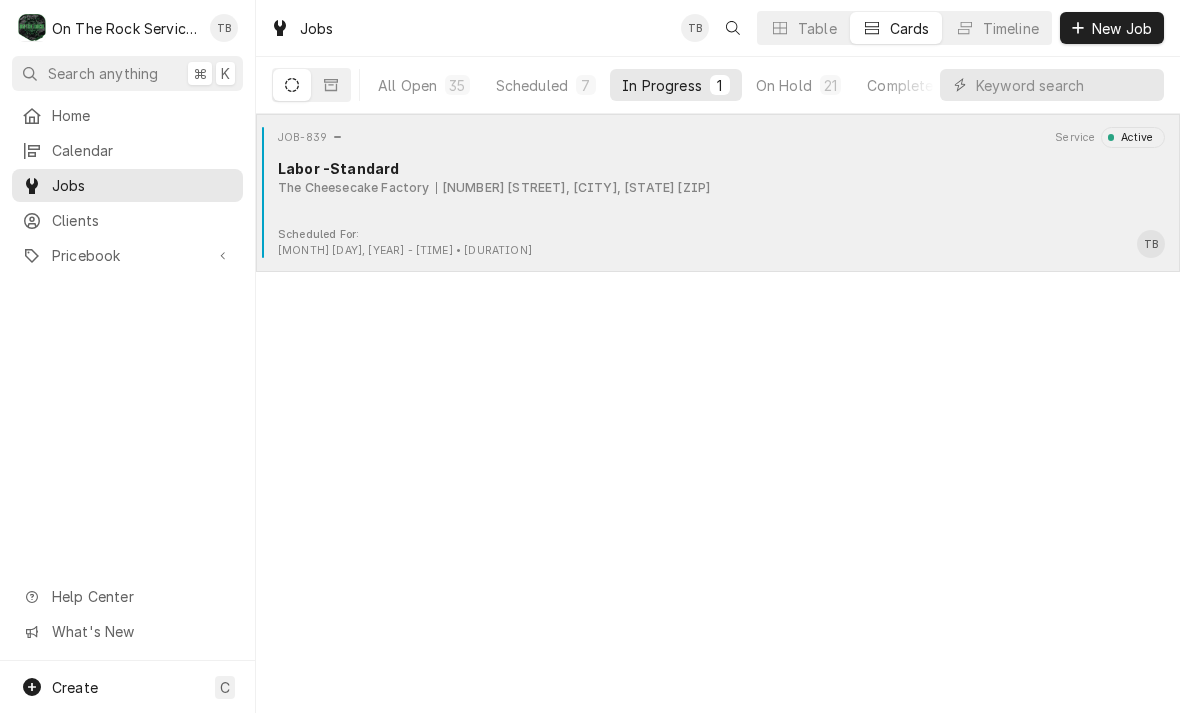 click on "JOB-839 Service Active Labor -Standard The Cheesecake Factory 700 Haywood Rd, Greenville, SC 29607" at bounding box center [718, 177] 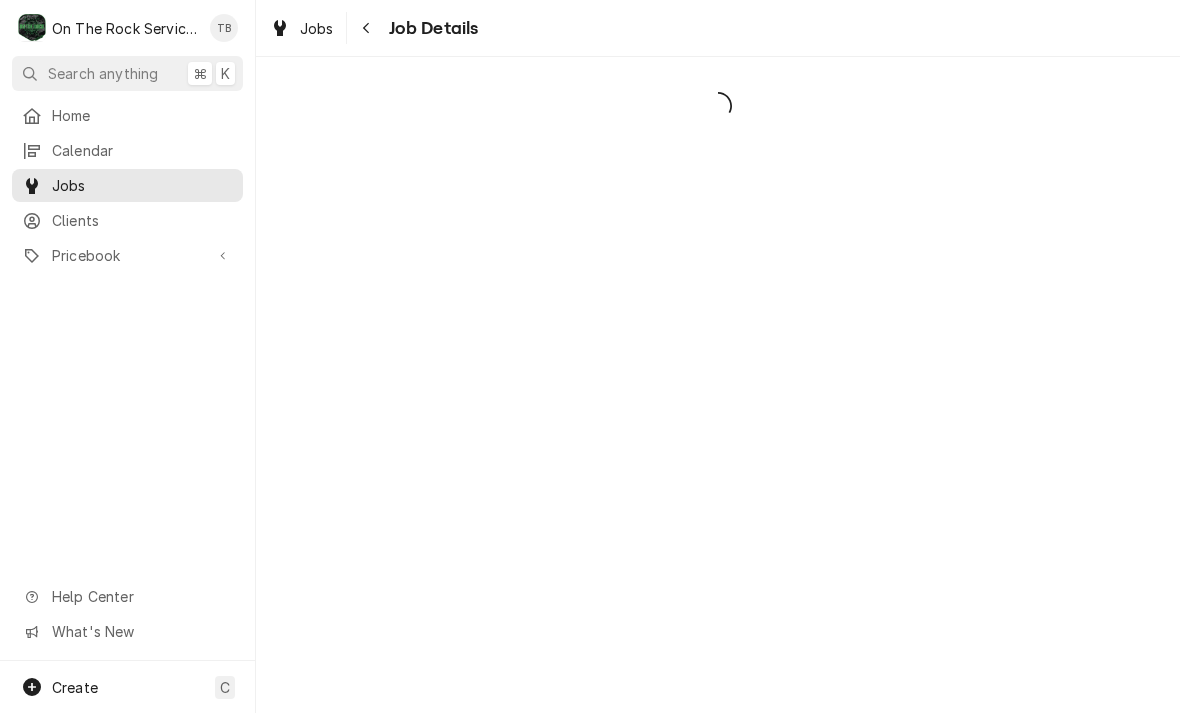 scroll, scrollTop: 0, scrollLeft: 0, axis: both 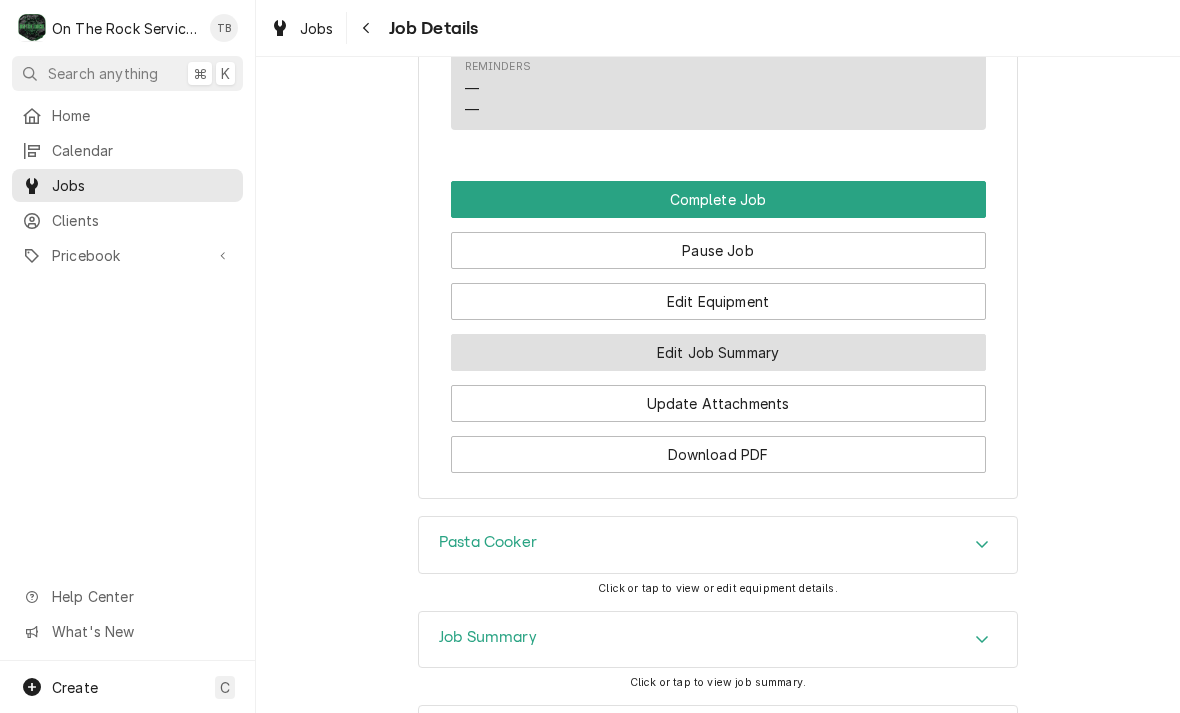 click on "Edit Job Summary" at bounding box center (718, 352) 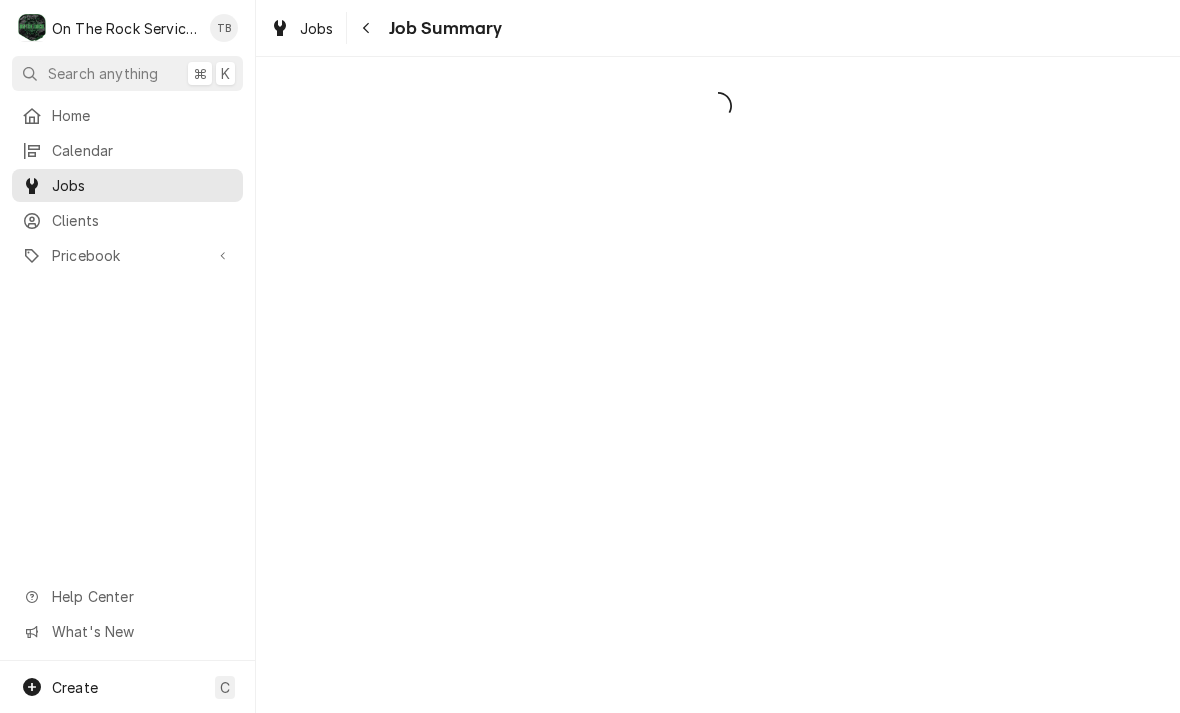 scroll, scrollTop: 0, scrollLeft: 0, axis: both 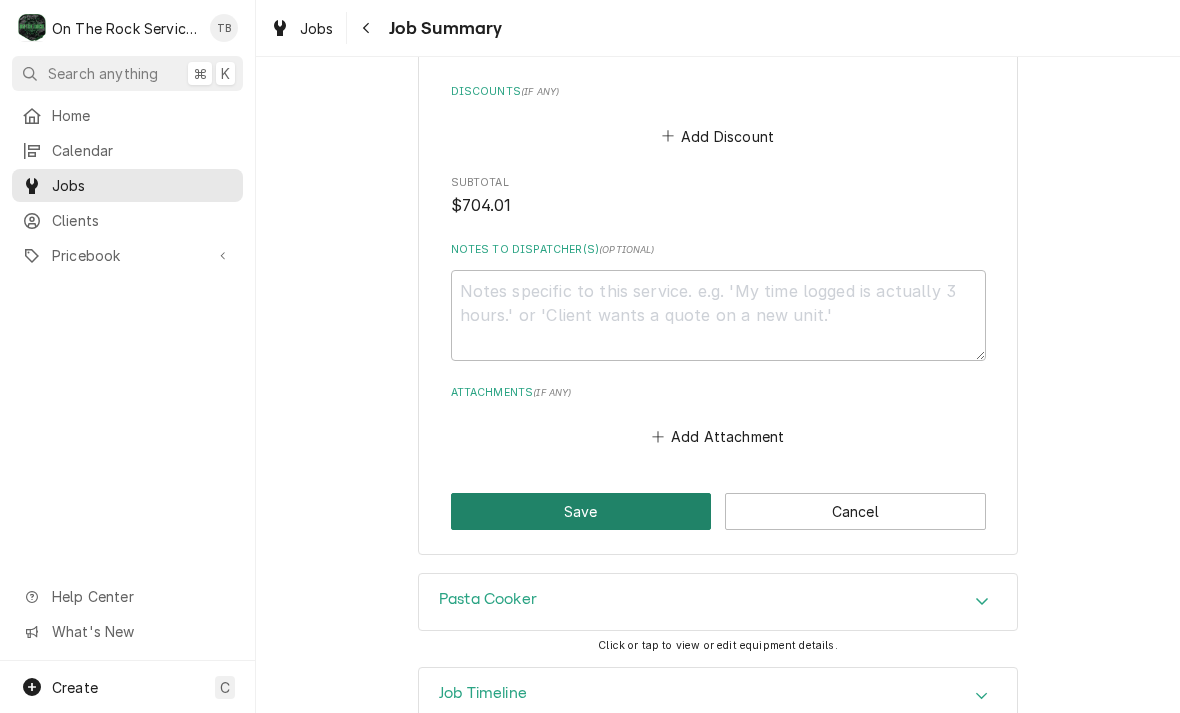 click on "Save" at bounding box center (581, 511) 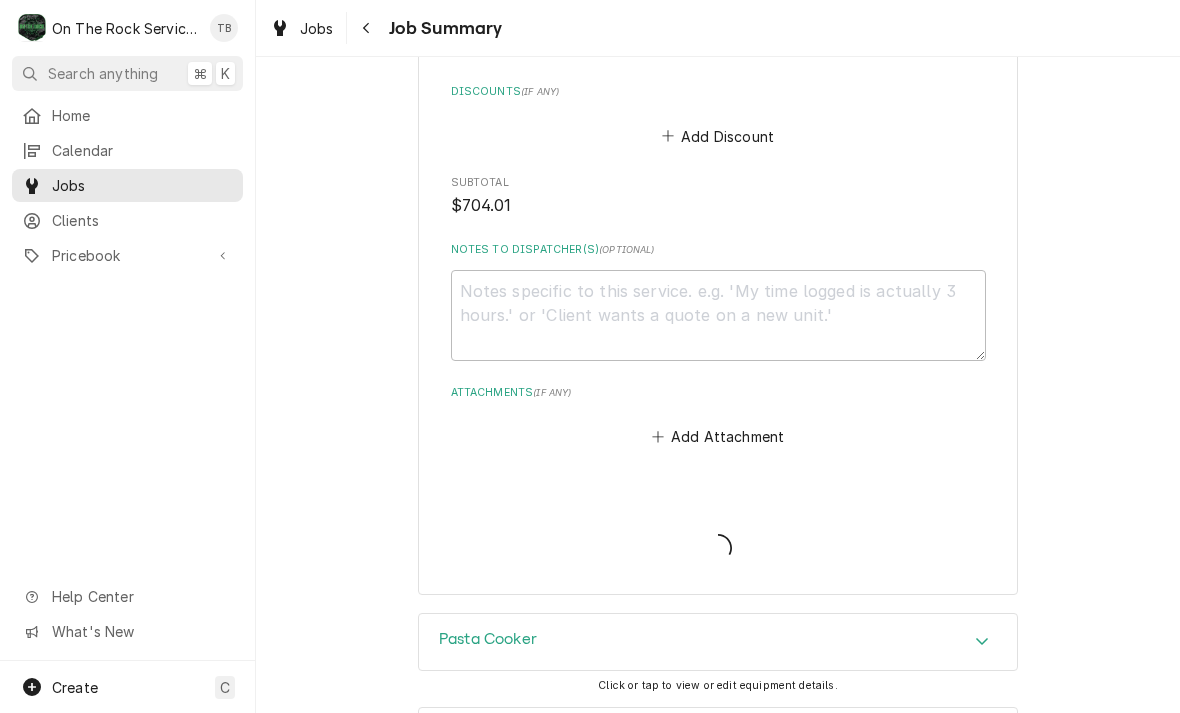type on "x" 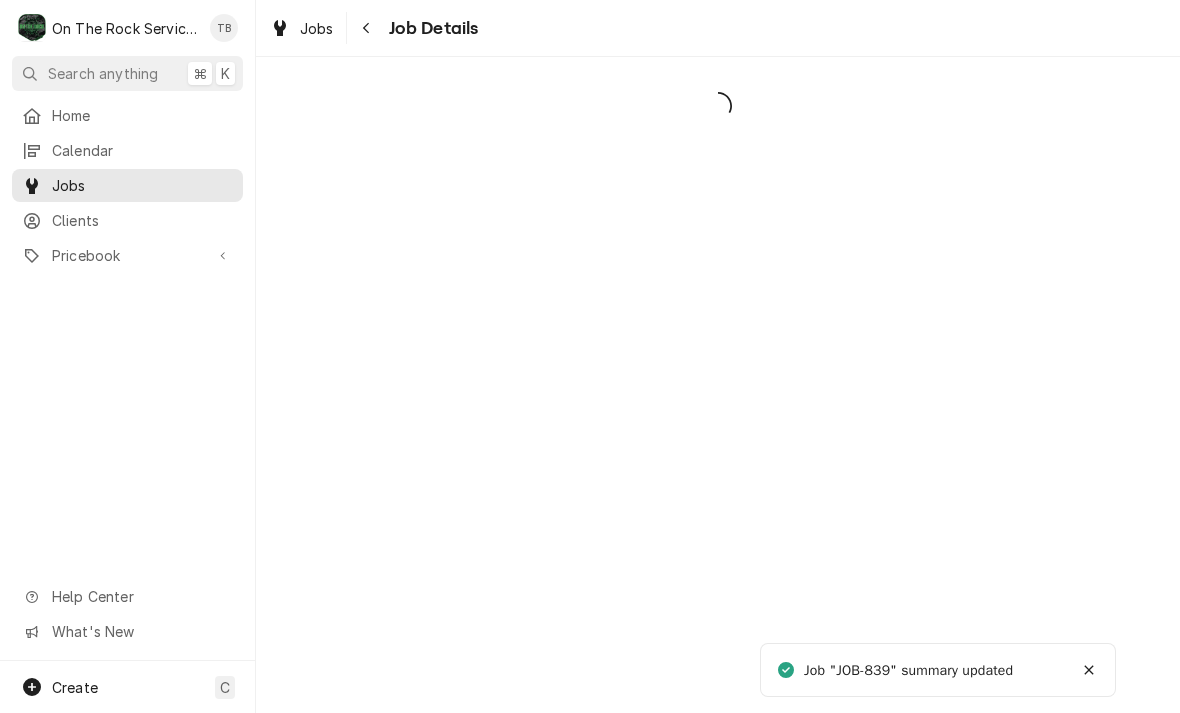 scroll, scrollTop: 0, scrollLeft: 0, axis: both 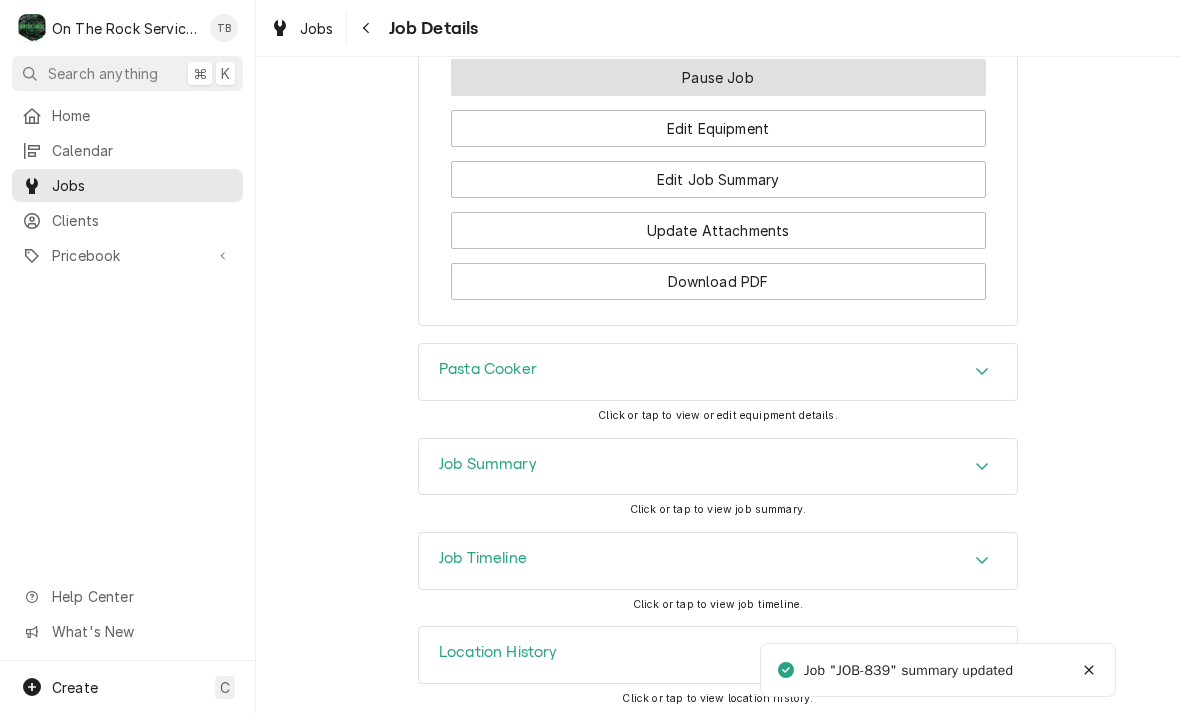 click on "Pause Job" at bounding box center [718, 77] 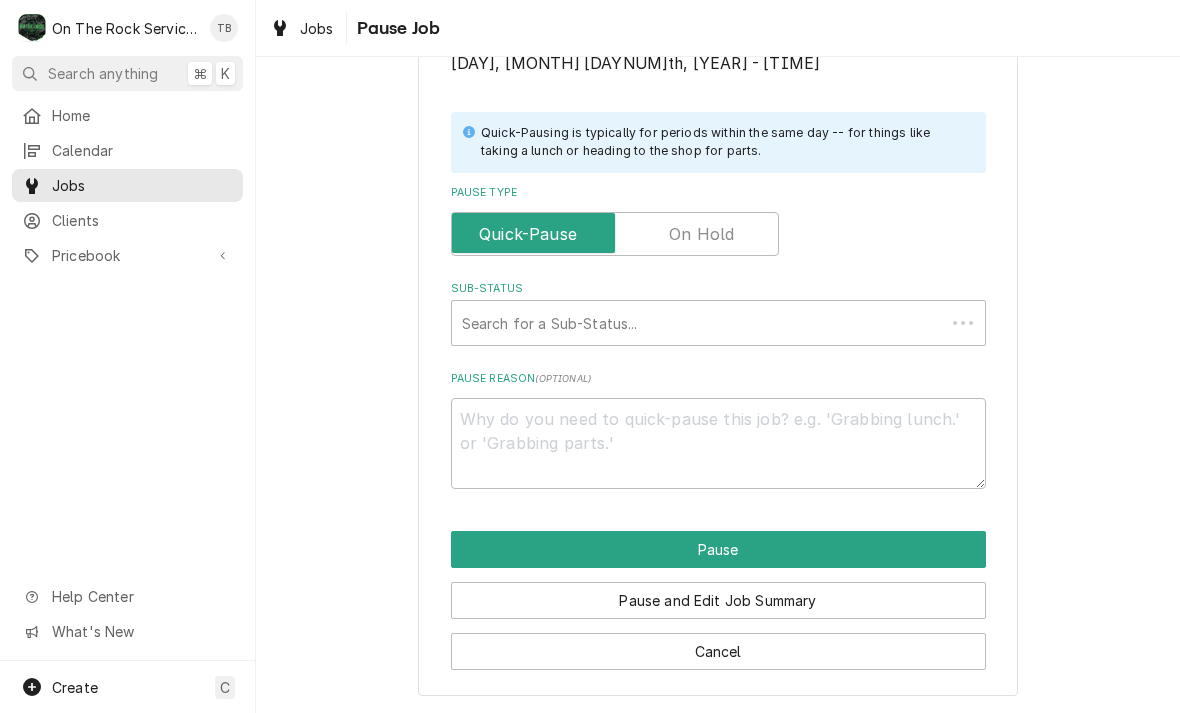 scroll, scrollTop: 0, scrollLeft: 0, axis: both 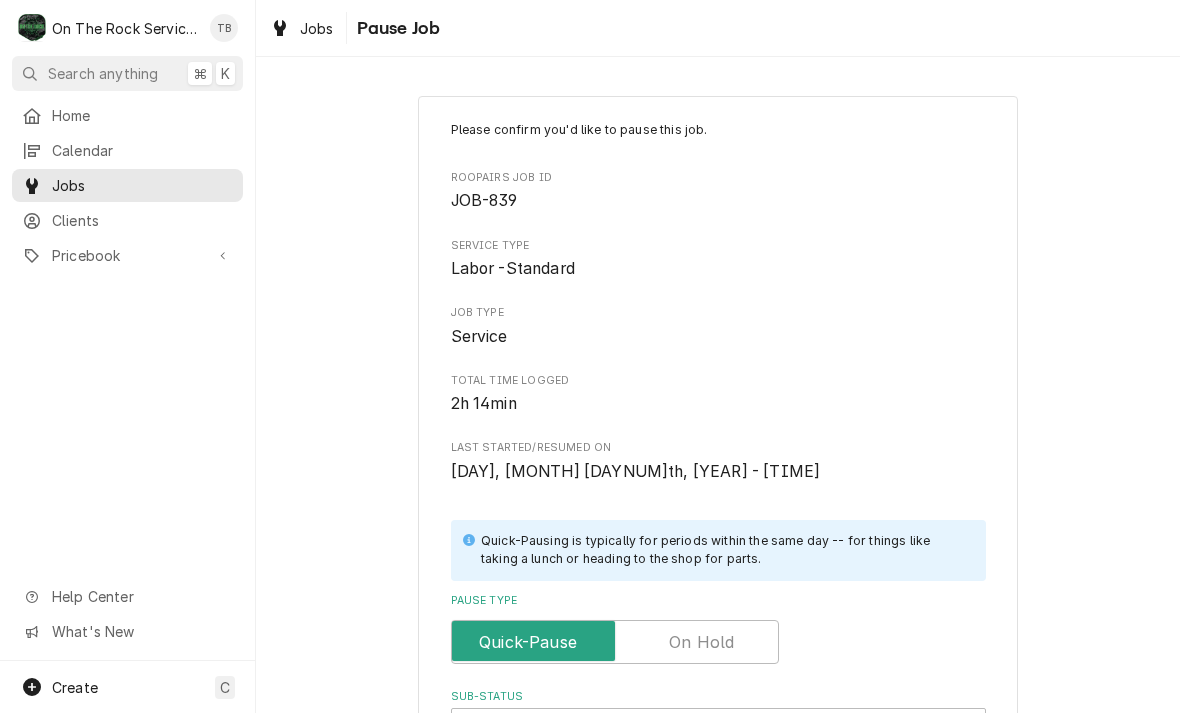 click at bounding box center [615, 642] 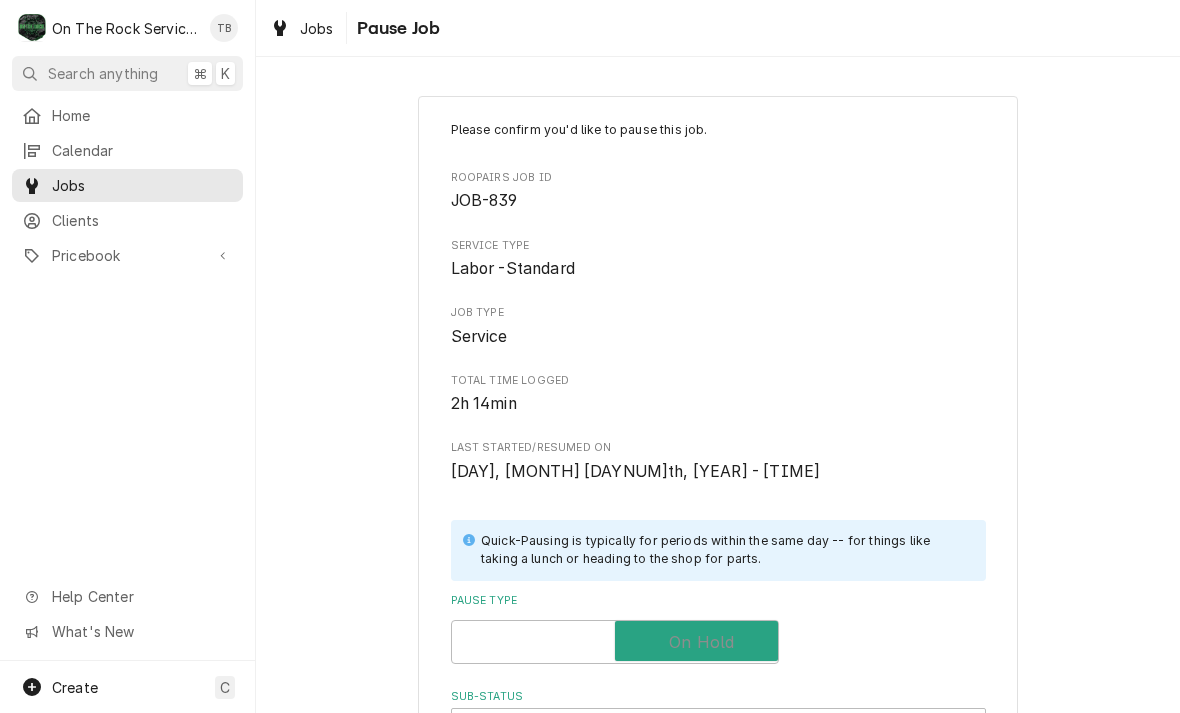 checkbox on "true" 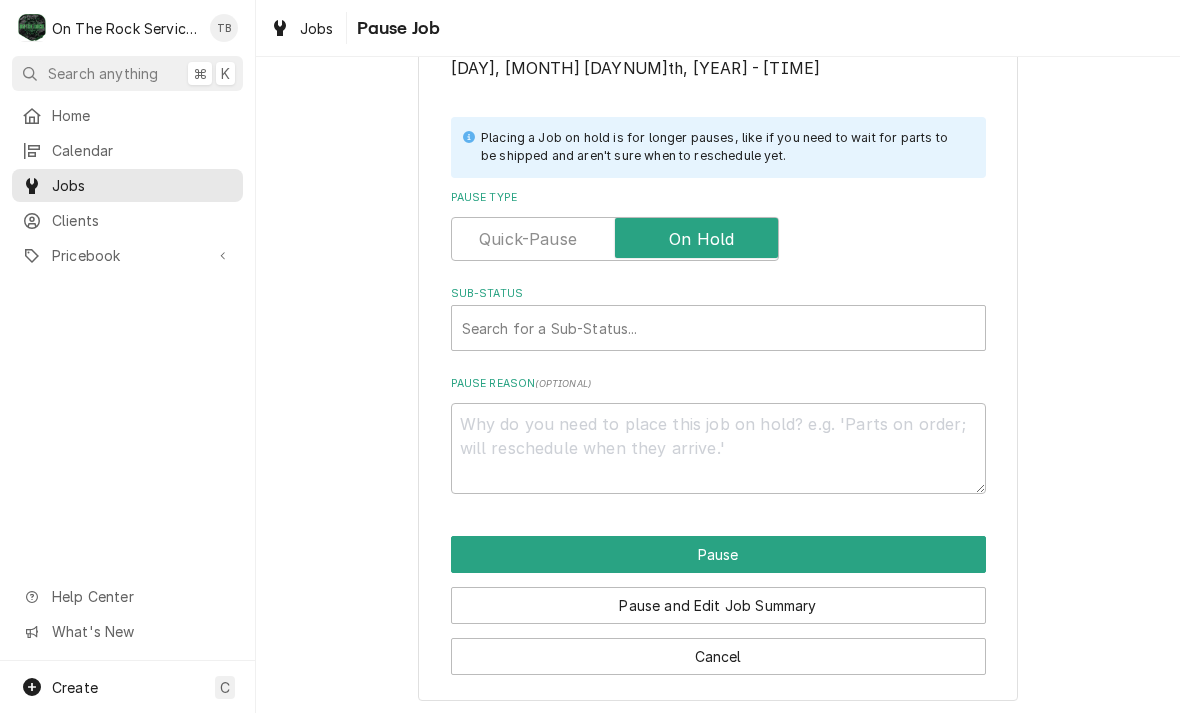 scroll, scrollTop: 402, scrollLeft: 0, axis: vertical 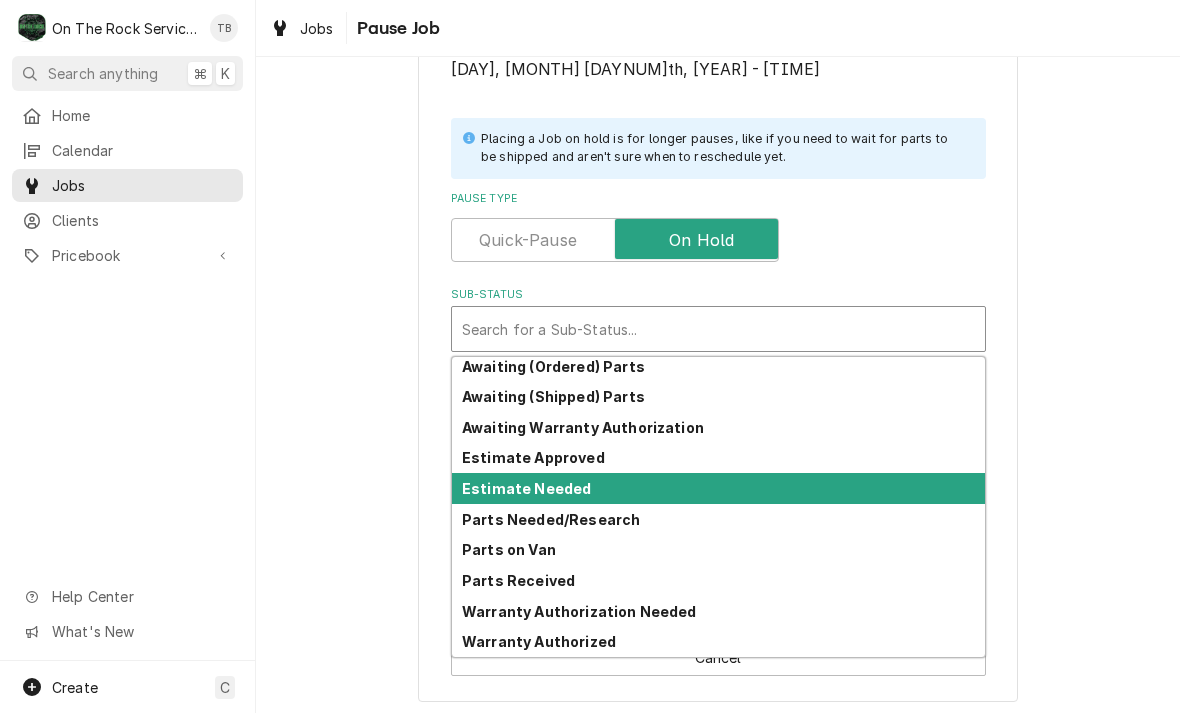 click on "Estimate Needed" at bounding box center [718, 488] 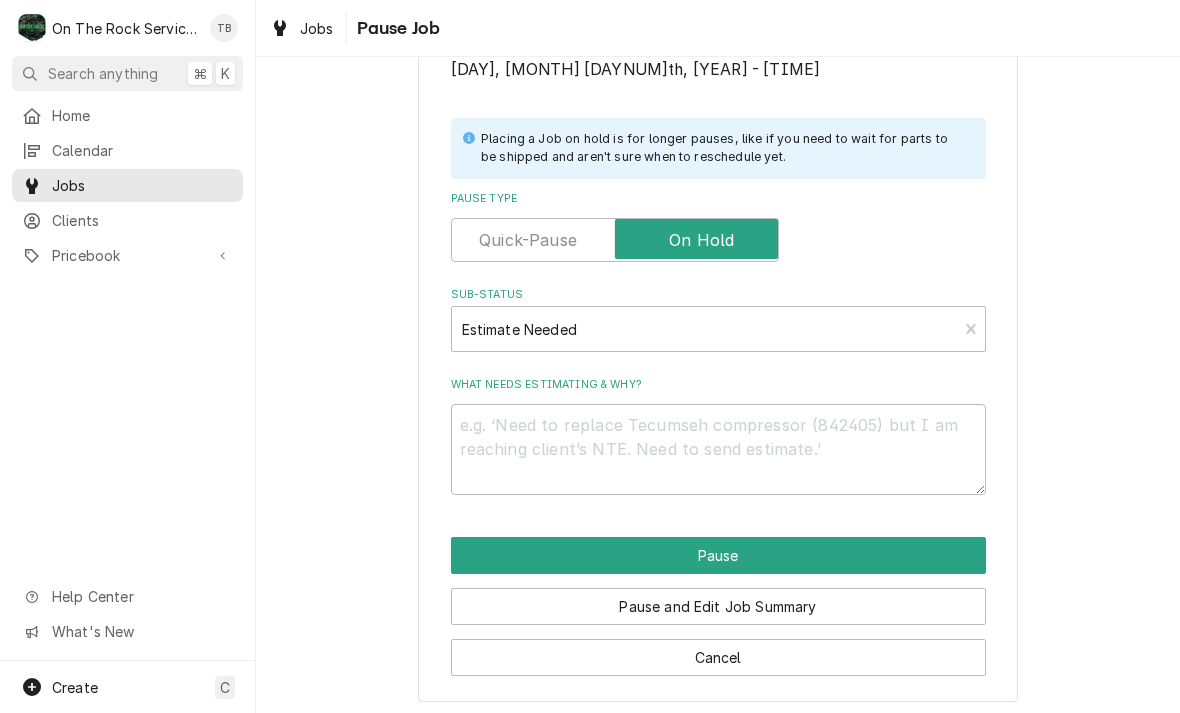scroll, scrollTop: 378, scrollLeft: 0, axis: vertical 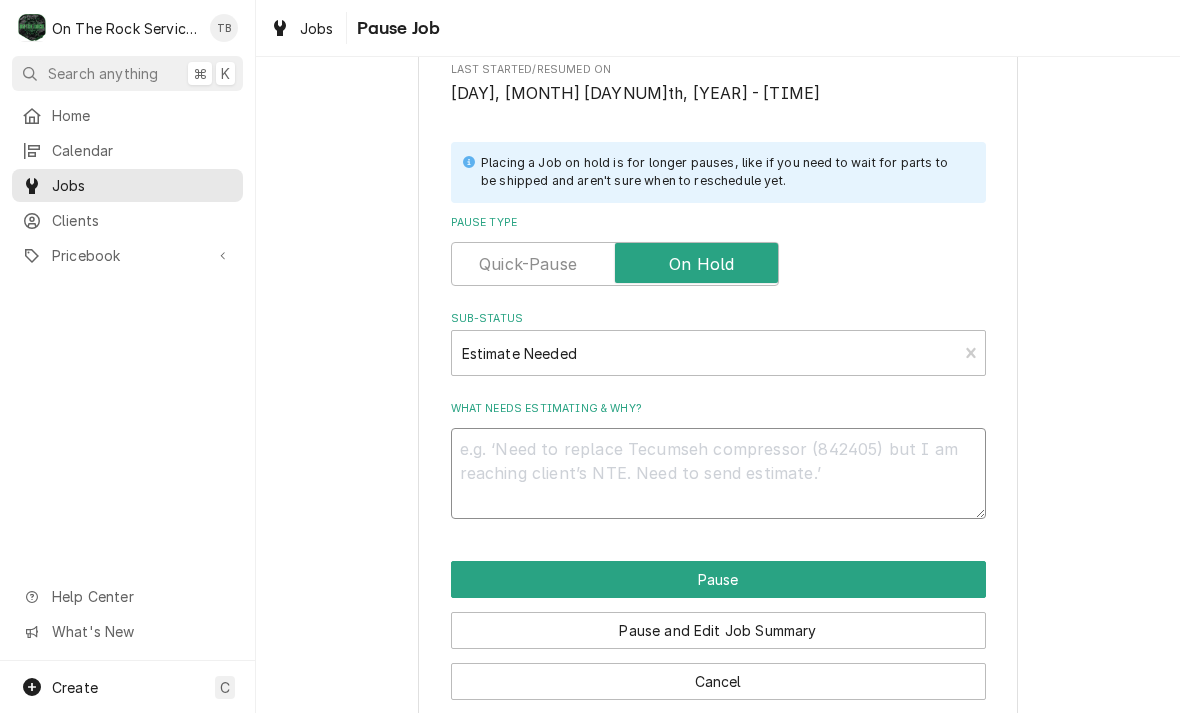 click on "What needs estimating & why?" at bounding box center (718, 473) 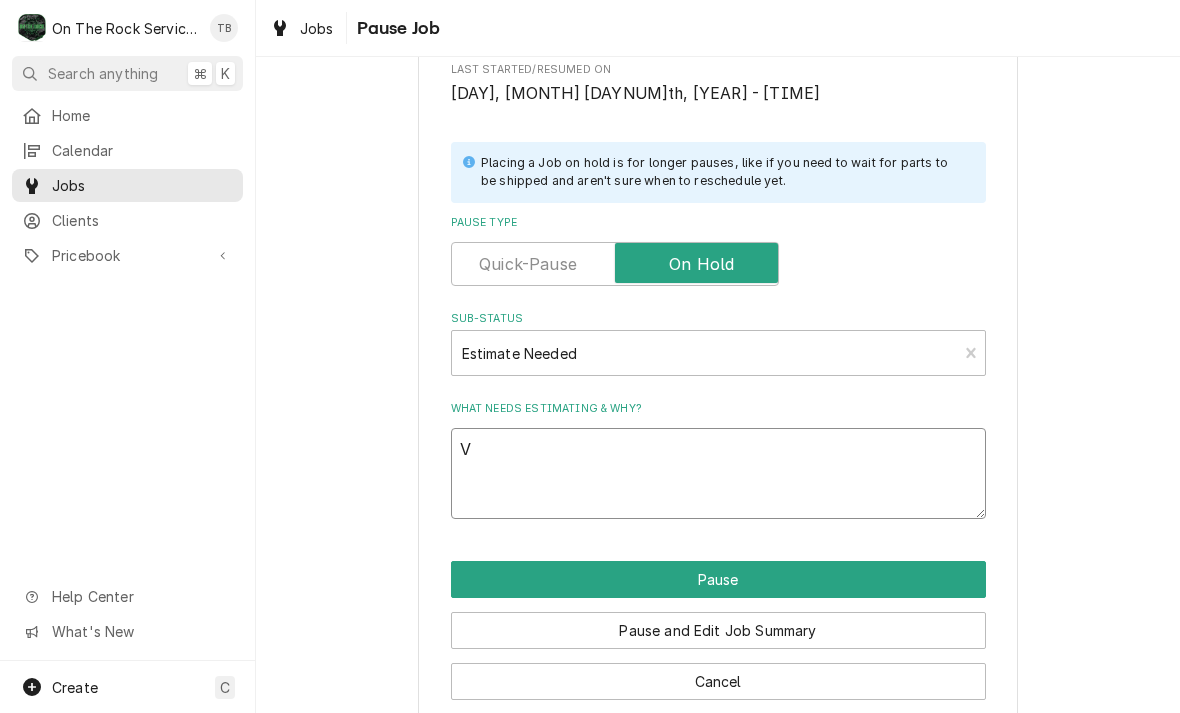 type on "Va" 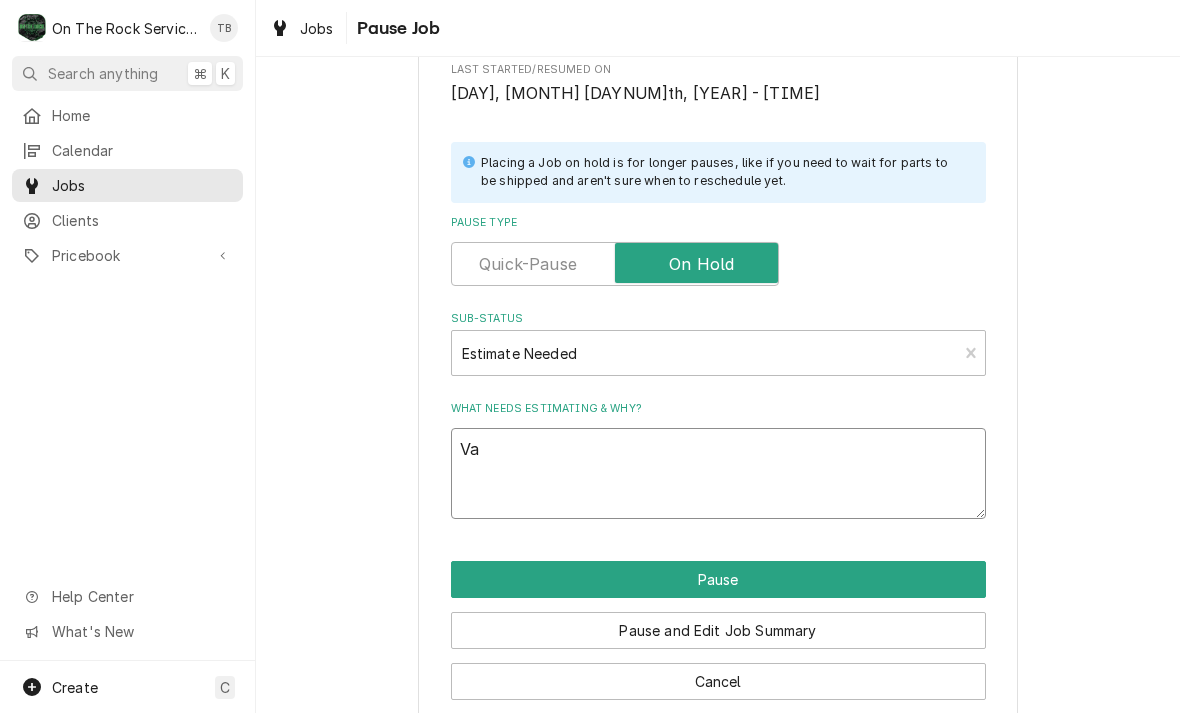 type on "x" 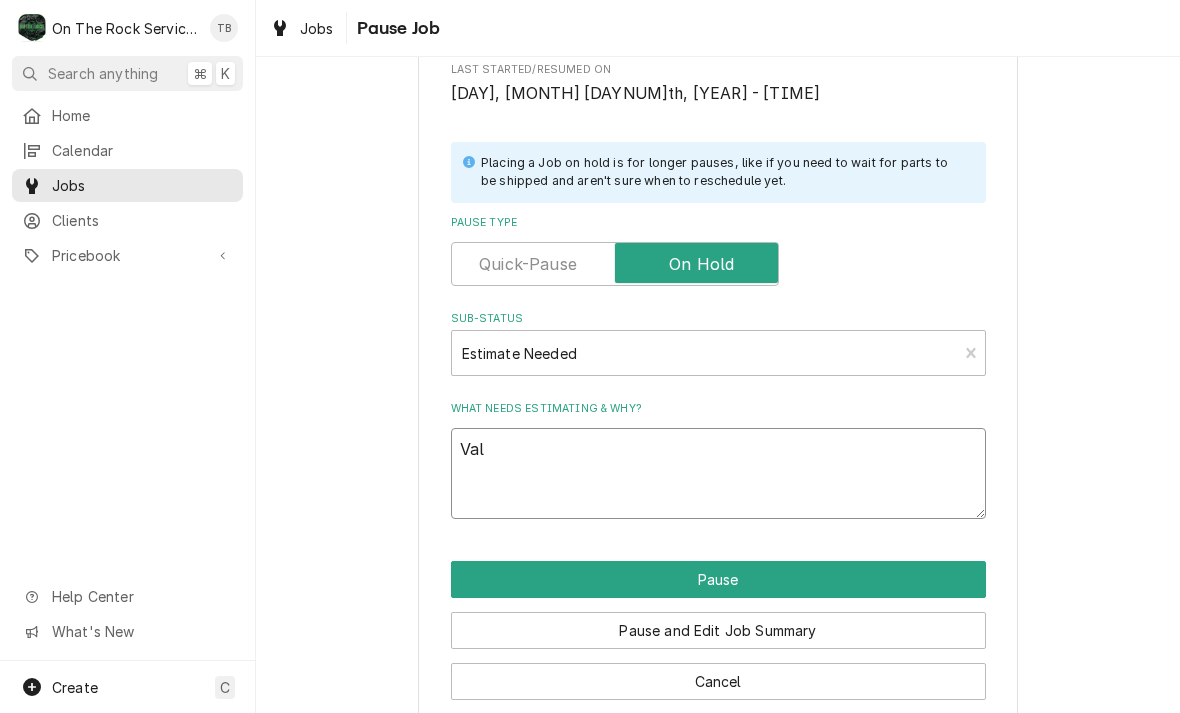 type on "x" 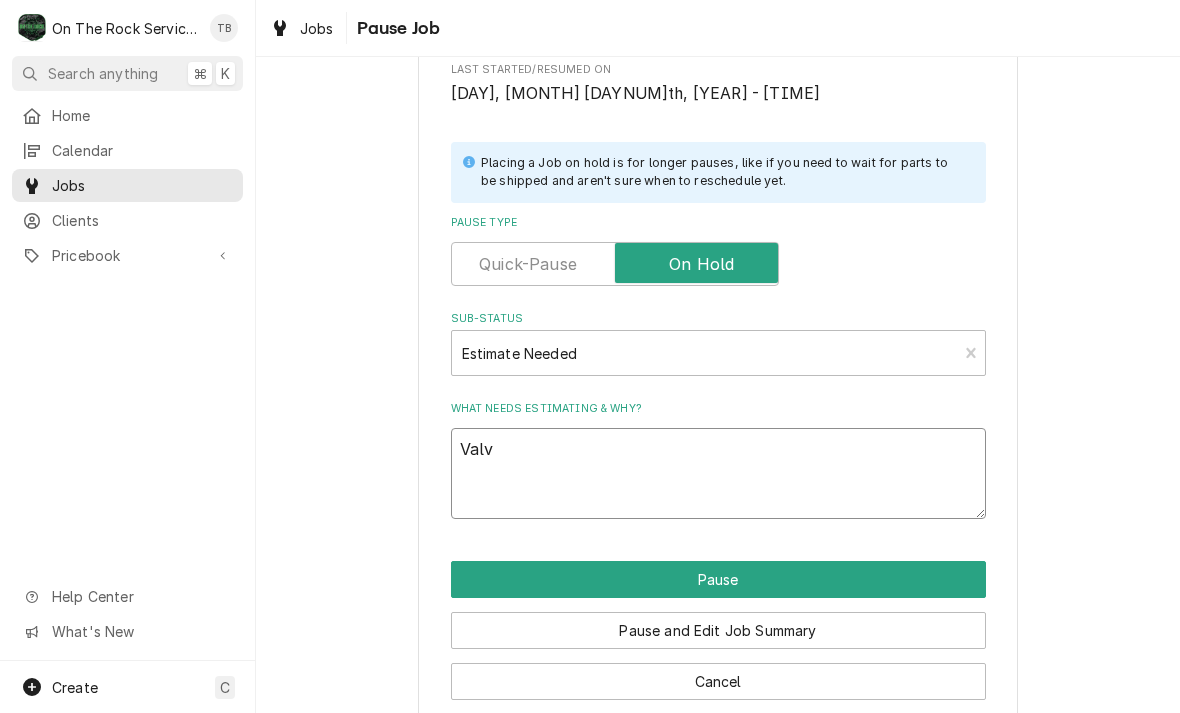 type on "Valve" 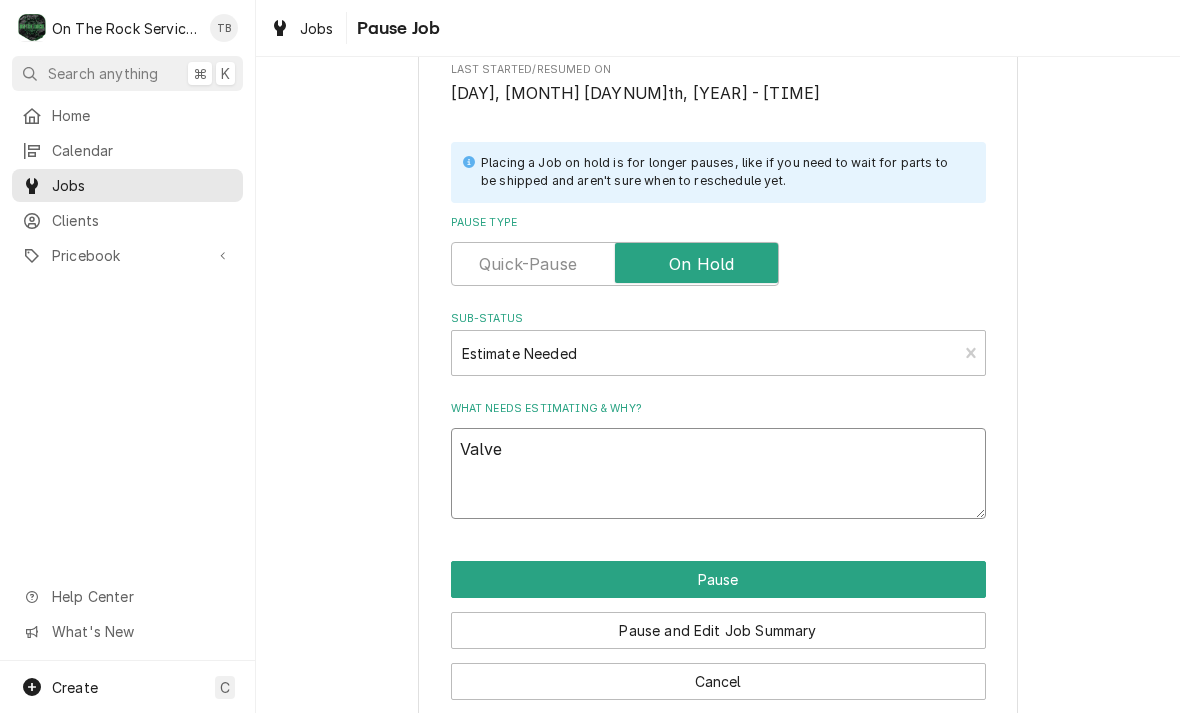 type on "x" 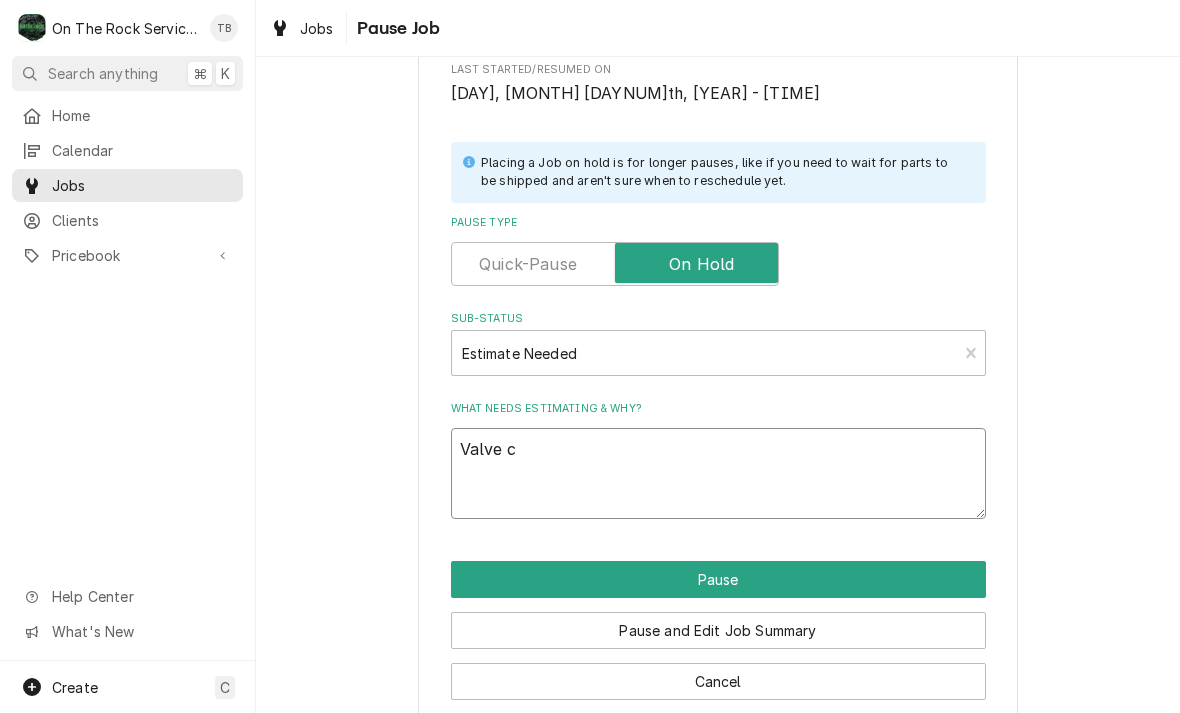 type on "x" 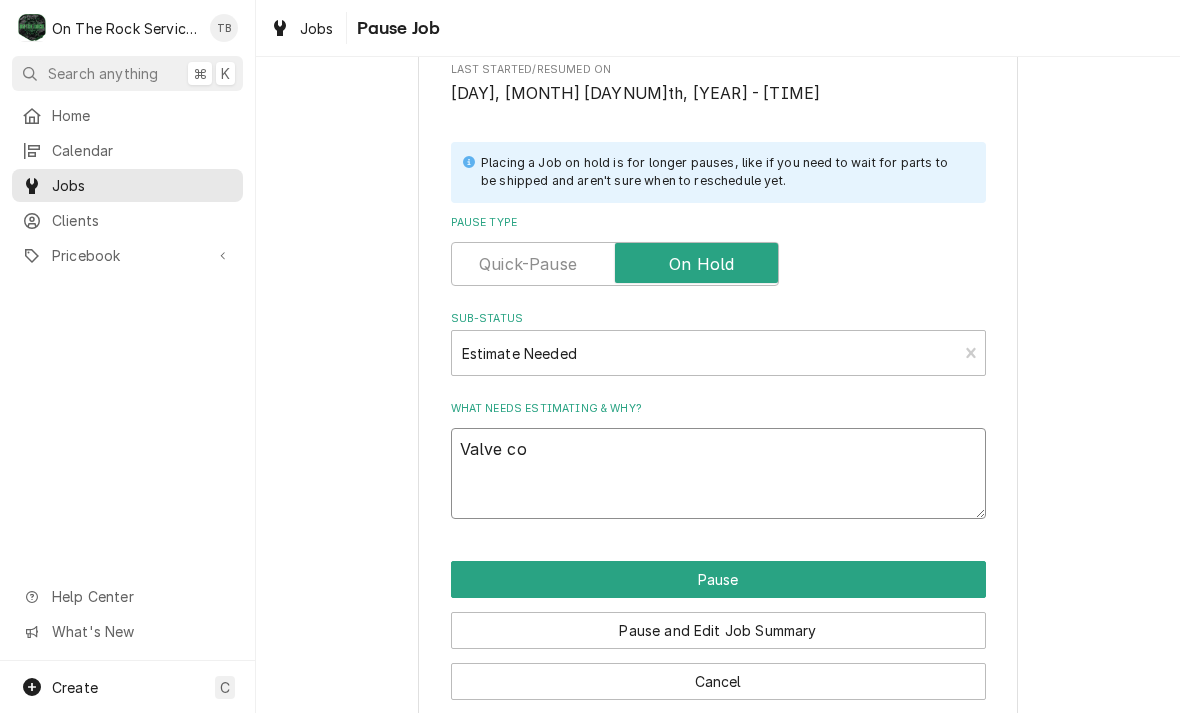 type on "x" 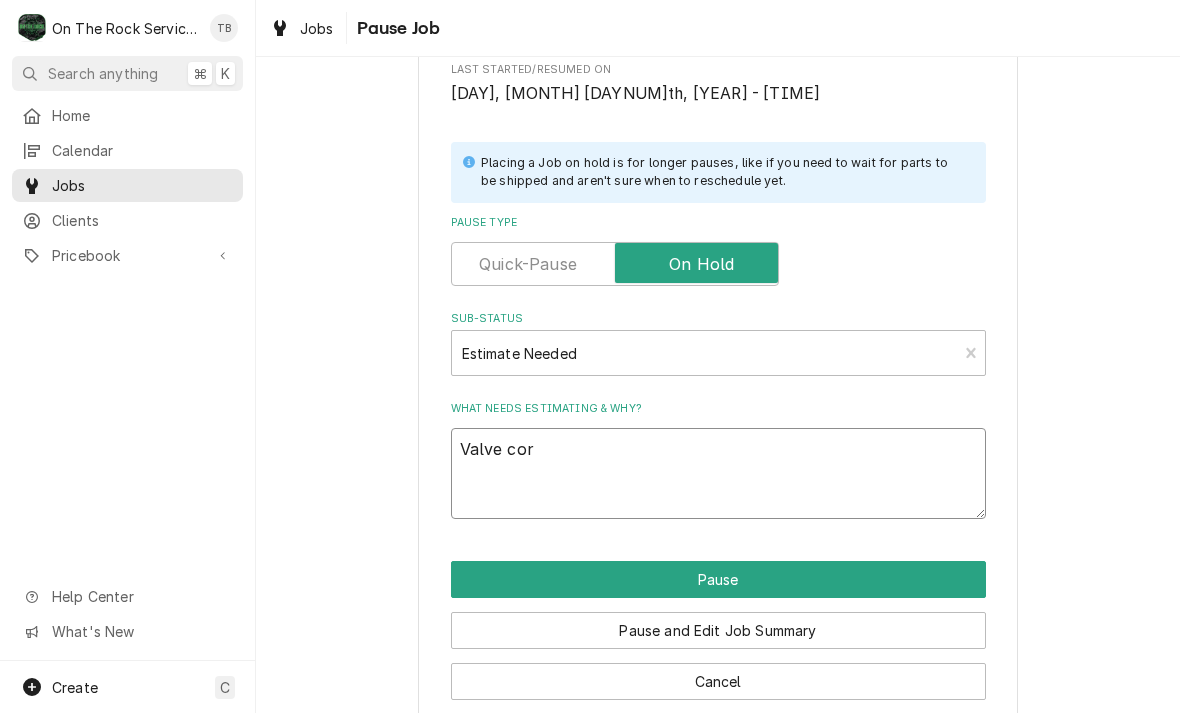 type on "x" 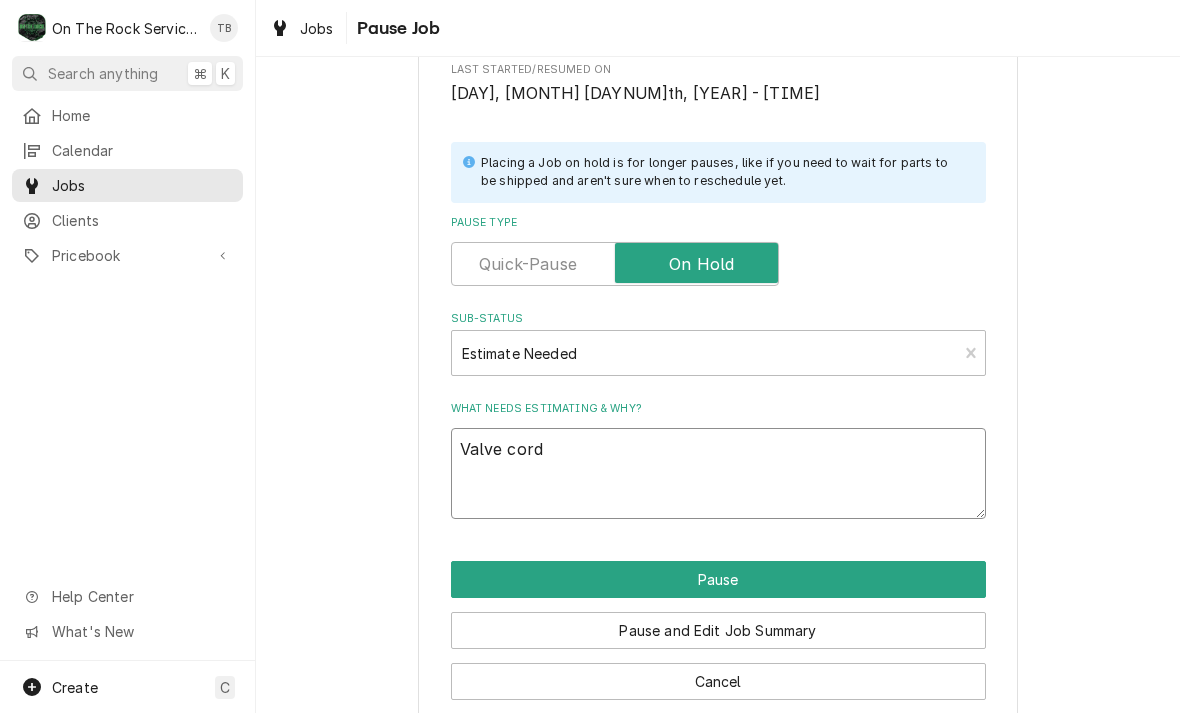 type on "x" 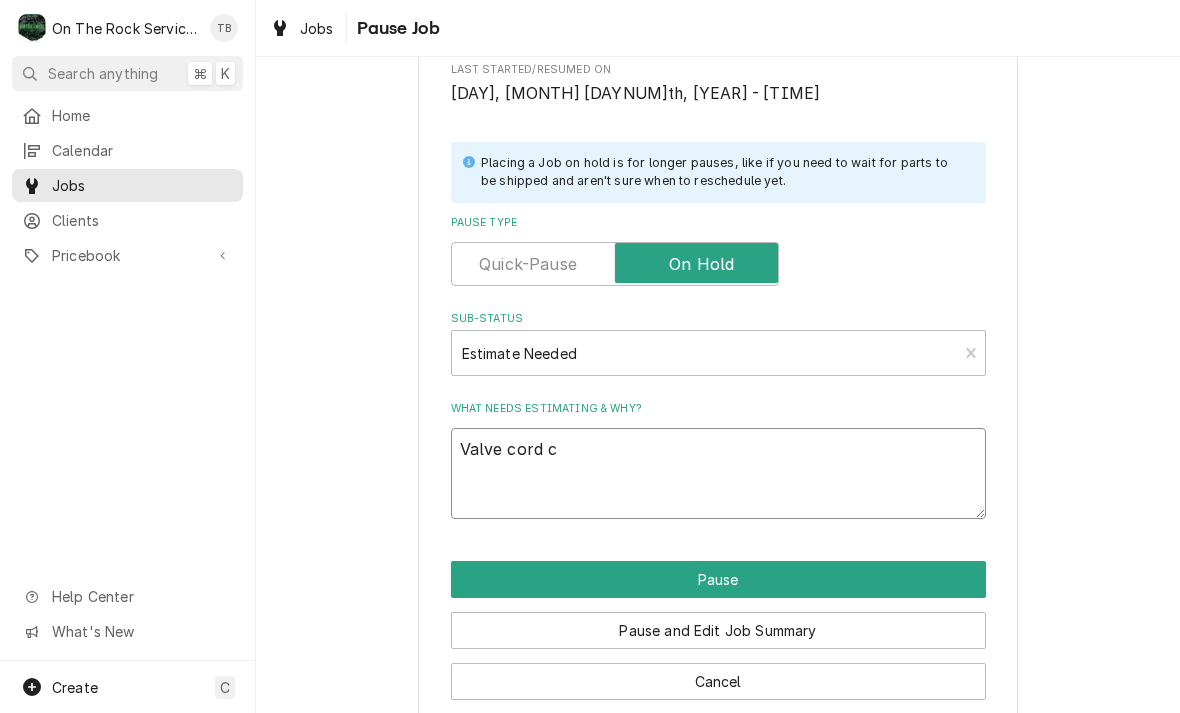 type on "x" 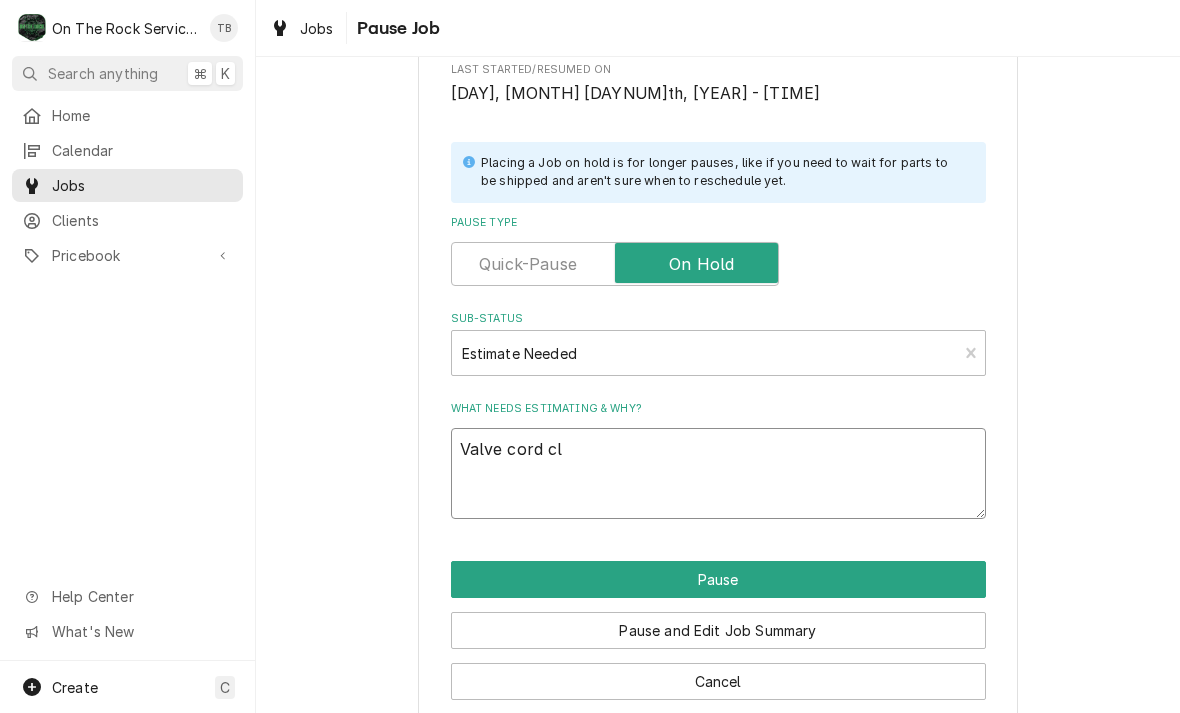 type on "x" 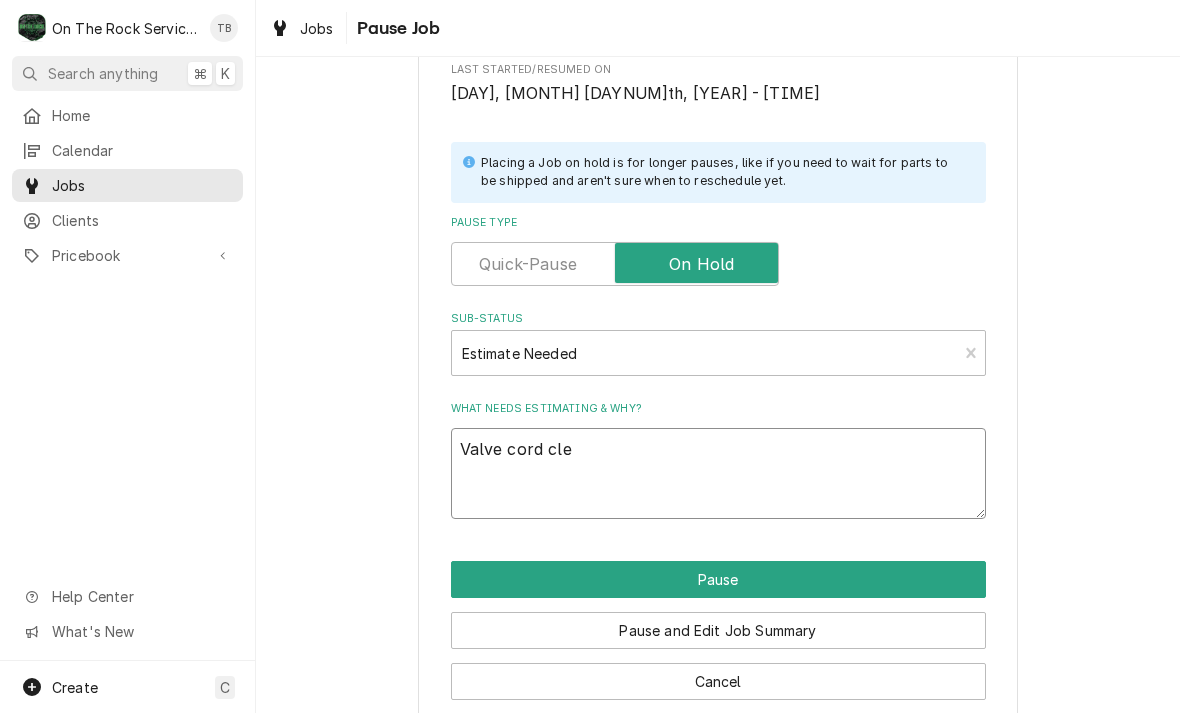 type on "x" 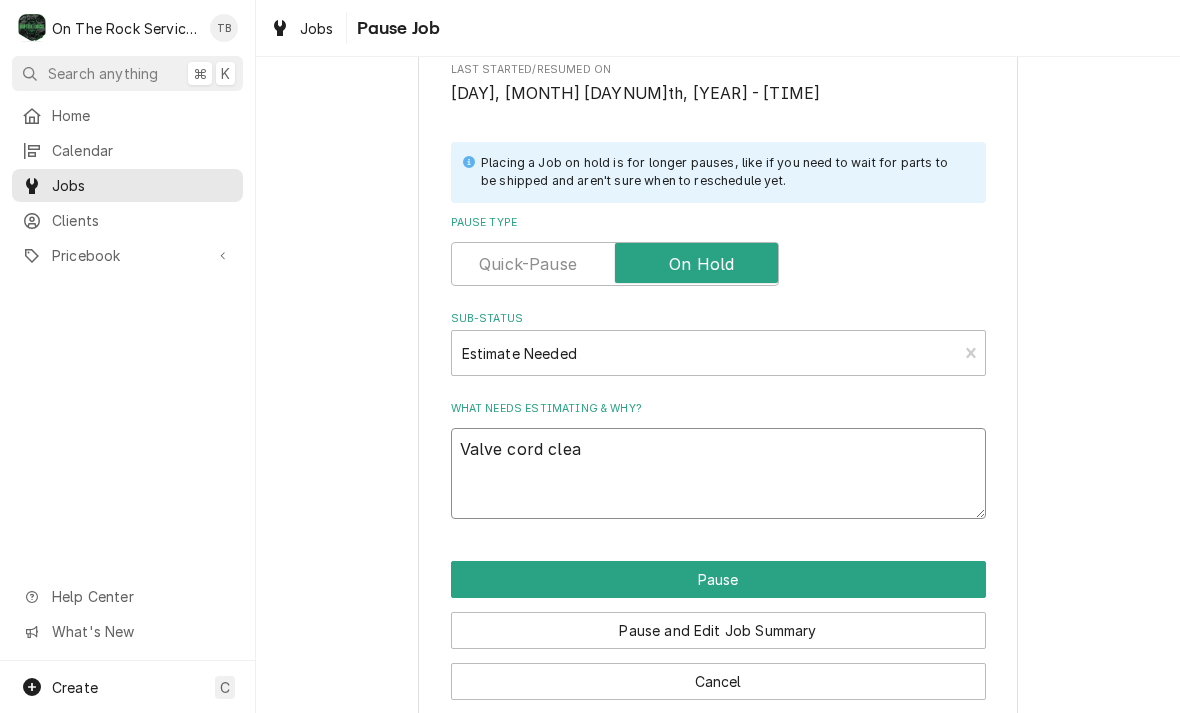 type on "x" 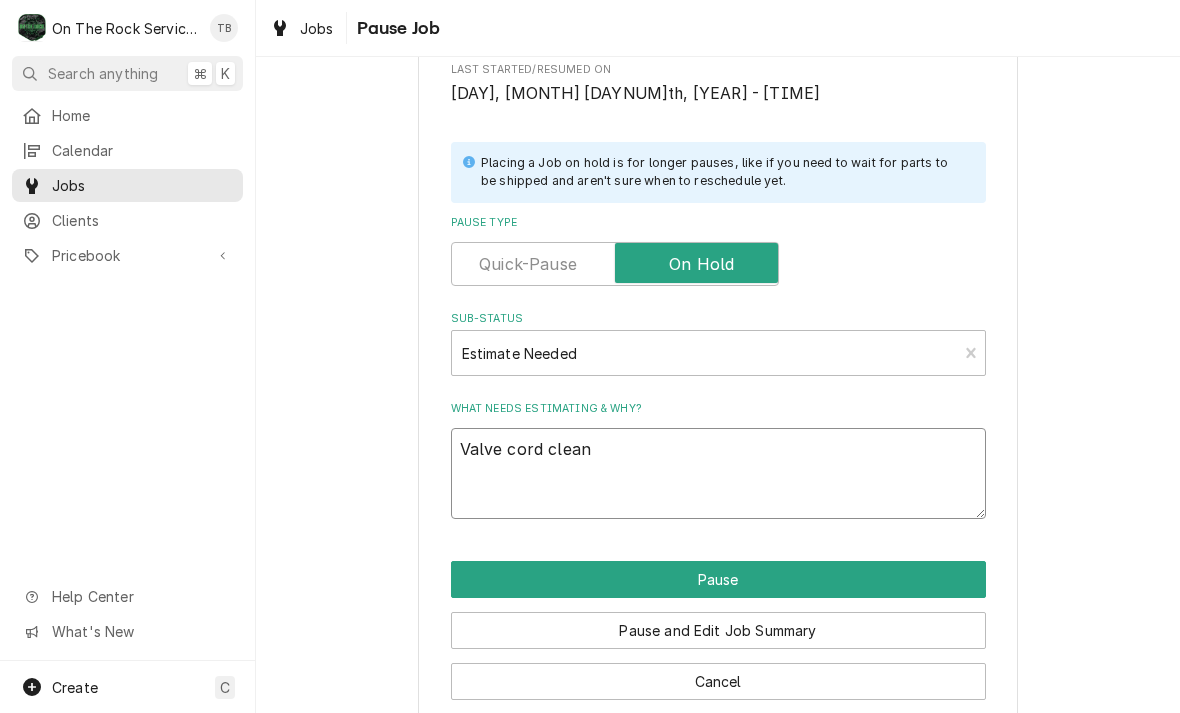 type on "x" 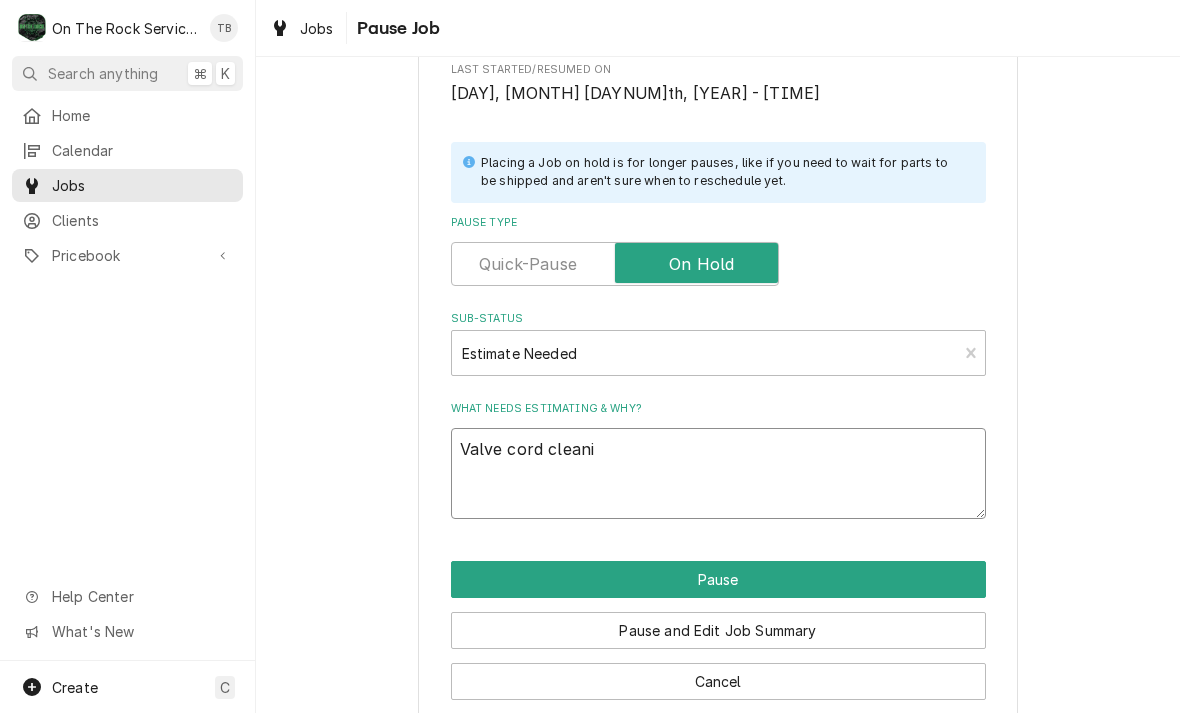 type on "x" 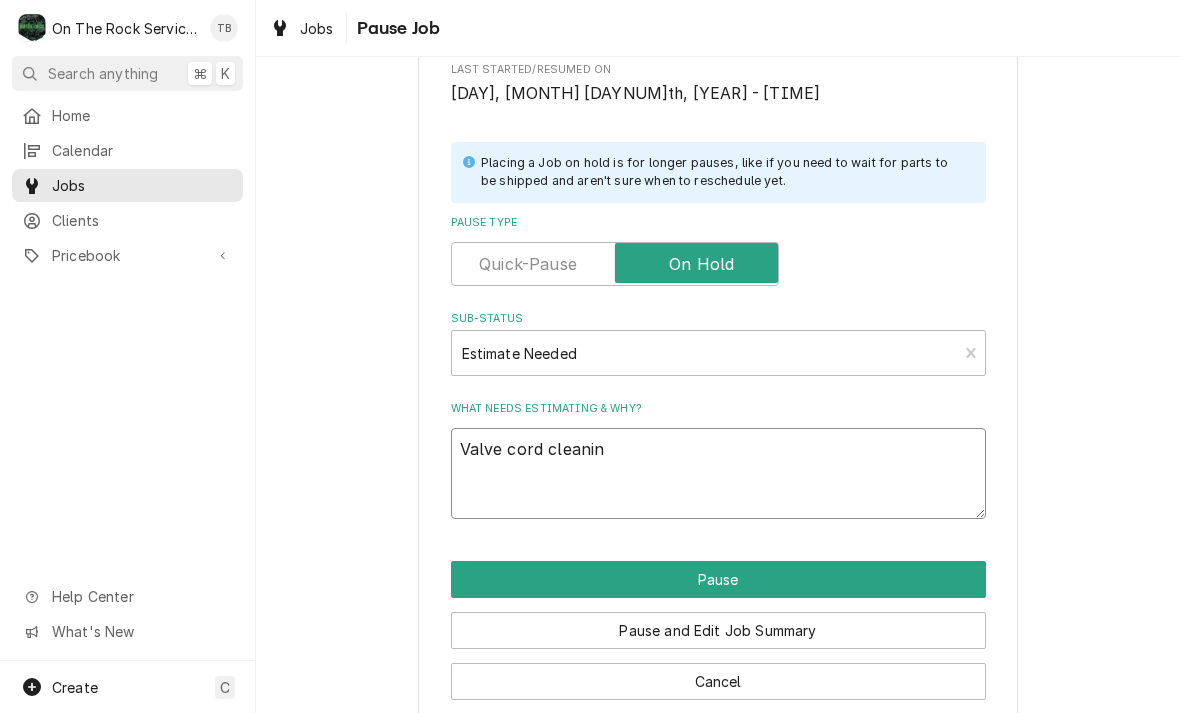 type on "x" 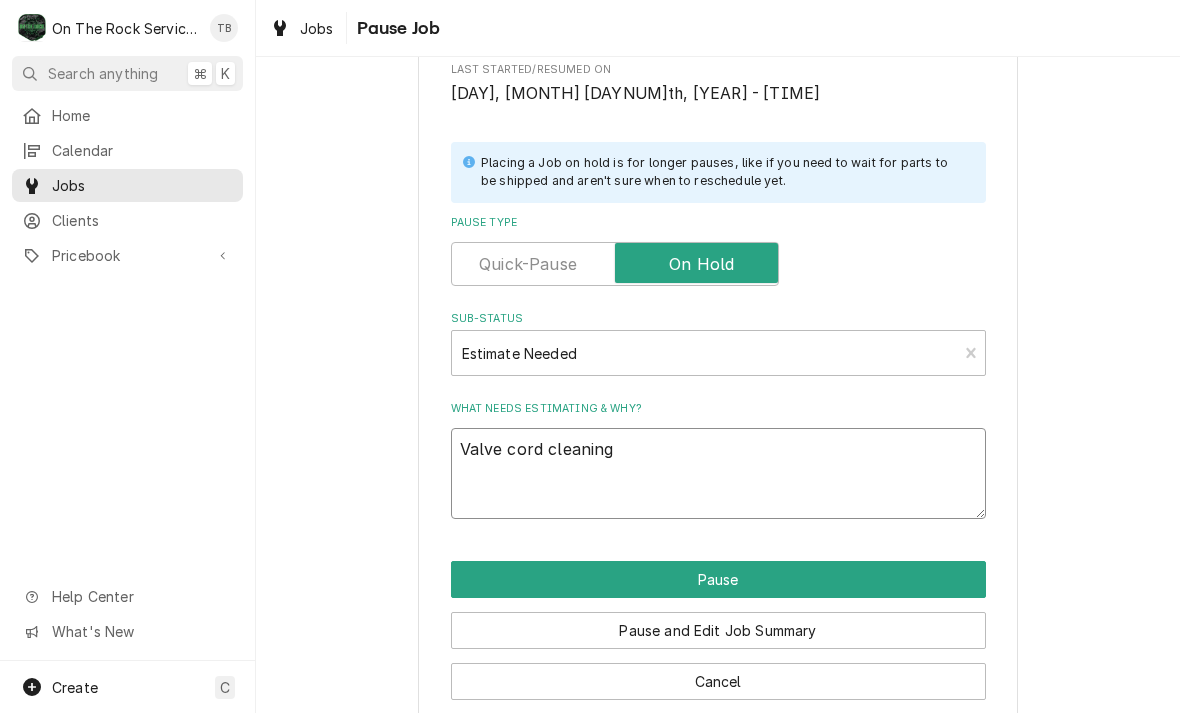 type on "x" 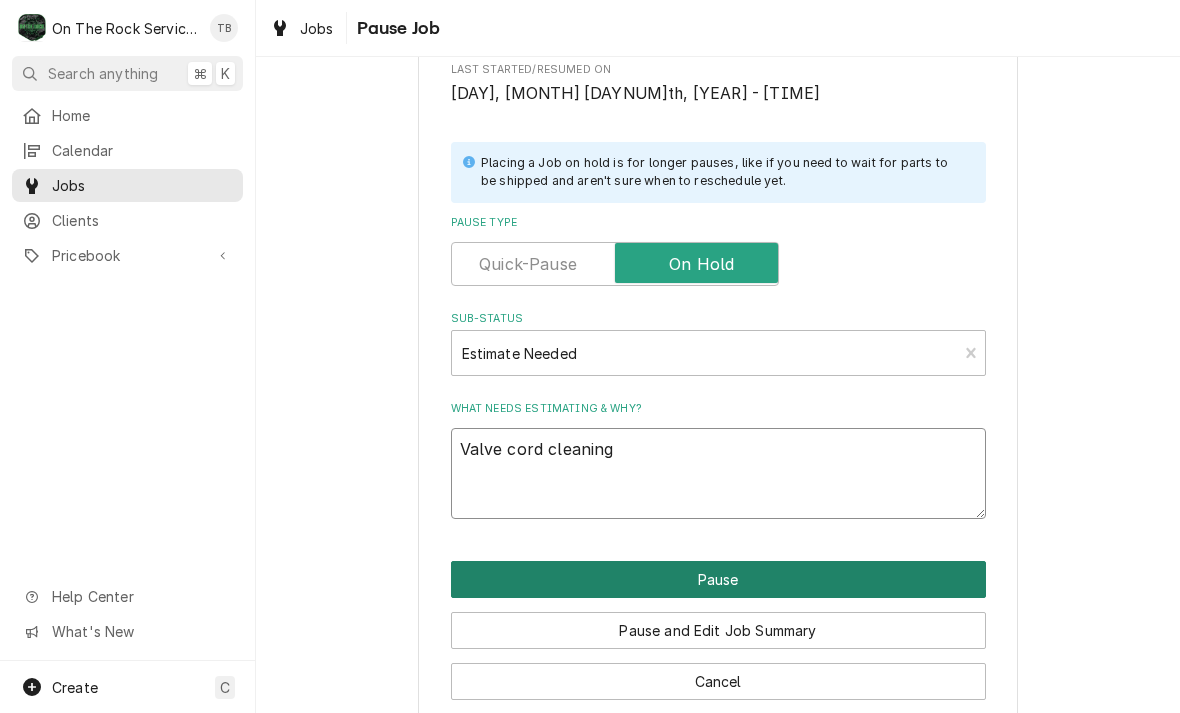 type on "Valve cord cleaning" 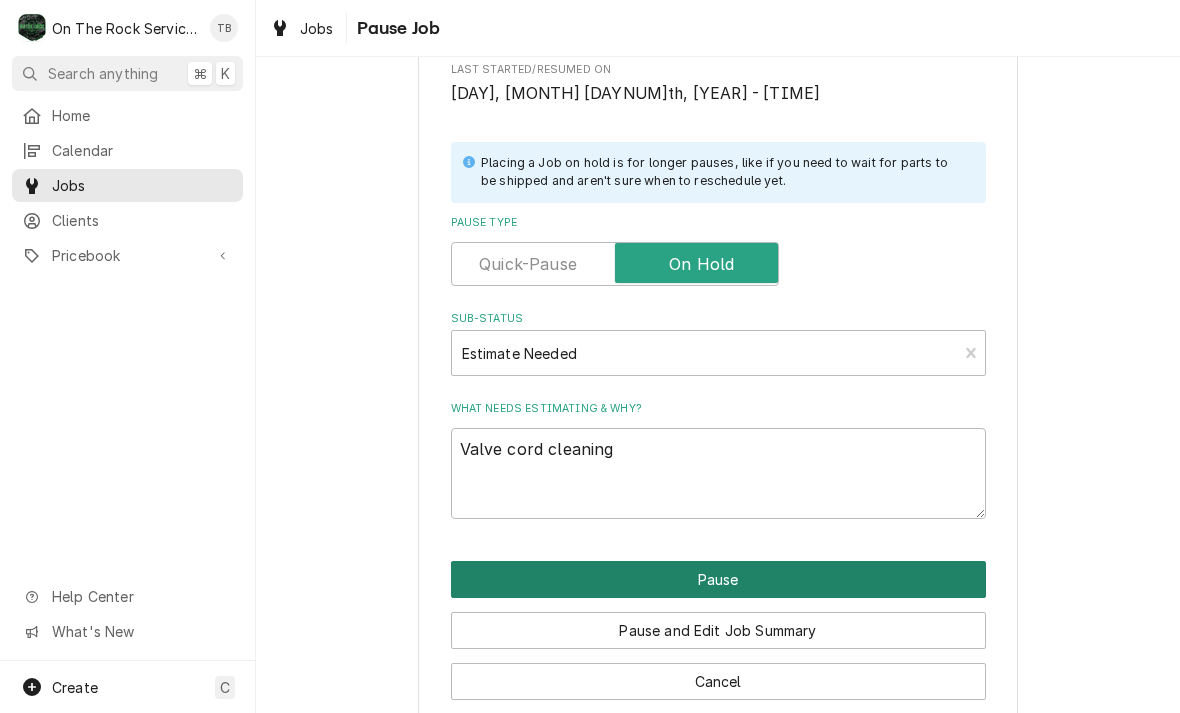 click on "Pause" at bounding box center [718, 579] 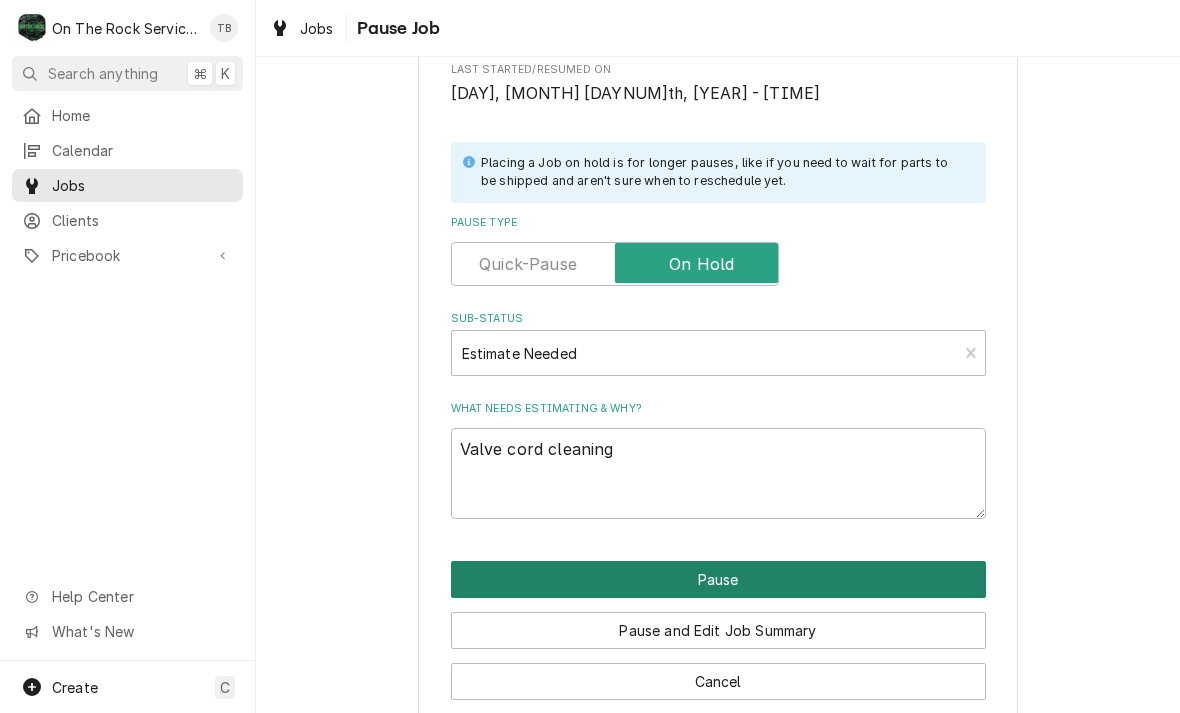click on "Pause" at bounding box center (718, 579) 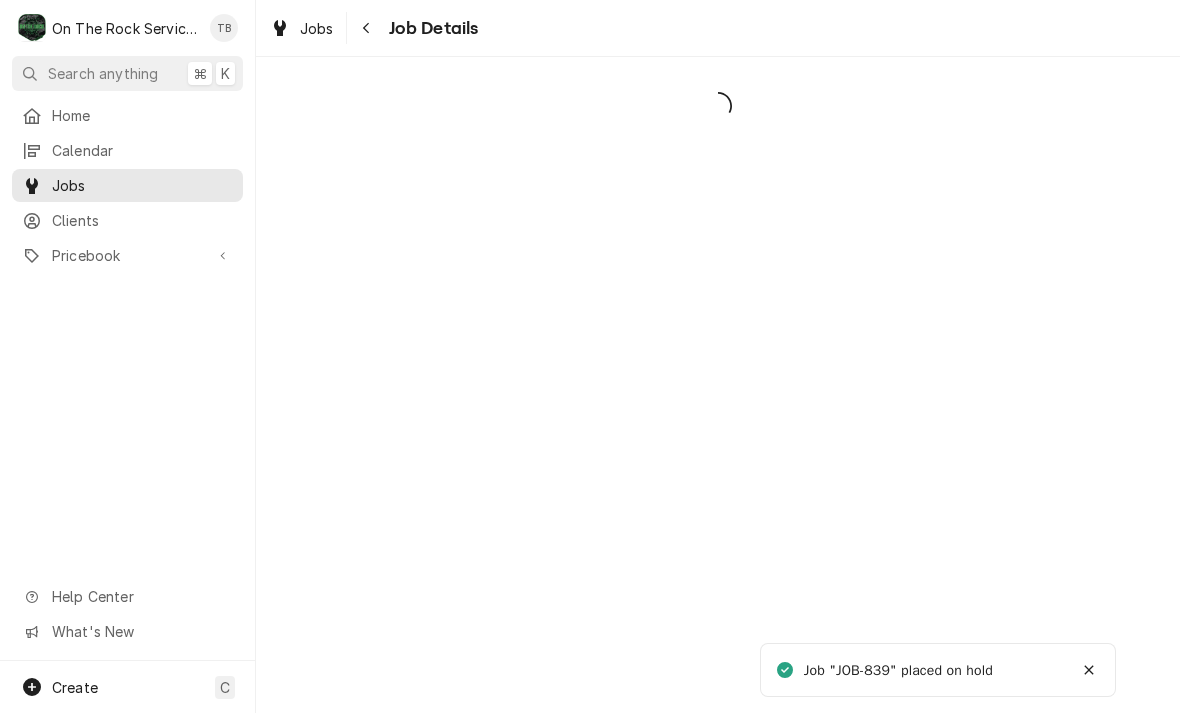 scroll, scrollTop: 0, scrollLeft: 0, axis: both 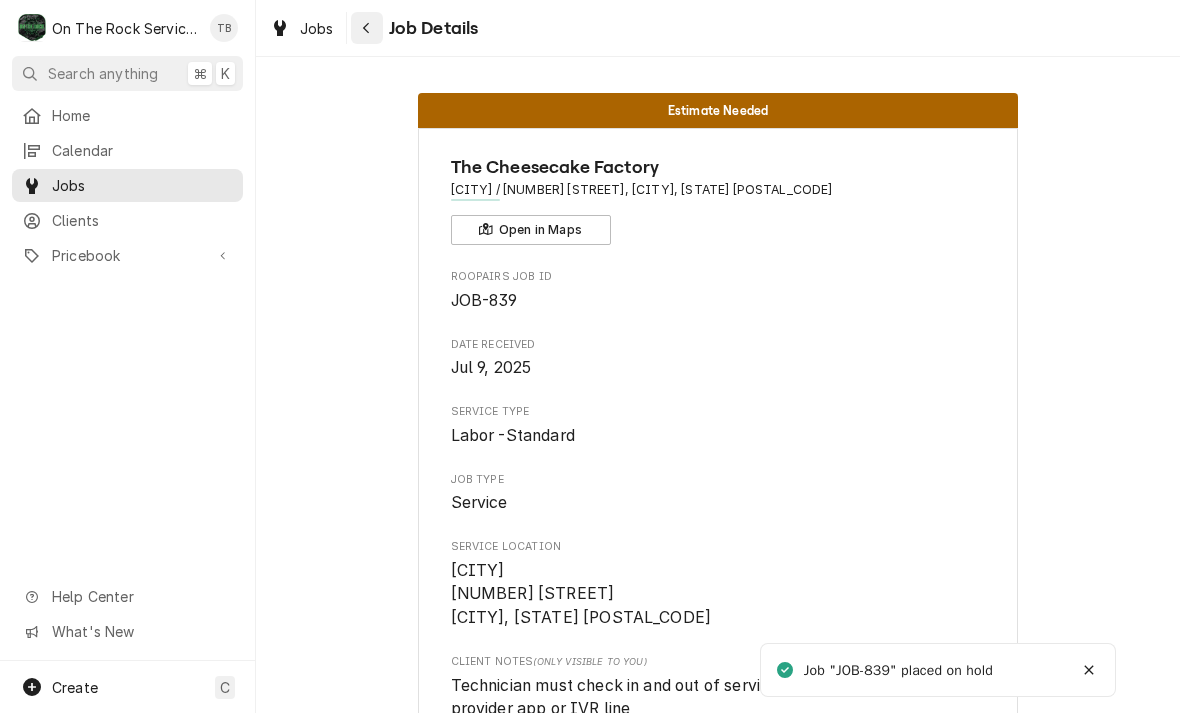 click at bounding box center [367, 28] 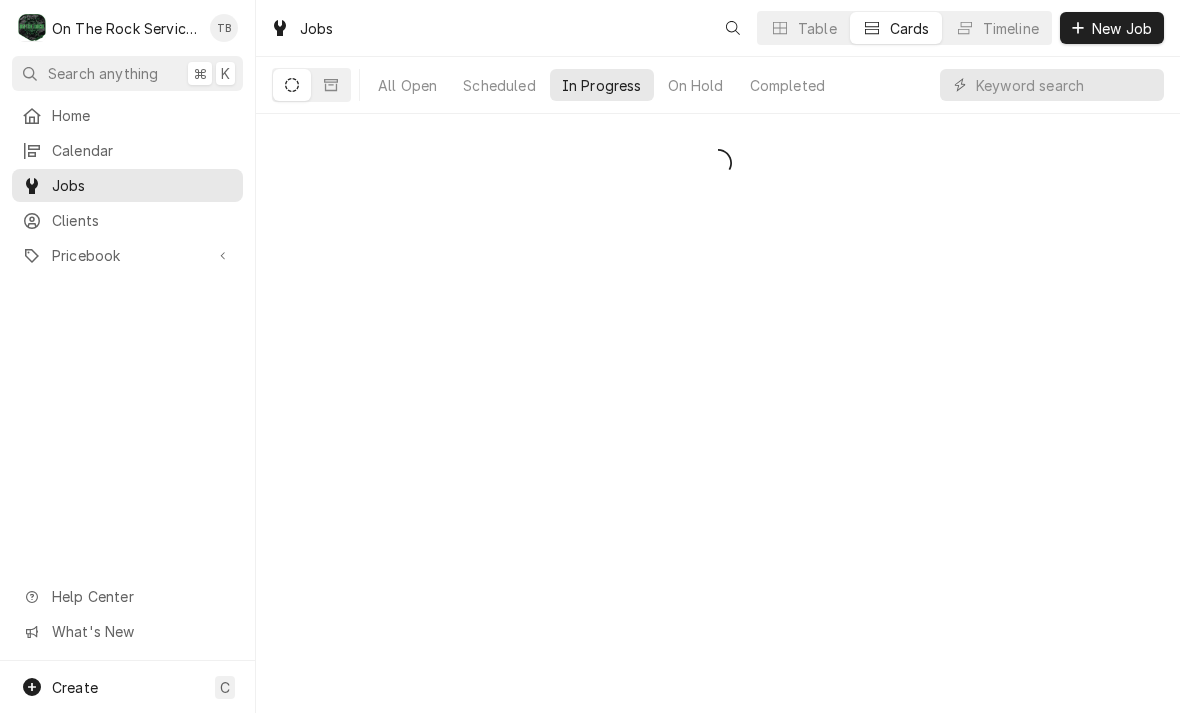 scroll, scrollTop: 0, scrollLeft: 0, axis: both 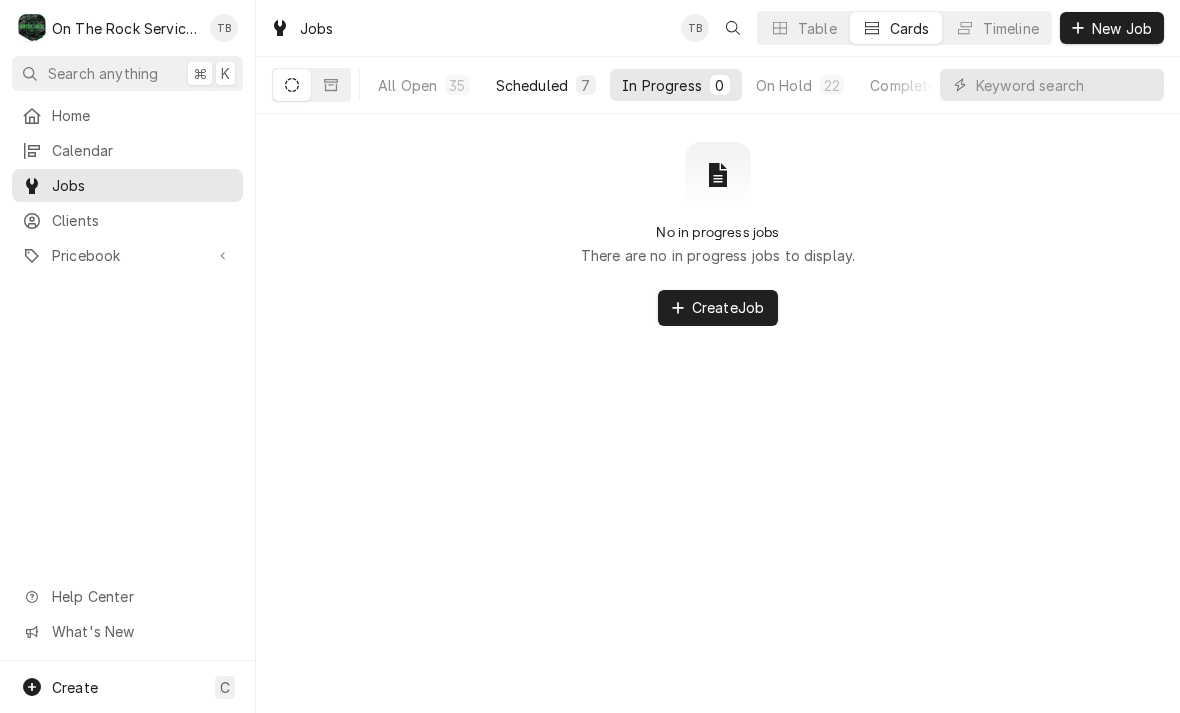 click on "Scheduled" at bounding box center (532, 85) 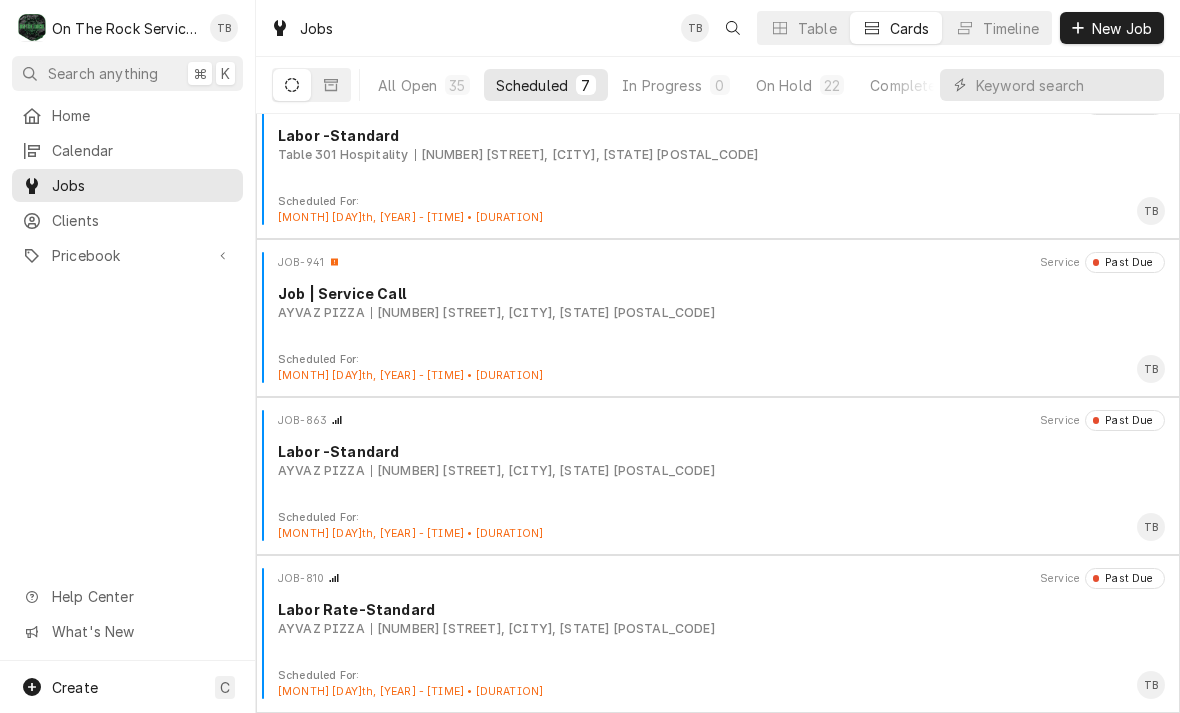 scroll, scrollTop: 507, scrollLeft: 0, axis: vertical 